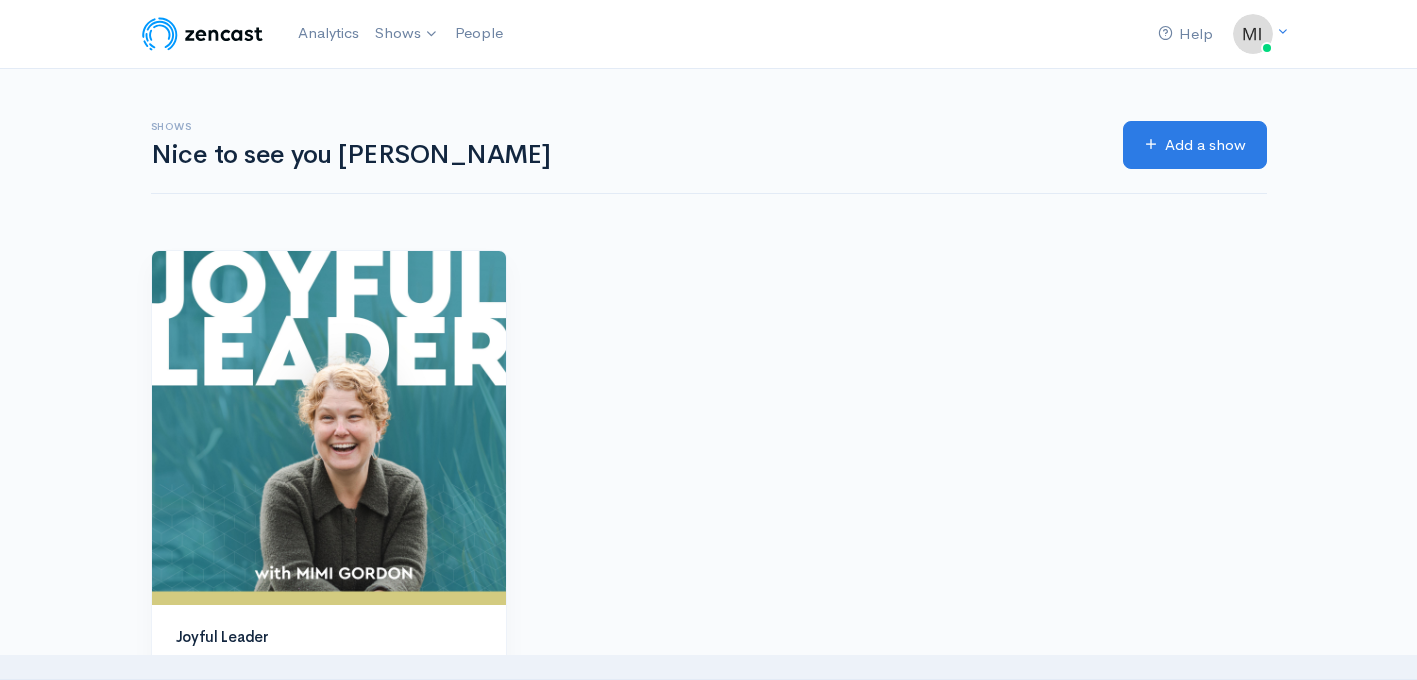 scroll, scrollTop: 0, scrollLeft: 0, axis: both 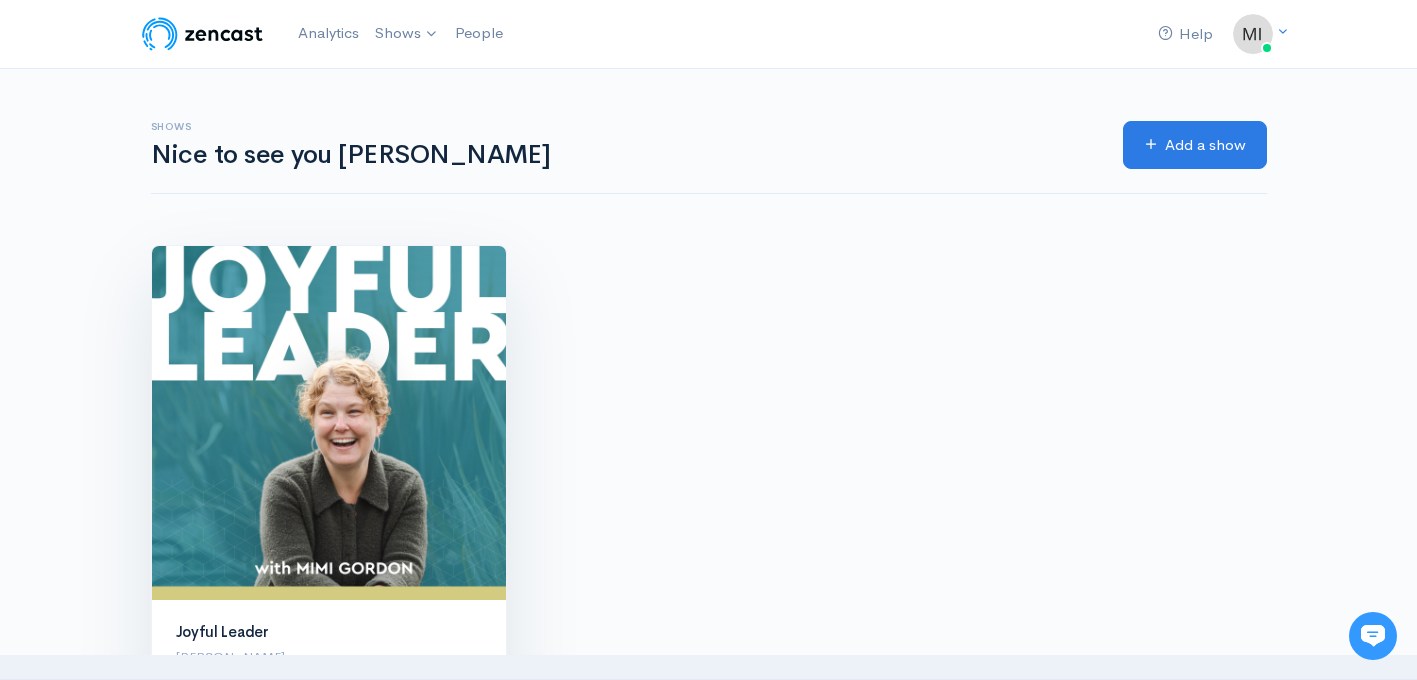 click at bounding box center [329, 423] 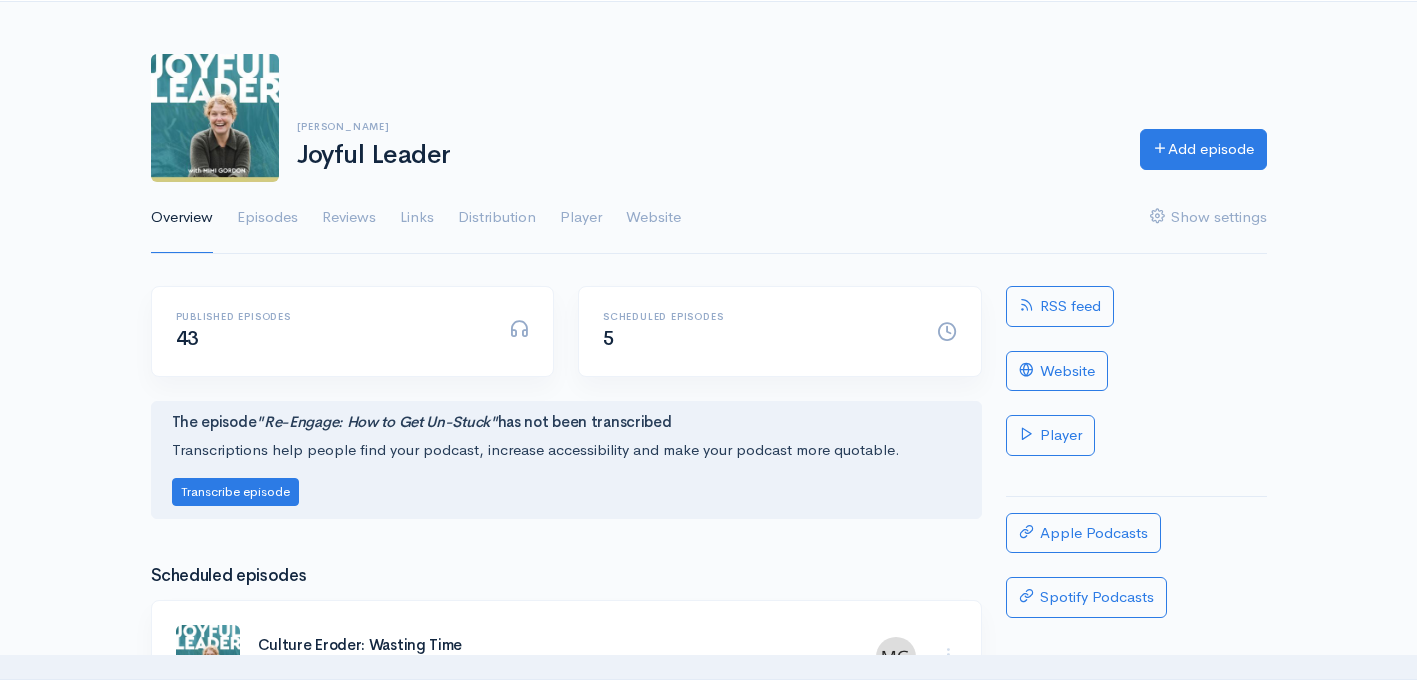 scroll, scrollTop: 0, scrollLeft: 0, axis: both 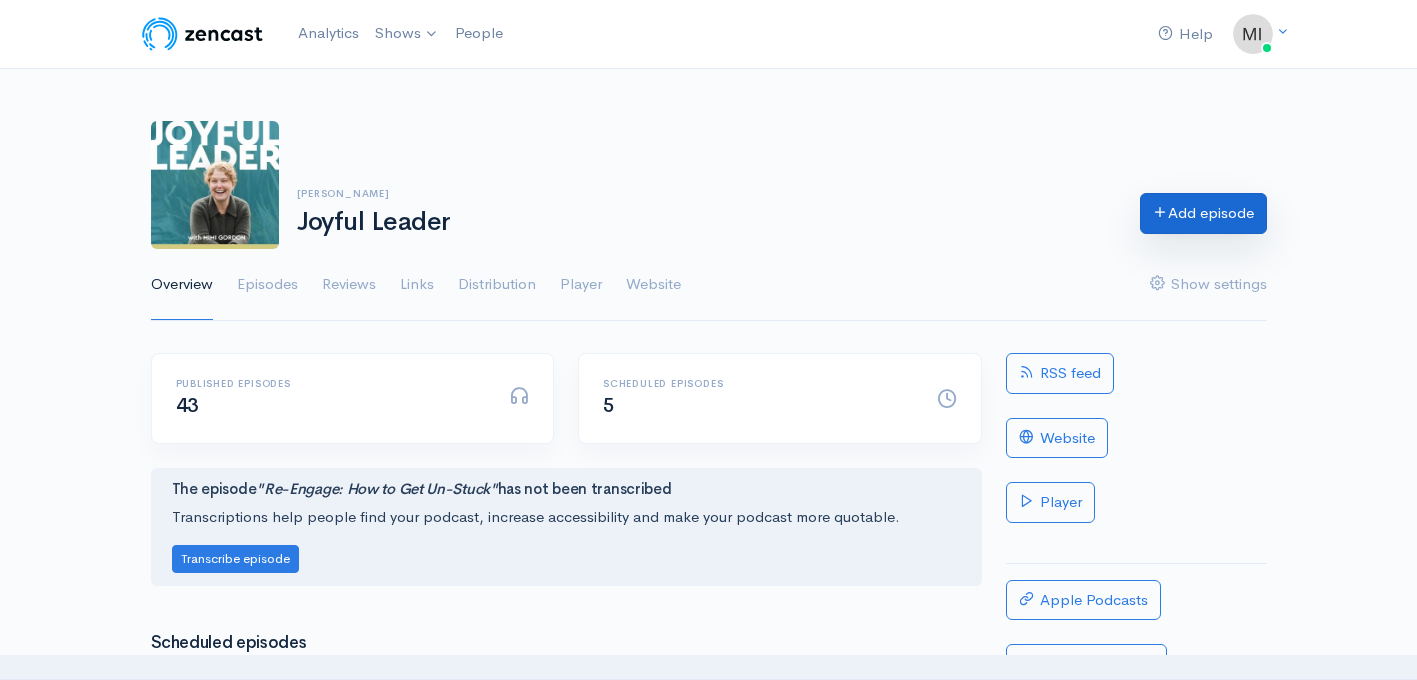 click on "Add episode" at bounding box center [1203, 213] 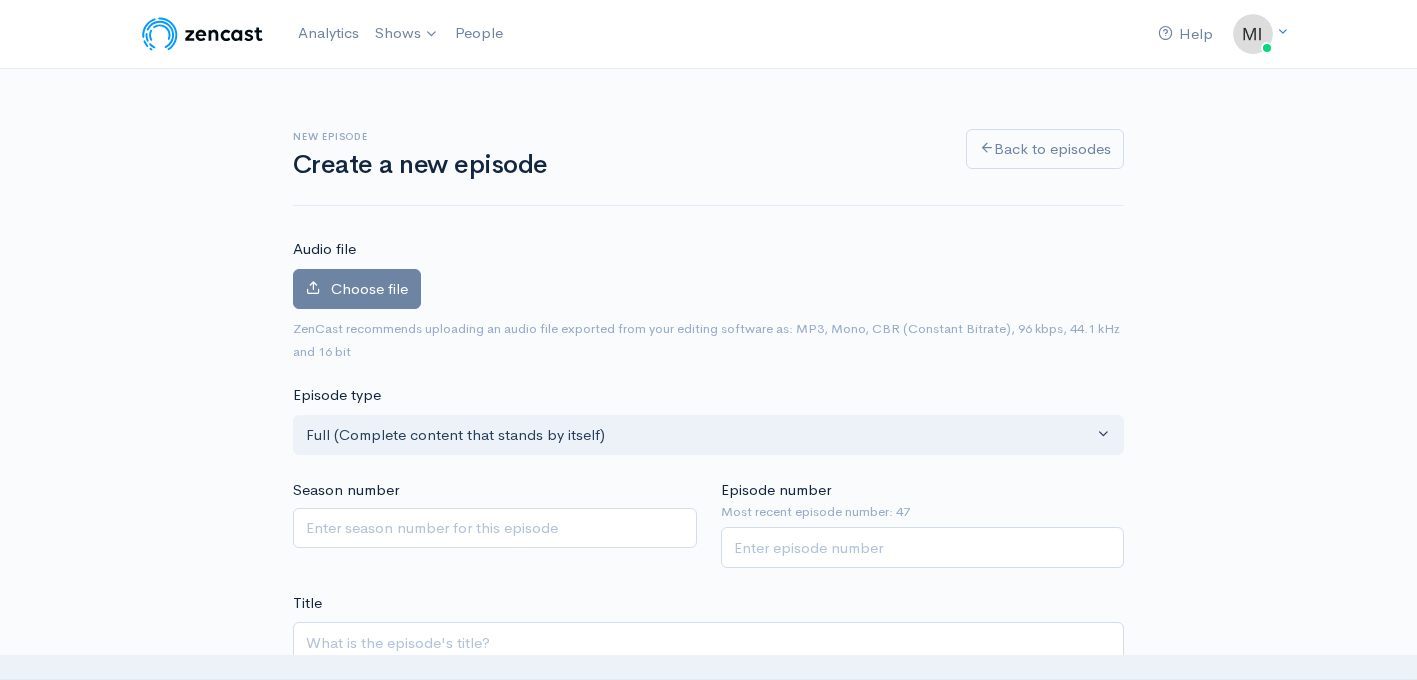 scroll, scrollTop: 0, scrollLeft: 0, axis: both 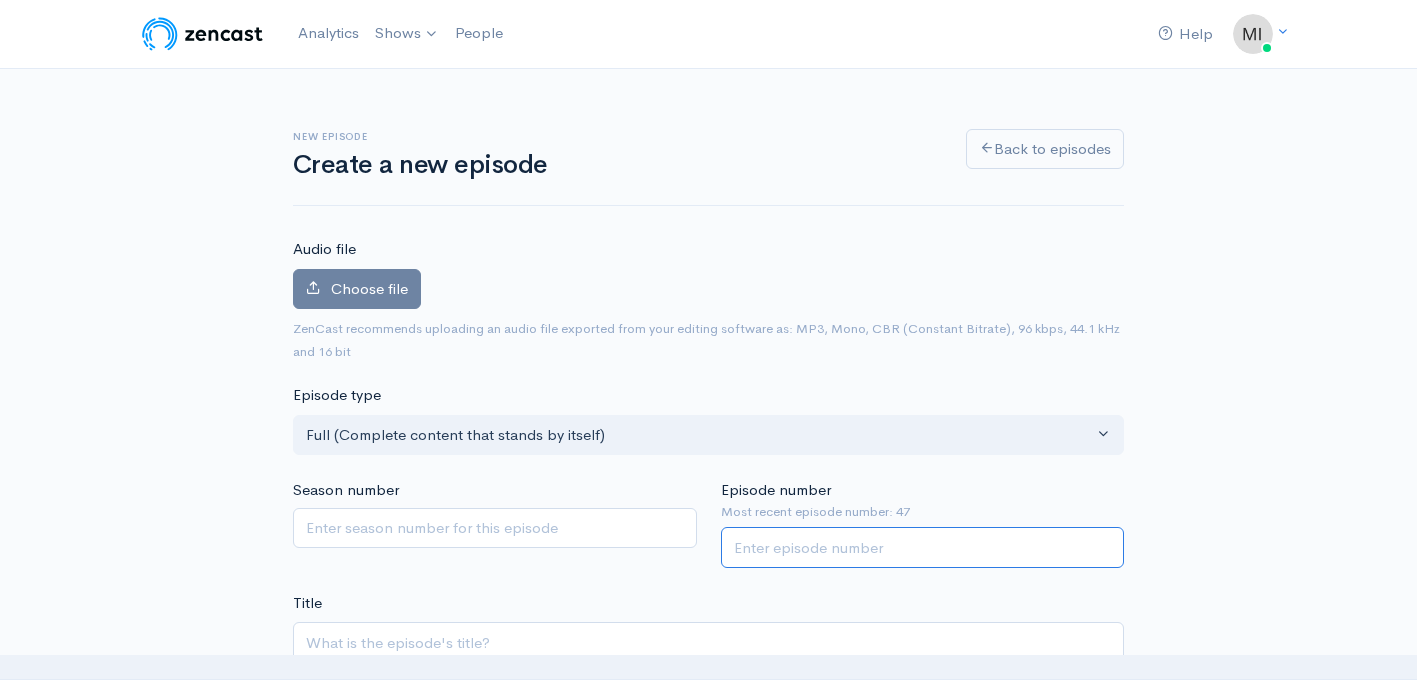 click on "Episode number" at bounding box center [923, 547] 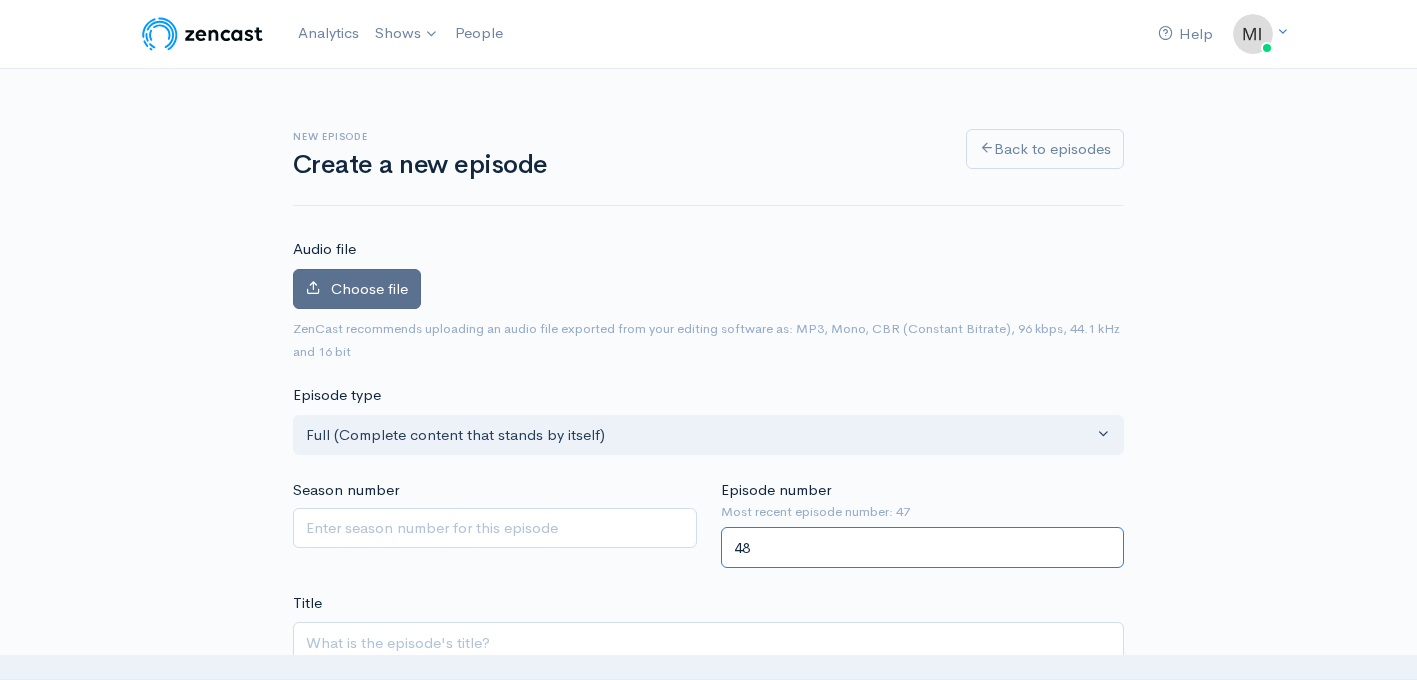 type on "48" 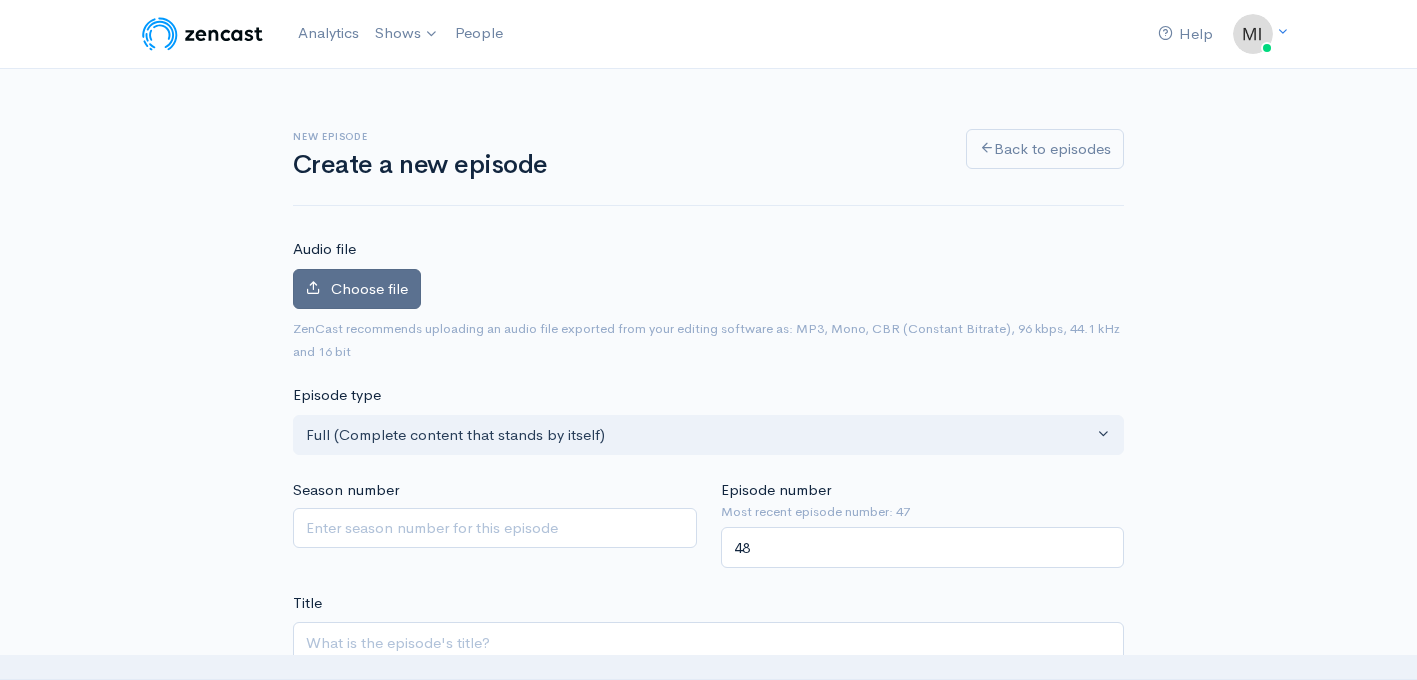 click on "Choose file" at bounding box center (369, 288) 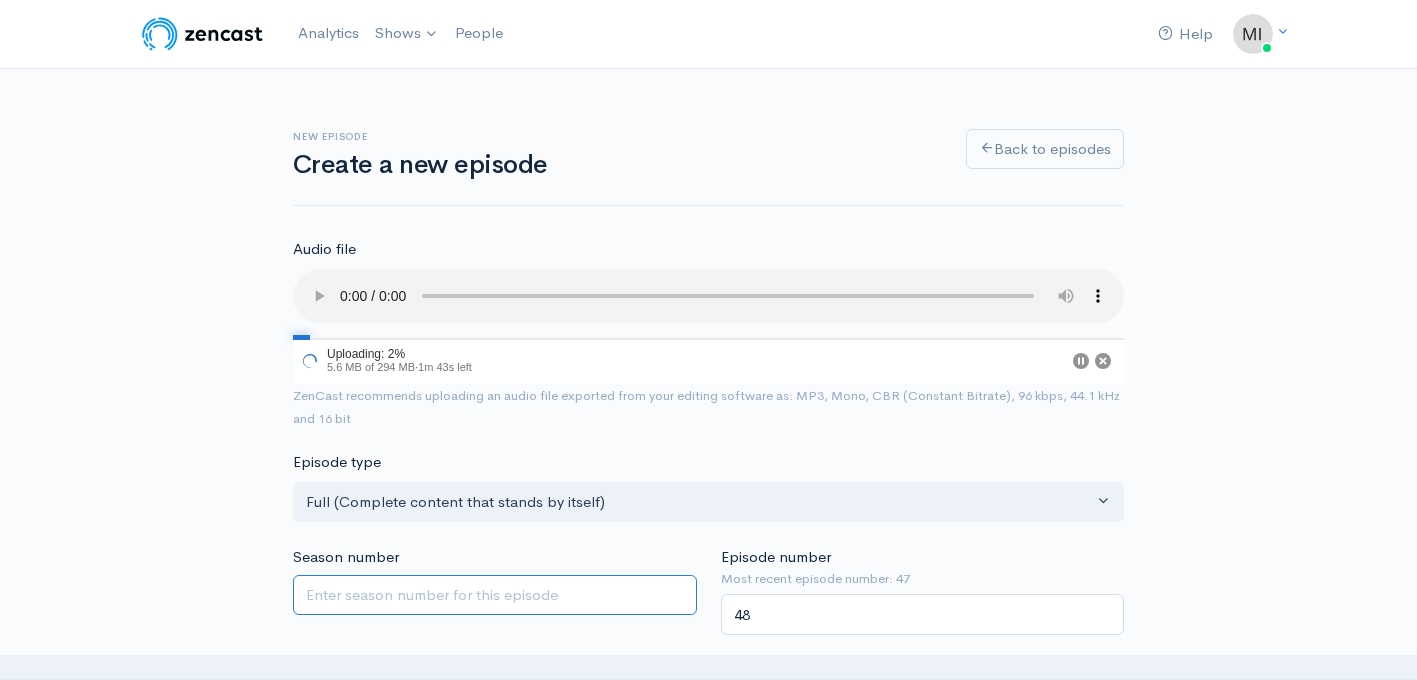 click on "Season number" at bounding box center [495, 595] 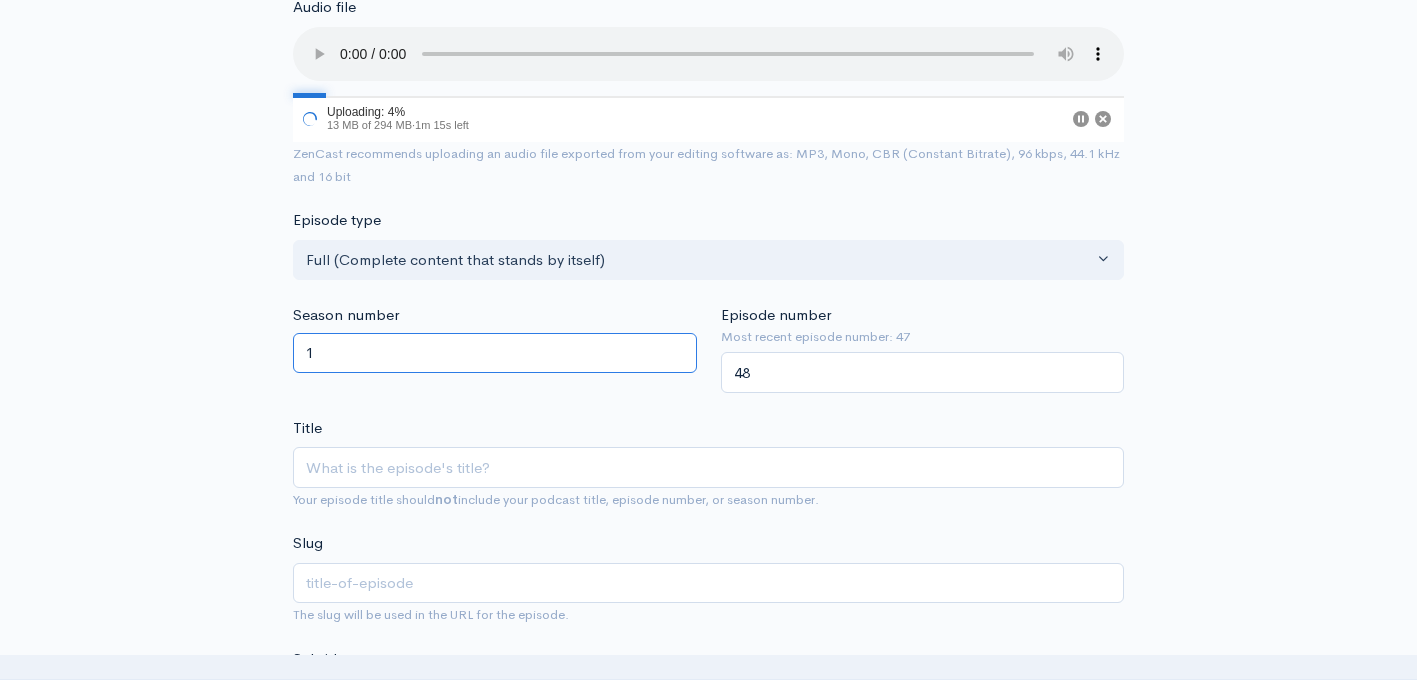 scroll, scrollTop: 296, scrollLeft: 0, axis: vertical 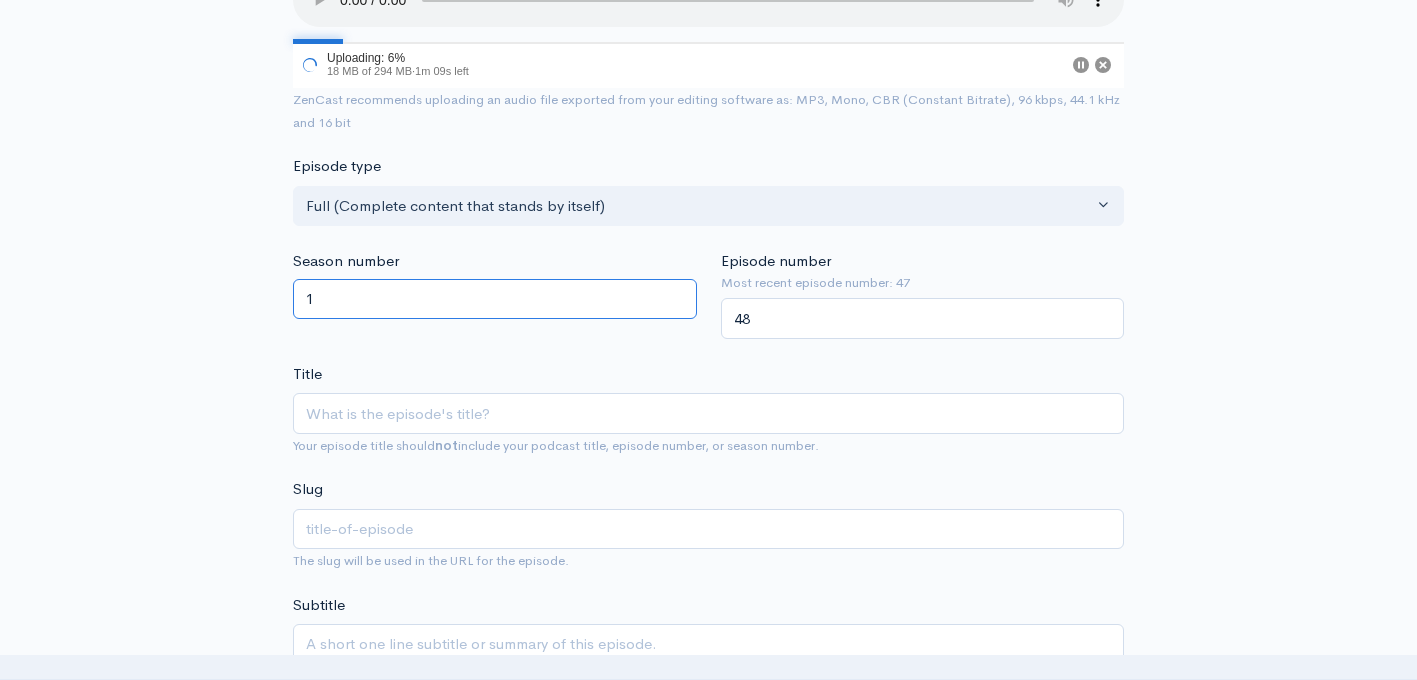 type on "1" 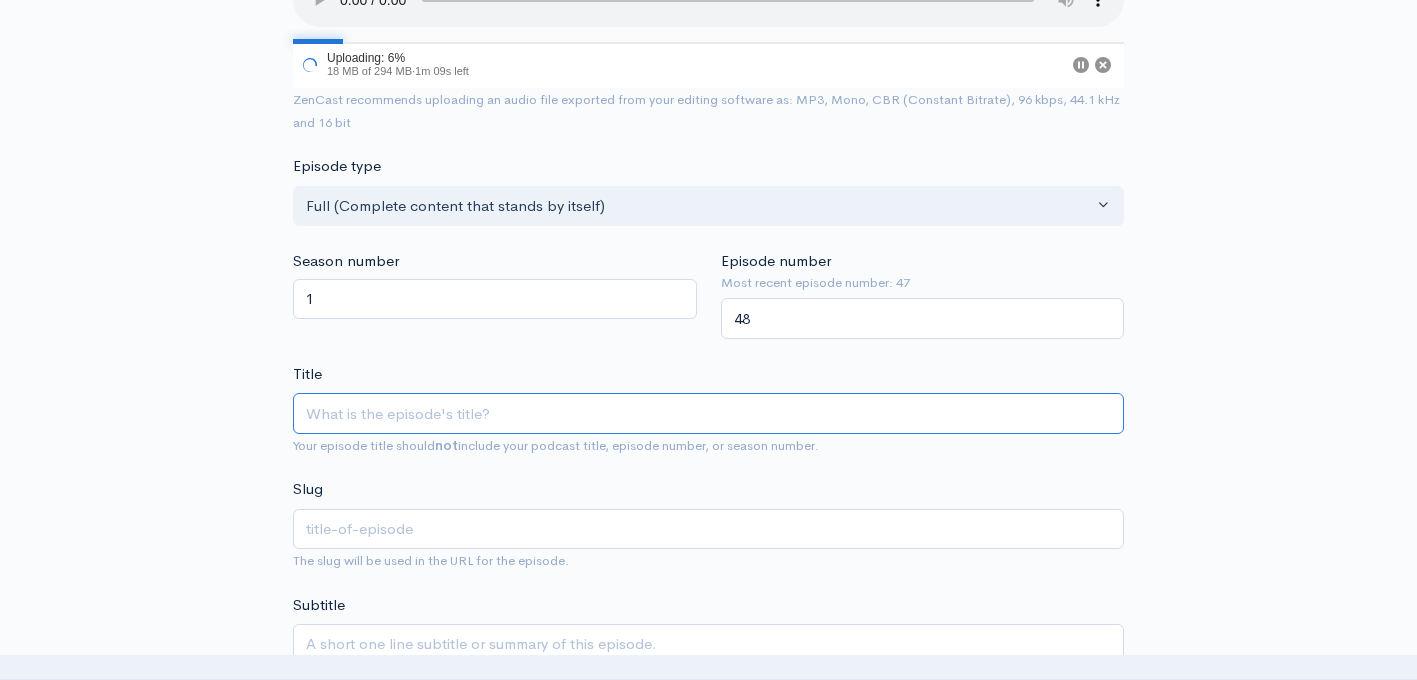 click on "Title" at bounding box center [708, 413] 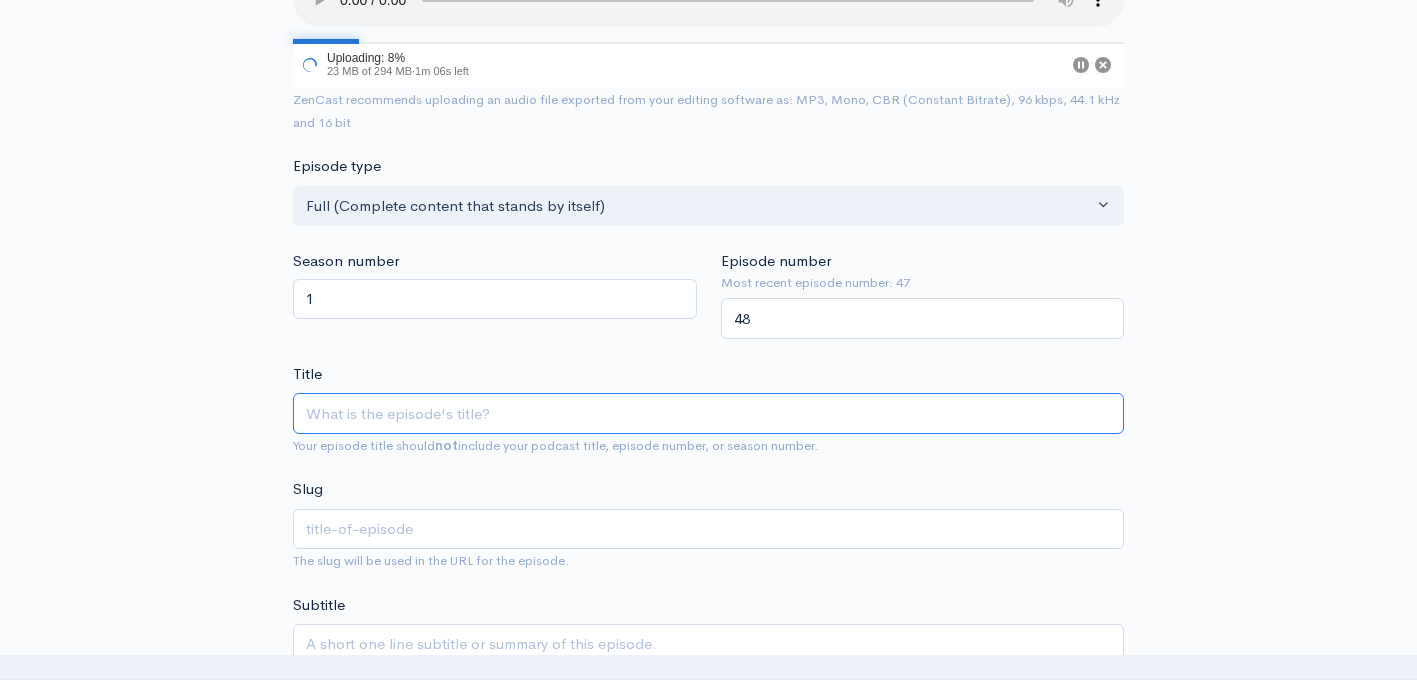 type on "T" 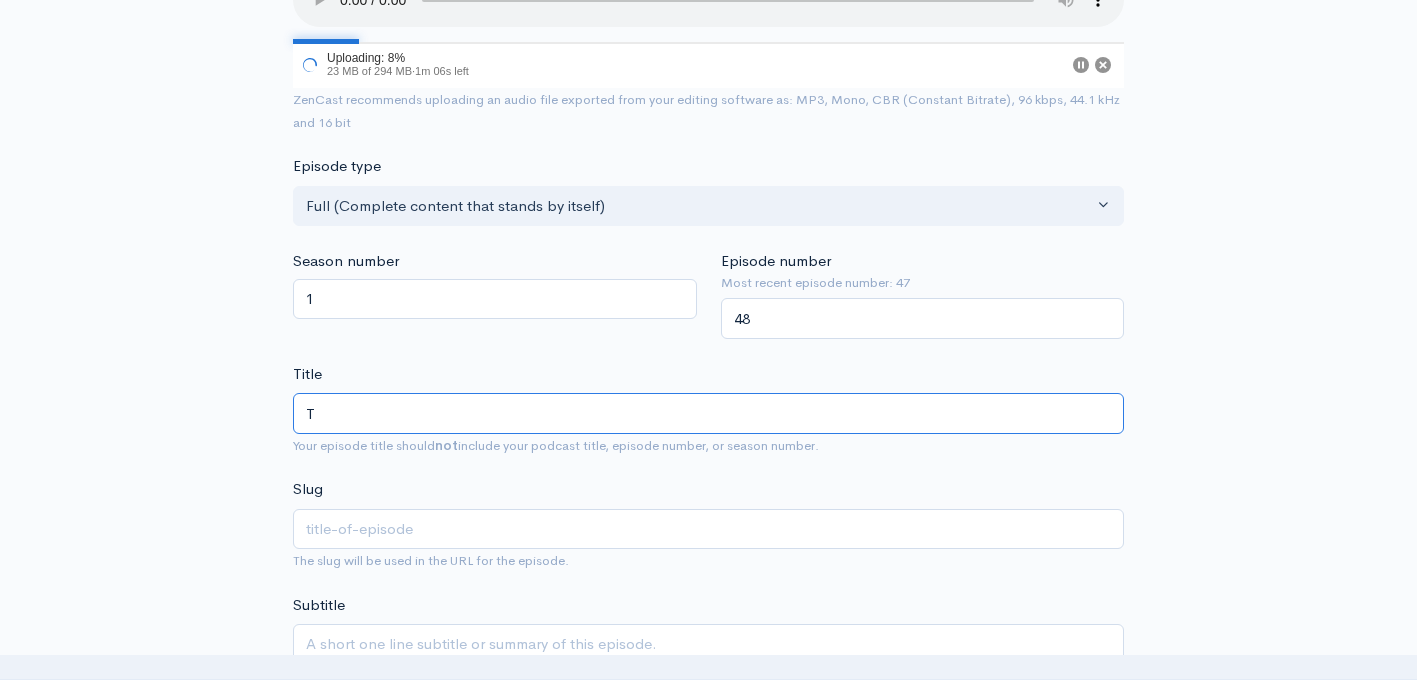 type on "t" 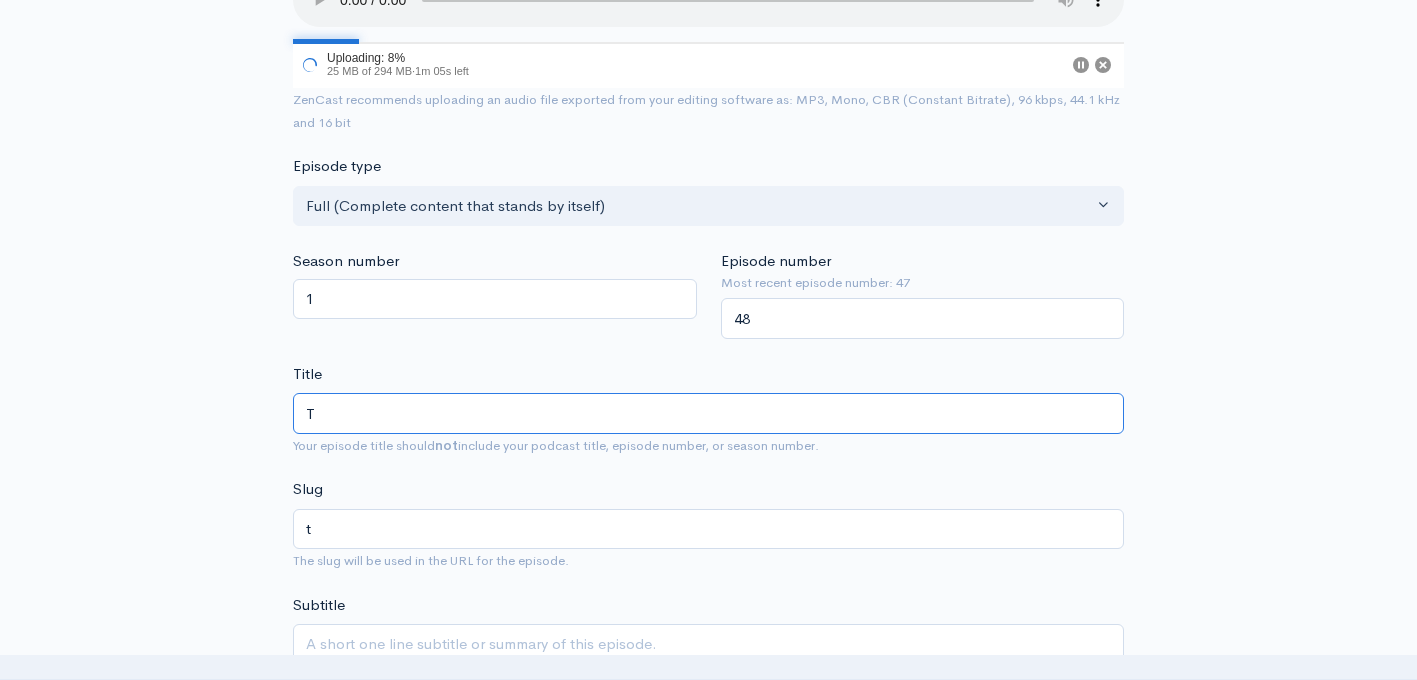 type on "Tr" 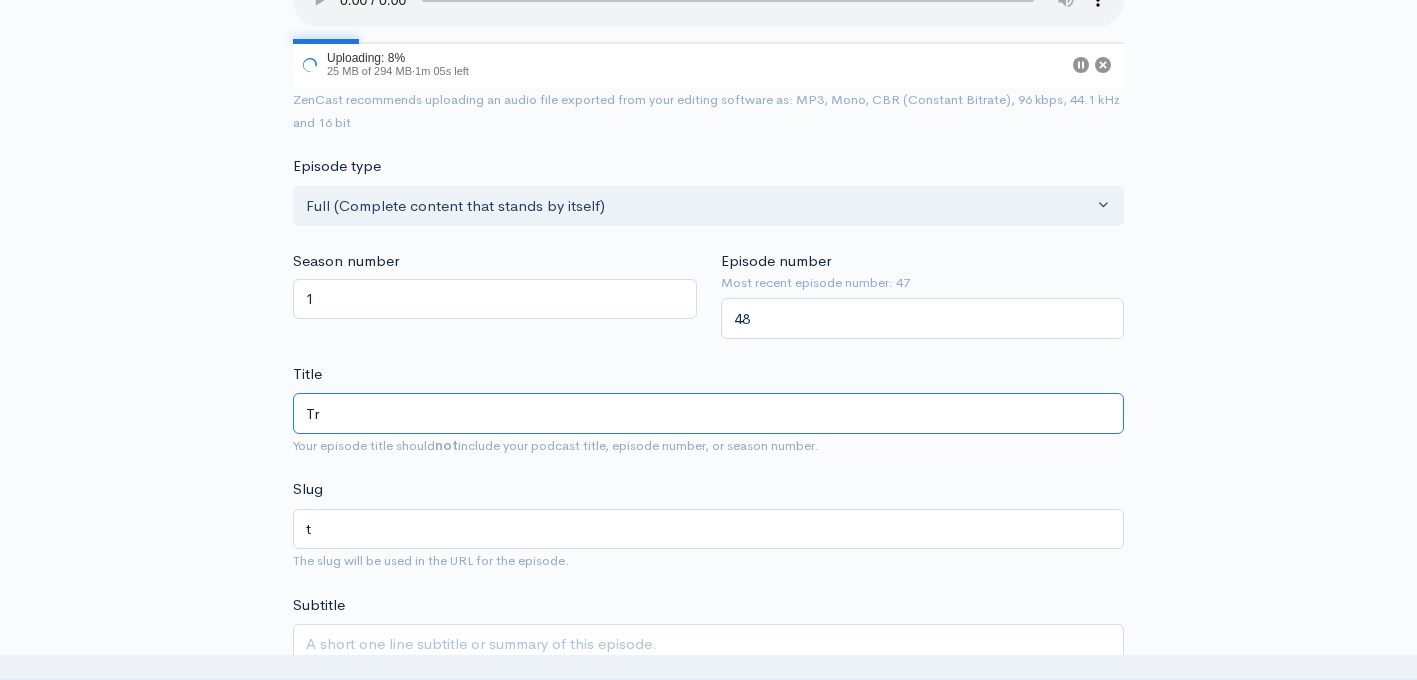 type on "tr" 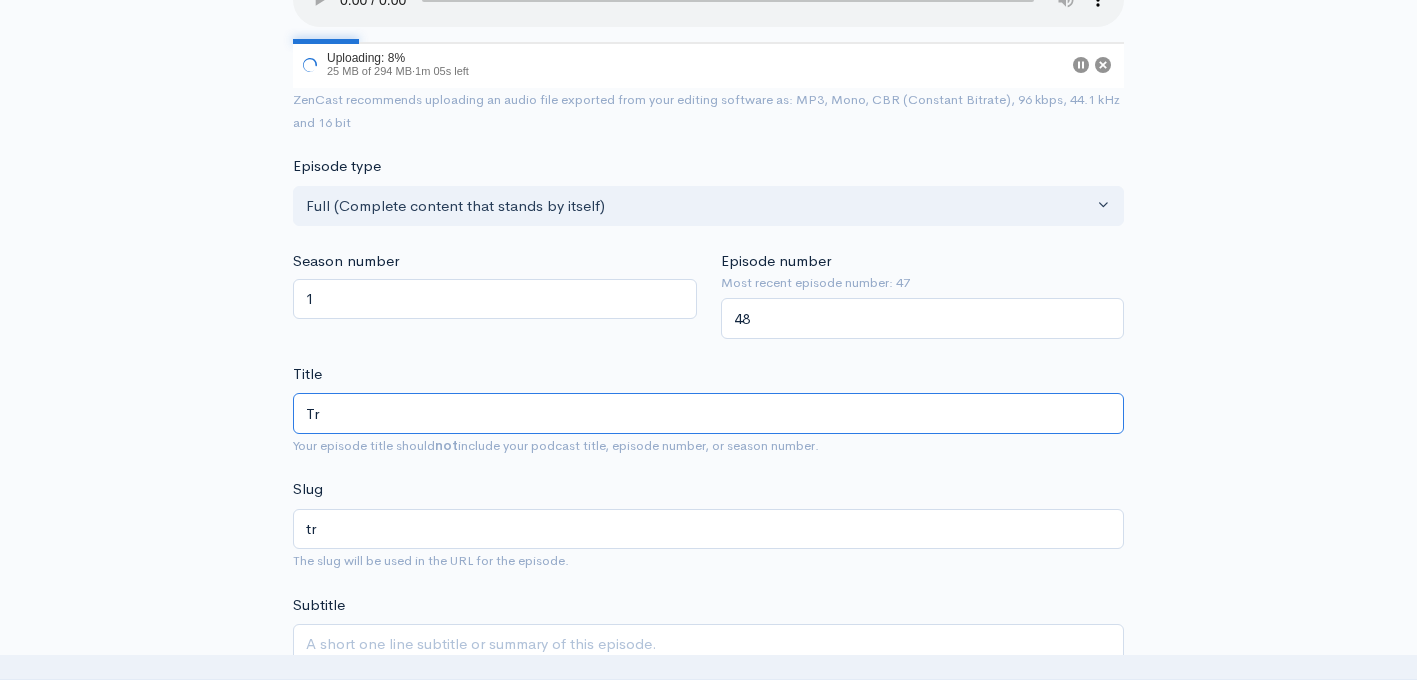 type on "Tru" 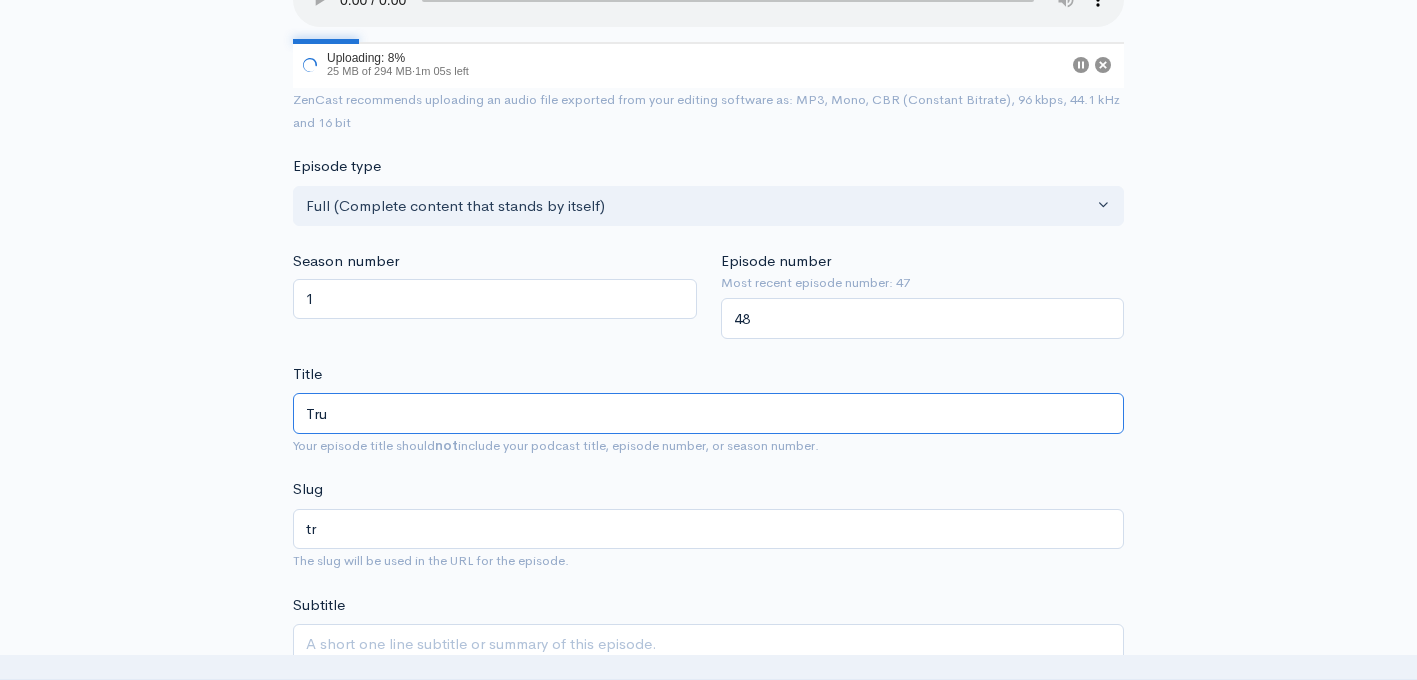 type on "tru" 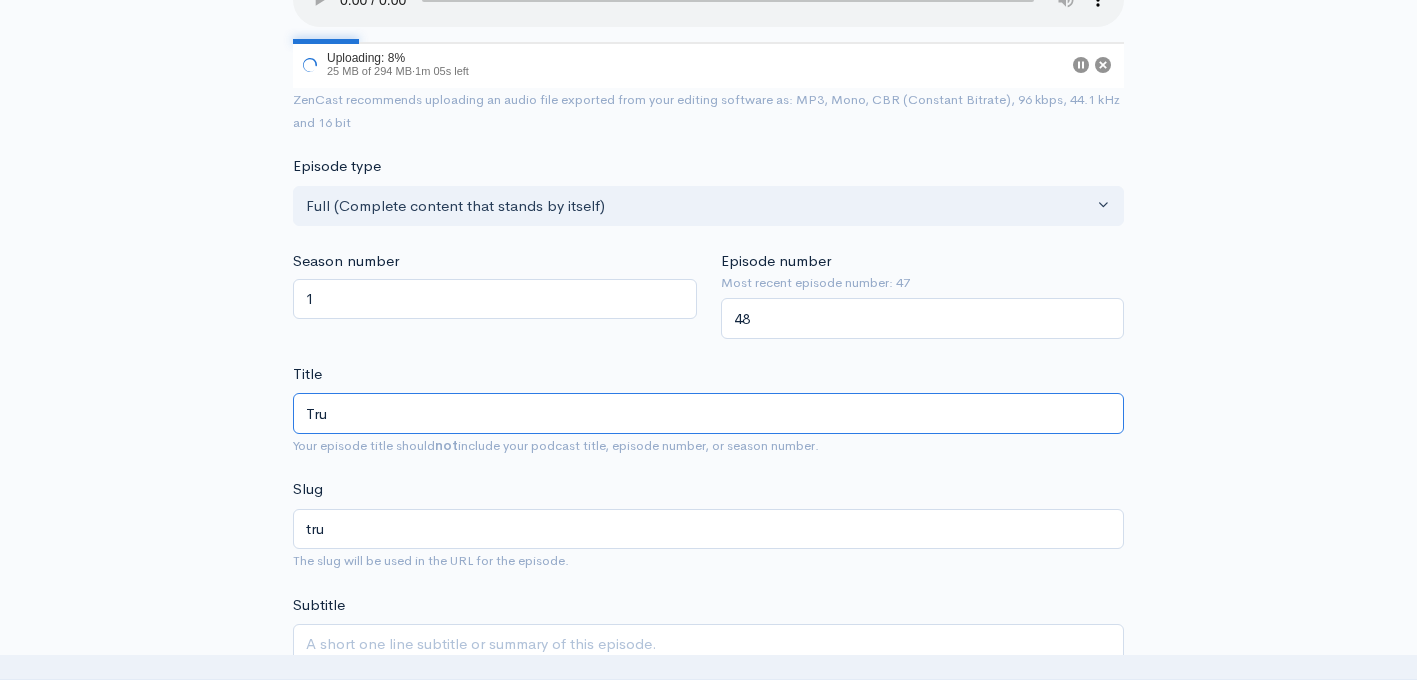type on "Trus" 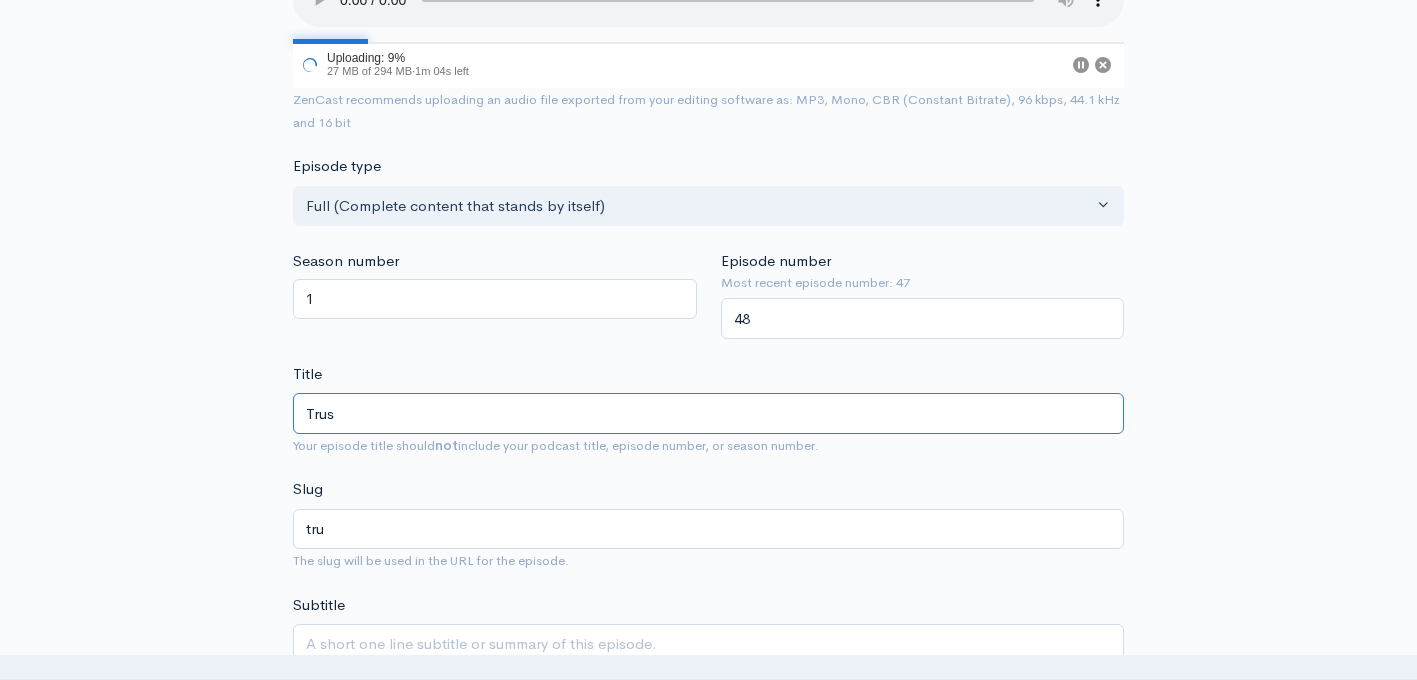 type on "trus" 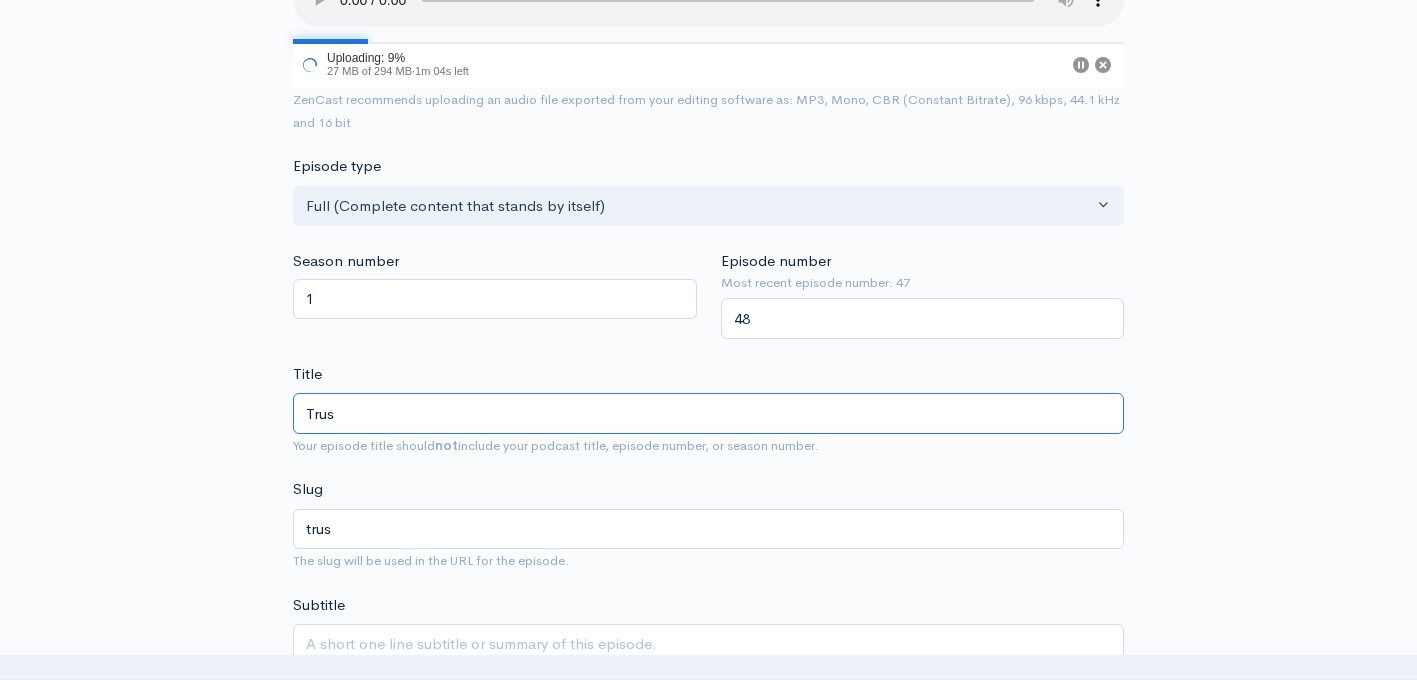 type on "Trust" 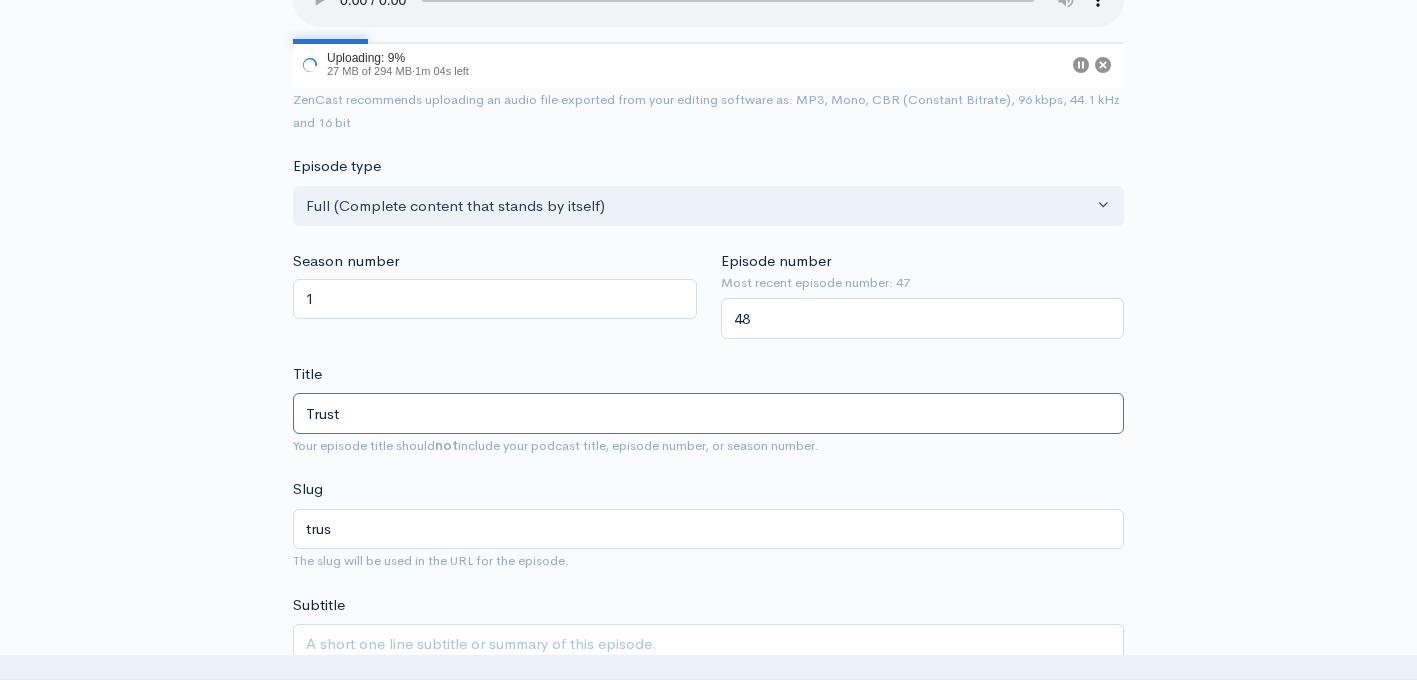 type on "trust" 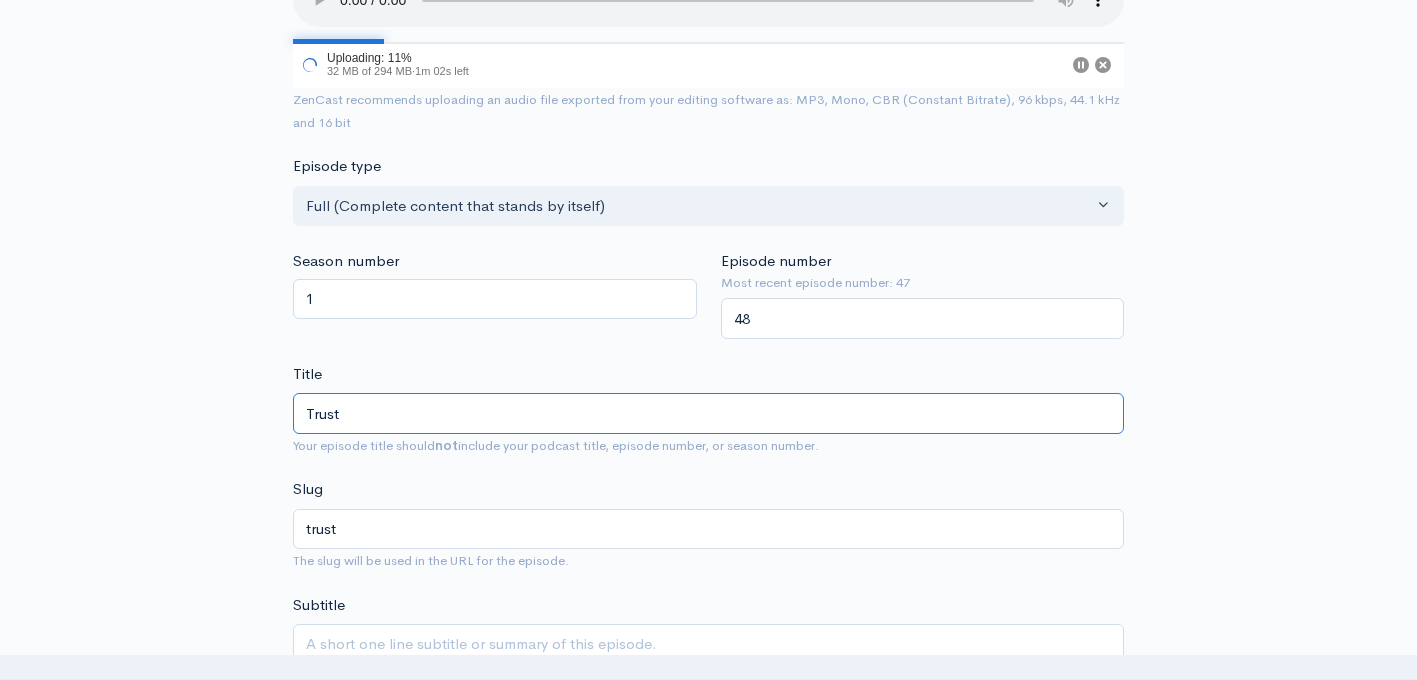 type on "Trust F" 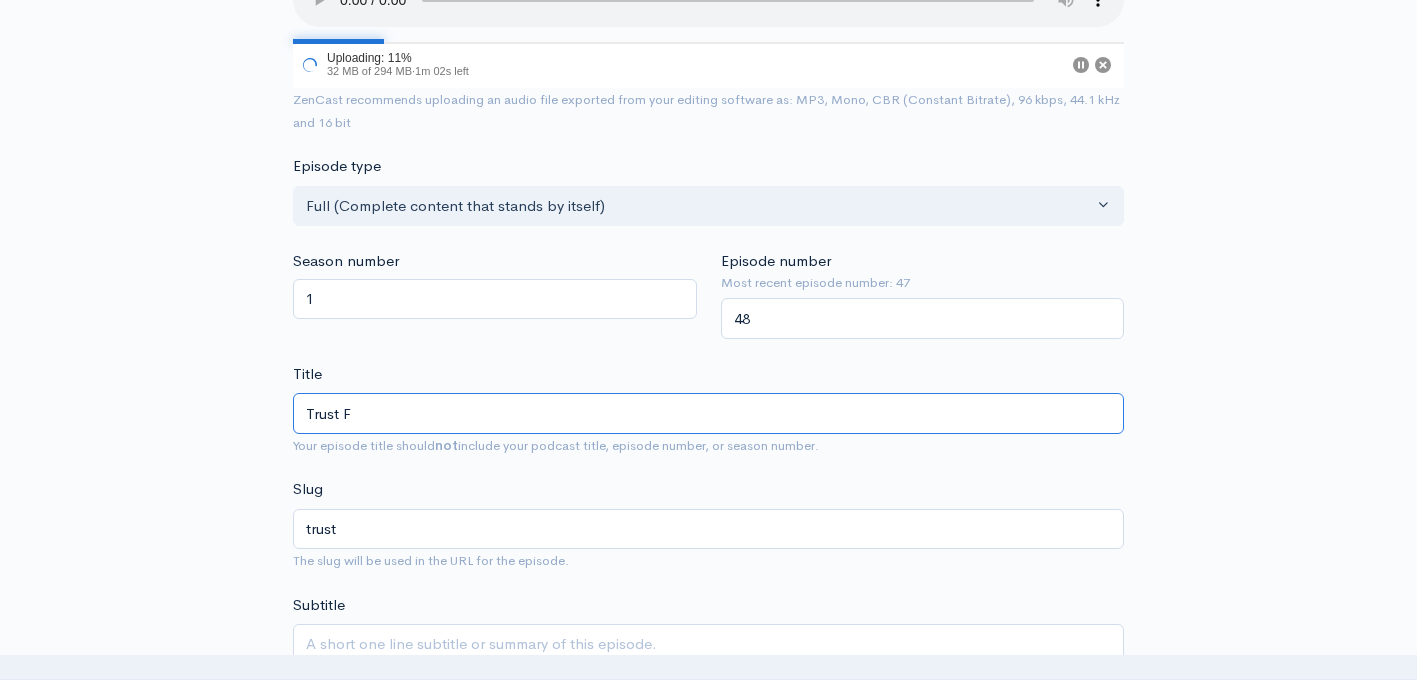 type on "trust-f" 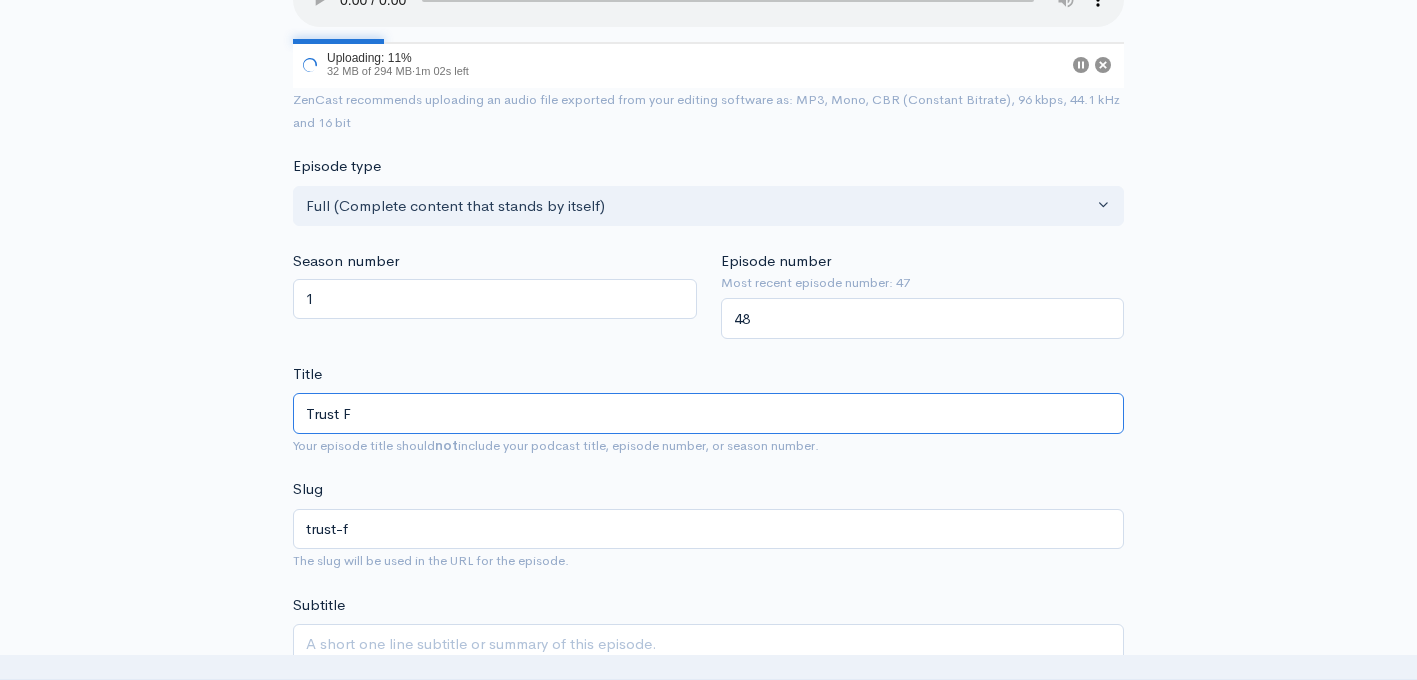 type on "Trust Fu" 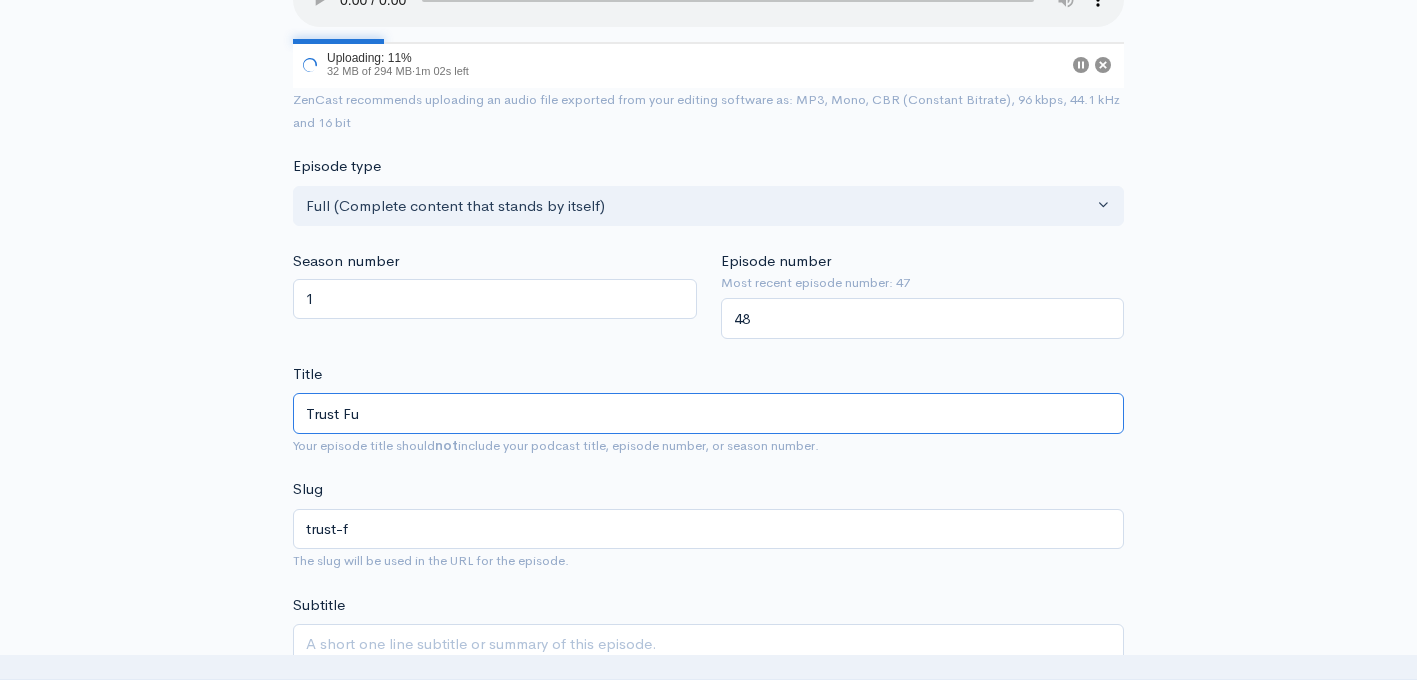 type on "trust-fu" 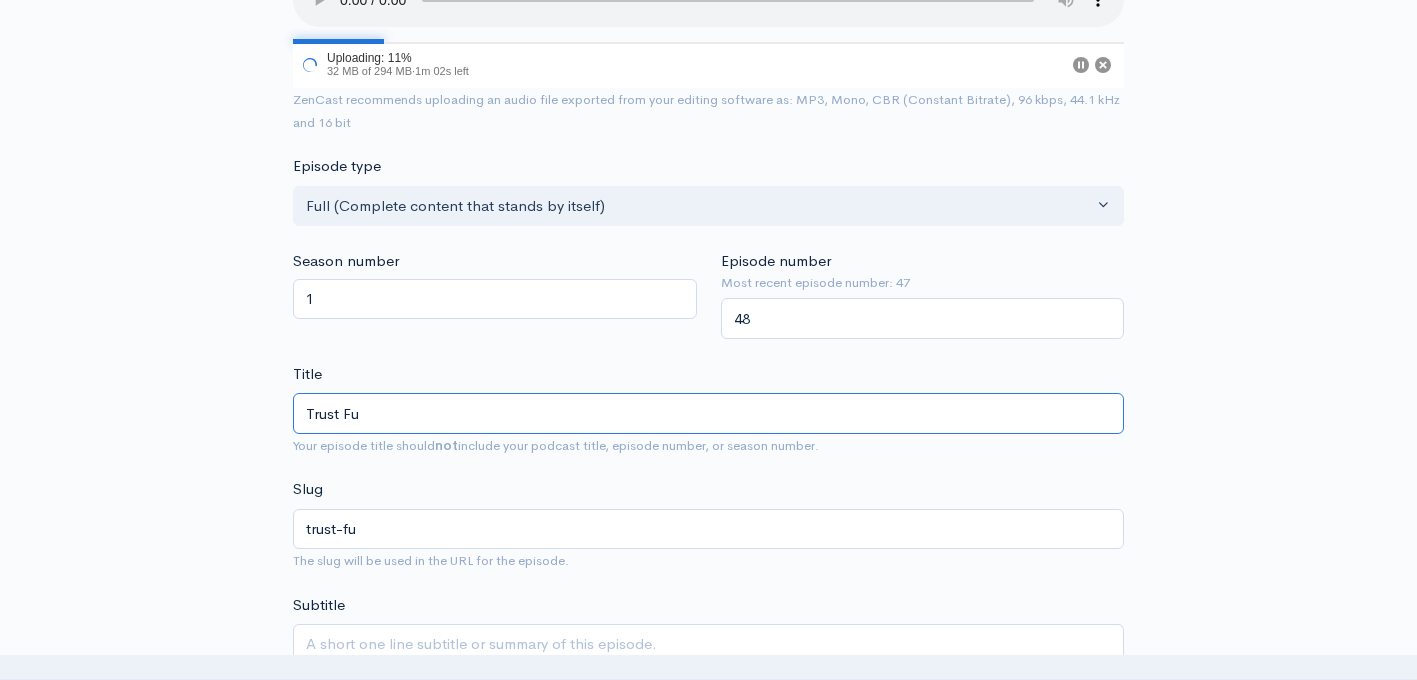 type on "Trust Fun" 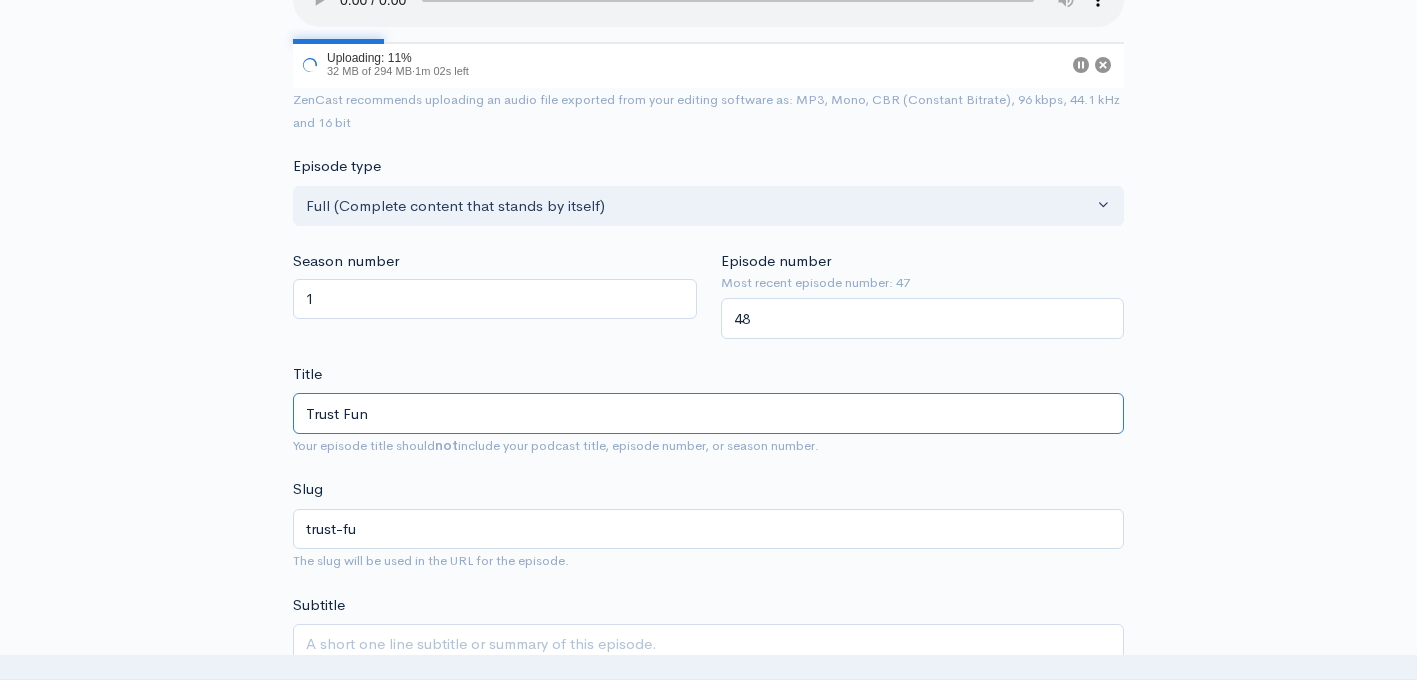type on "trust-fun" 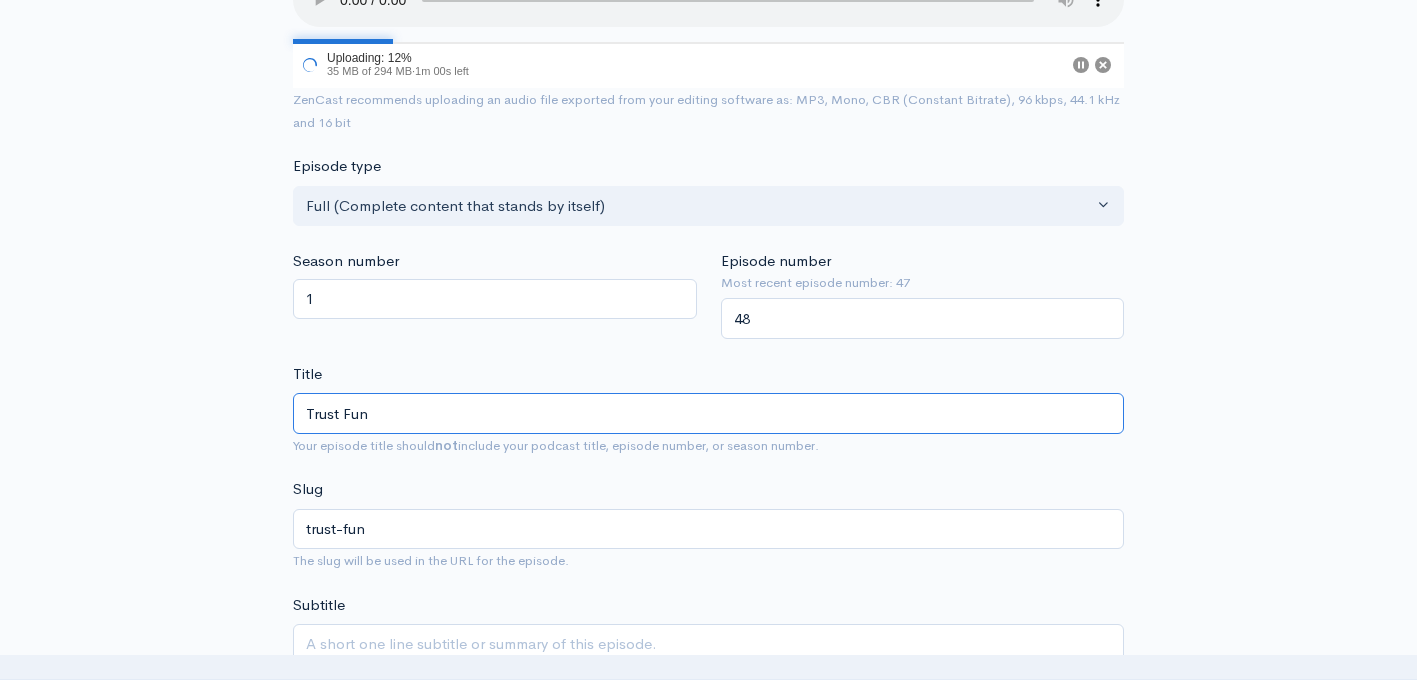 type on "Trust Fund" 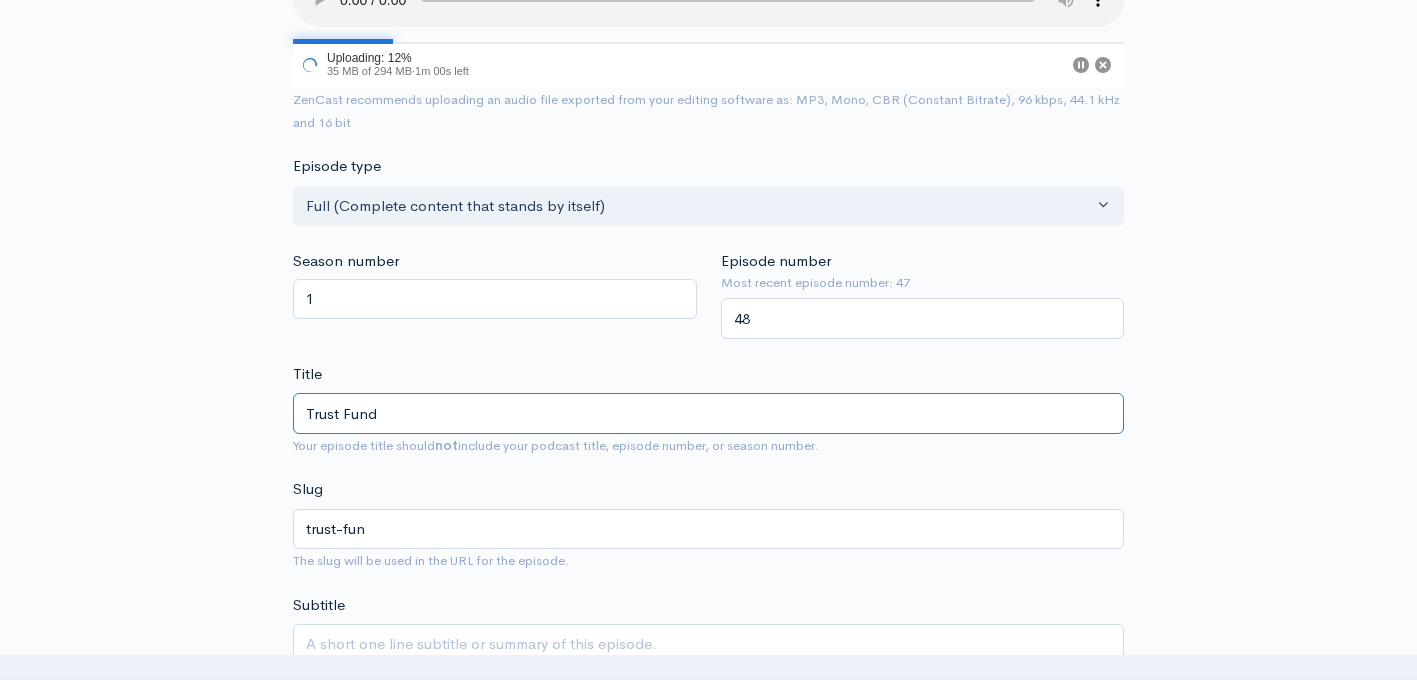 type on "trust-fund" 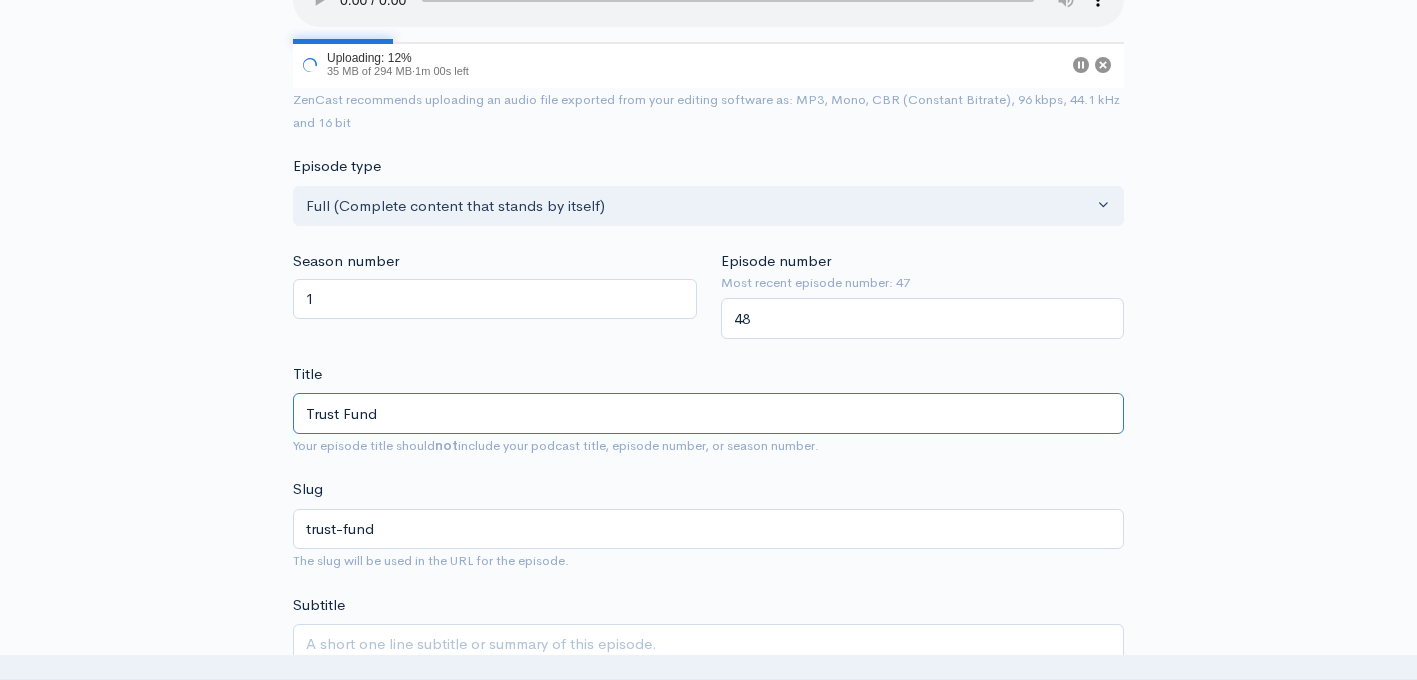 type on "Trust Funda" 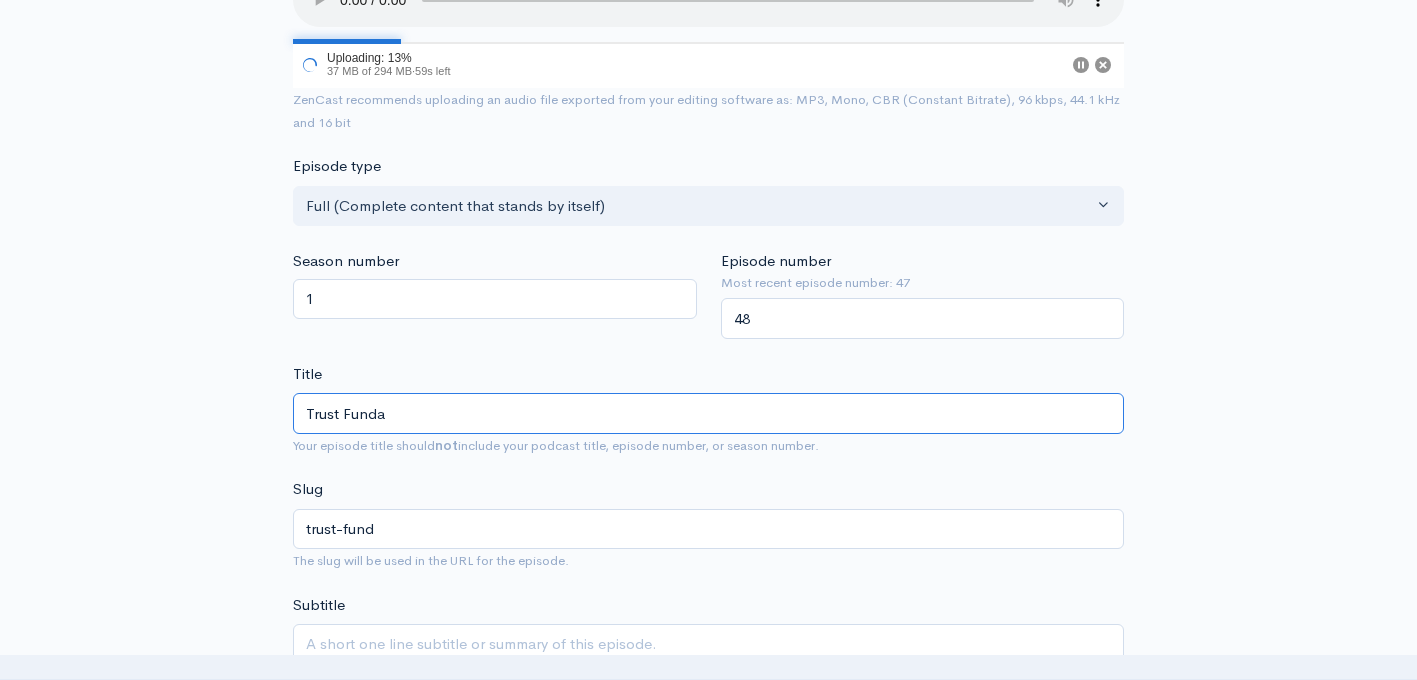 type on "trust-funda" 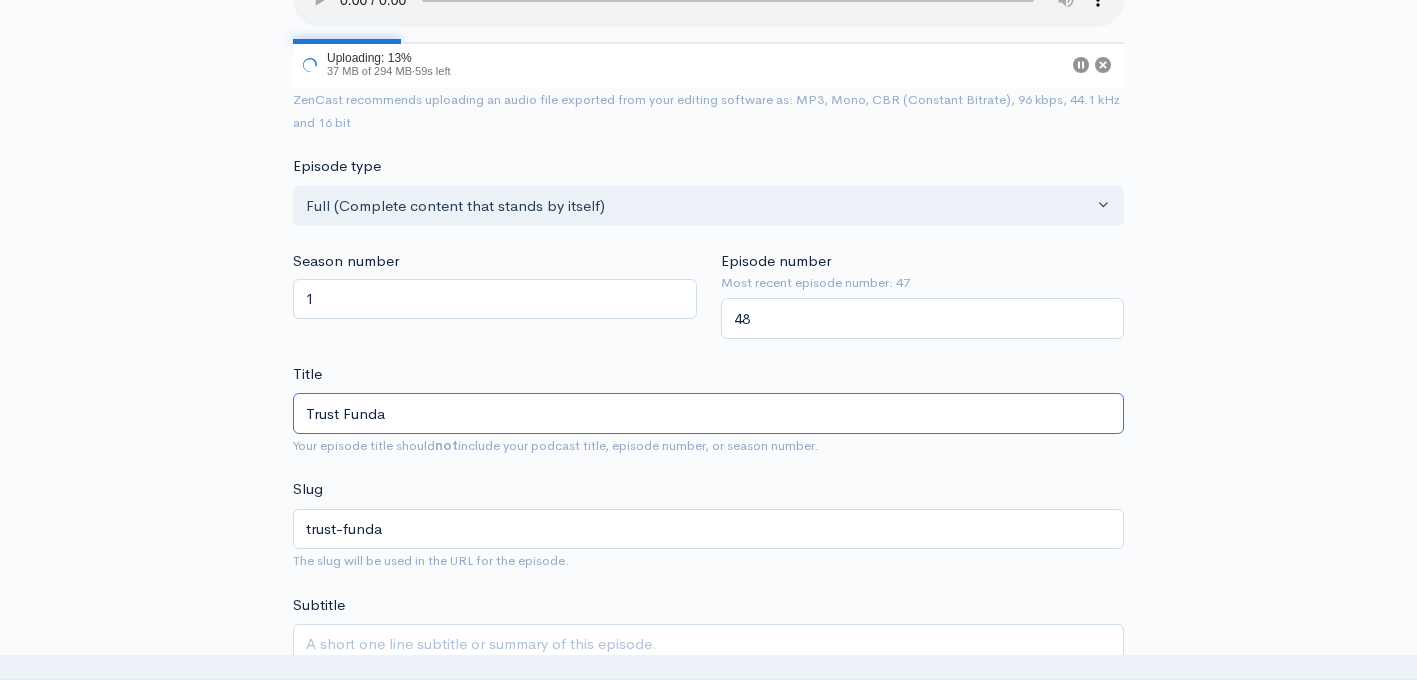 type on "Trust Fundam" 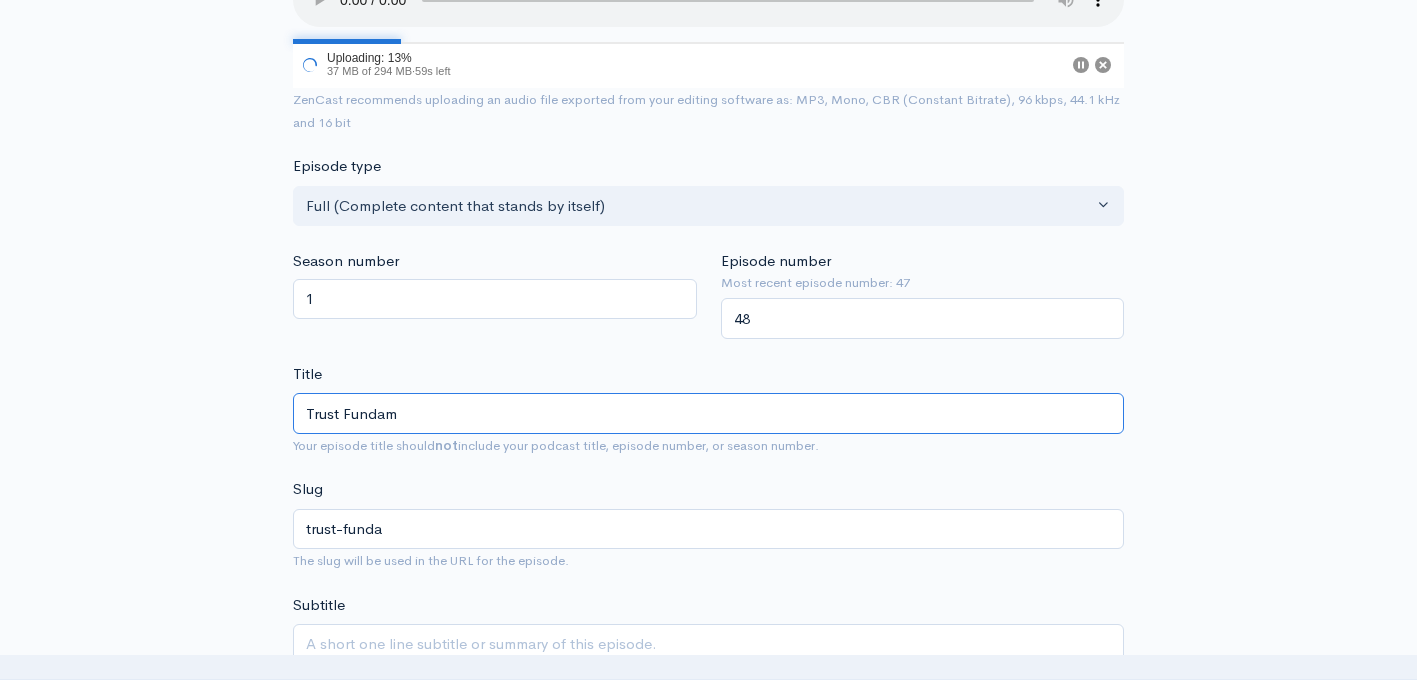 type on "trust-fundam" 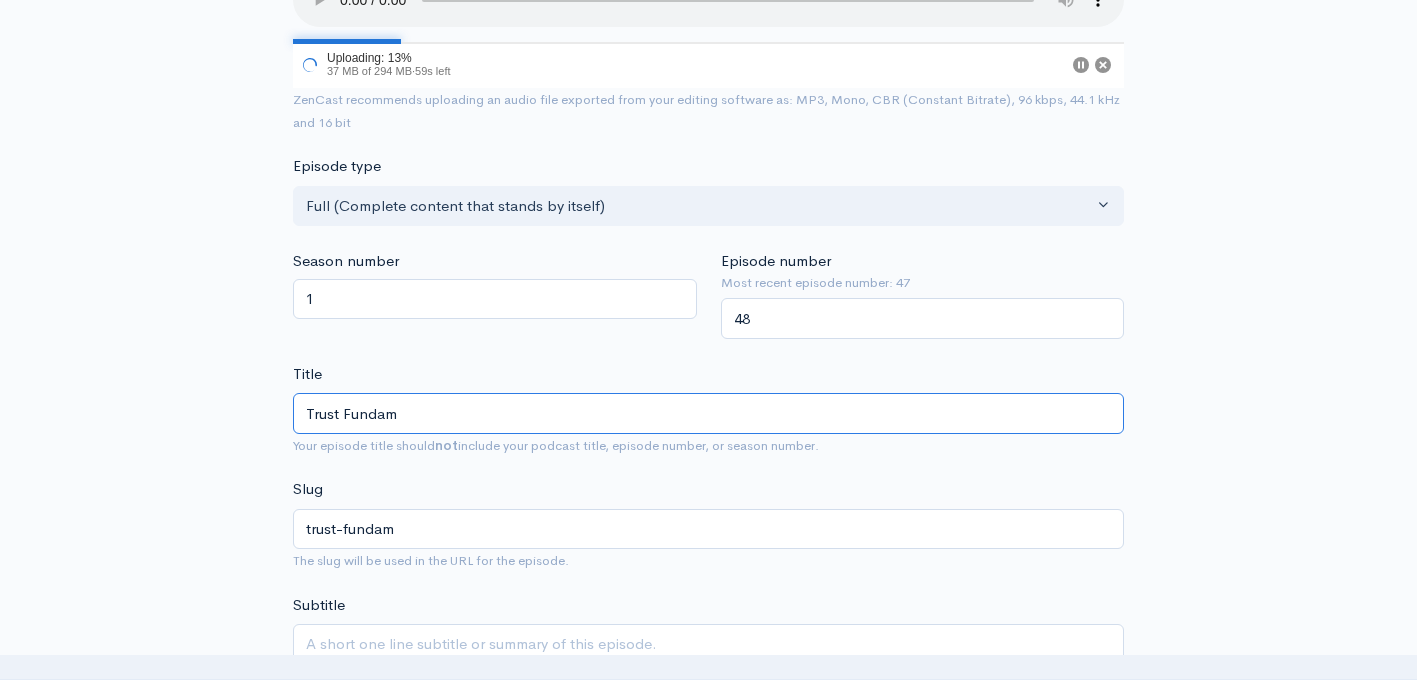 type on "Trust Fundame" 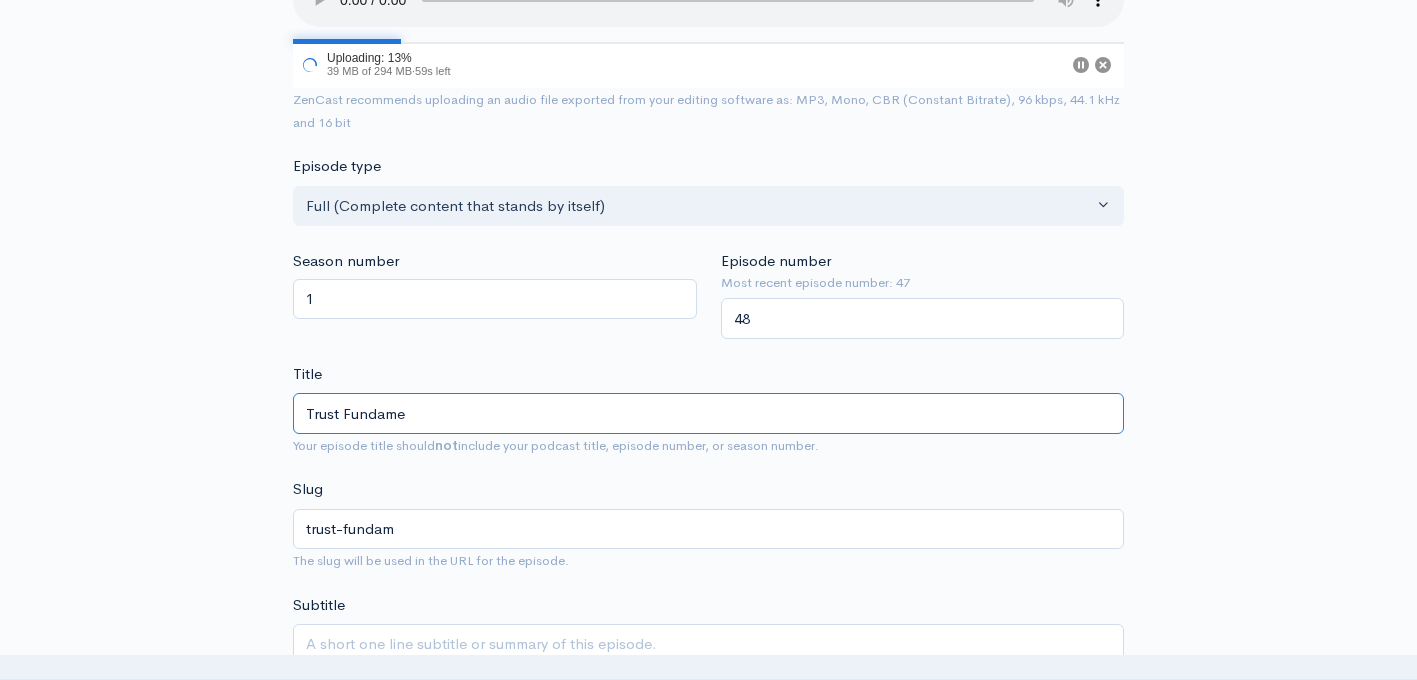 type on "trust-fundame" 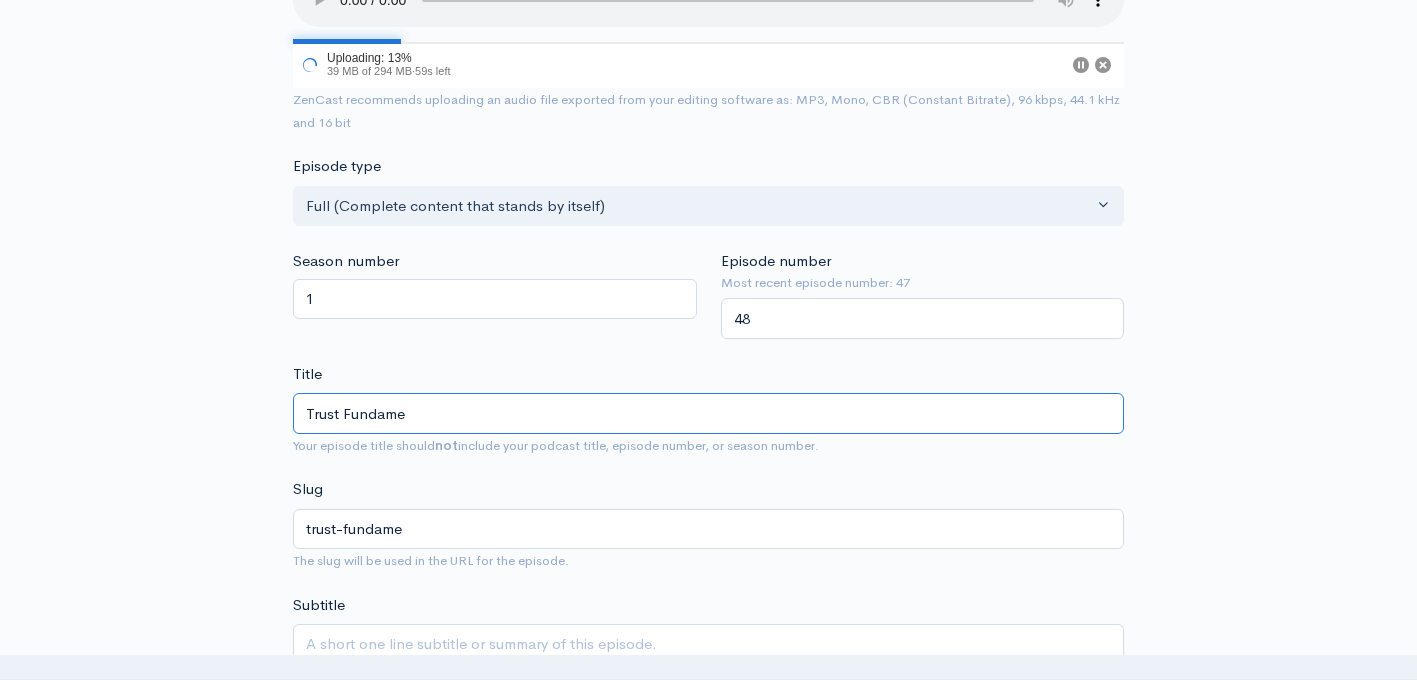 type on "Trust Fundamen" 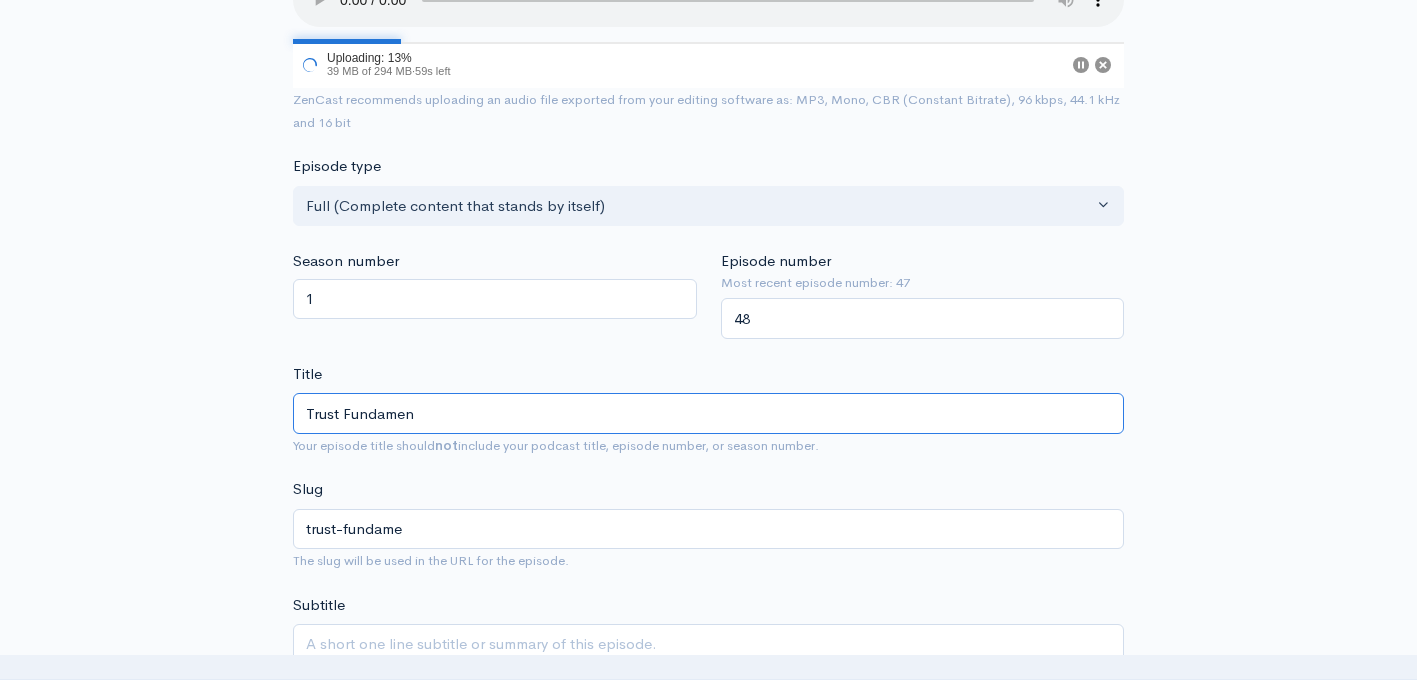 type on "trust-fundamen" 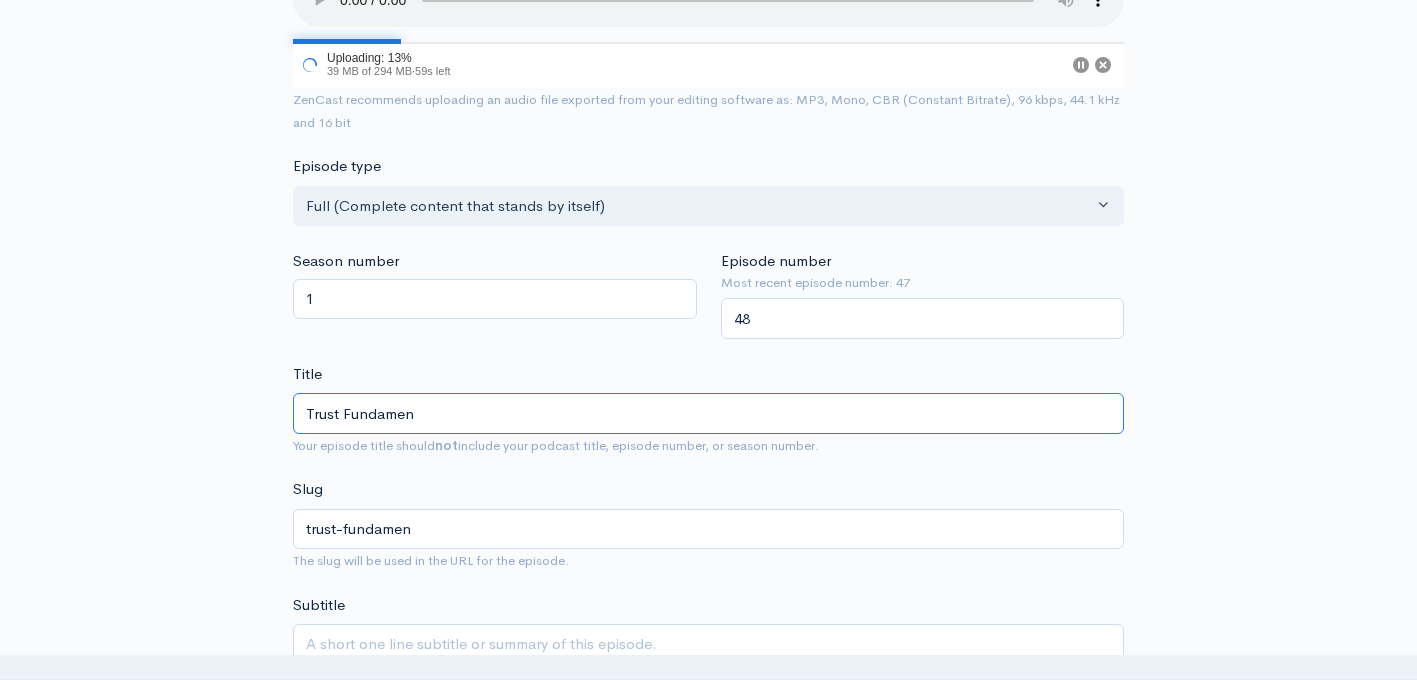 type on "Trust Fundament" 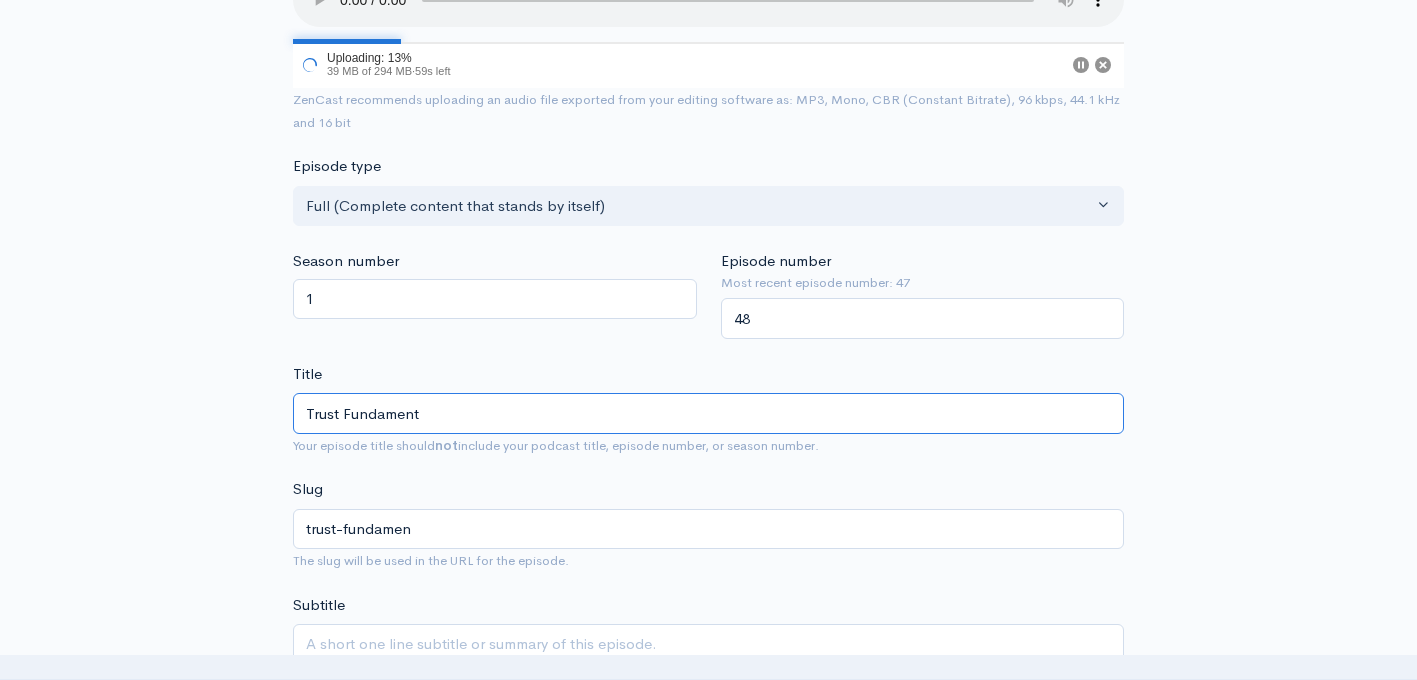 type on "trust-fundament" 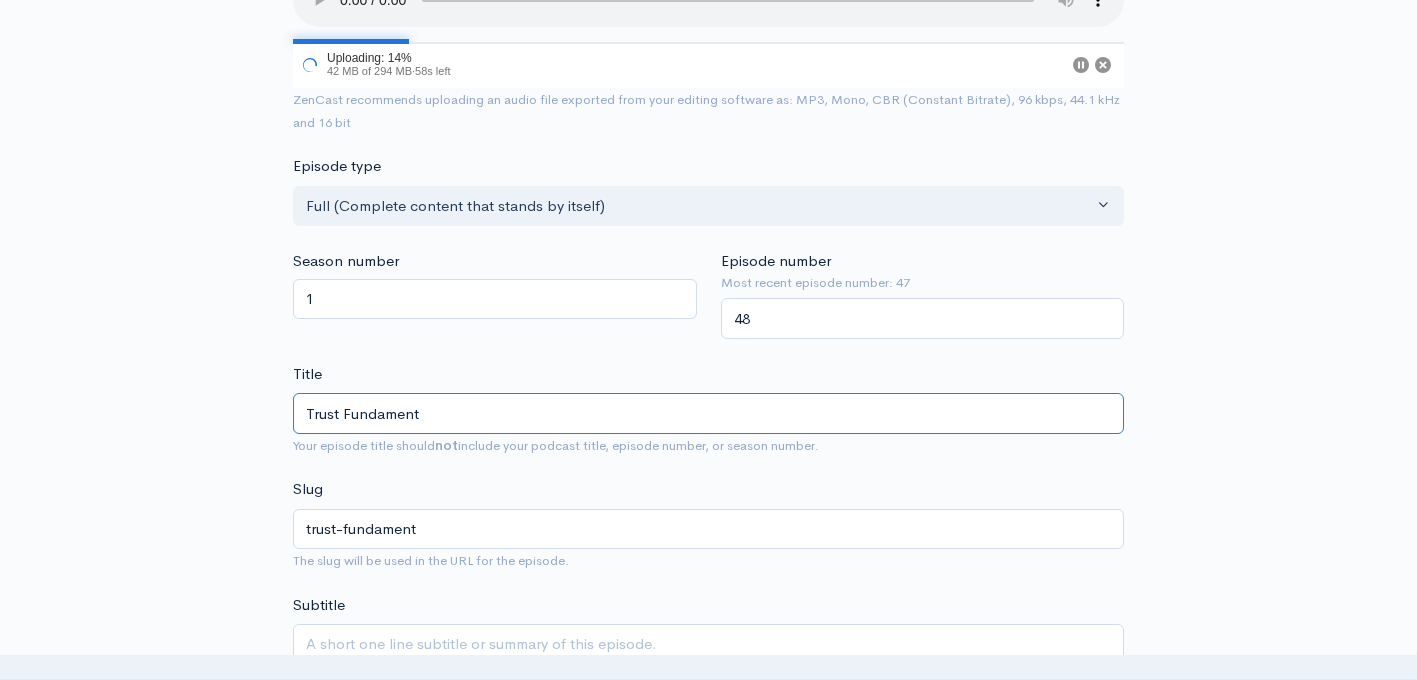 type on "Trust Fundamenta" 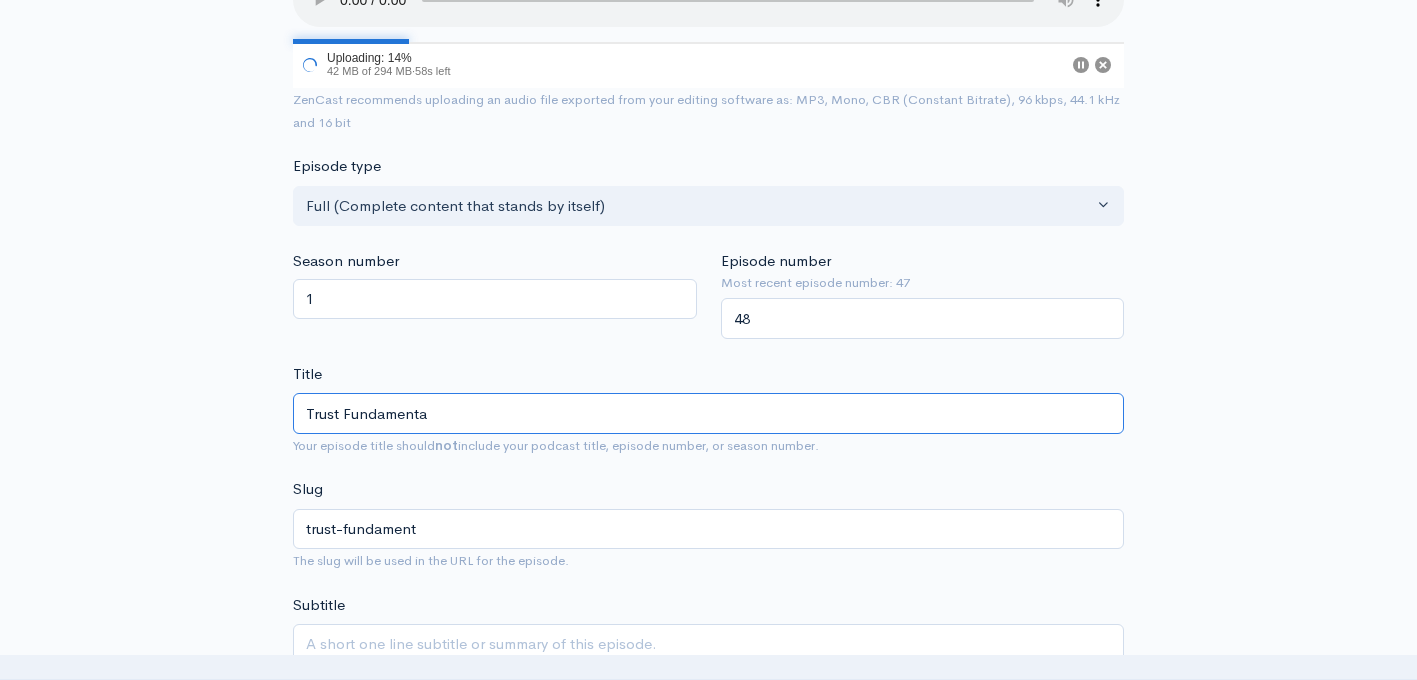 type on "trust-fundamenta" 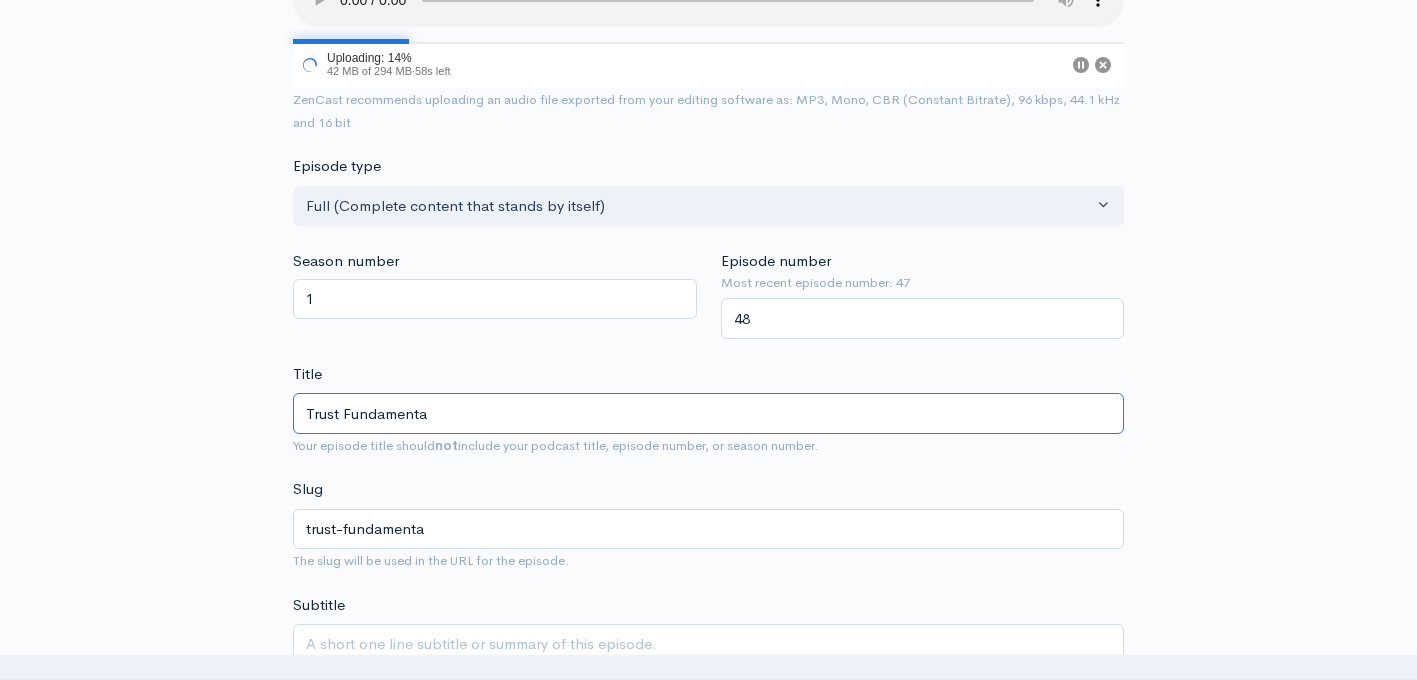type on "Trust Fundamental" 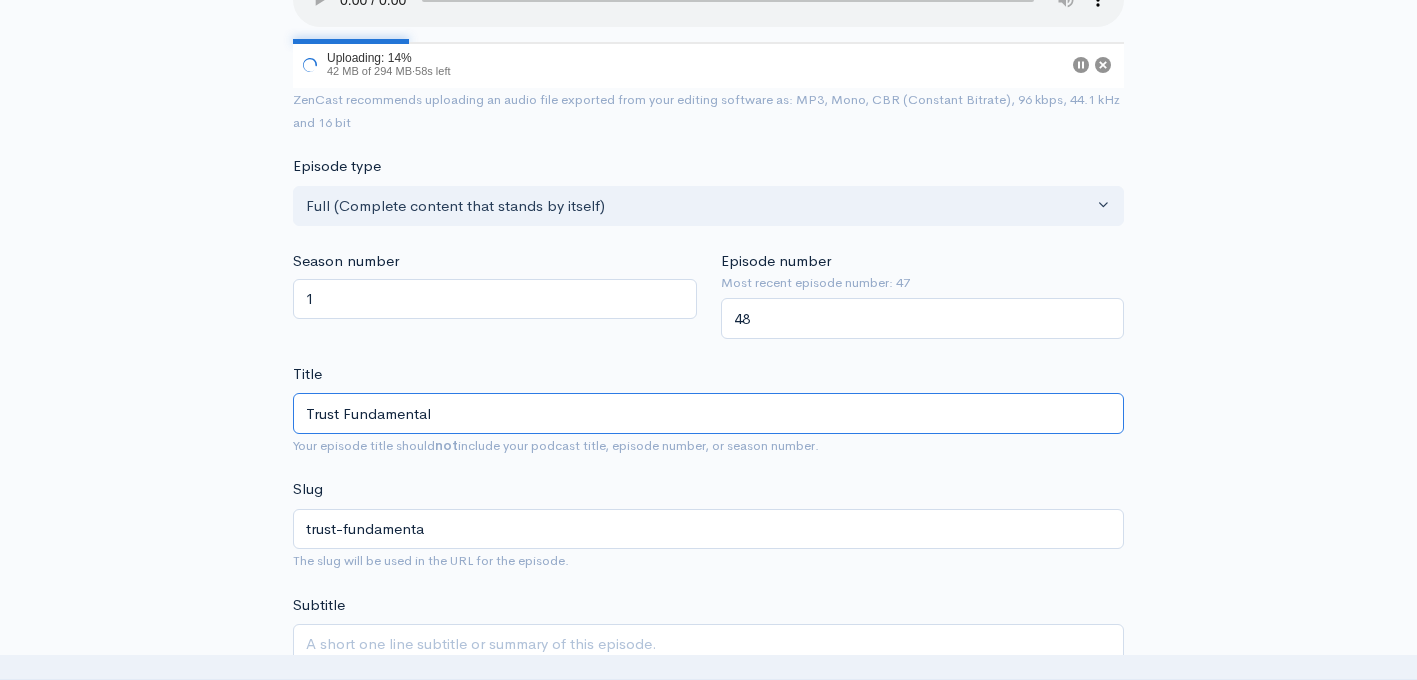 type on "trust-fundamental" 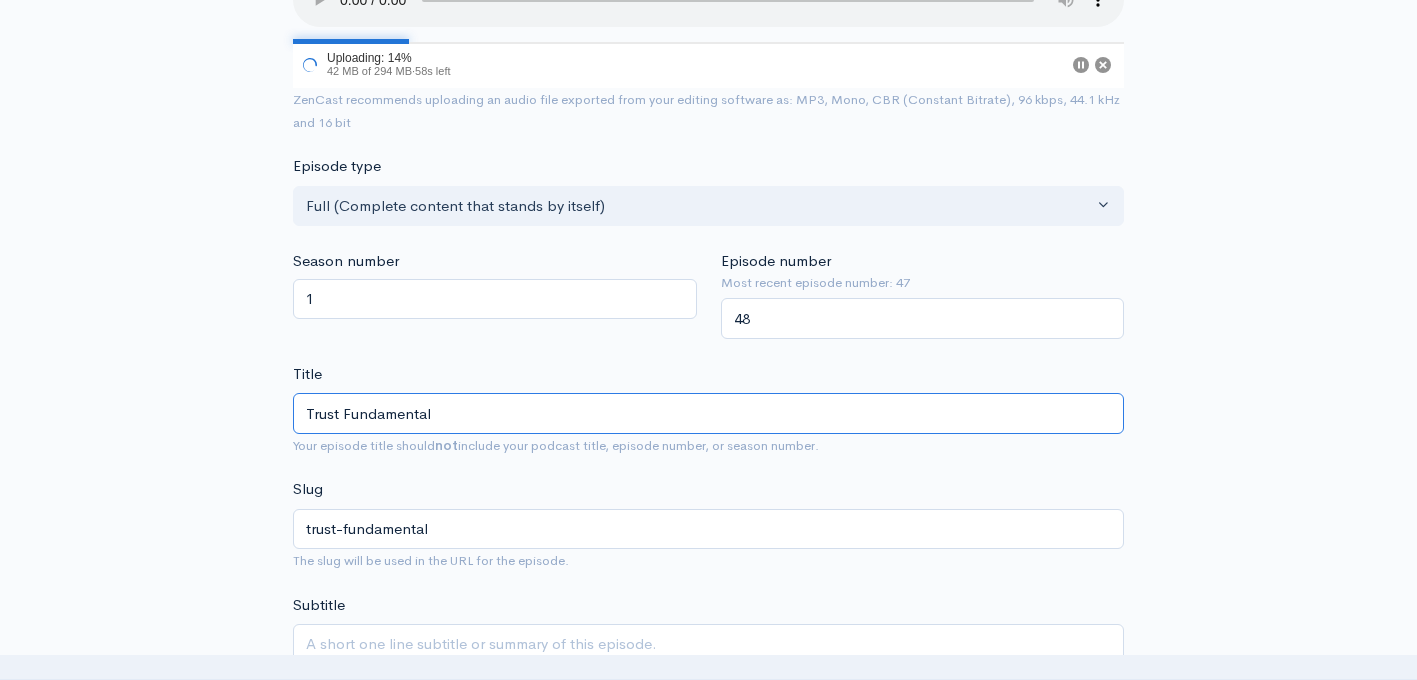 type on "Trust Fundamentals" 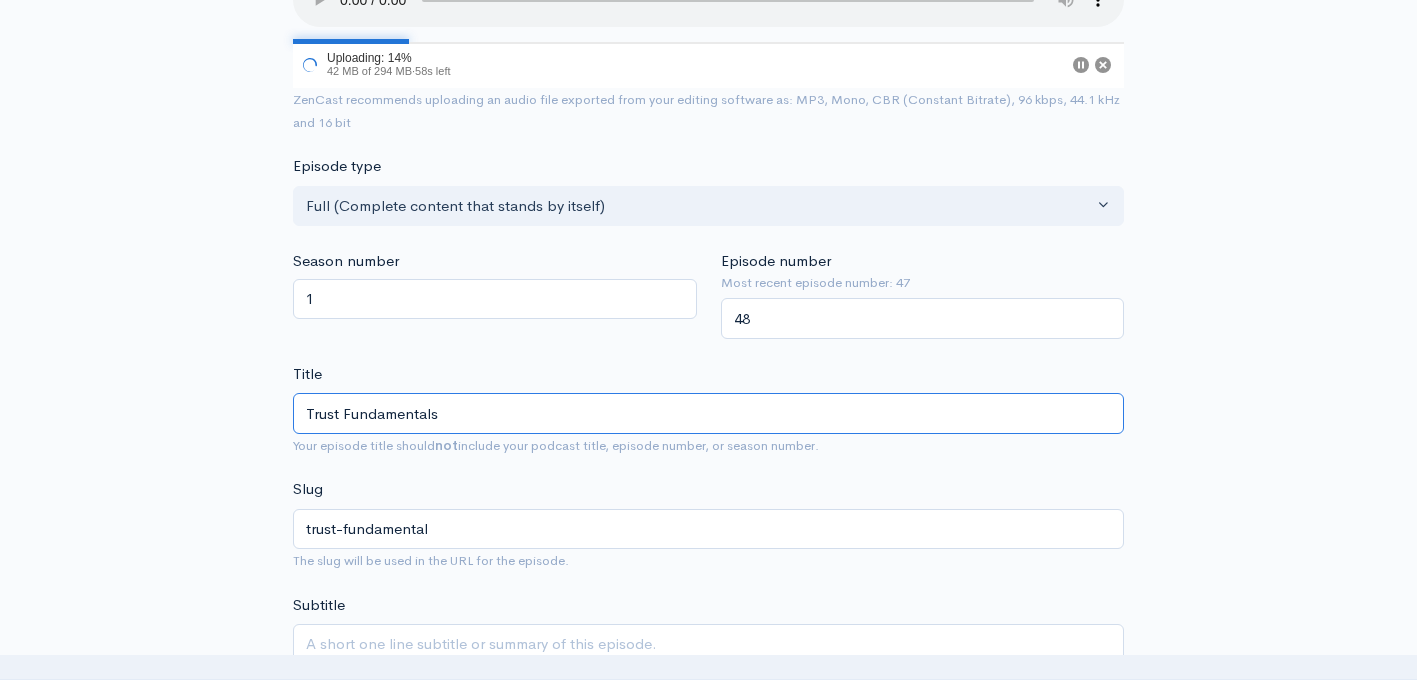 type on "trust-fundamentals" 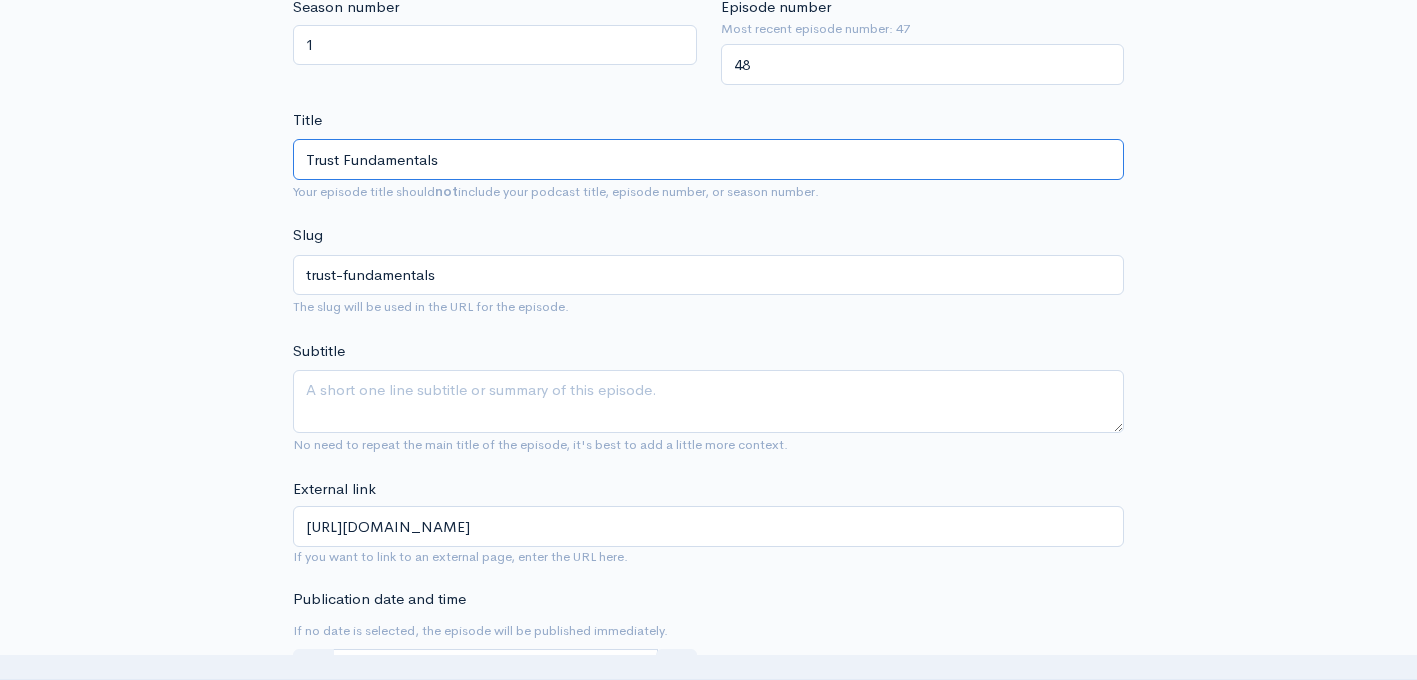 scroll, scrollTop: 718, scrollLeft: 0, axis: vertical 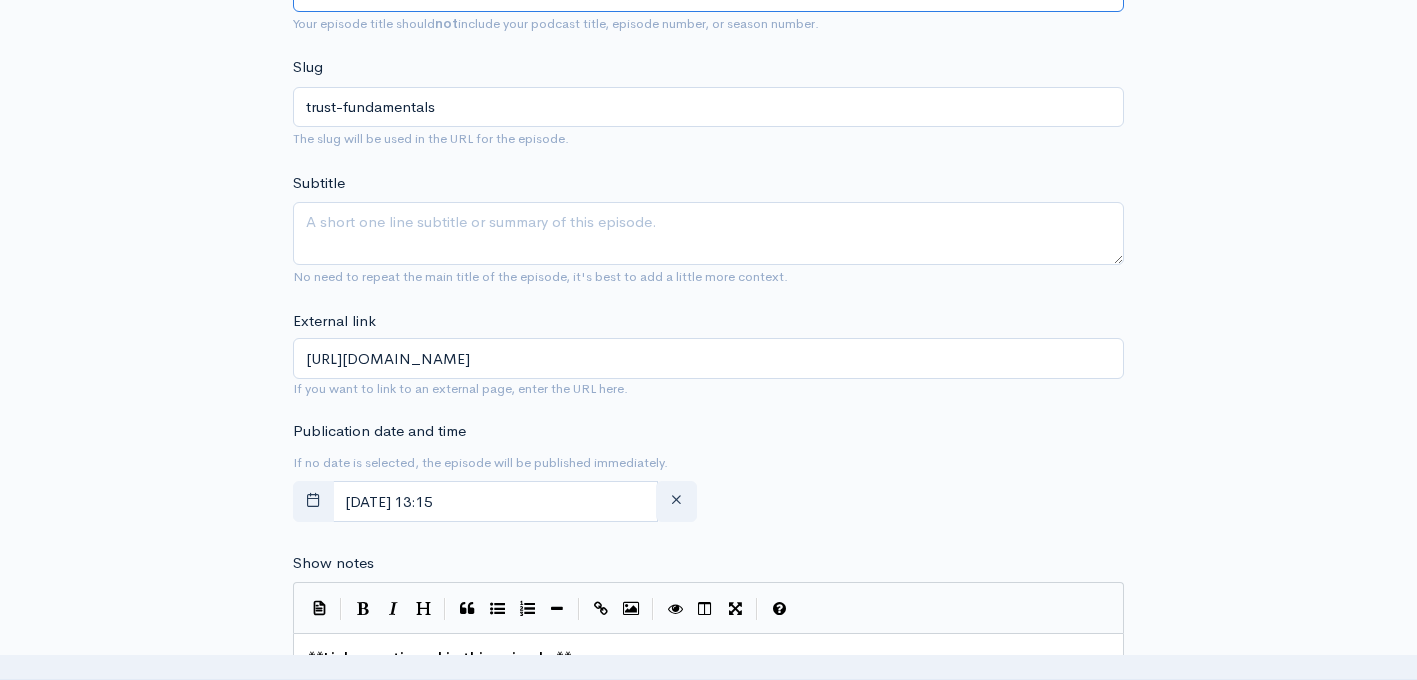 type on "Trust Fundamentals" 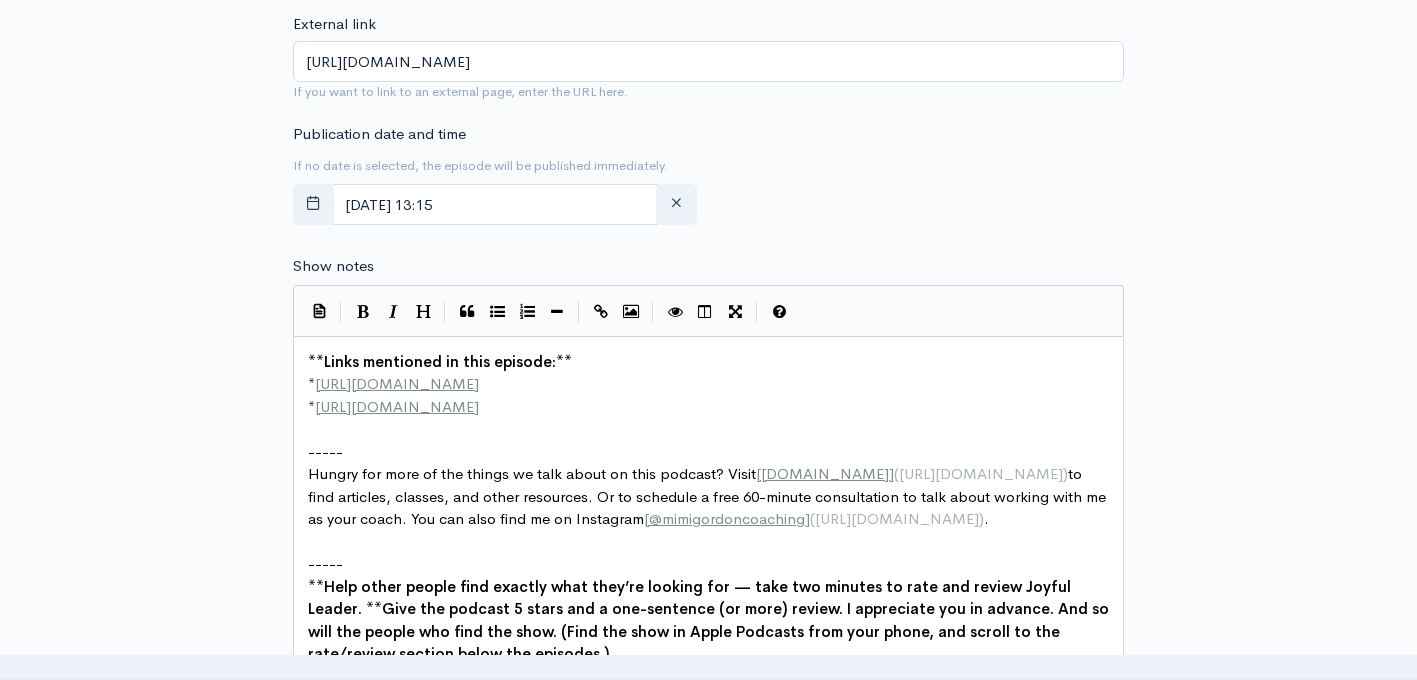 scroll, scrollTop: 1025, scrollLeft: 0, axis: vertical 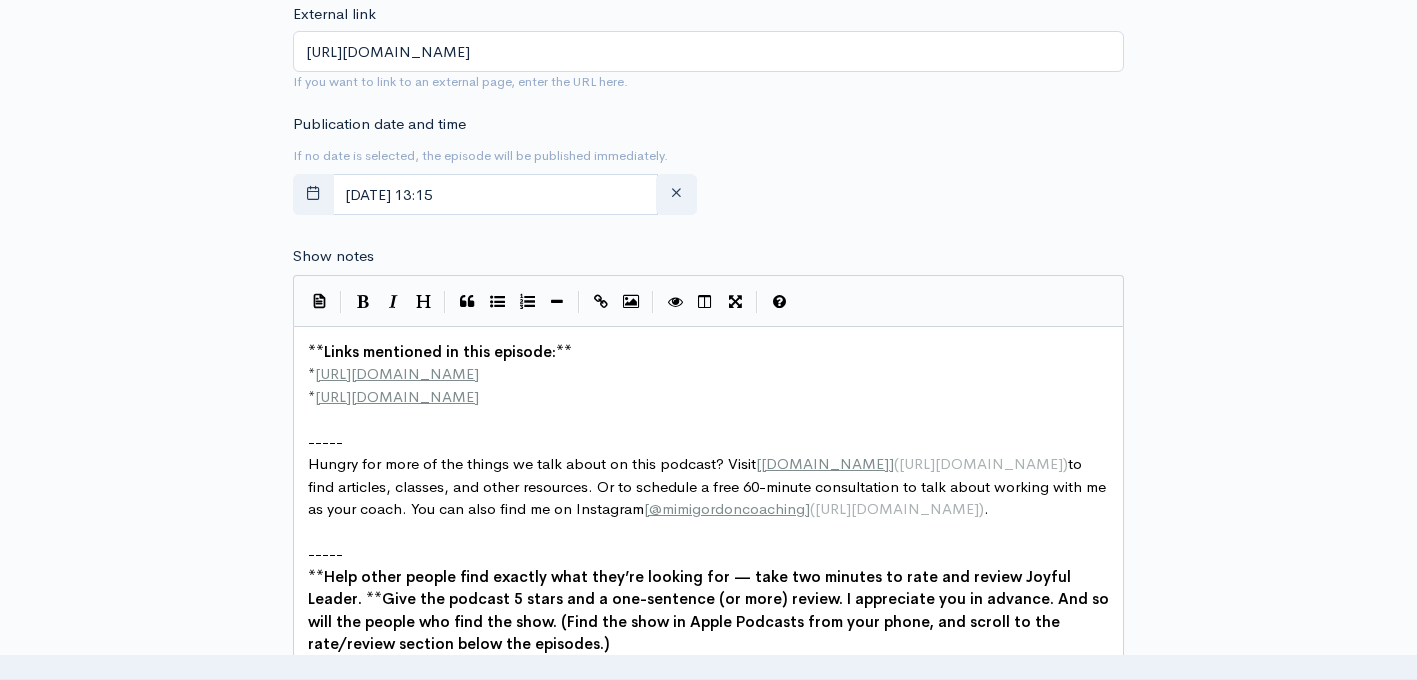 click on "xxxxxxxxxx   ** Links mentioned in this episode: ** *  http://example.com *  http://second-example.com ​ ----- Hungry for more of the things we talk about on this podcast? Visit  [ mimigordon.com ] ( https://mimigordon.com )  to find articles, classes, and other resources. Or to schedule a free 60-minute consultation to talk about working with me as your coach. You can also find me on Instagram  [ @mimigordoncoaching ] ( https://www.instagram.com/mimigordoncoaching/ ) . ​ ----- ** Help other people find exactly what they’re looking for — take two minutes to rate and review Joyful Leader. **Give the podcast 5 stars and a one-sentence (or more) review. I appreciate you in advance. And so will the people who find the show. (Find the show in Apple Podcasts from your phone, and scroll to the rate/review section below the episodes.) ​ ----- Original music by Amir Sberlo |  [ Never Bored ] ( https://open.spotify.com/artist/6MIqwpxy2MaLz2zMnEJ8Ug?si=NnPc00-IQmCmL_mL2nNo2A&nd=1&dlsi=b157f6ac1a81491b ) [" at bounding box center (708, 590) 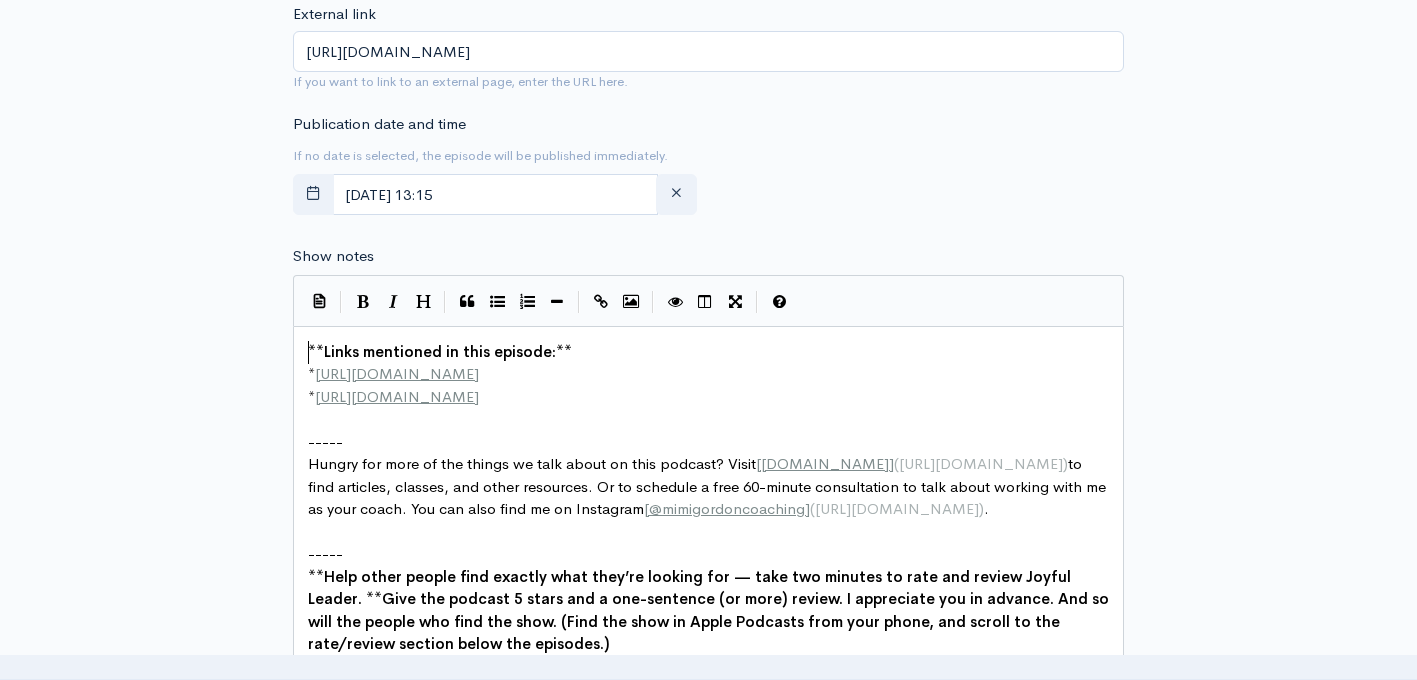 scroll, scrollTop: 1, scrollLeft: 0, axis: vertical 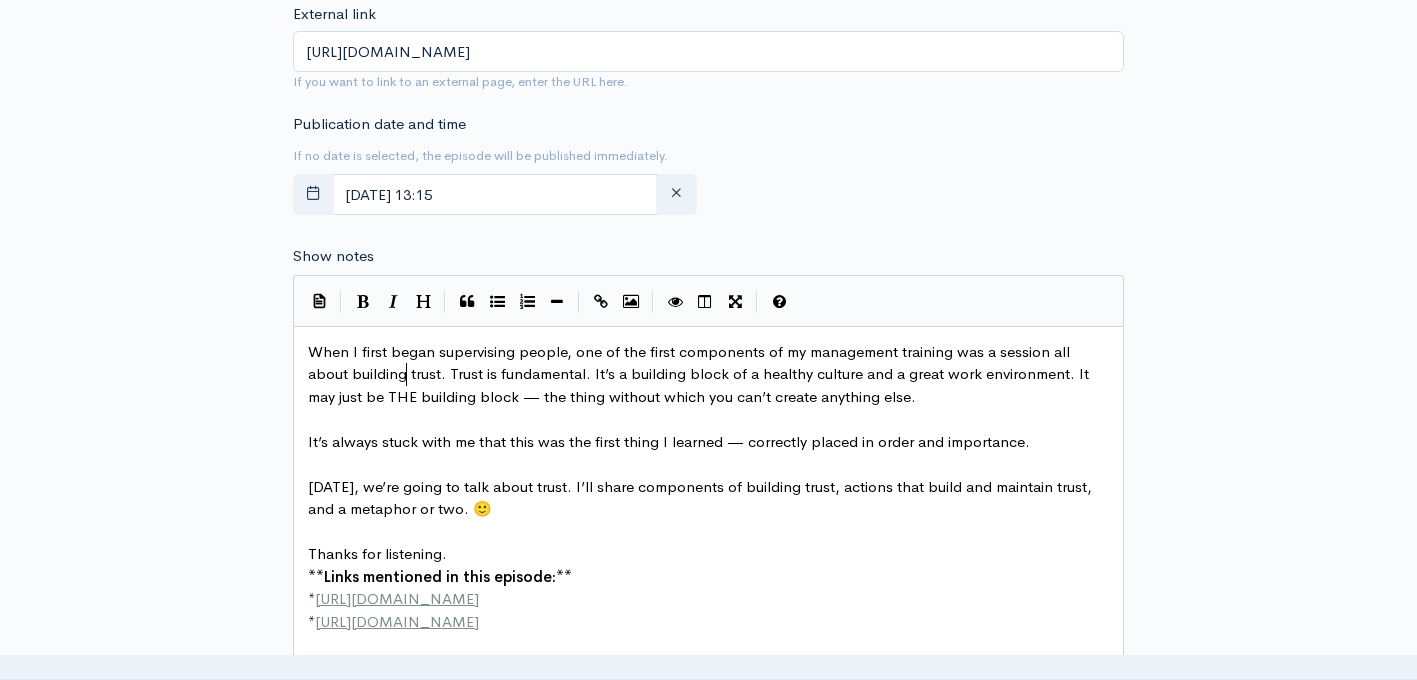 click on "When I first began supervising people, one of the first components of my management training was a session all about building trust. Trust is fundamental. It’s a building block of a healthy culture and a great work environment. It may just be THE building block — the thing without which you can’t create anything else." at bounding box center (700, 374) 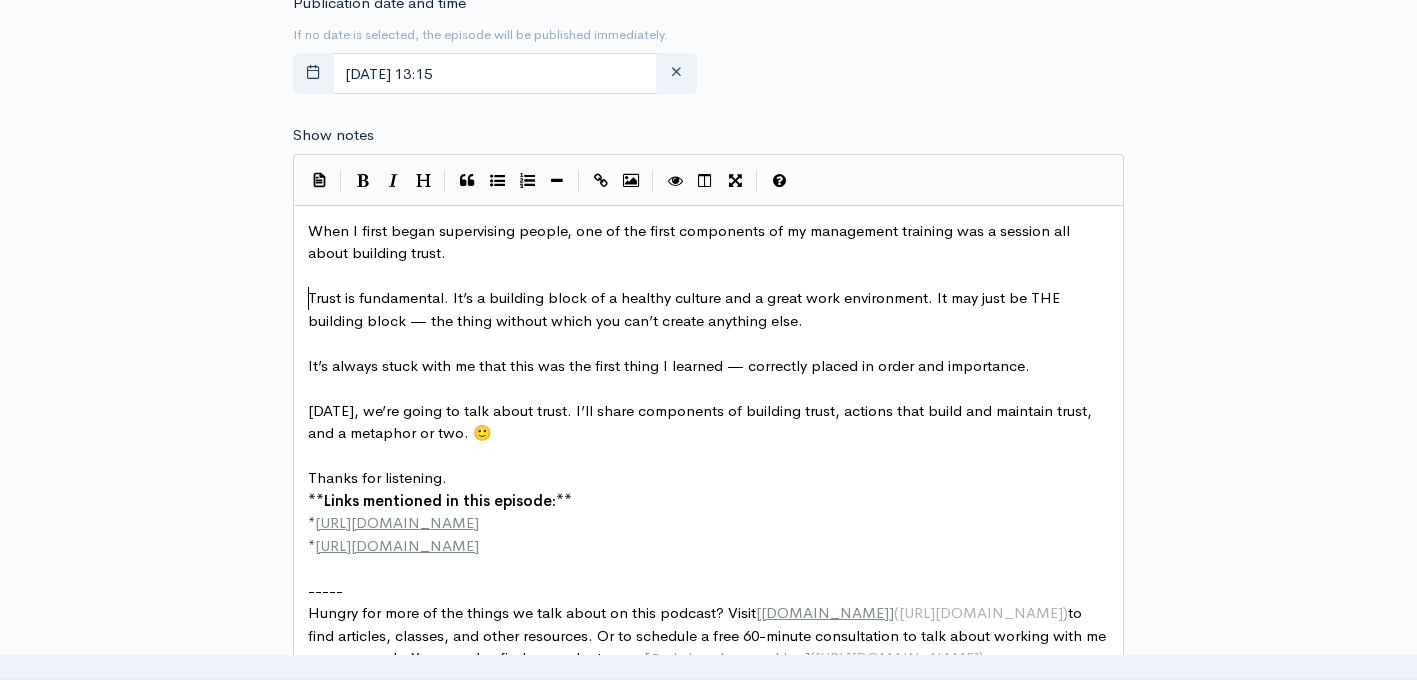 scroll, scrollTop: 1150, scrollLeft: 0, axis: vertical 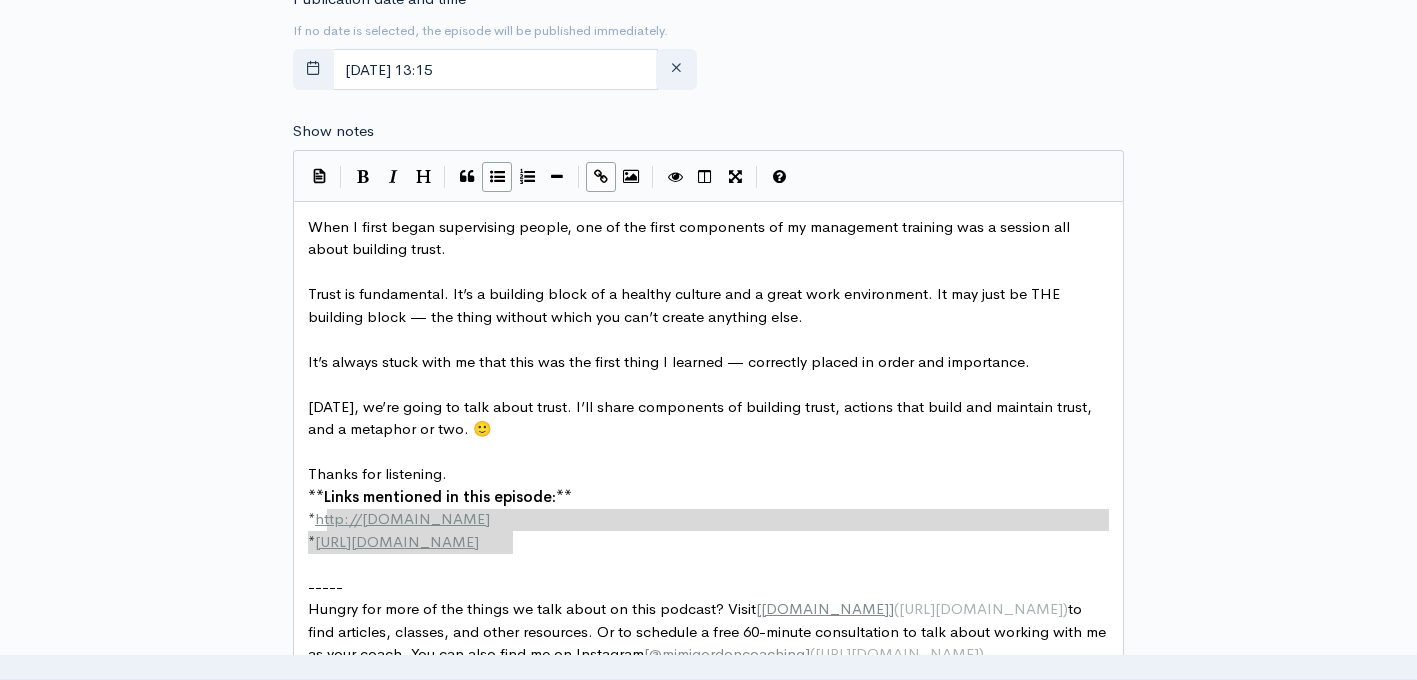 type on "**Links mentioned in this episode:**
* http://example.com
* http://second-example.com" 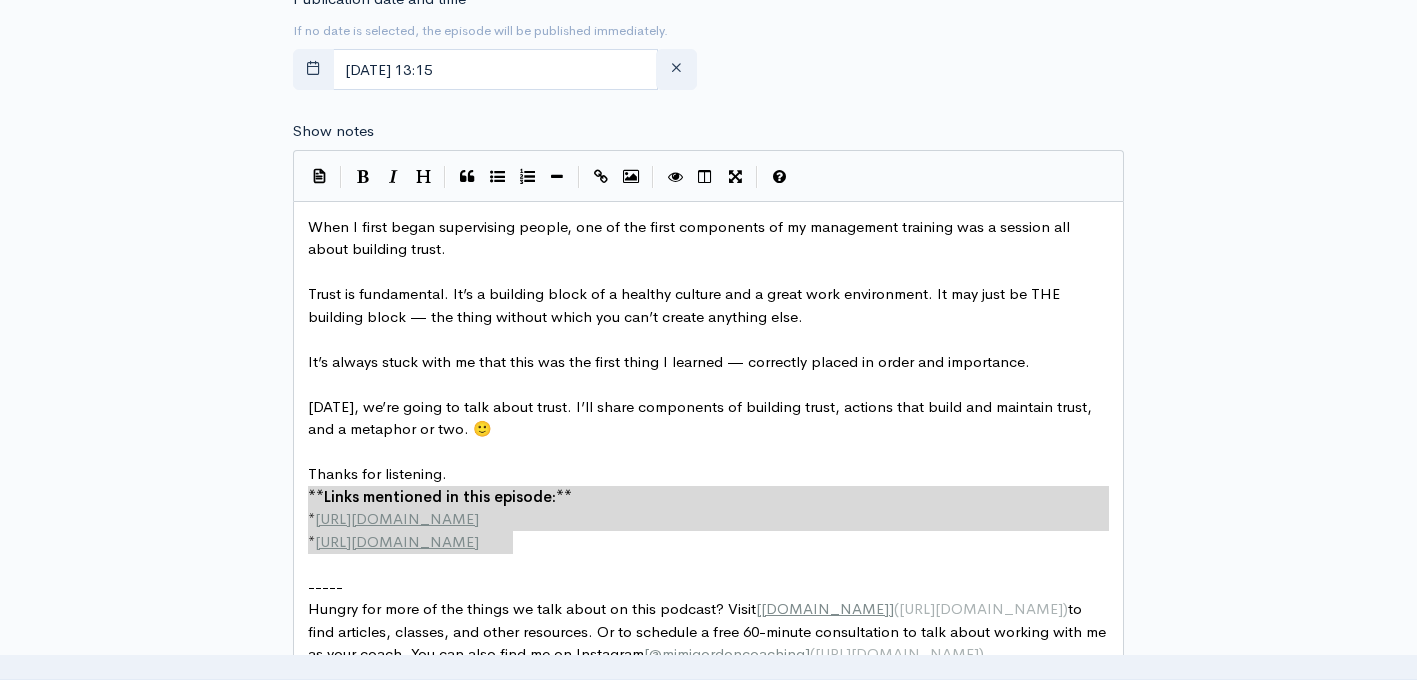 drag, startPoint x: 530, startPoint y: 549, endPoint x: 298, endPoint y: 489, distance: 239.63306 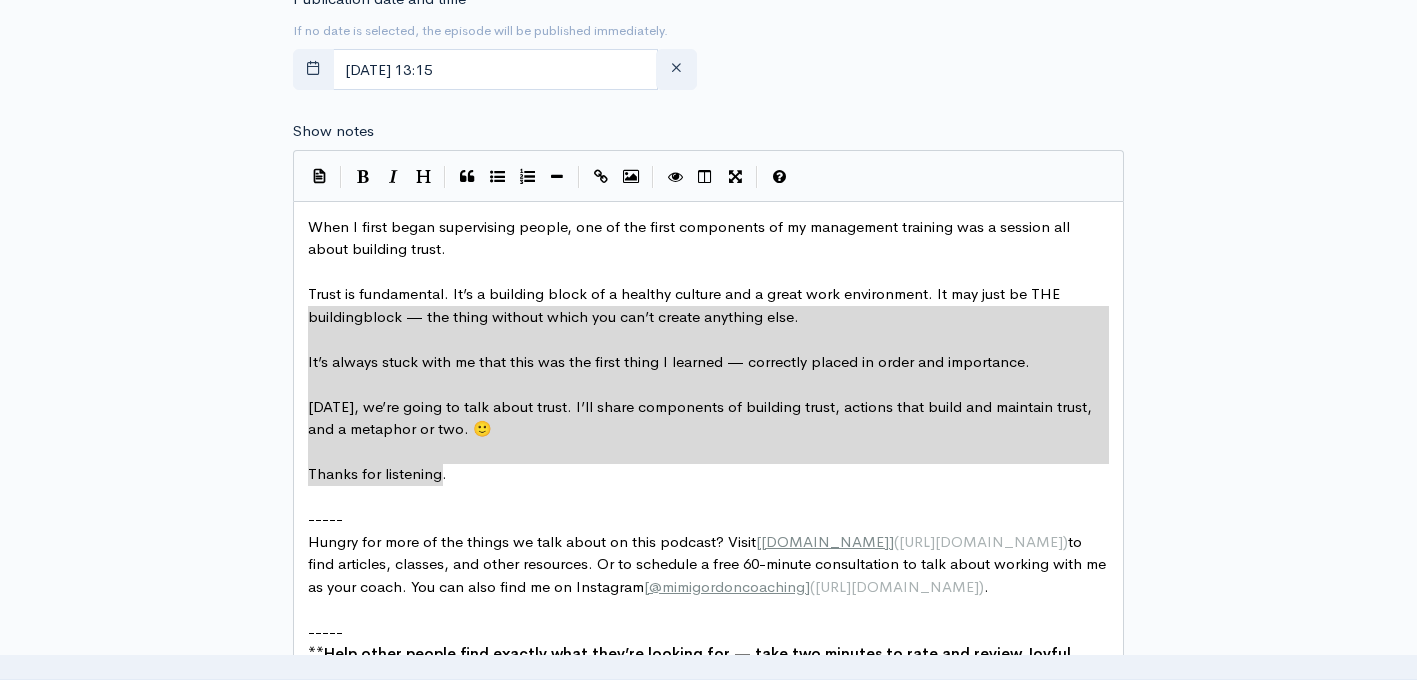 type on "When I first began supervising people, one of the first components of my management training was a session all about building trust.
Trust is fundamental. It’s a building block of a healthy culture and a great work environment. It may just be THE building block — the thing without which you can’t create anything else.
It’s always stuck with me that this was the first thing I learned — correctly placed in order and importance.
Today, we’re going to talk about trust. I’ll share components of building trust, actions that build and maintain trust, and a metaphor or two. 🙂
Thanks for listening." 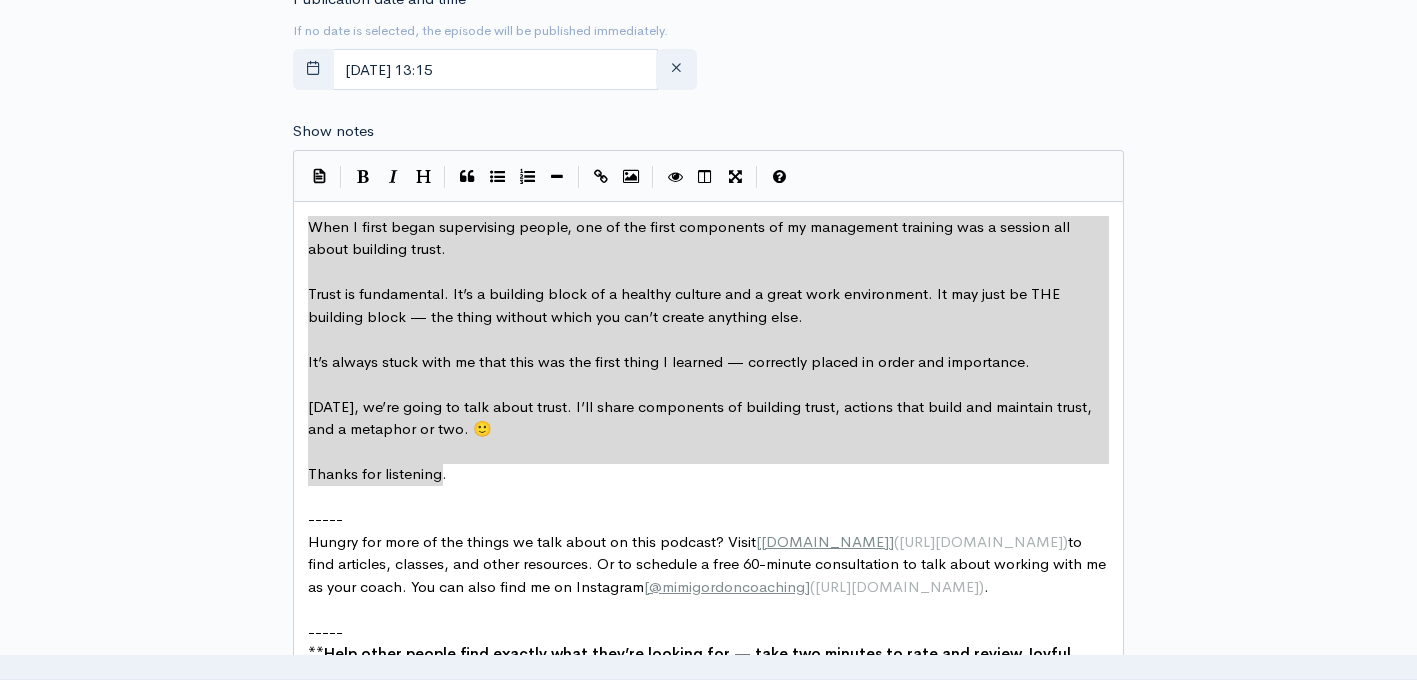 drag, startPoint x: 445, startPoint y: 483, endPoint x: 284, endPoint y: 223, distance: 305.81204 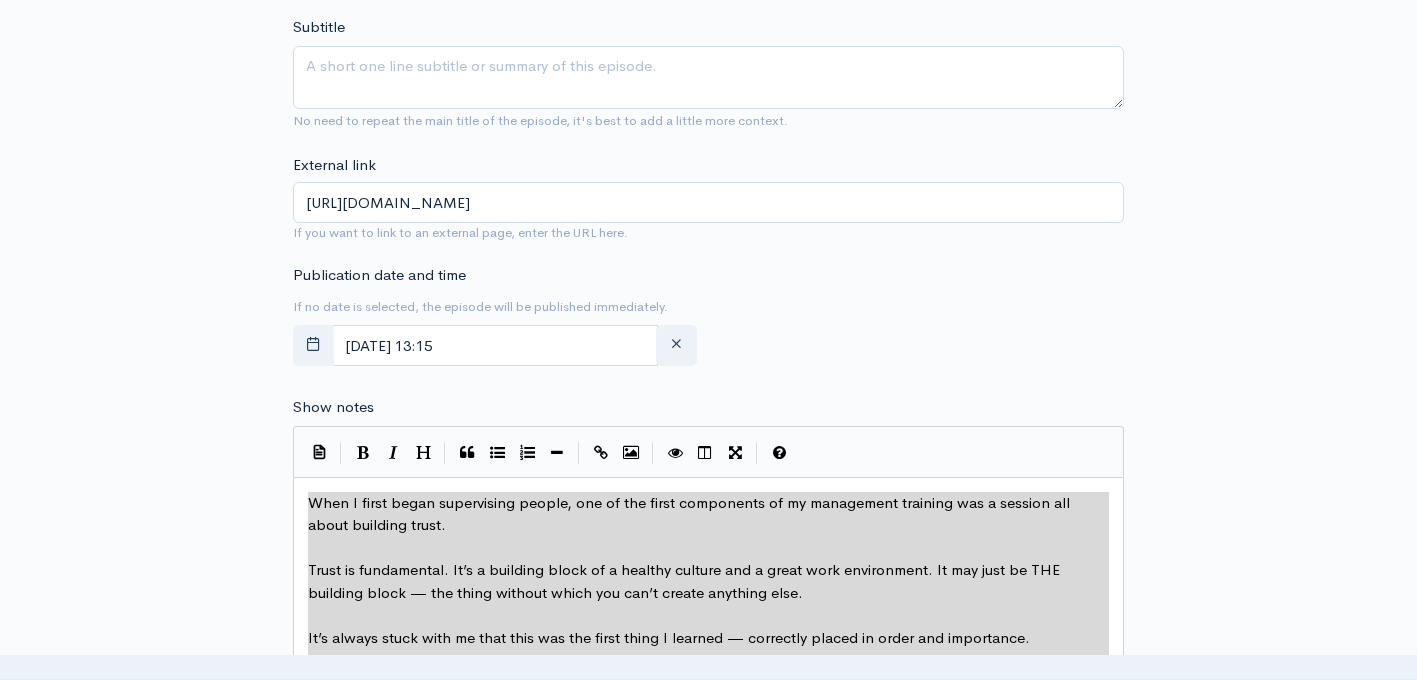 scroll, scrollTop: 873, scrollLeft: 0, axis: vertical 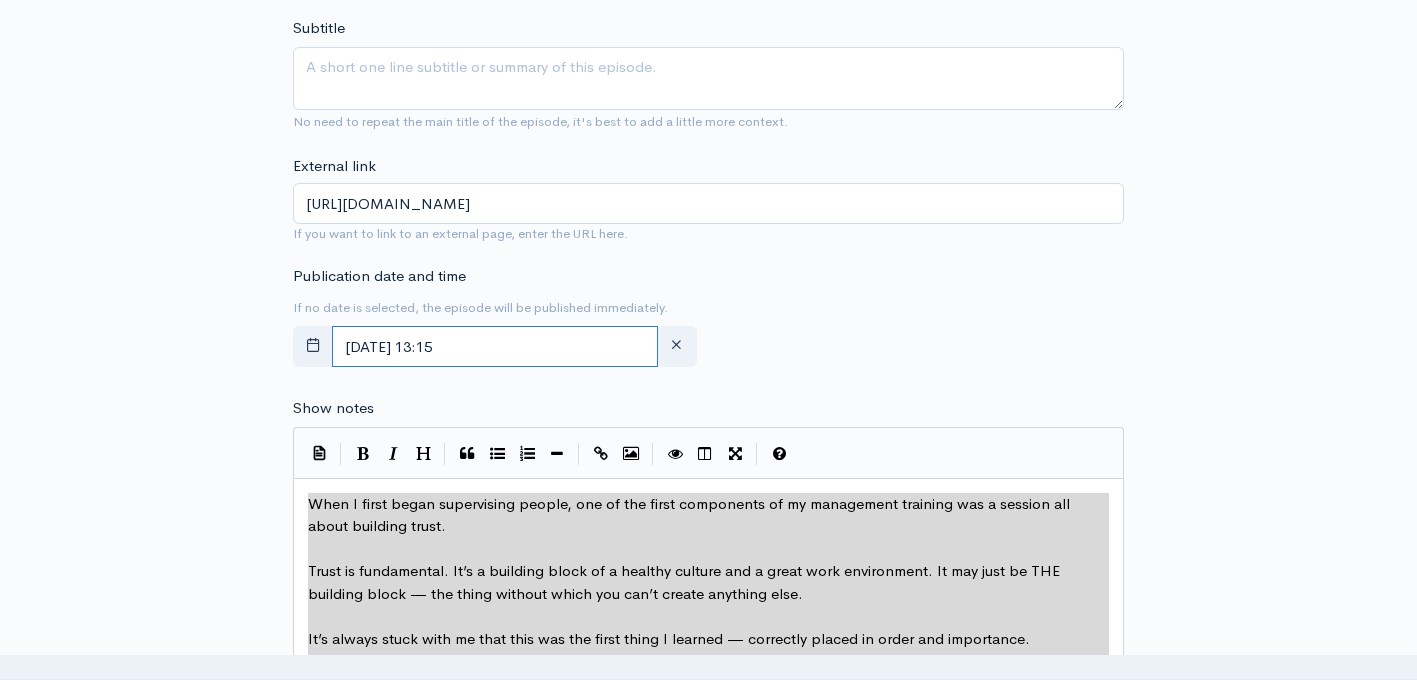 click on "July, 01 2025 13:15" at bounding box center [495, 346] 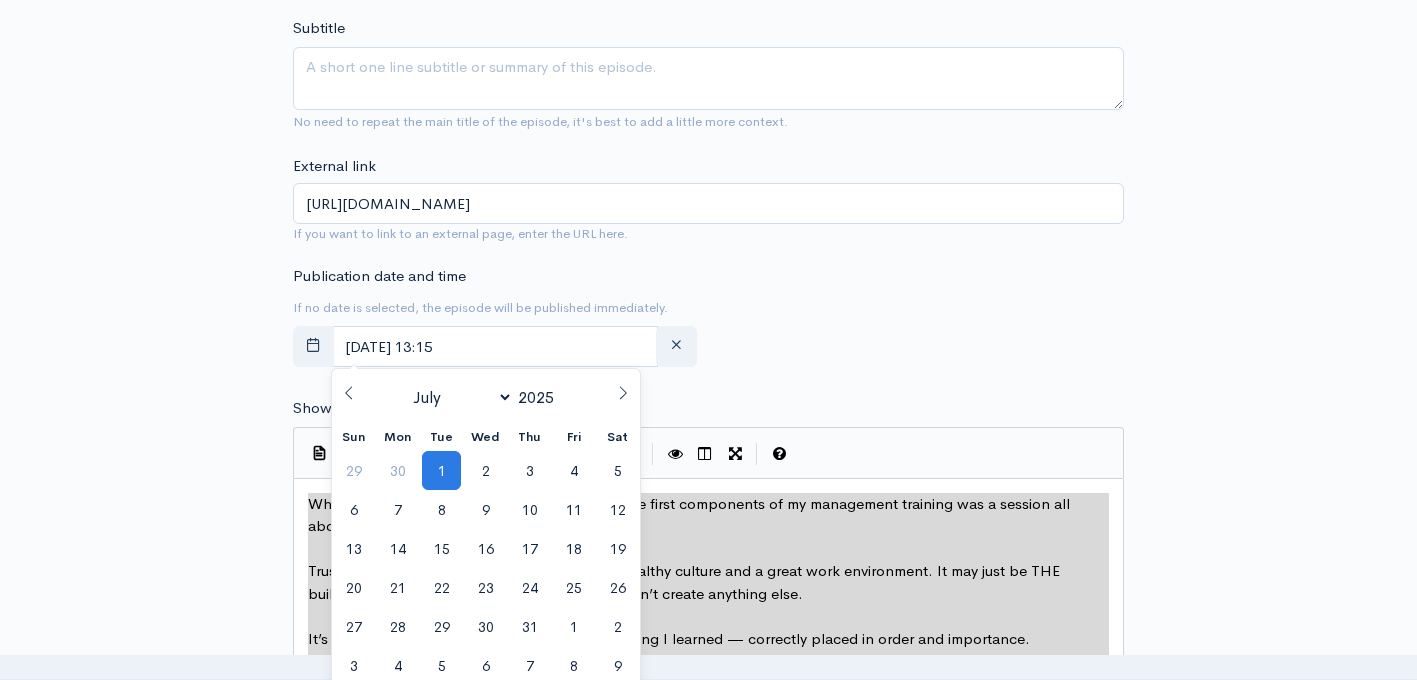 click at bounding box center (623, 386) 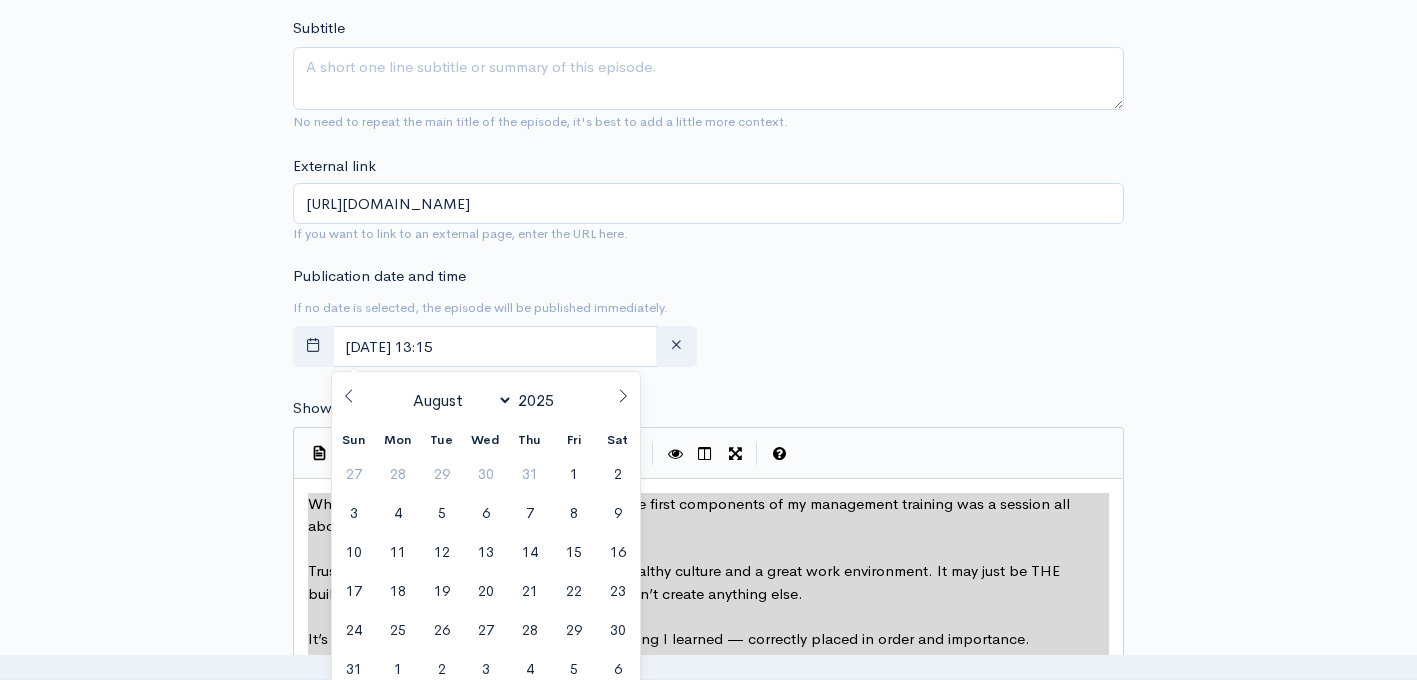 scroll, scrollTop: 918, scrollLeft: 0, axis: vertical 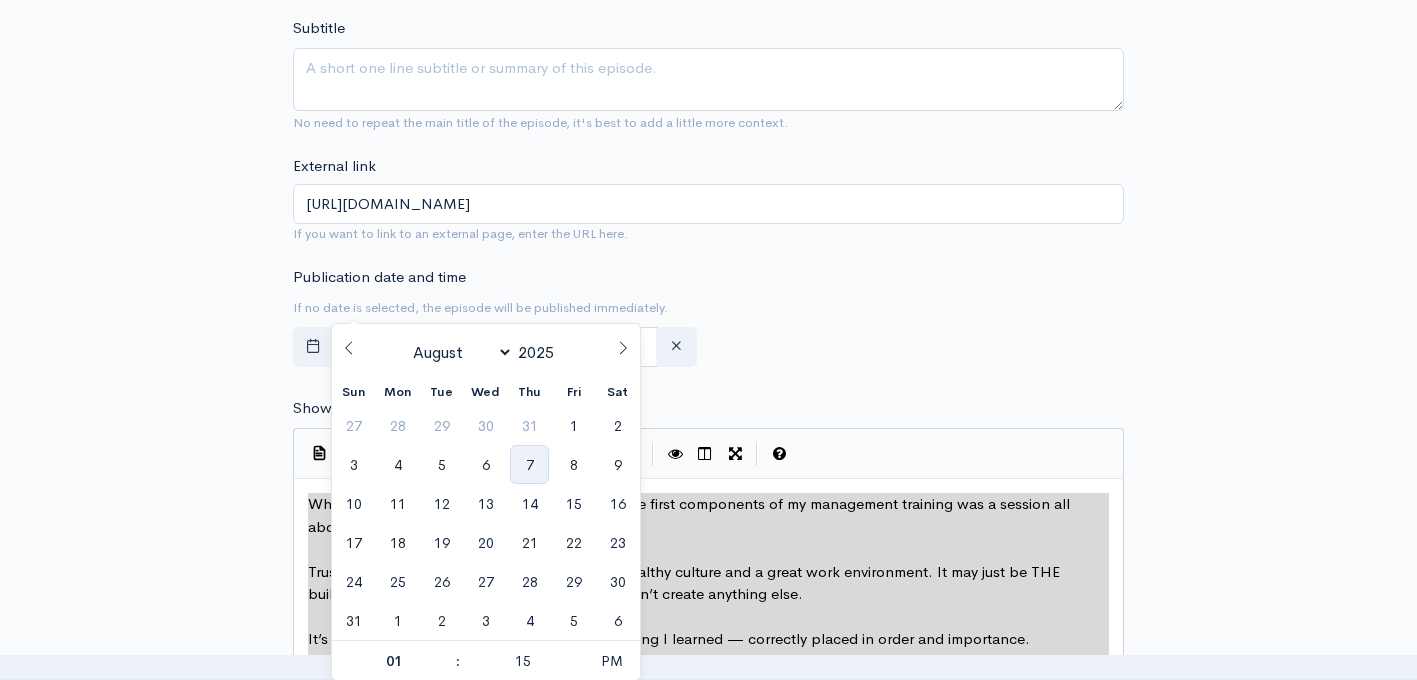click on "7" at bounding box center (529, 464) 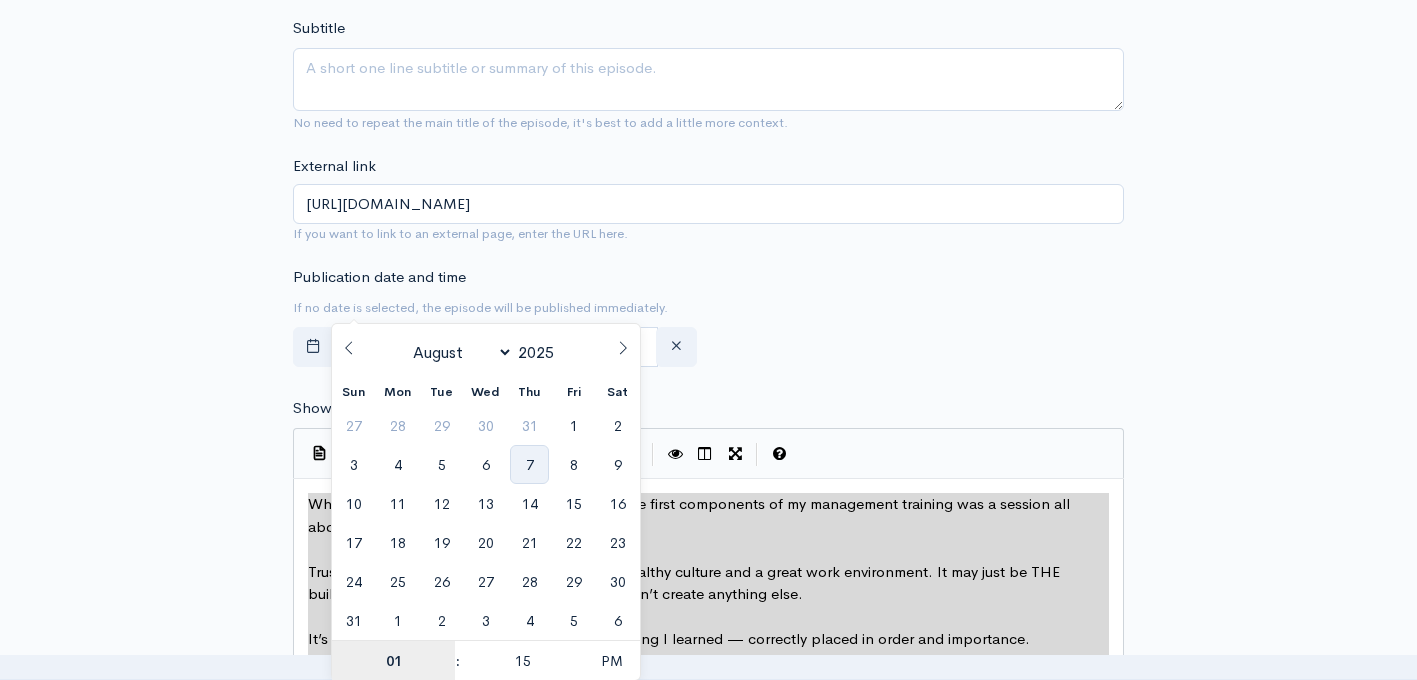 type on "August, 07 2025 13:15" 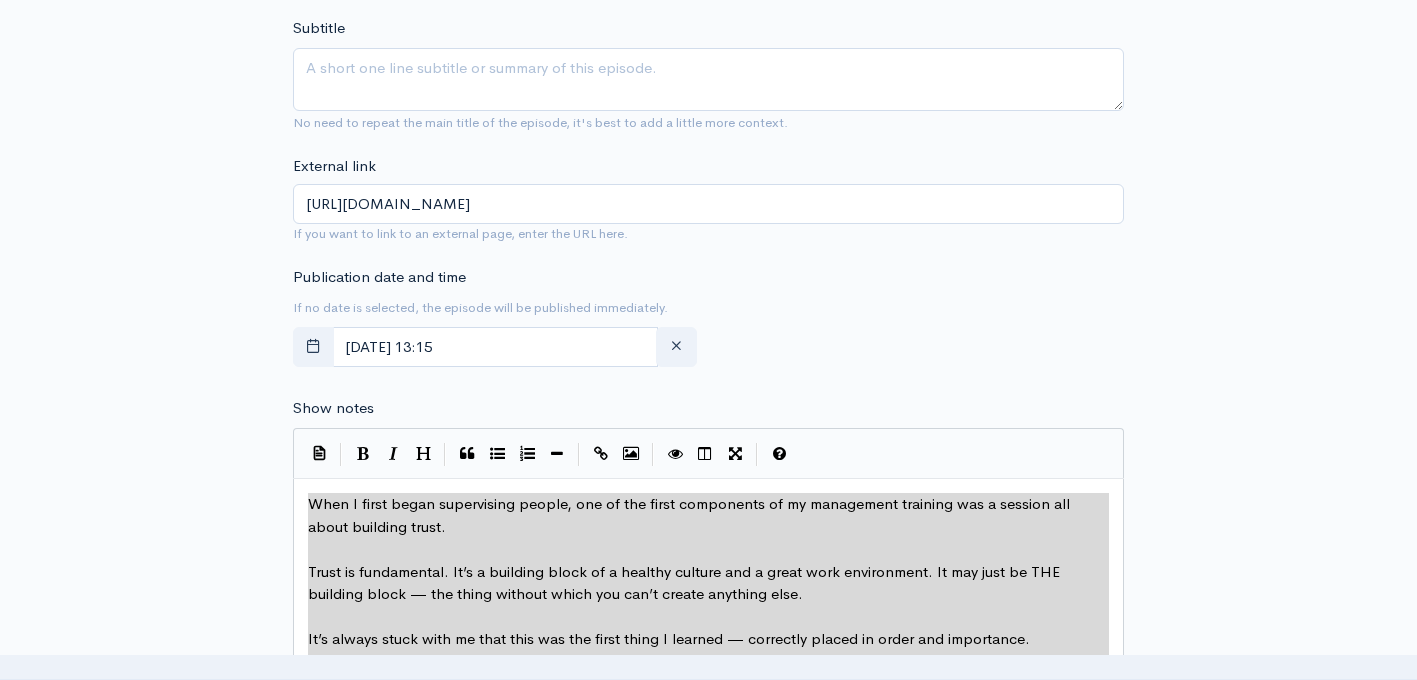 click on "Publication date and time   If no date is selected, the episode will be published immediately.     August, 07 2025 13:15" at bounding box center [708, 321] 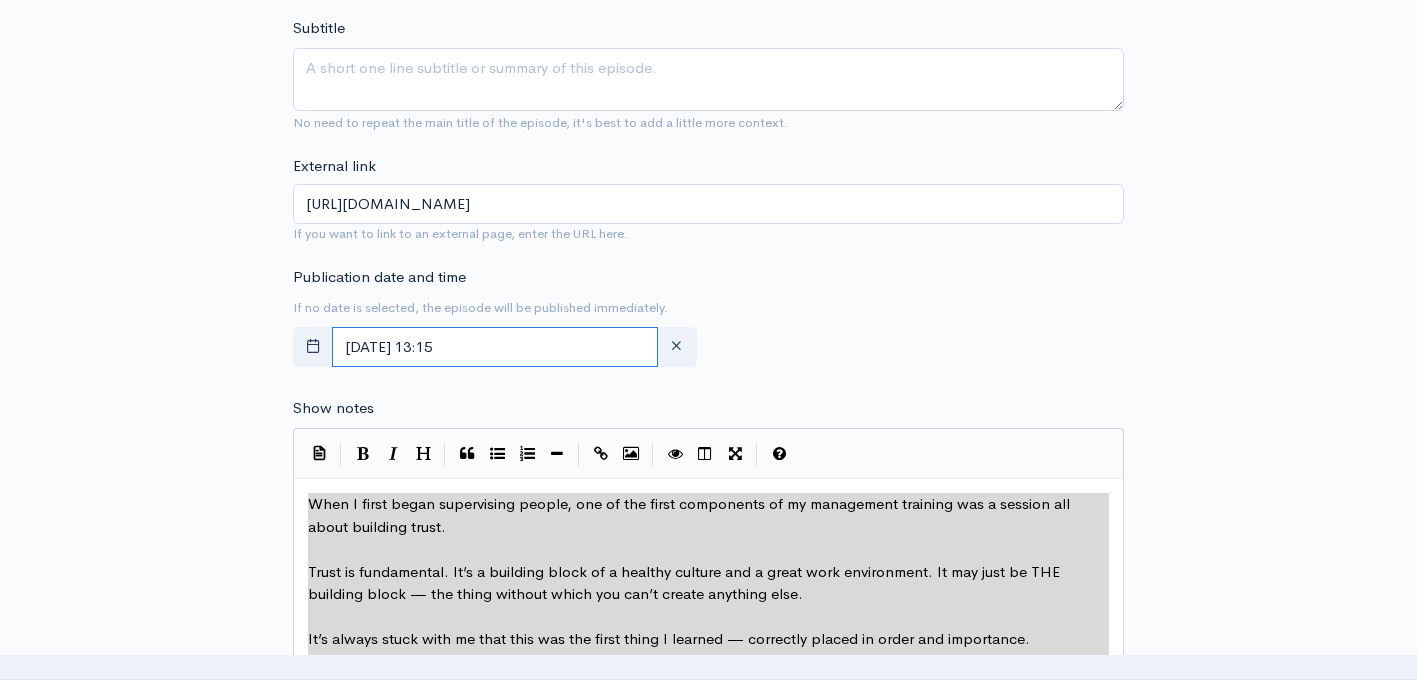 click on "August, 07 2025 13:15" at bounding box center [495, 347] 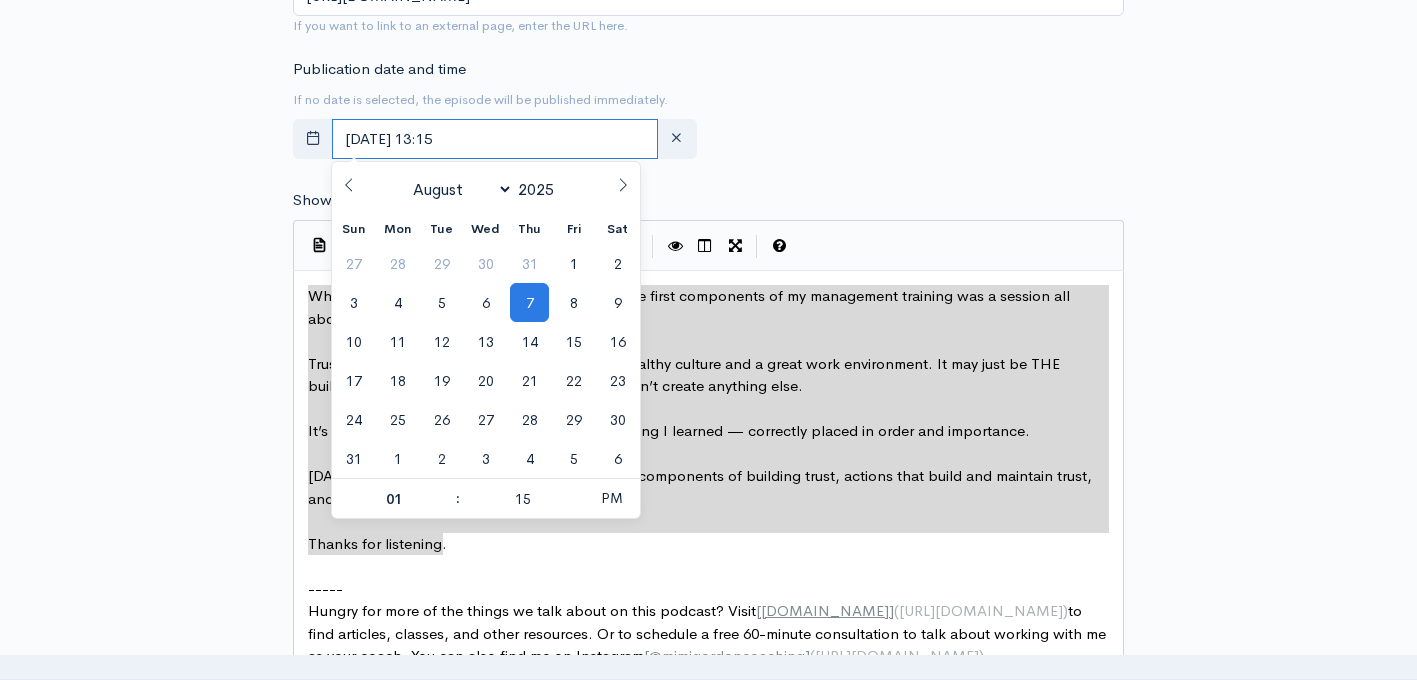 scroll, scrollTop: 1129, scrollLeft: 0, axis: vertical 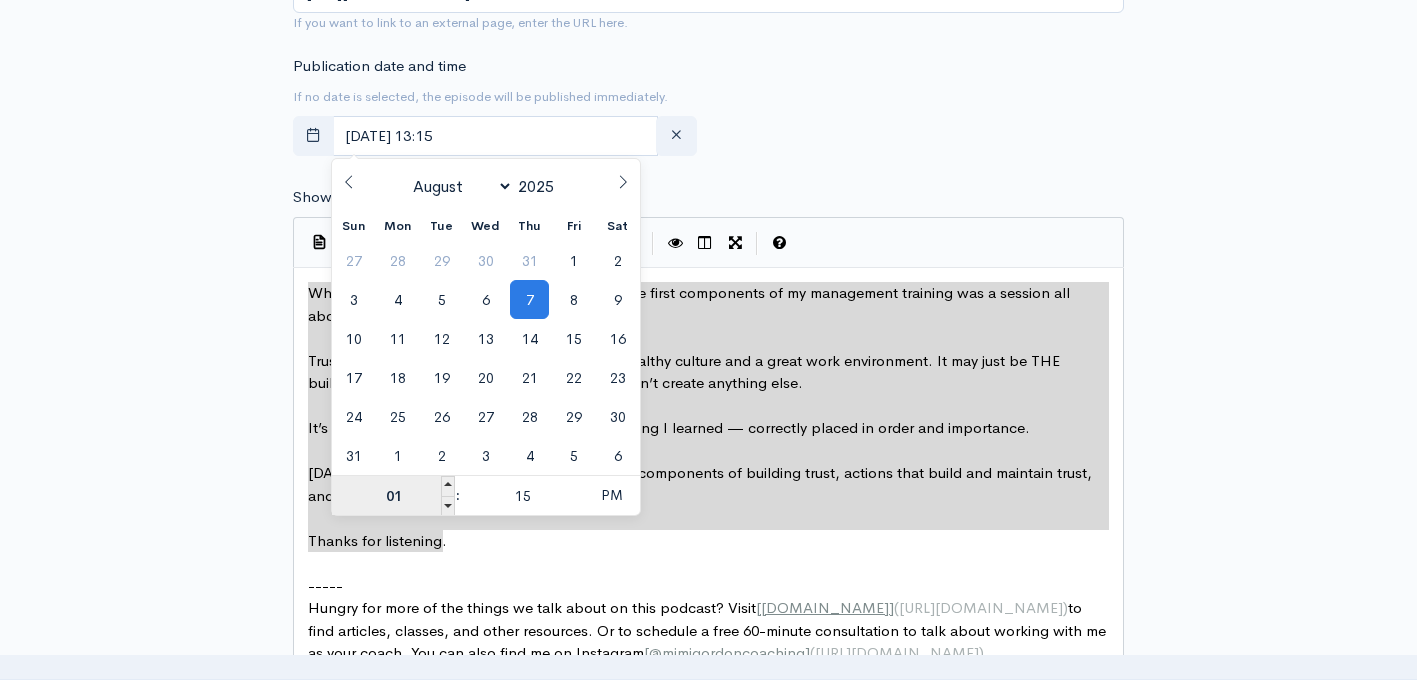 click on "01" at bounding box center (393, 496) 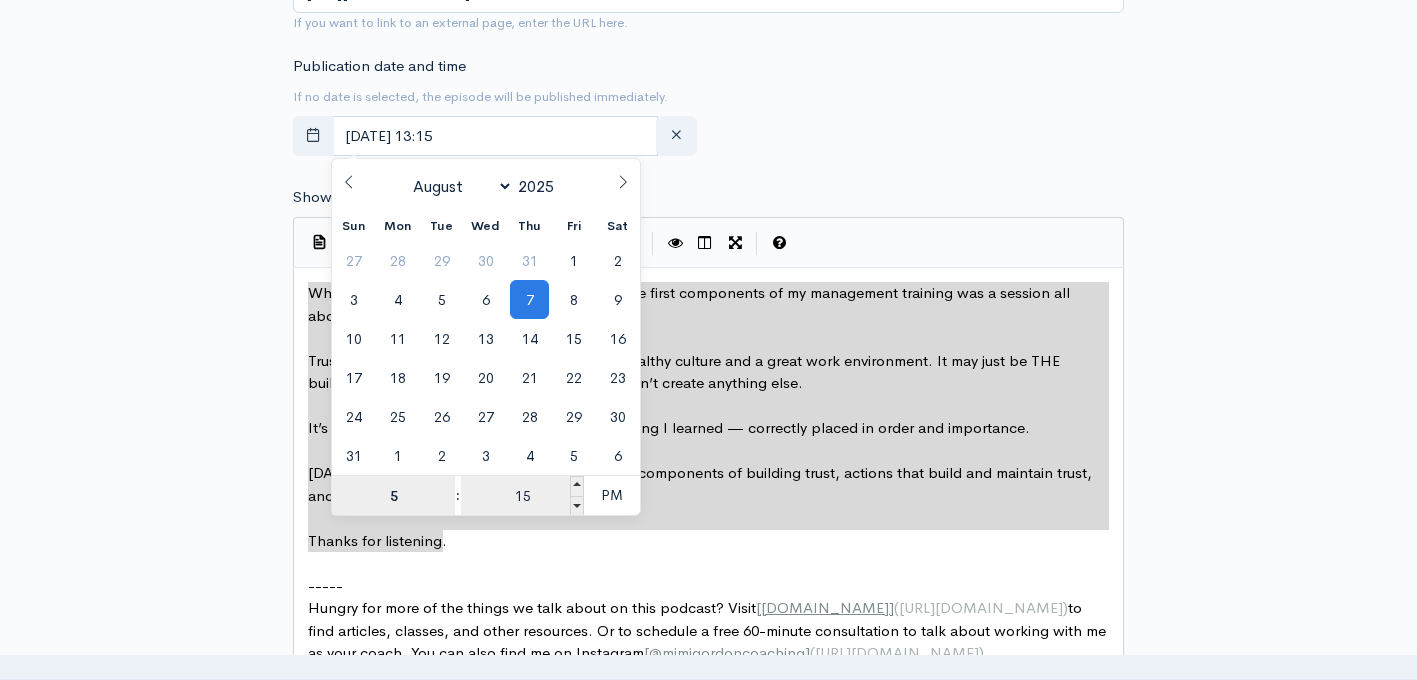 type on "5" 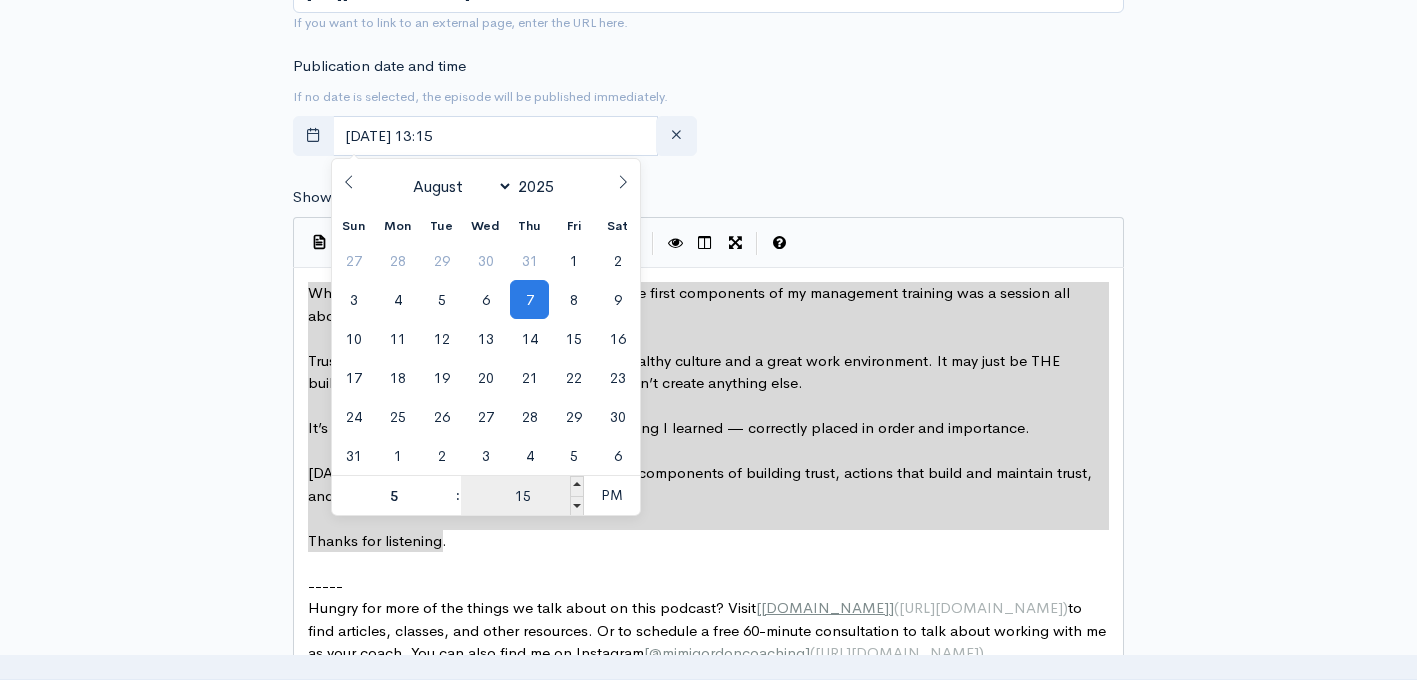 type on "August, 07 2025 17:15" 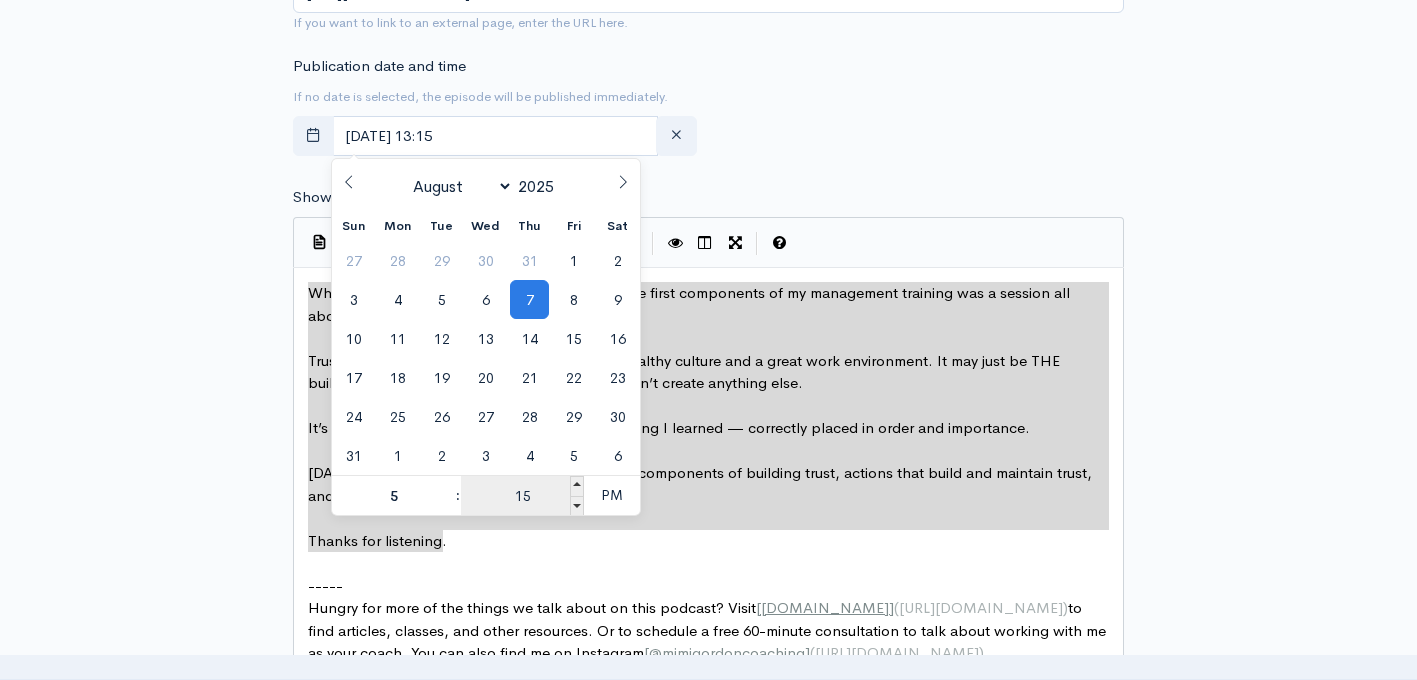 type on "05" 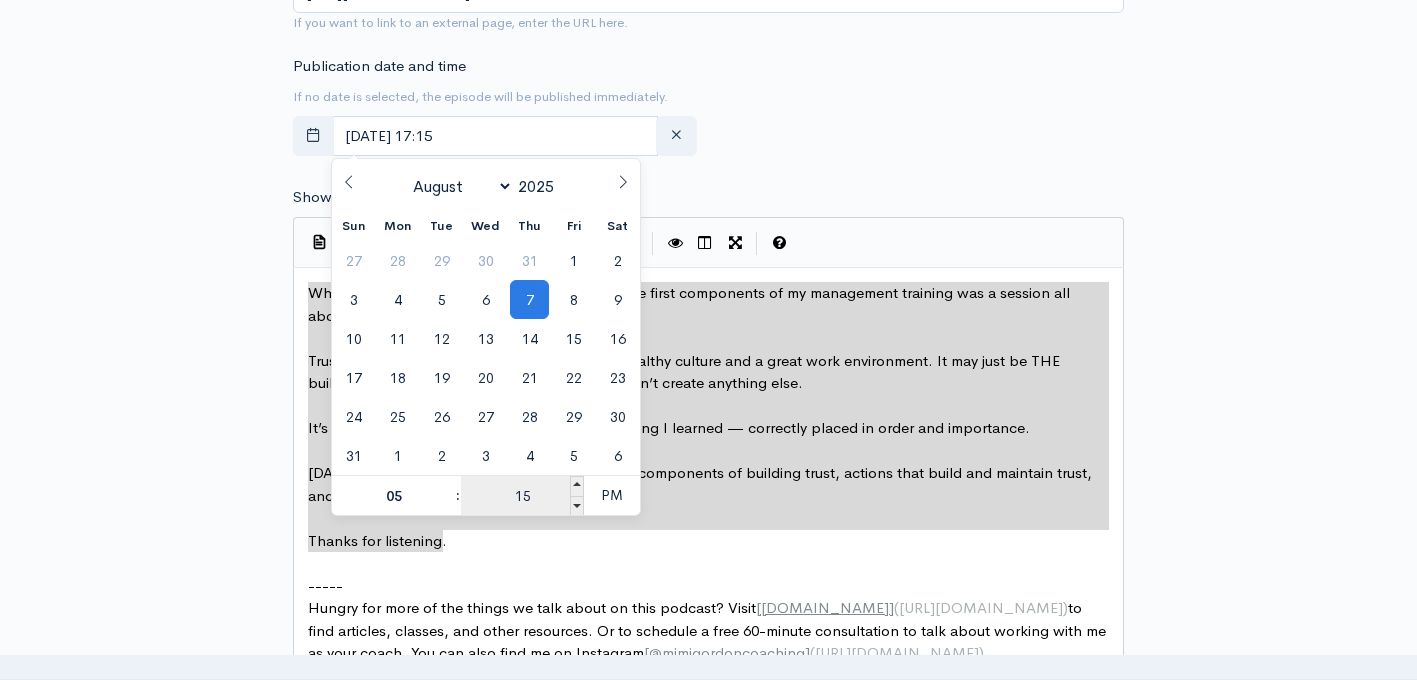 click on "15" at bounding box center [522, 496] 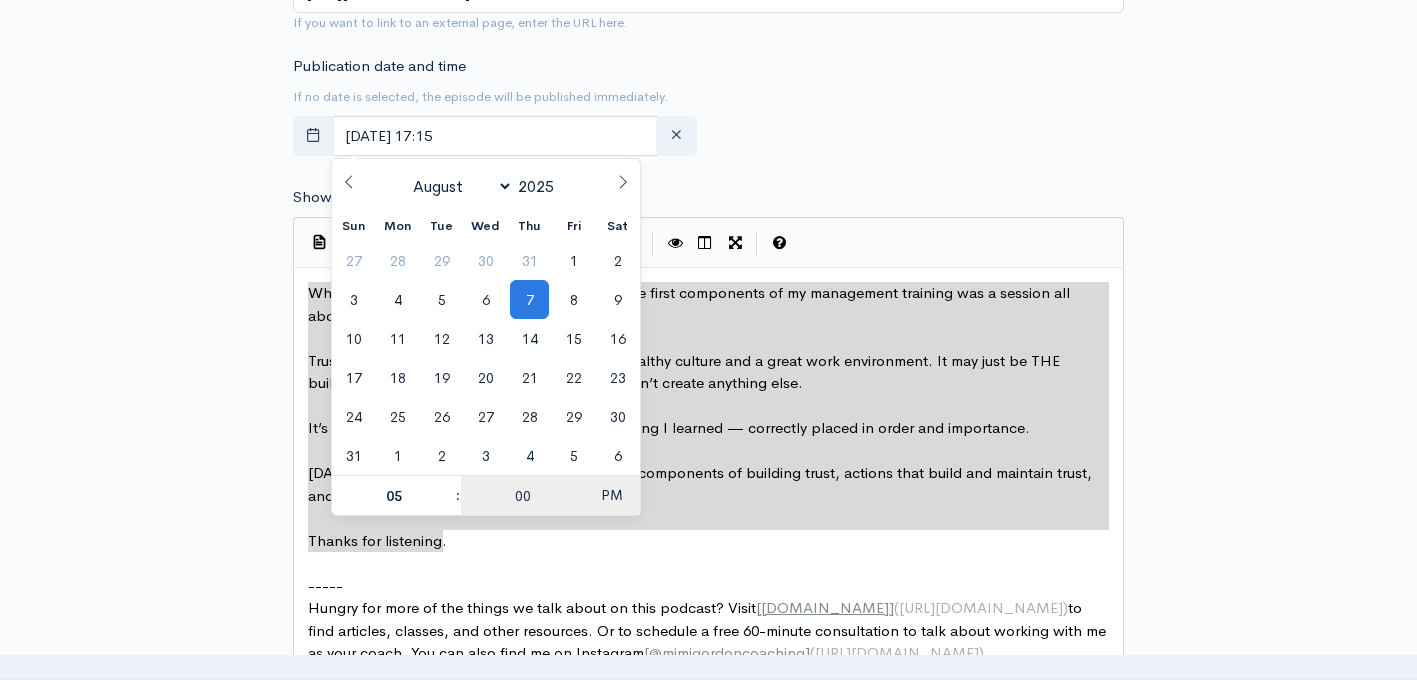 type on "00" 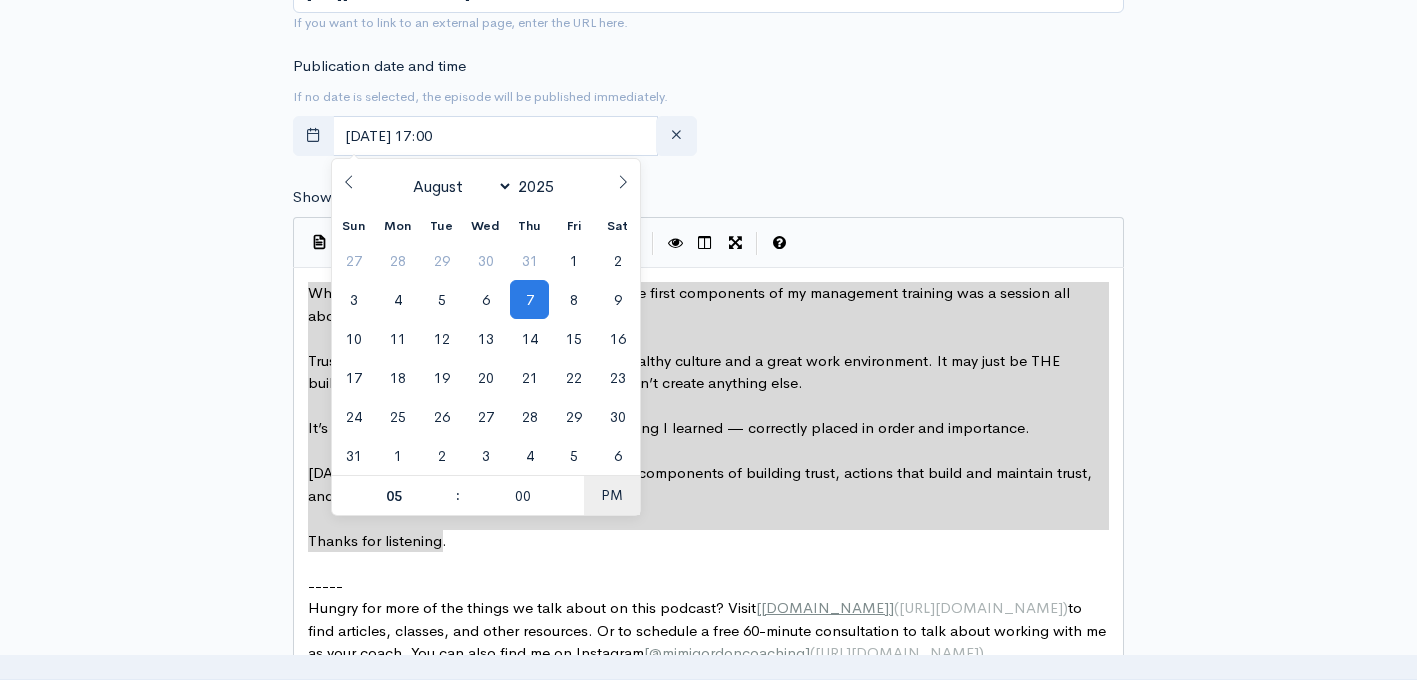 click on "PM" at bounding box center (611, 495) 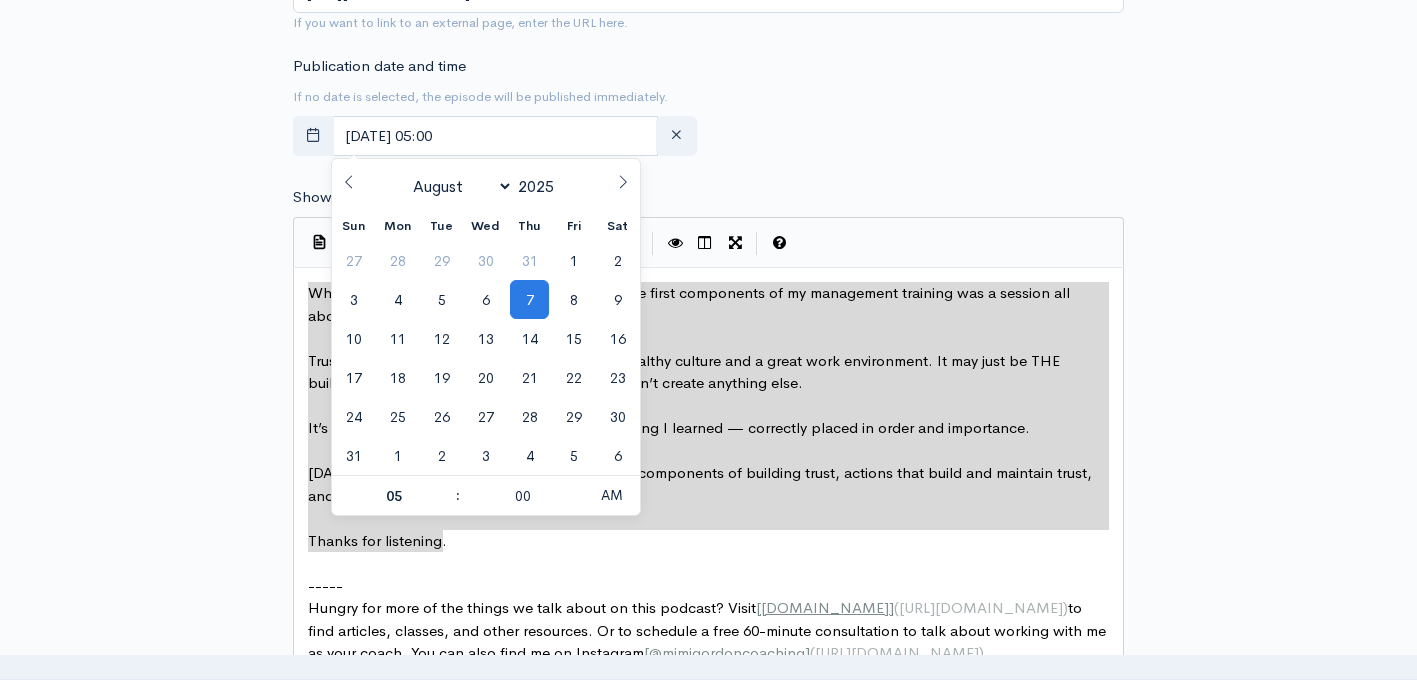 click on "Publication date and time   If no date is selected, the episode will be published immediately.     August, 07 2025 05:00" at bounding box center [708, 110] 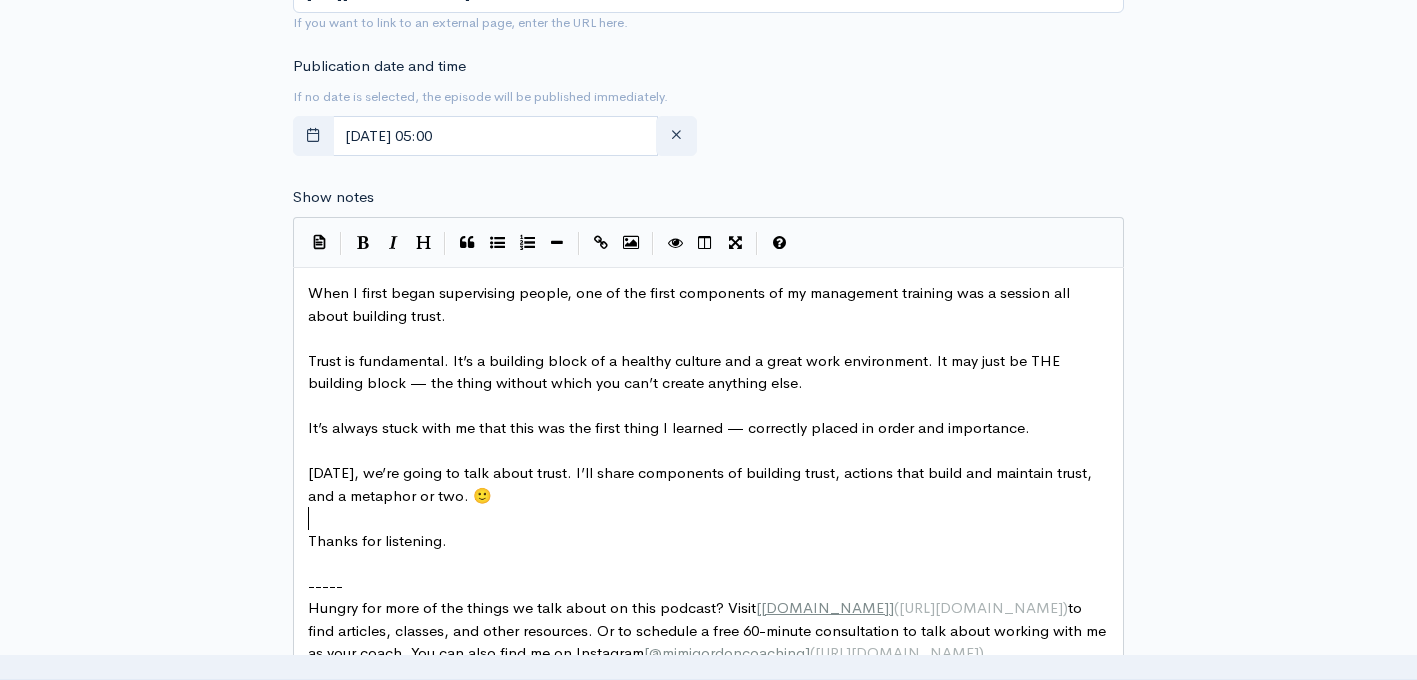 scroll, scrollTop: 1132, scrollLeft: 0, axis: vertical 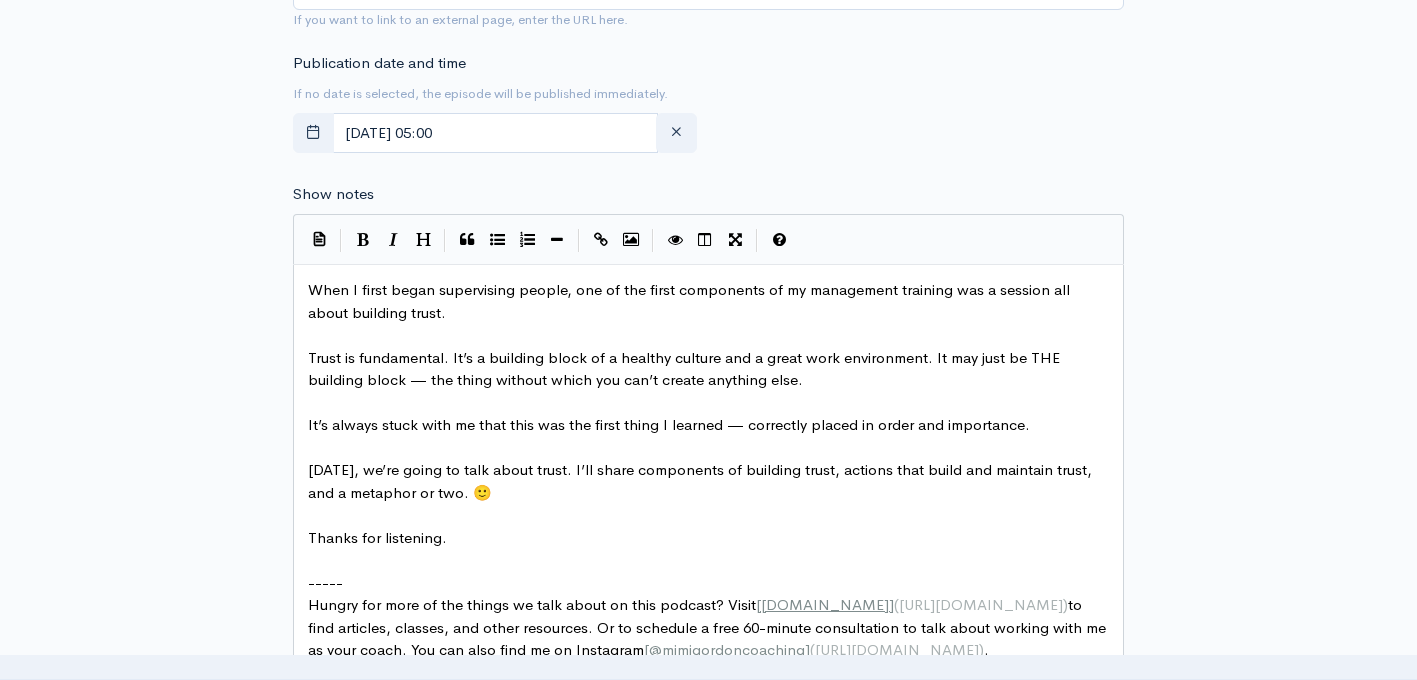 click on "Thanks for listening." at bounding box center (377, 537) 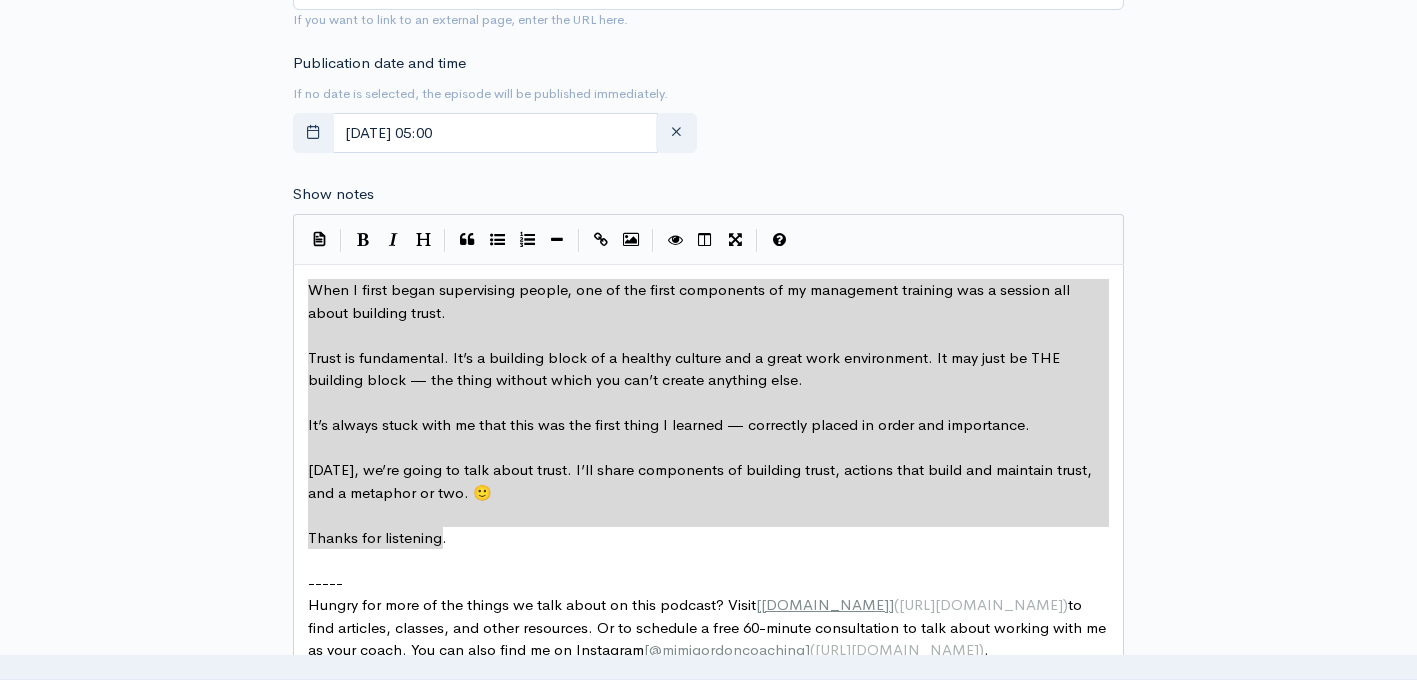 drag, startPoint x: 461, startPoint y: 540, endPoint x: 225, endPoint y: 263, distance: 363.90247 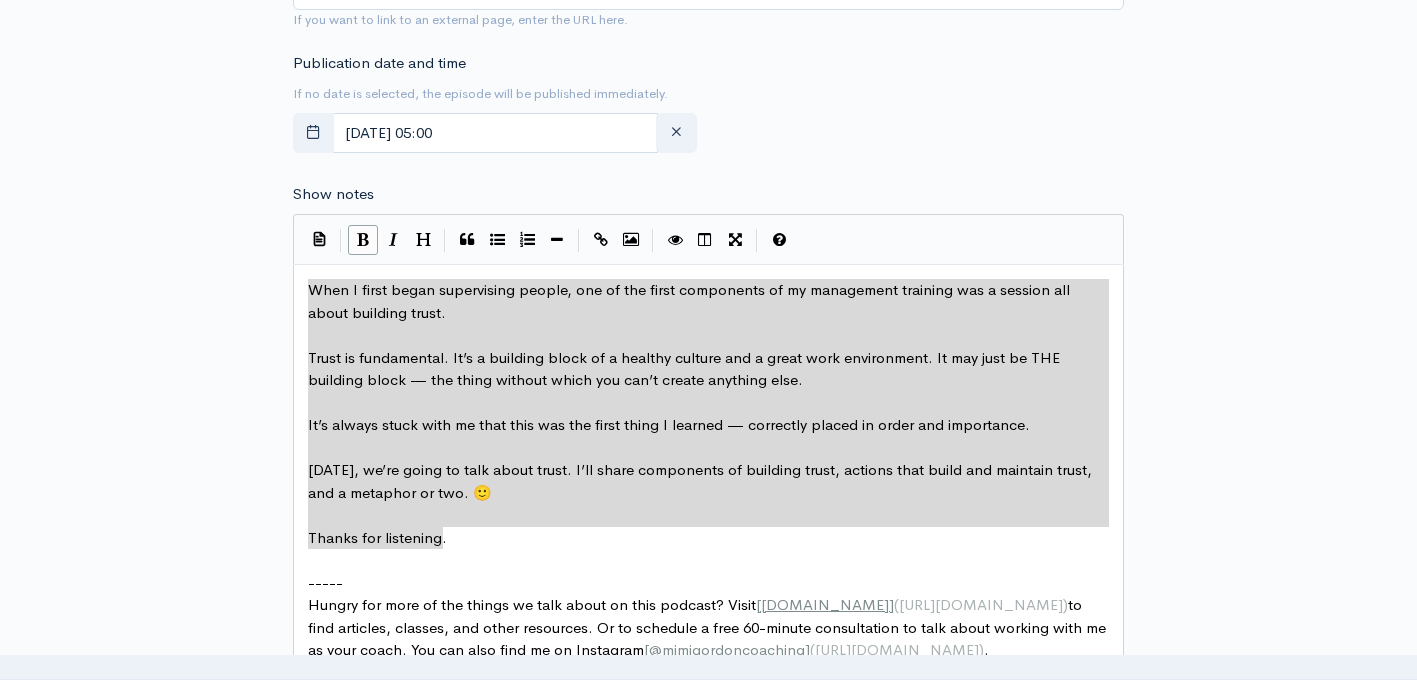 click at bounding box center (363, 239) 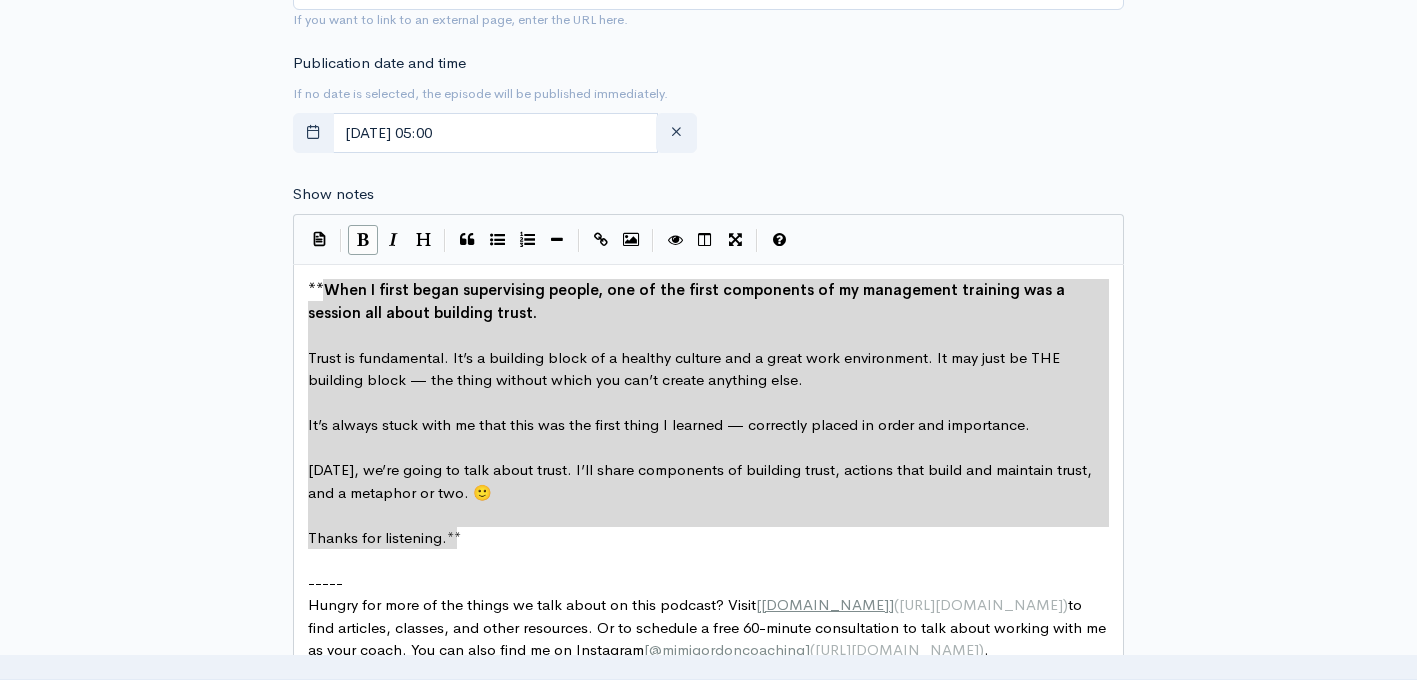 click at bounding box center [363, 239] 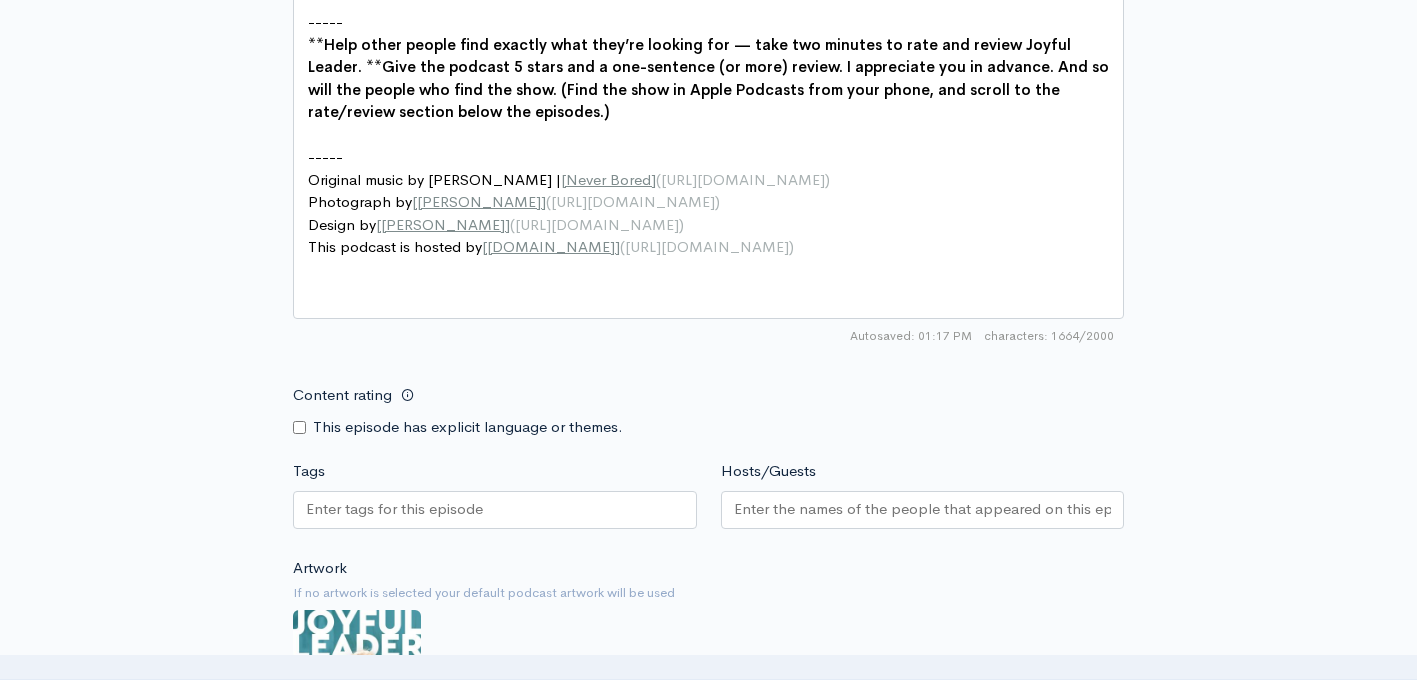scroll, scrollTop: 1818, scrollLeft: 0, axis: vertical 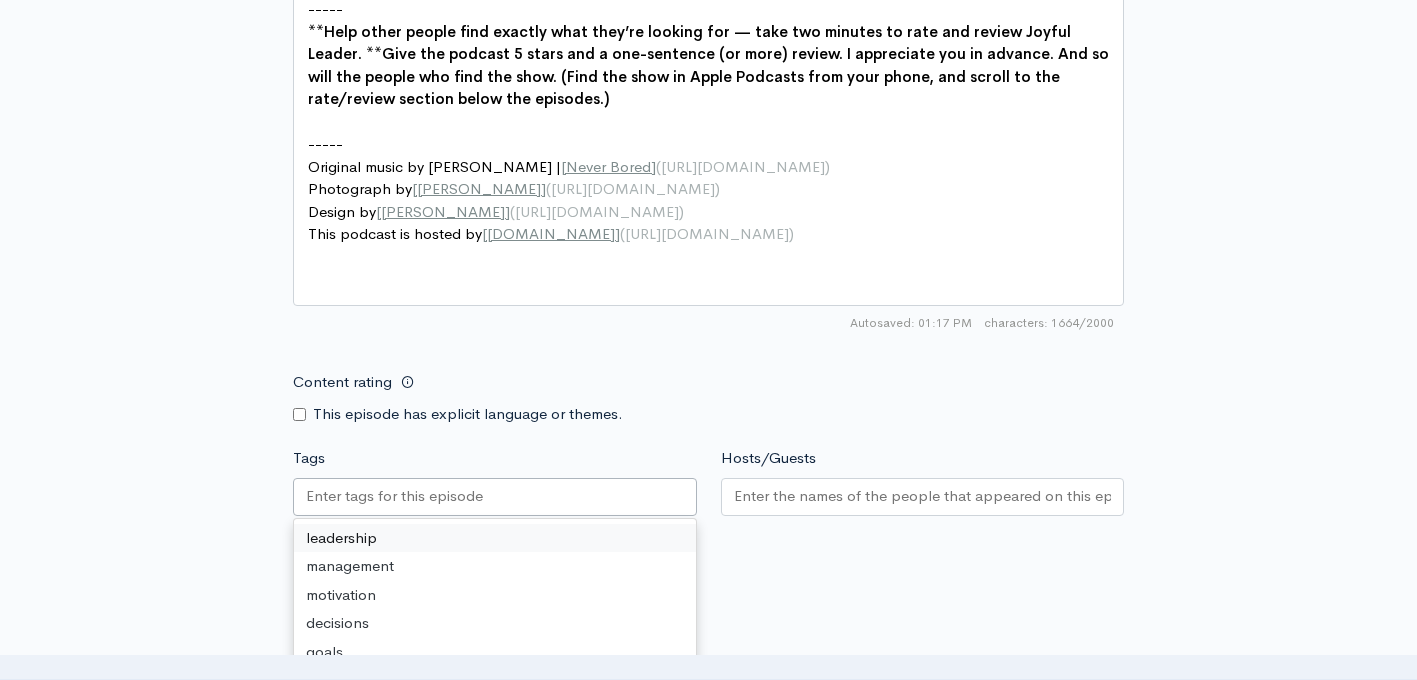 click at bounding box center [495, 497] 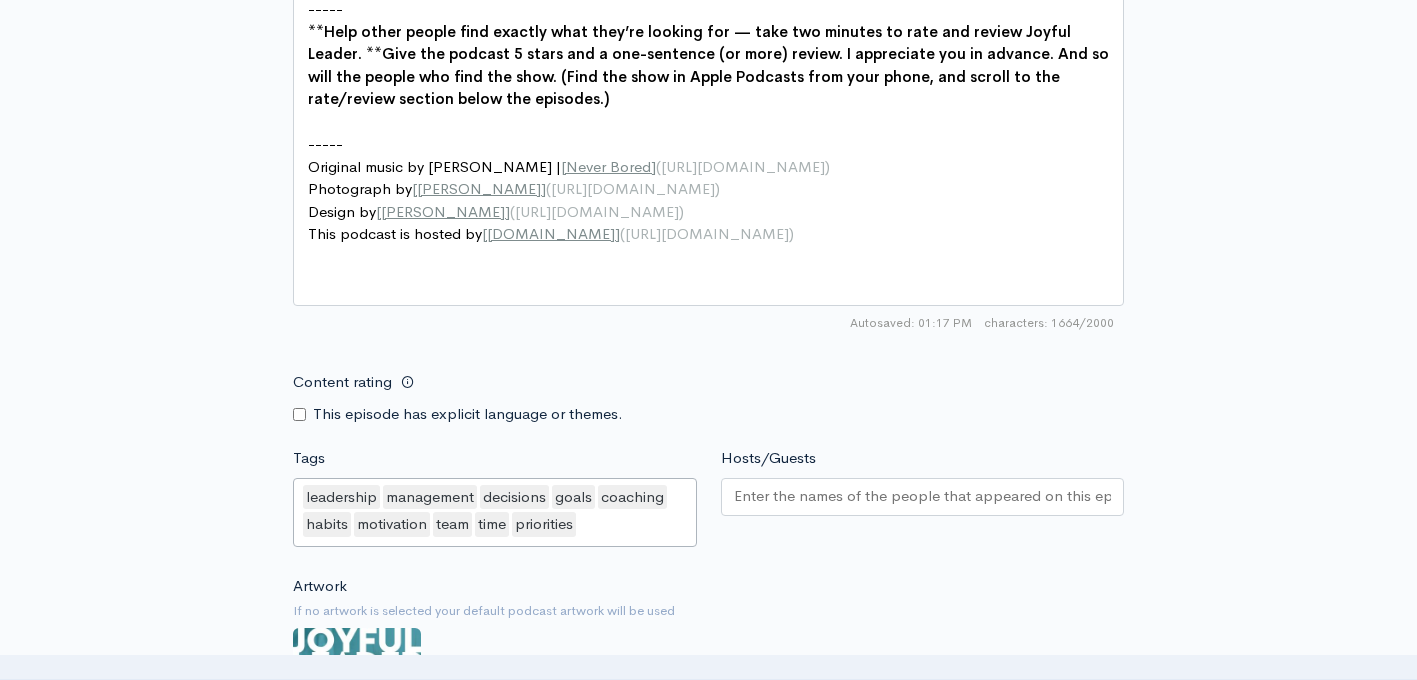 click on "Hosts/Guests" at bounding box center [923, 496] 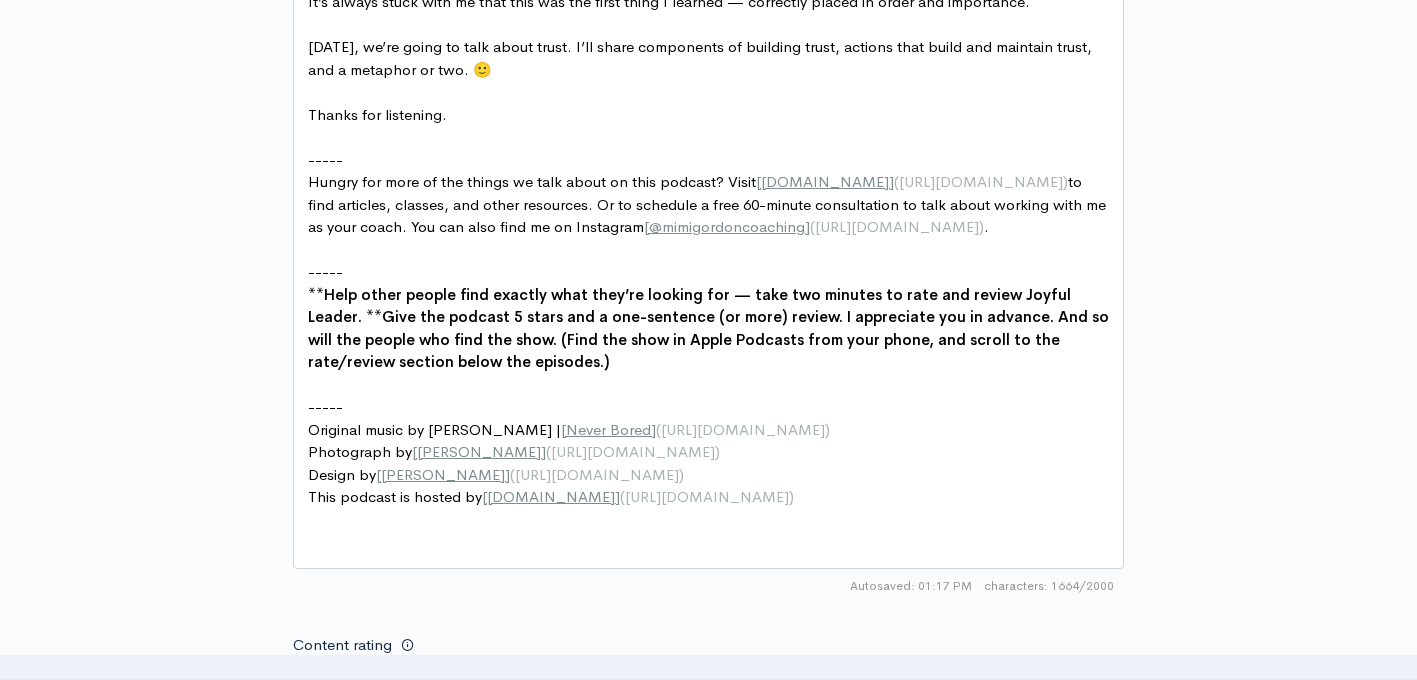 scroll, scrollTop: 1424, scrollLeft: 0, axis: vertical 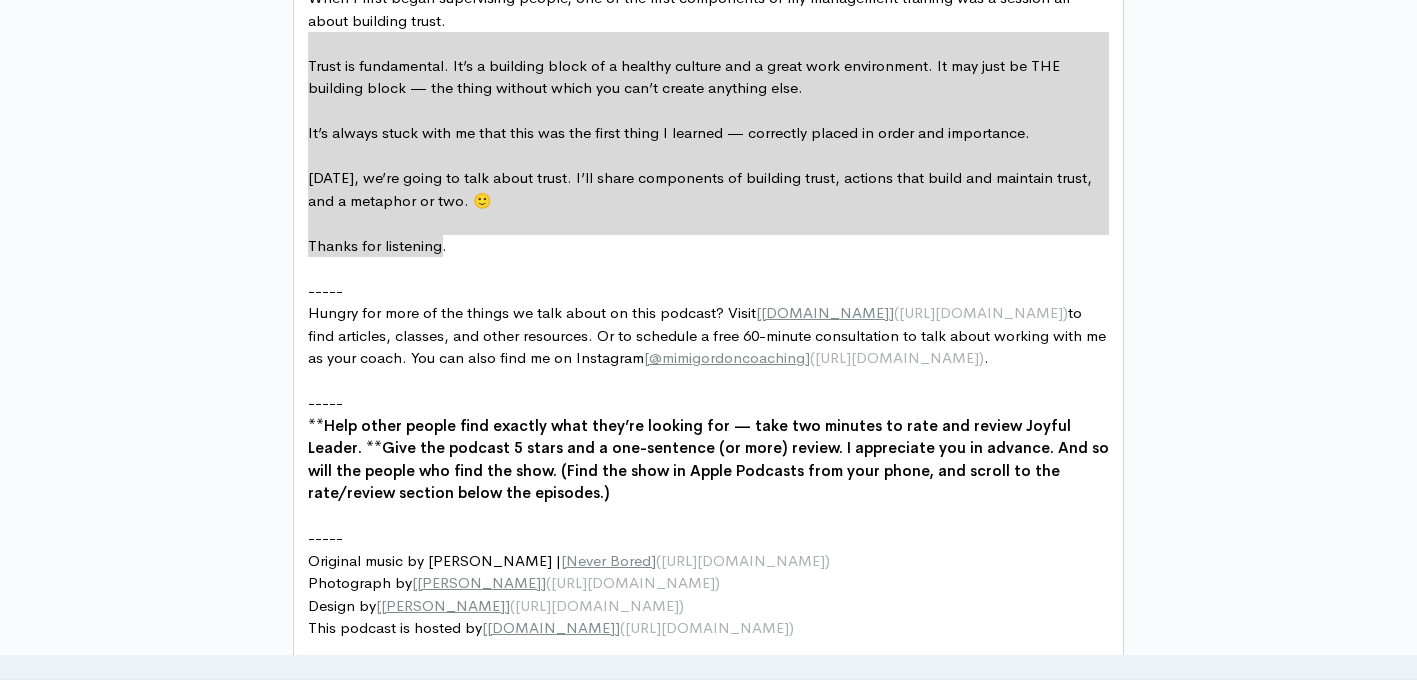 type on "When I first began supervising people, one of the first components of my management training was a session all about building trust.
Trust is fundamental. It’s a building block of a healthy culture and a great work environment. It may just be THE building block — the thing without which you can’t create anything else.
It’s always stuck with me that this was the first thing I learned — correctly placed in order and importance.
Today, we’re going to talk about trust. I’ll share components of building trust, actions that build and maintain trust, and a metaphor or two. 🙂
Thanks for listening." 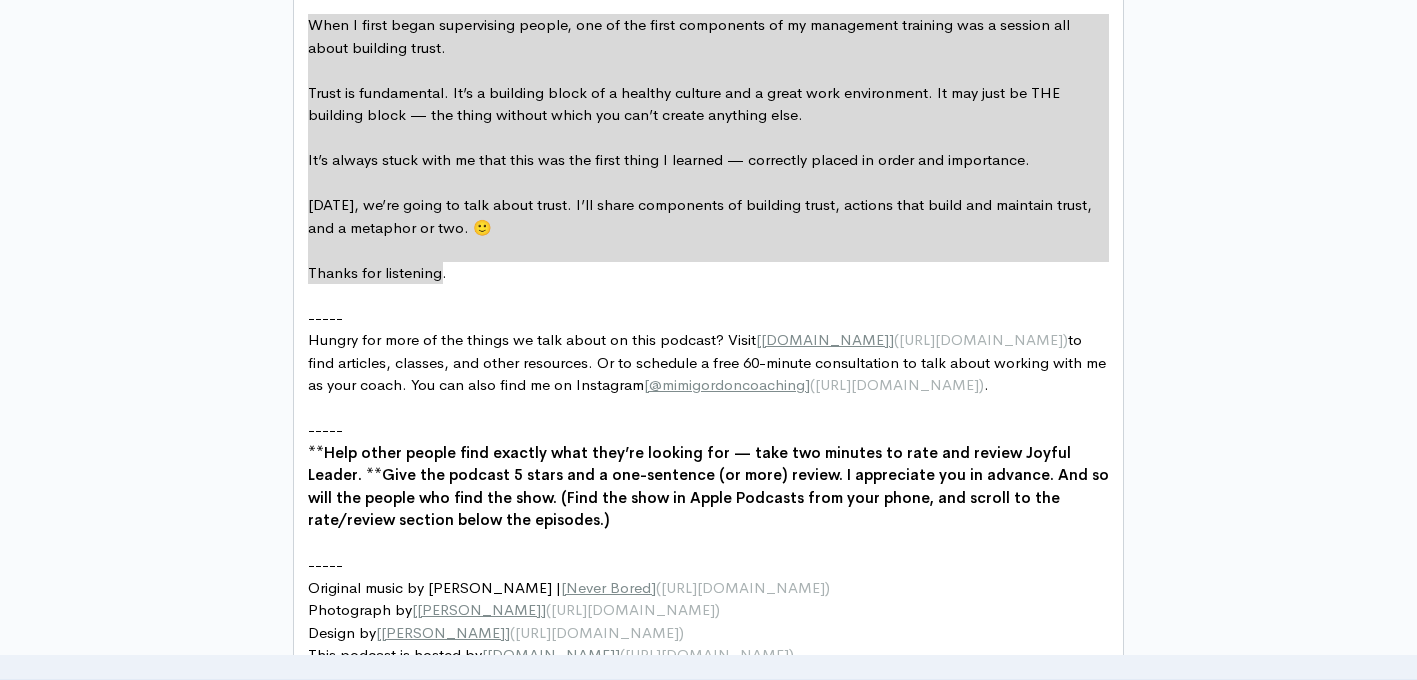 drag, startPoint x: 470, startPoint y: 250, endPoint x: 270, endPoint y: -68, distance: 375.66473 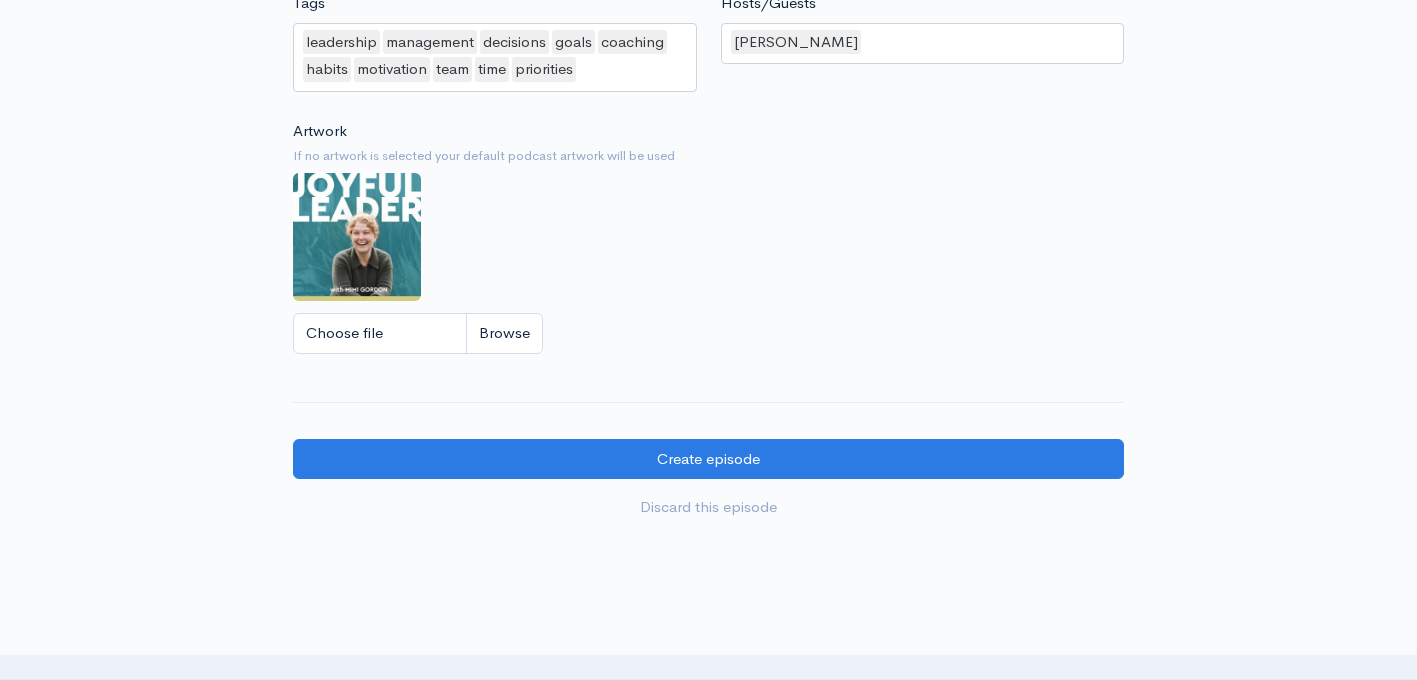 scroll, scrollTop: 2275, scrollLeft: 0, axis: vertical 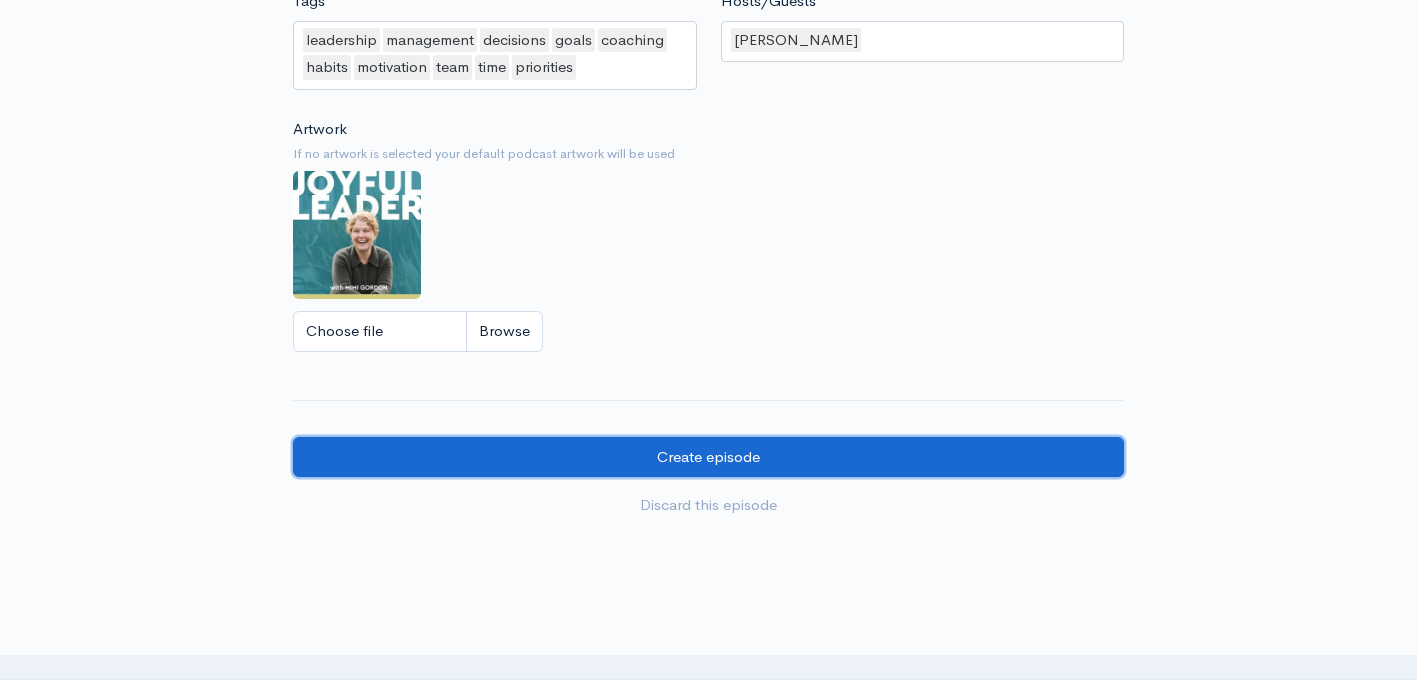 click on "Create episode" at bounding box center [708, 457] 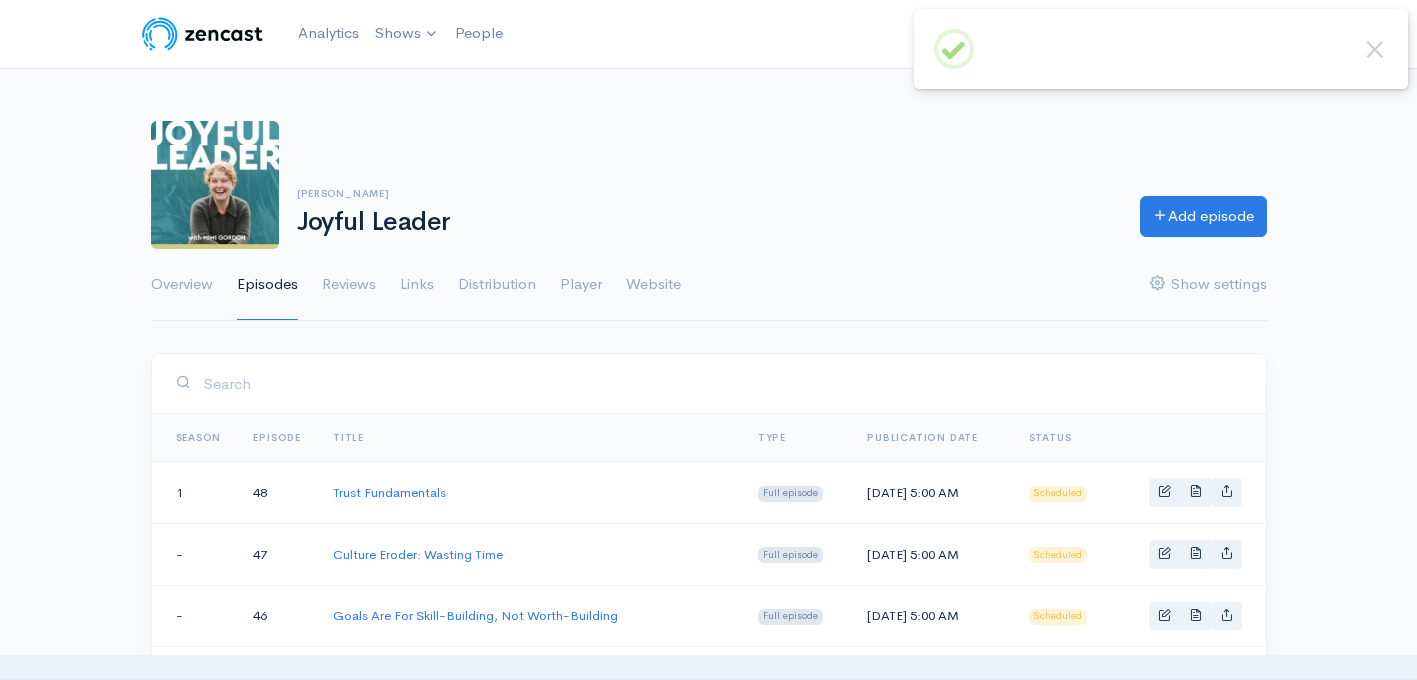 scroll, scrollTop: 0, scrollLeft: 0, axis: both 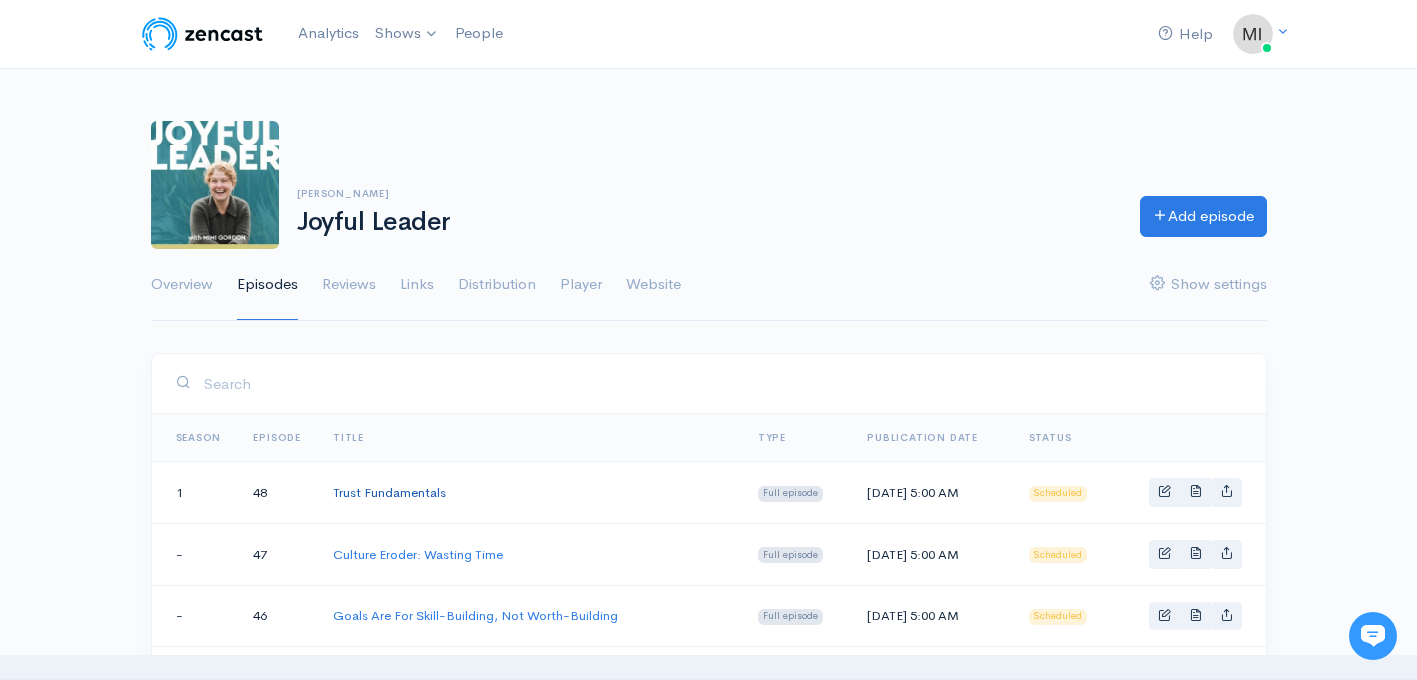 click on "Trust Fundamentals" at bounding box center [389, 492] 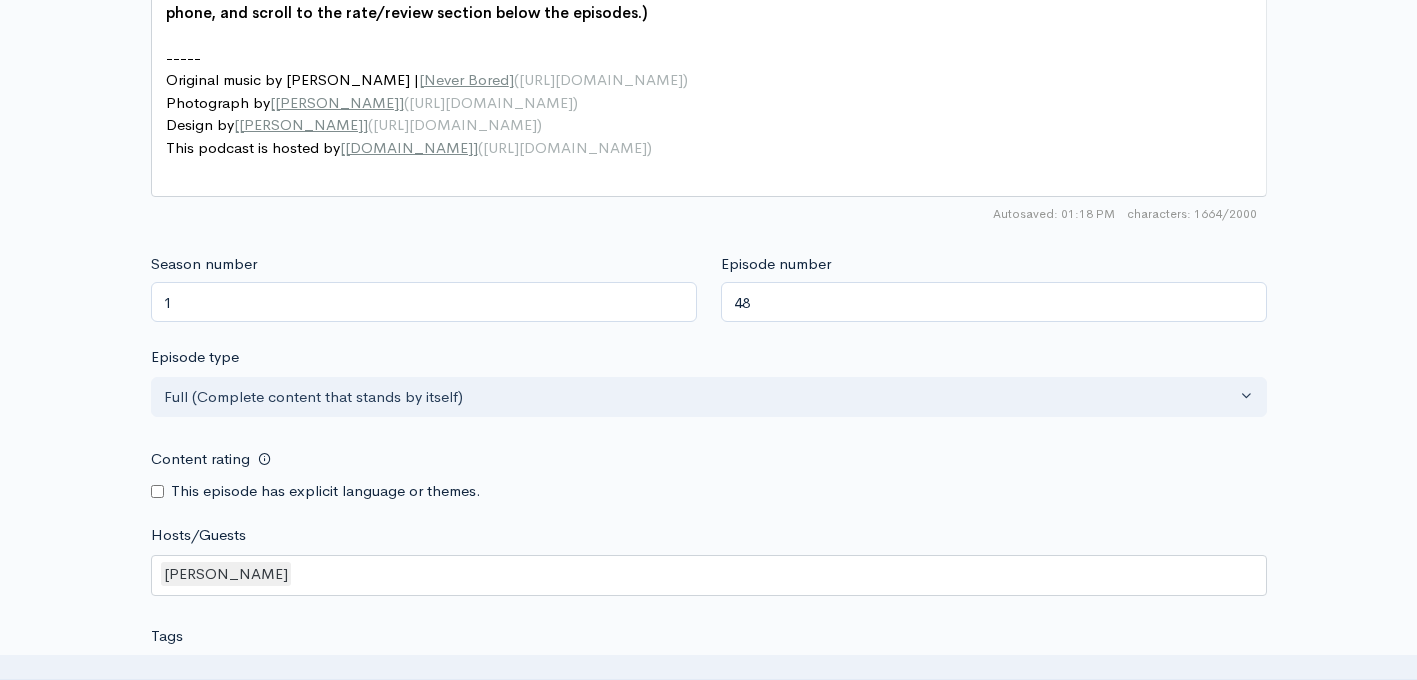 scroll, scrollTop: 1823, scrollLeft: 0, axis: vertical 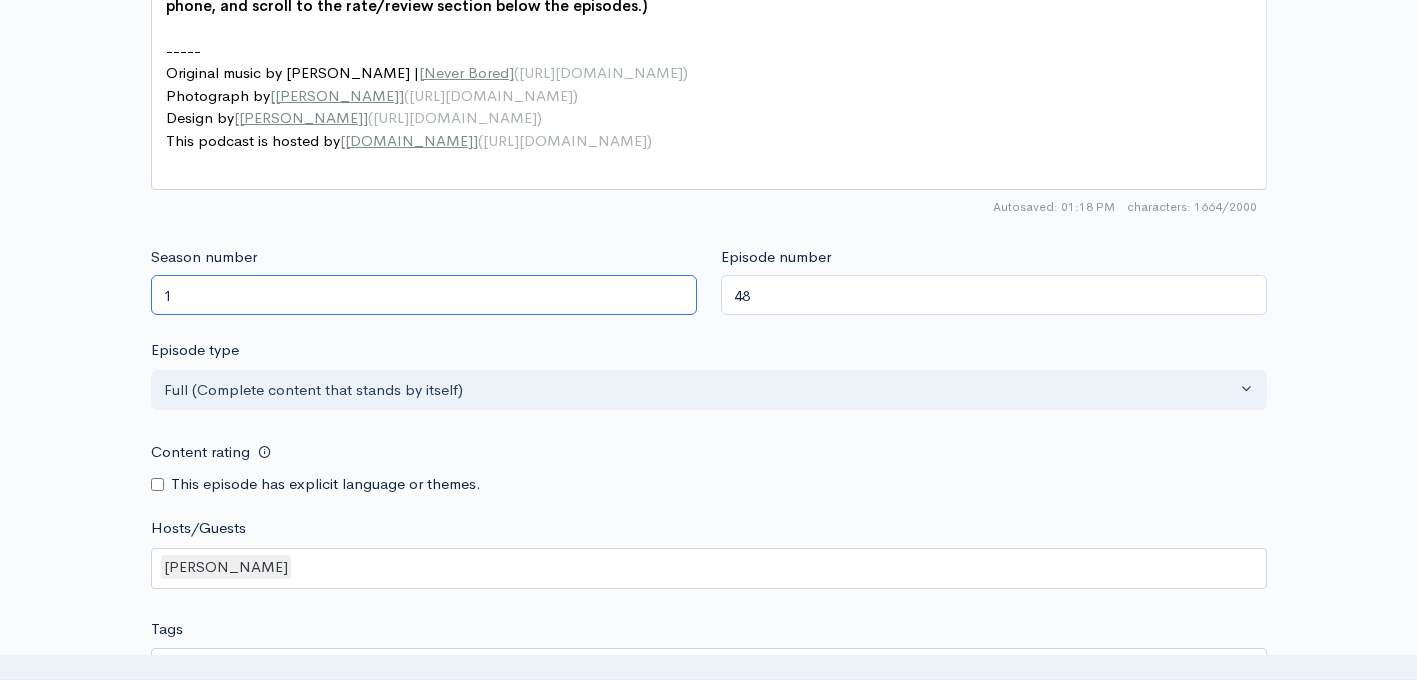 click on "1" at bounding box center (424, 295) 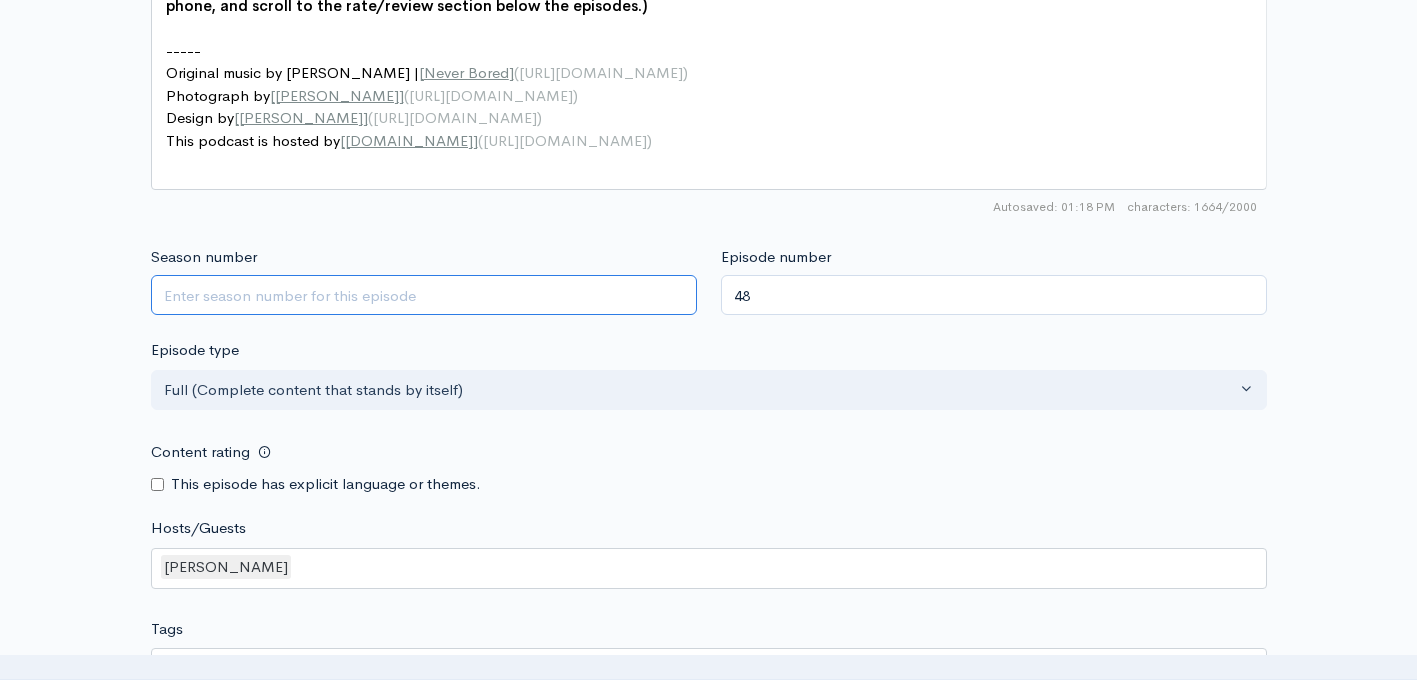 type 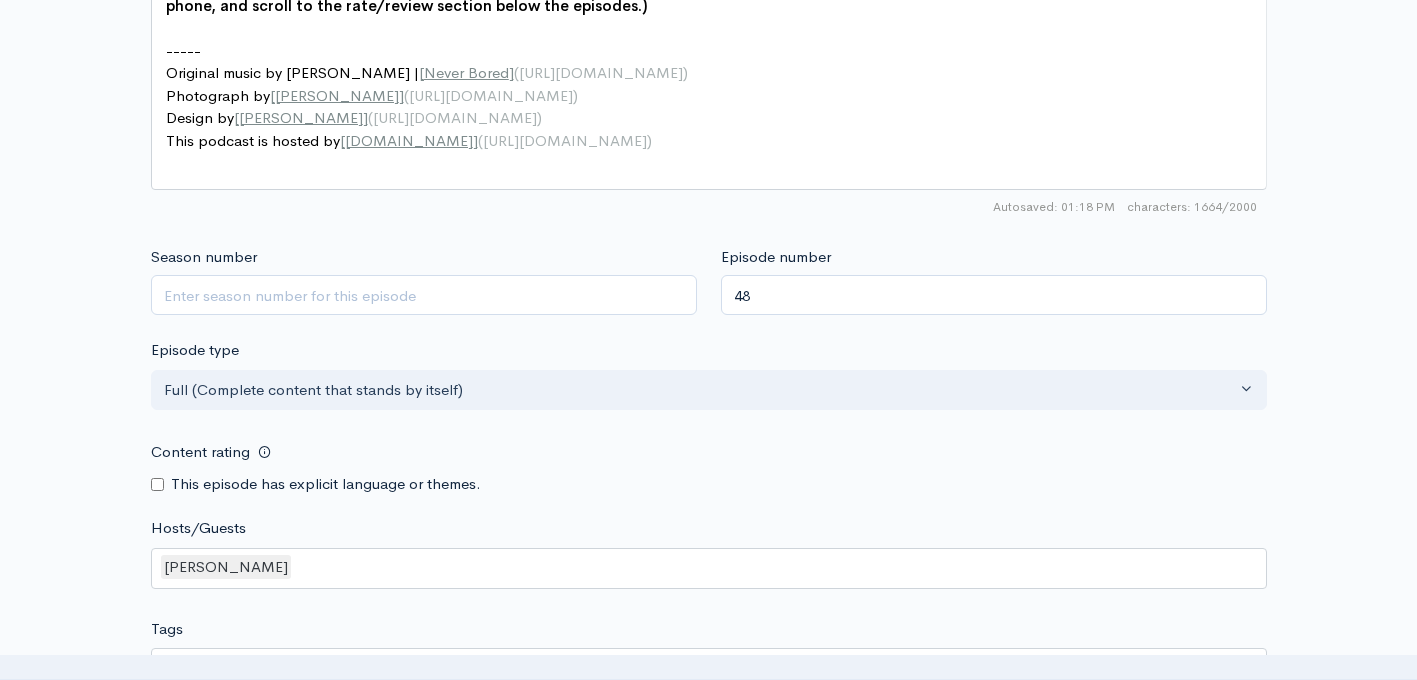 click on "Autosaved: 01:18 PM 1664/2000" at bounding box center [709, 207] 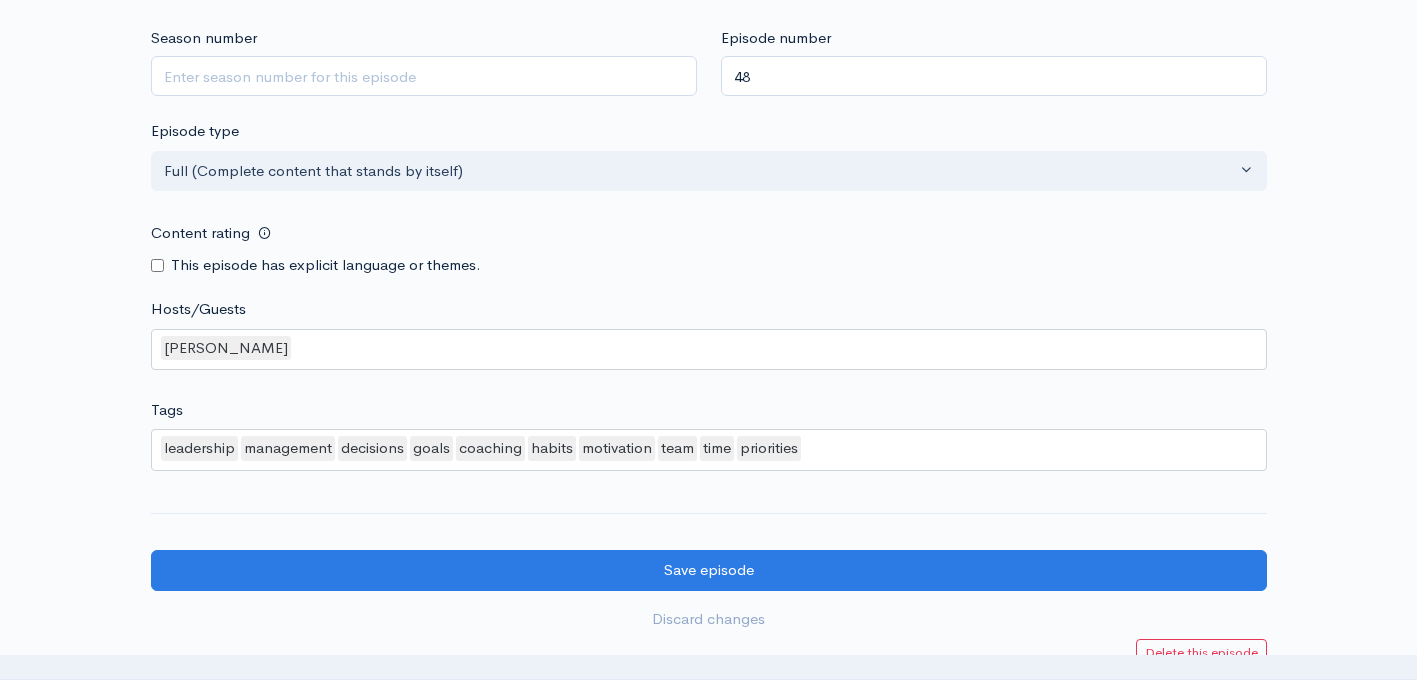 scroll, scrollTop: 2044, scrollLeft: 0, axis: vertical 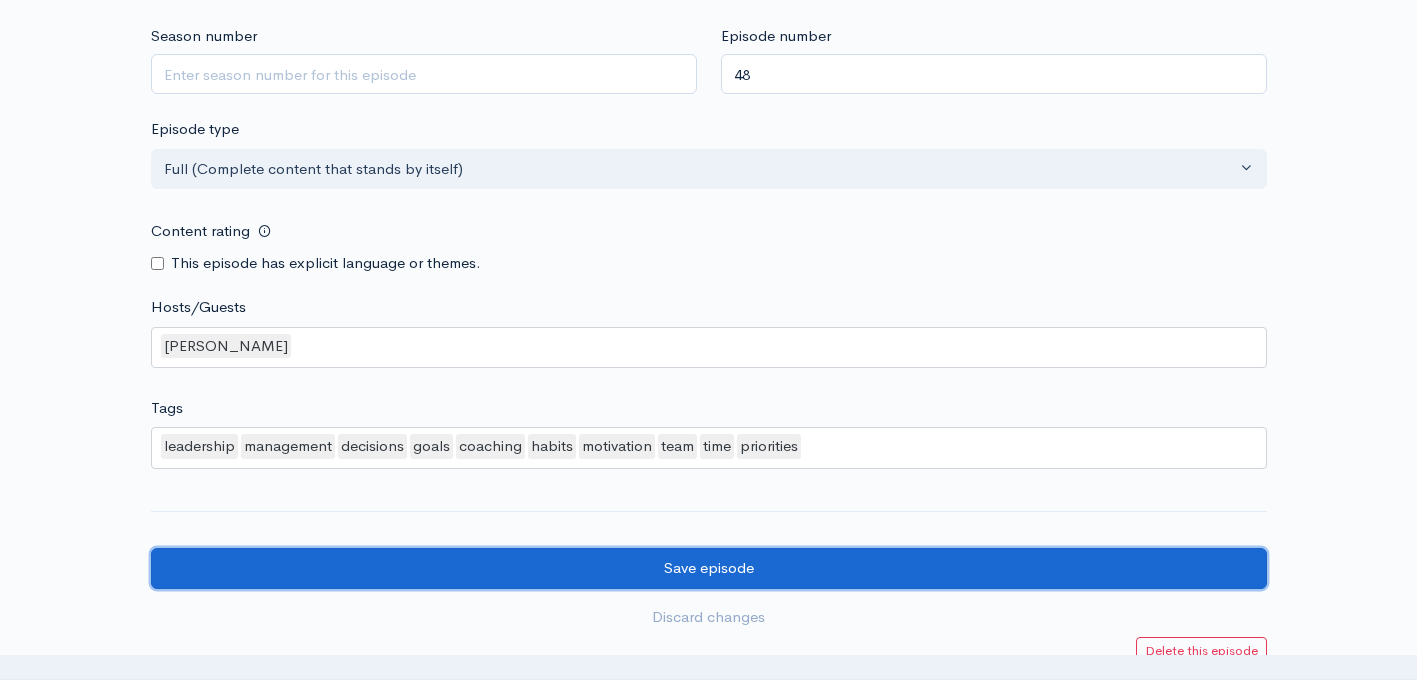 click on "Save episode" at bounding box center (709, 568) 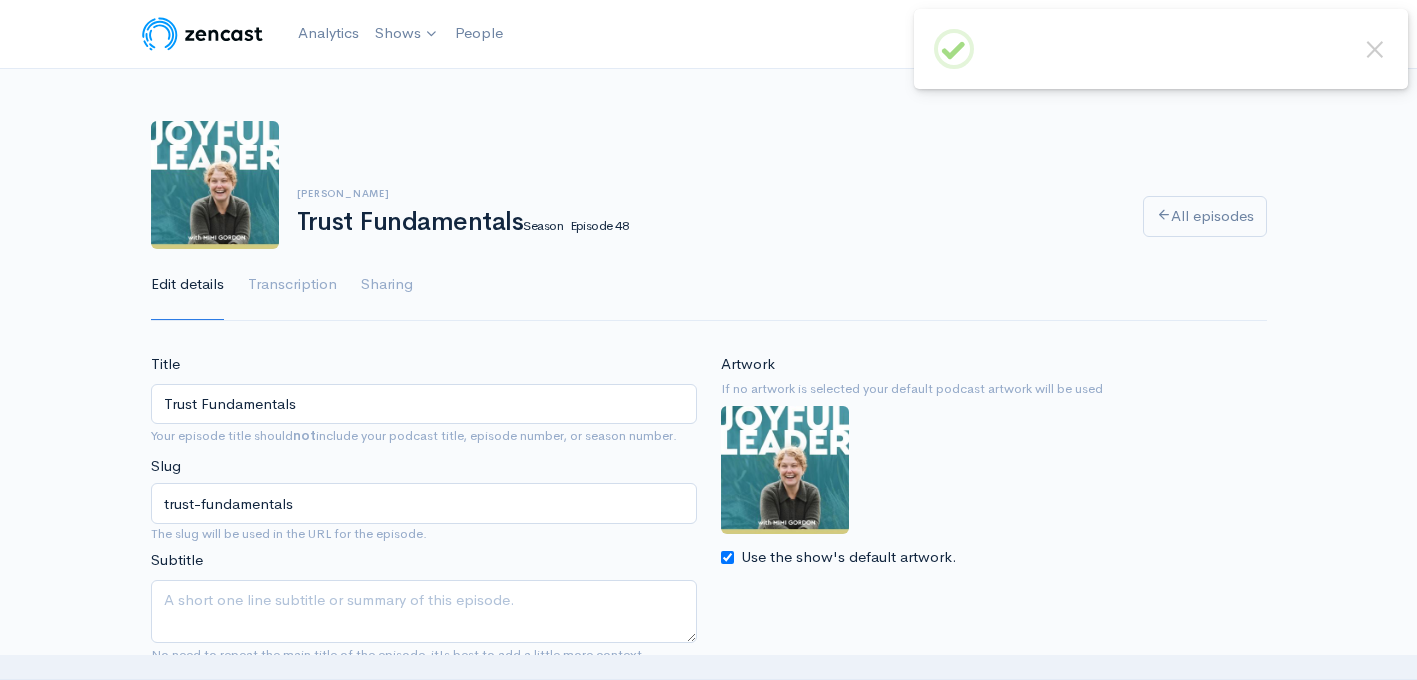 scroll, scrollTop: 0, scrollLeft: 0, axis: both 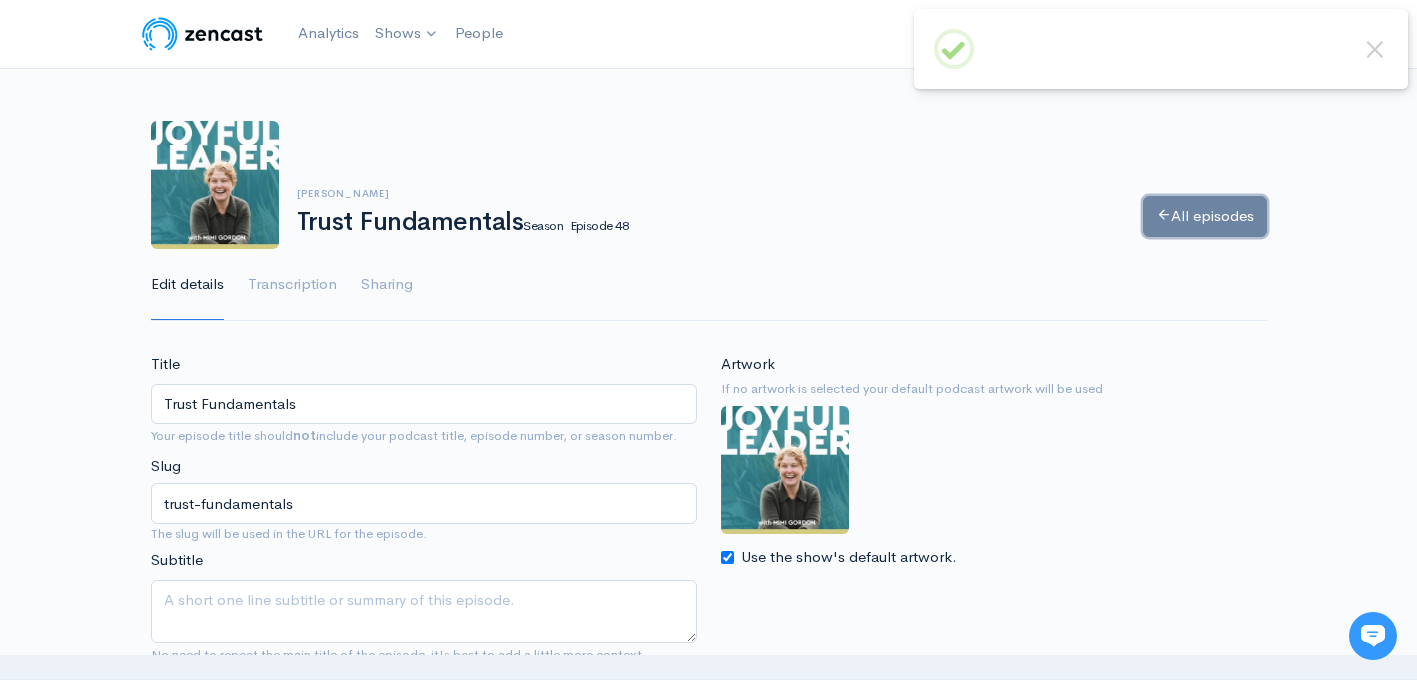click on "All episodes" at bounding box center [1205, 216] 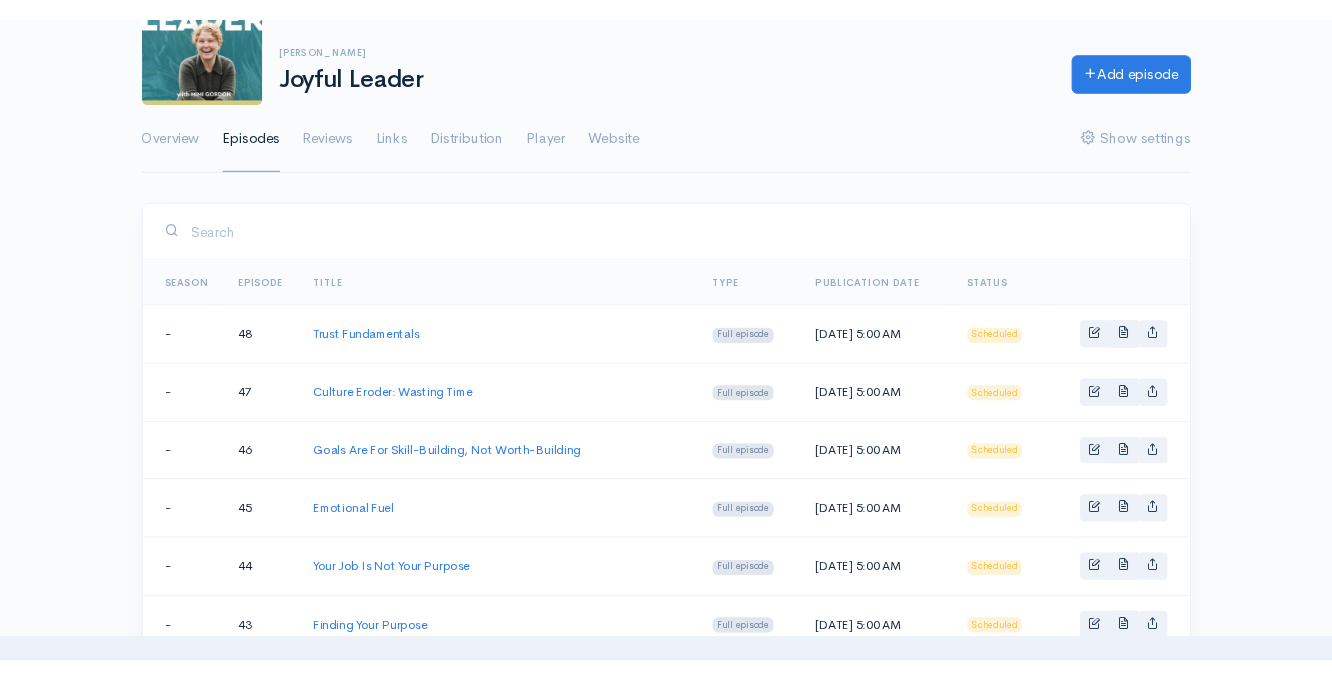 scroll, scrollTop: 157, scrollLeft: 0, axis: vertical 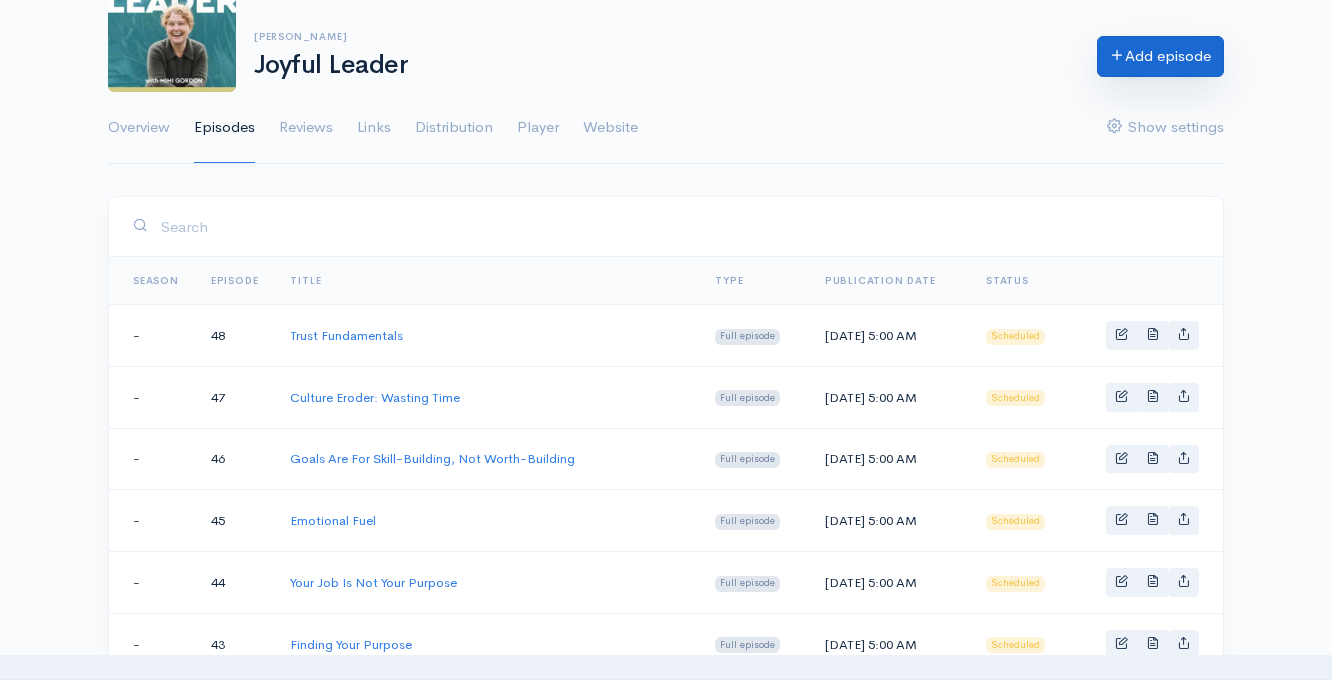 click on "Add episode" at bounding box center (1160, 56) 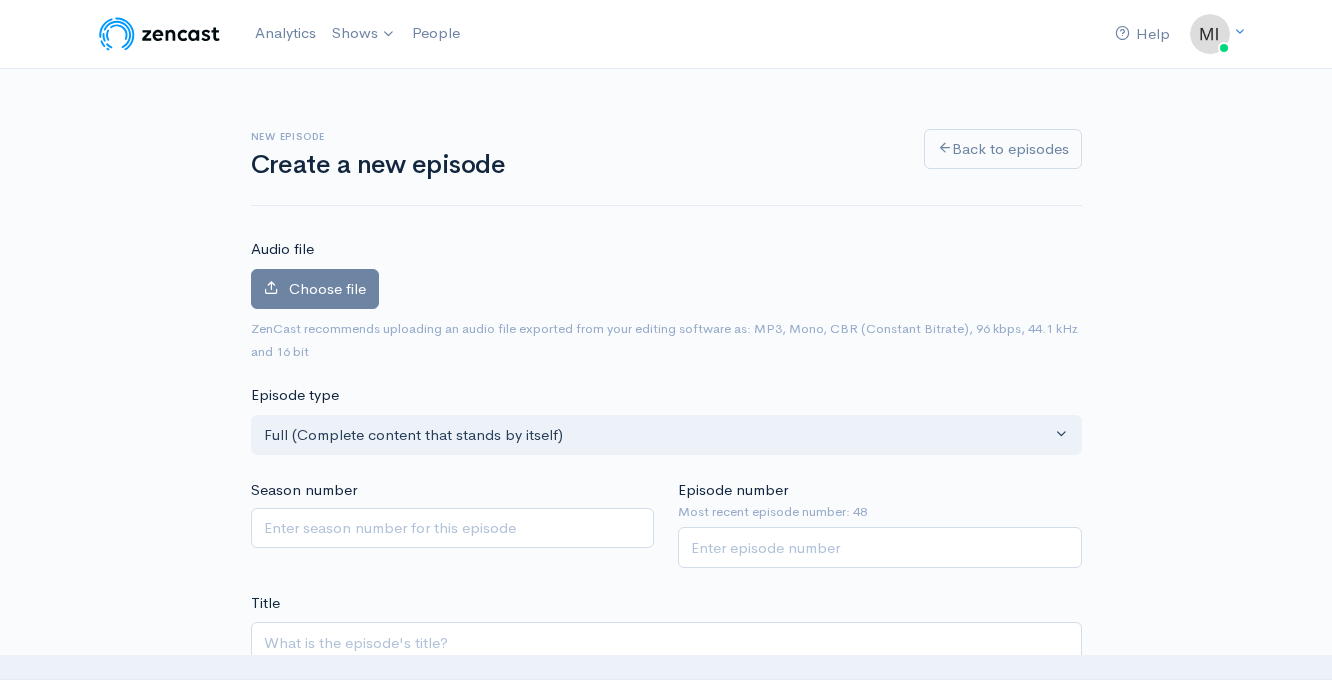 scroll, scrollTop: 0, scrollLeft: 0, axis: both 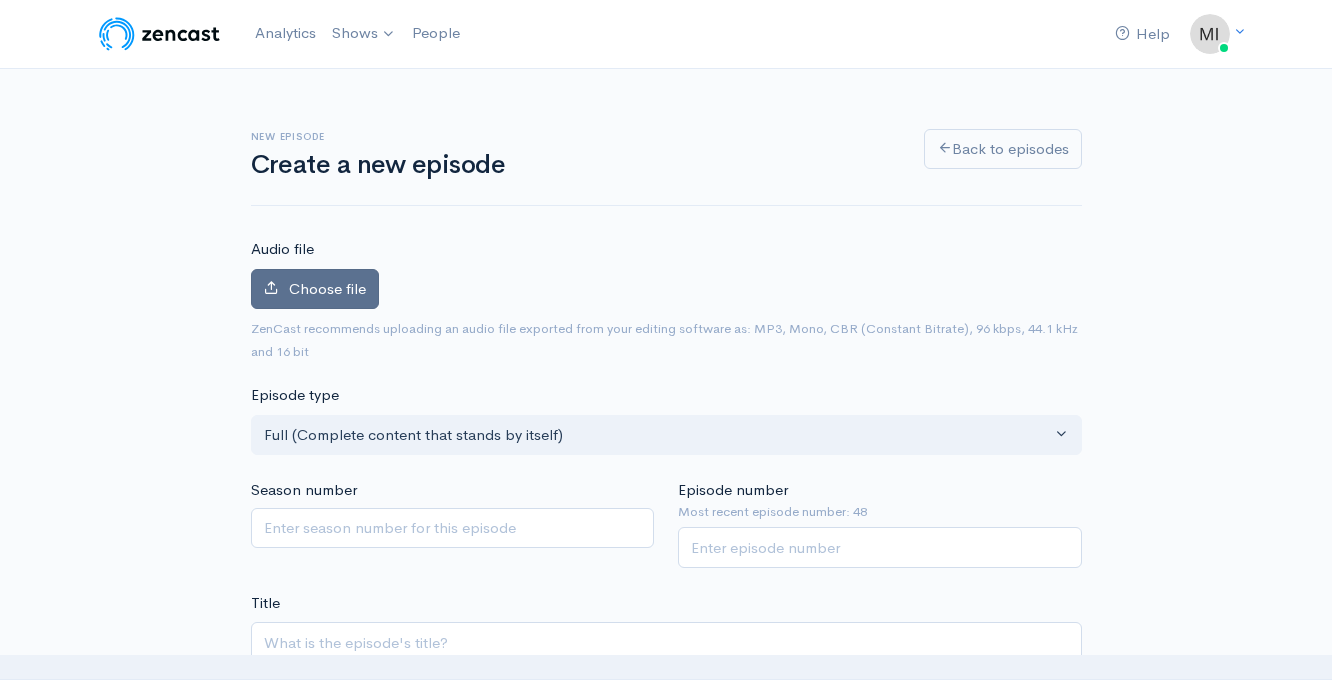 click on "Choose file" at bounding box center [327, 288] 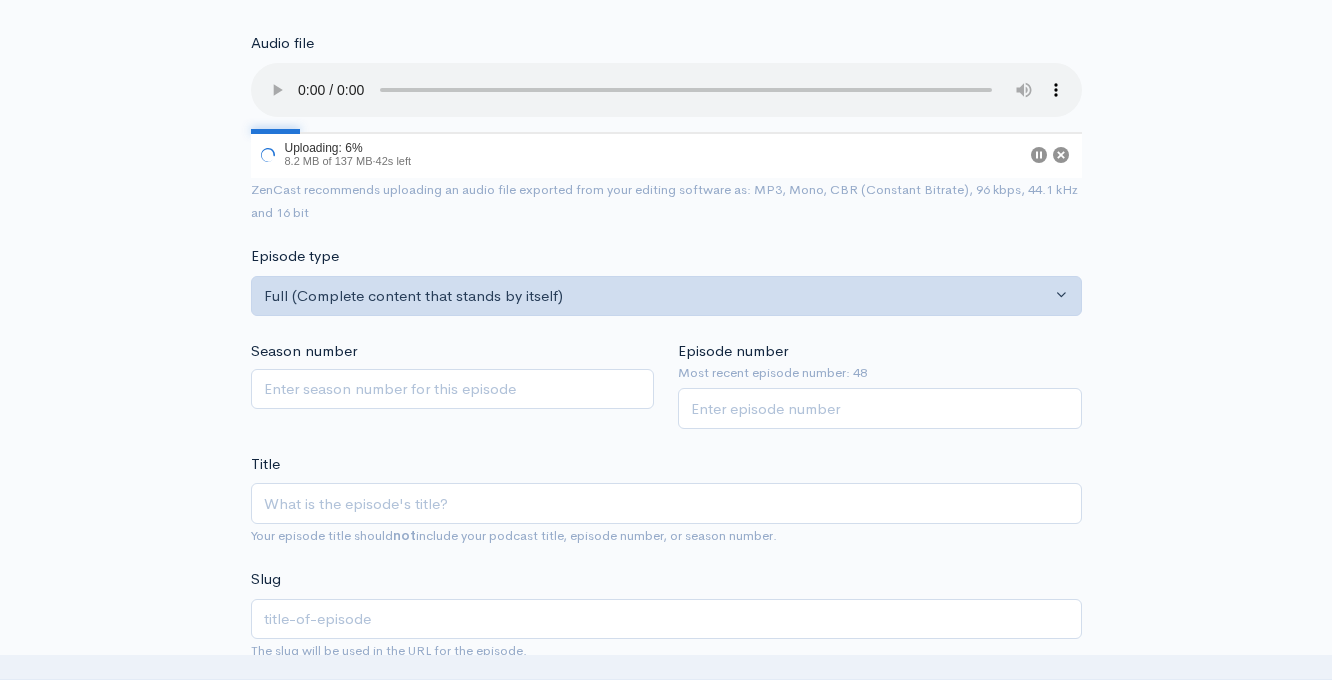 scroll, scrollTop: 218, scrollLeft: 0, axis: vertical 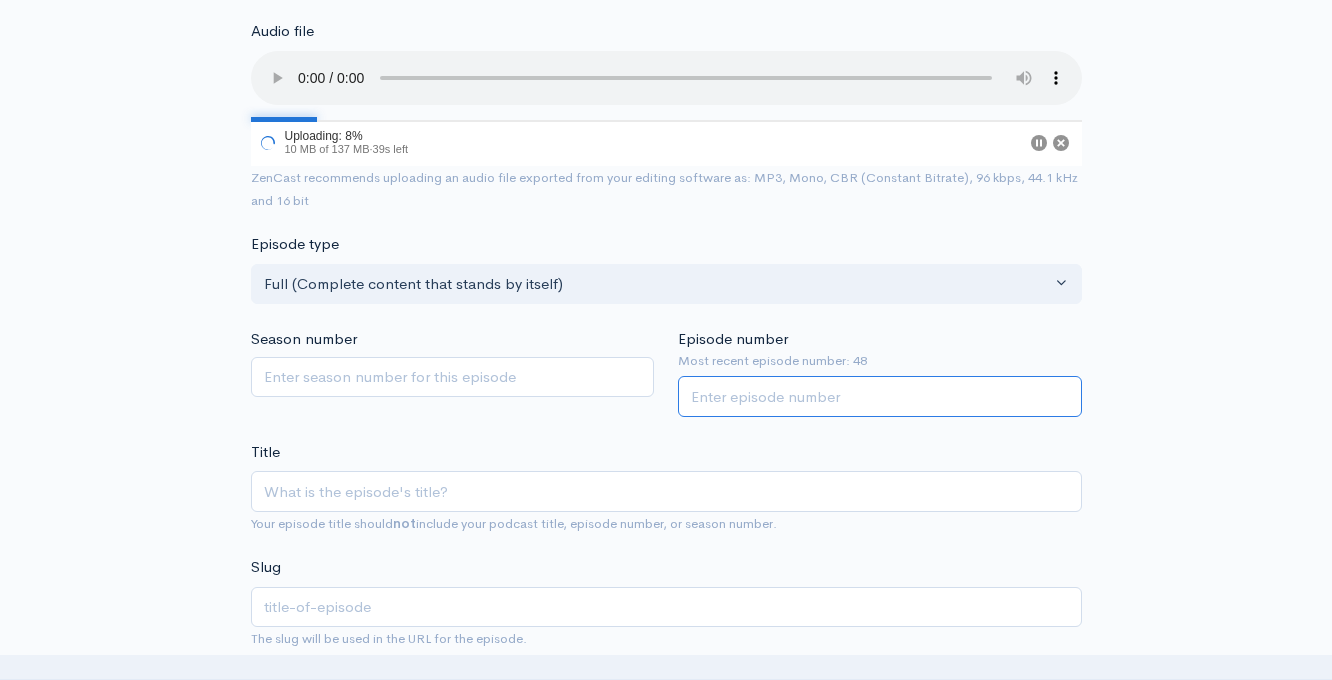 click on "Episode number" at bounding box center [880, 396] 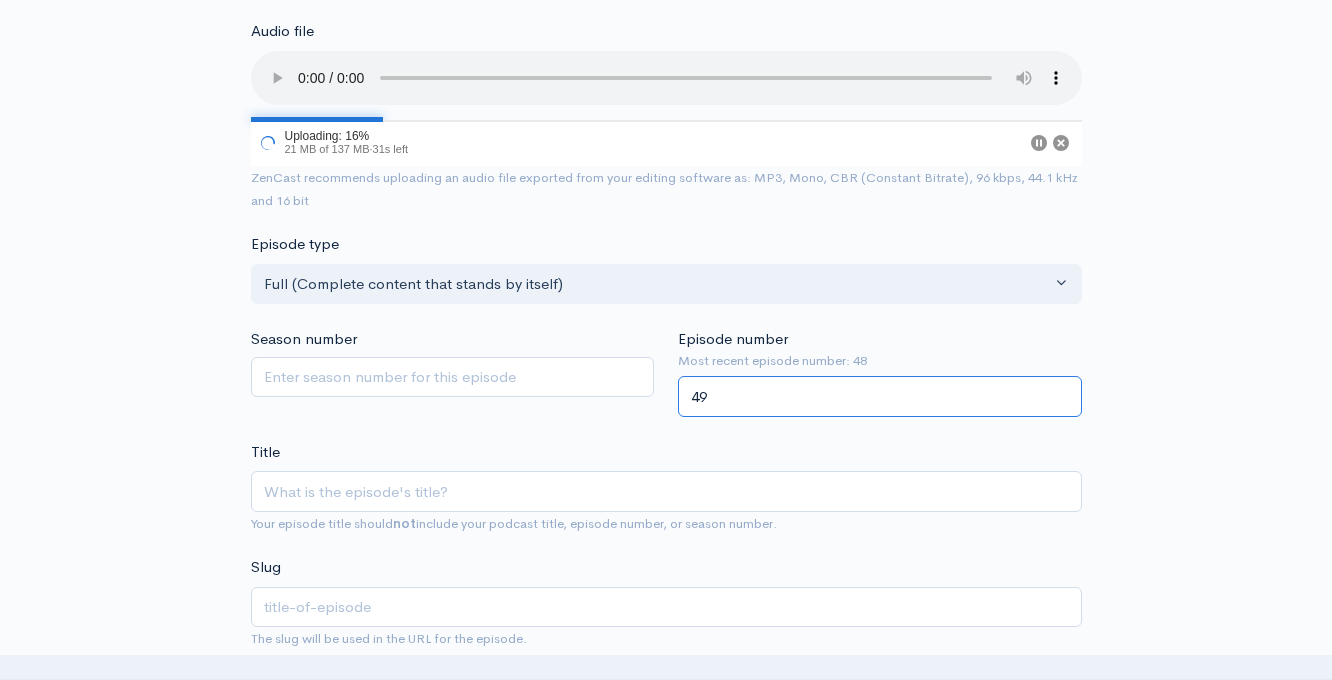 type on "49" 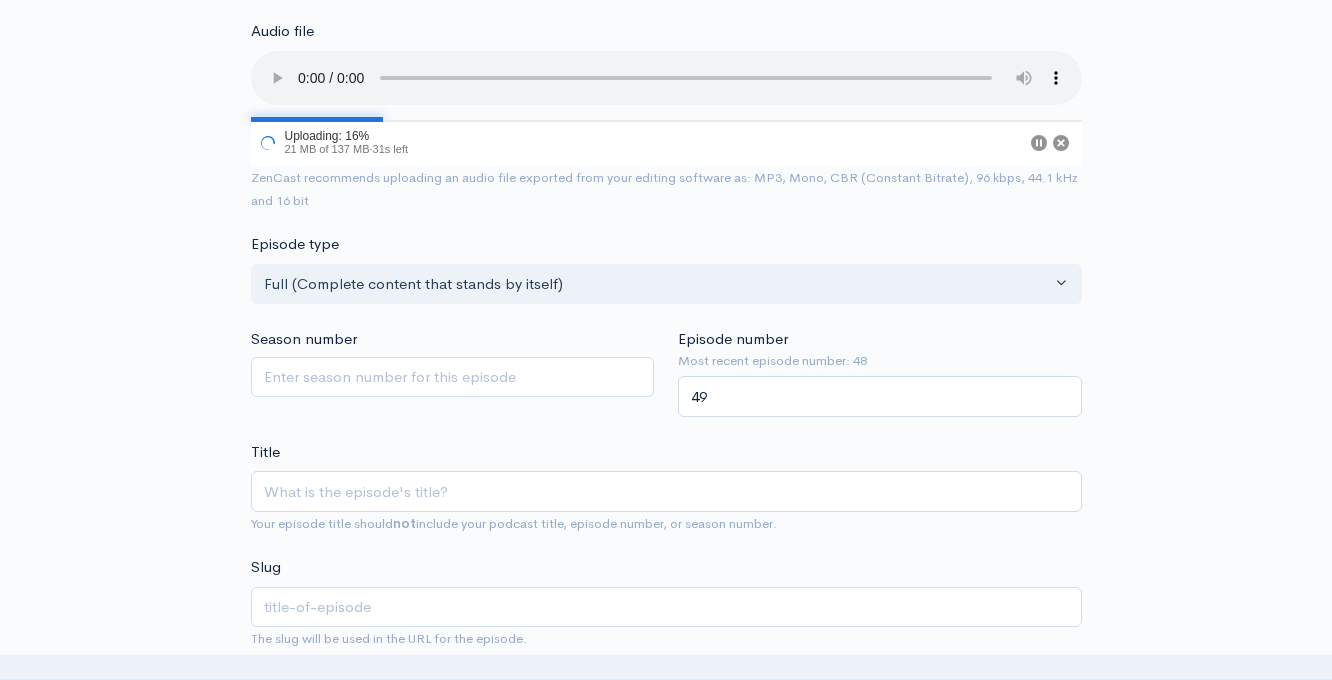 click on "Title     Your episode title should  not  include your podcast
title, episode number, or season number." at bounding box center [666, 488] 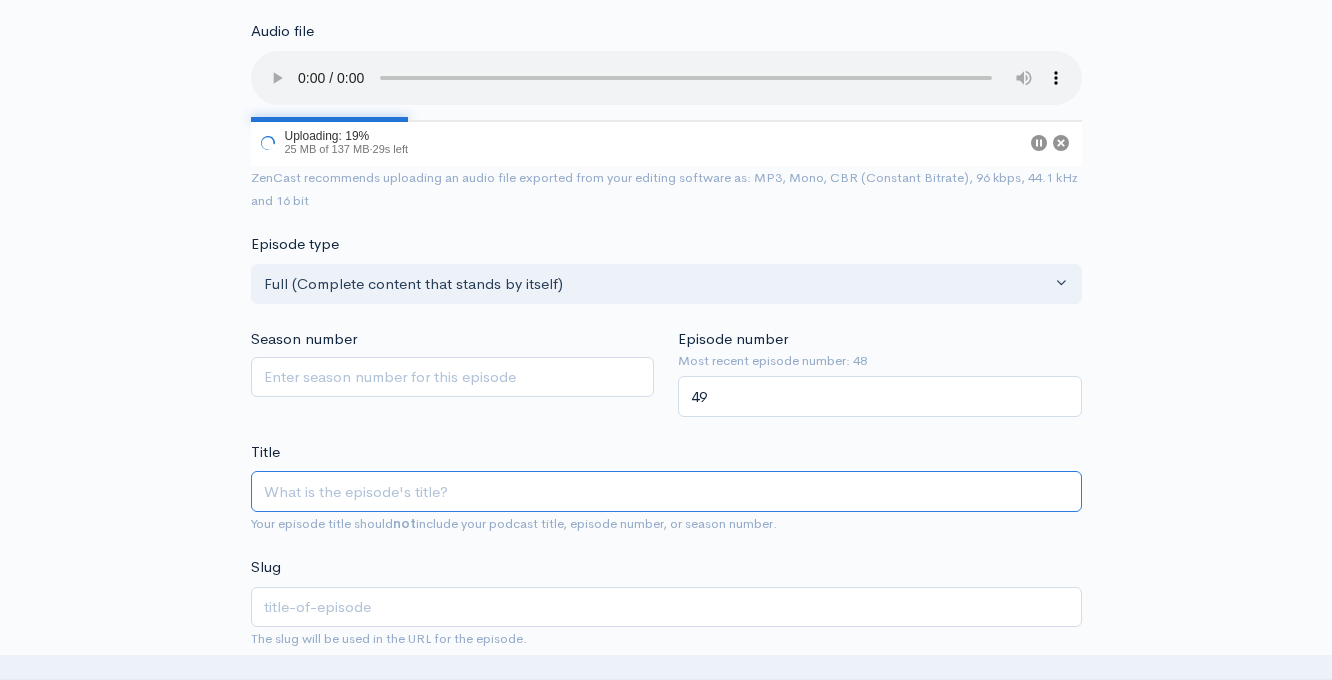 click on "Title" at bounding box center (666, 491) 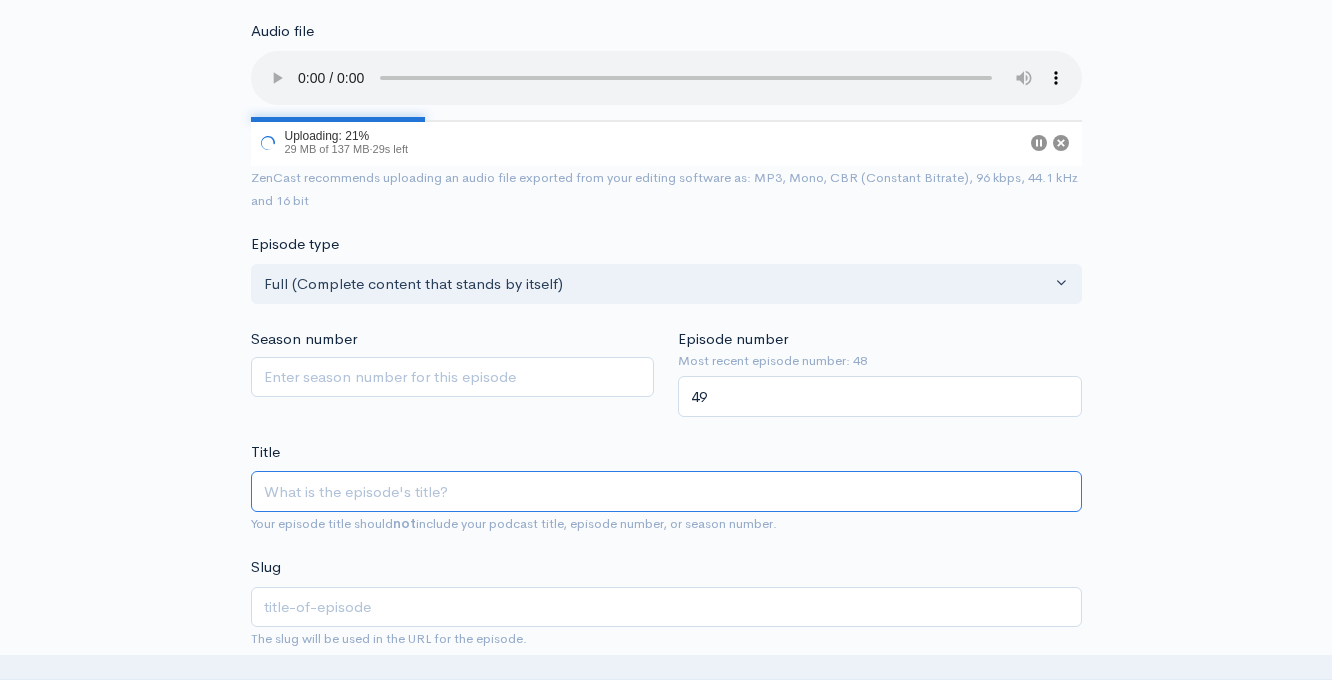 type on "D" 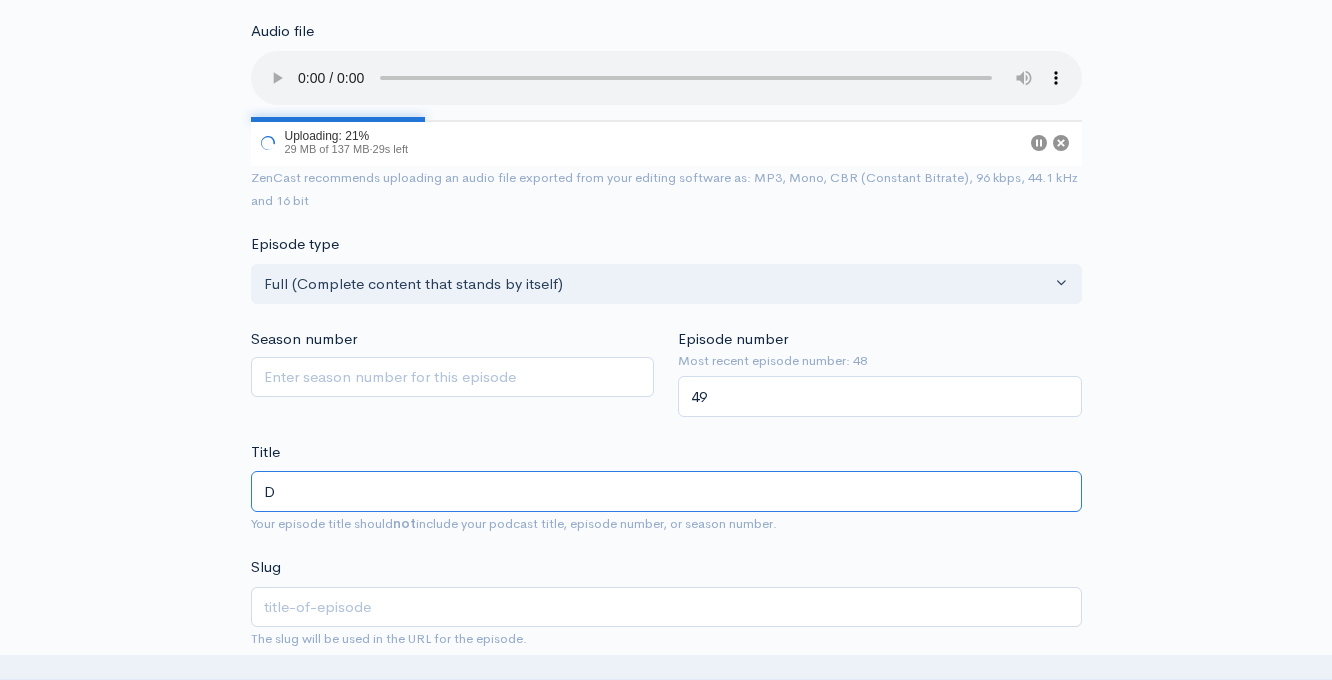 type on "d" 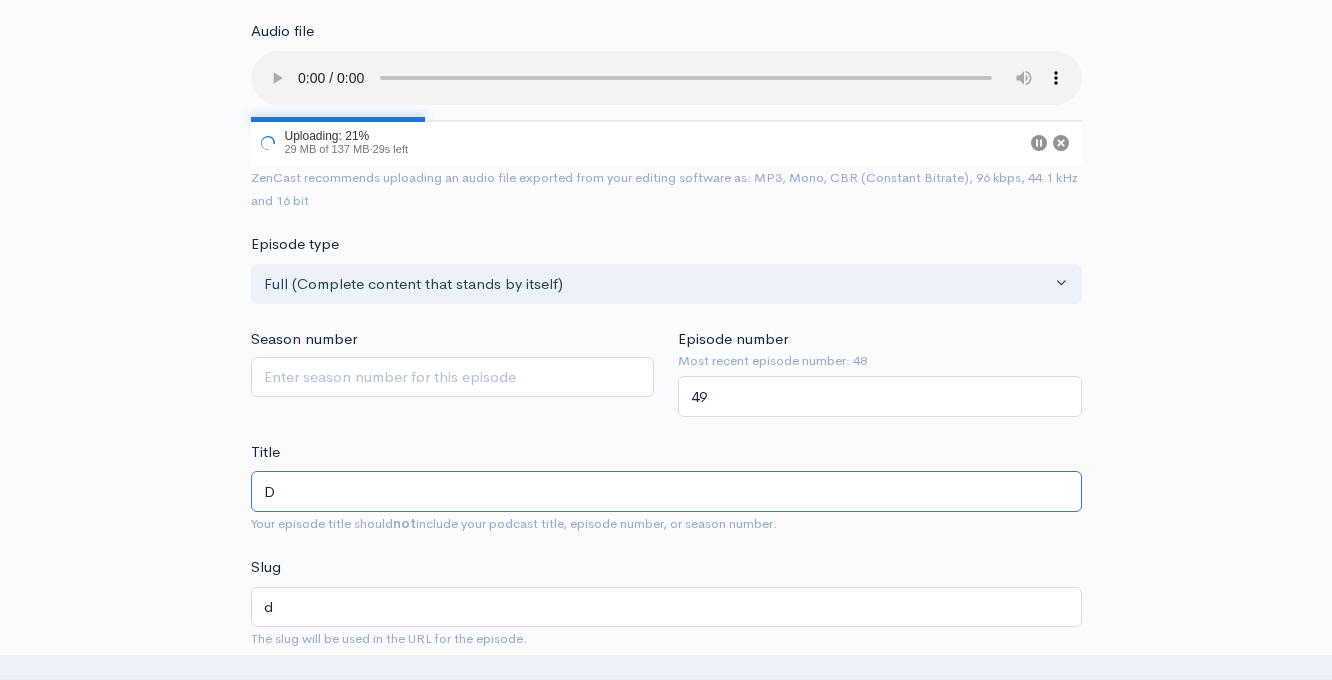 type on "De" 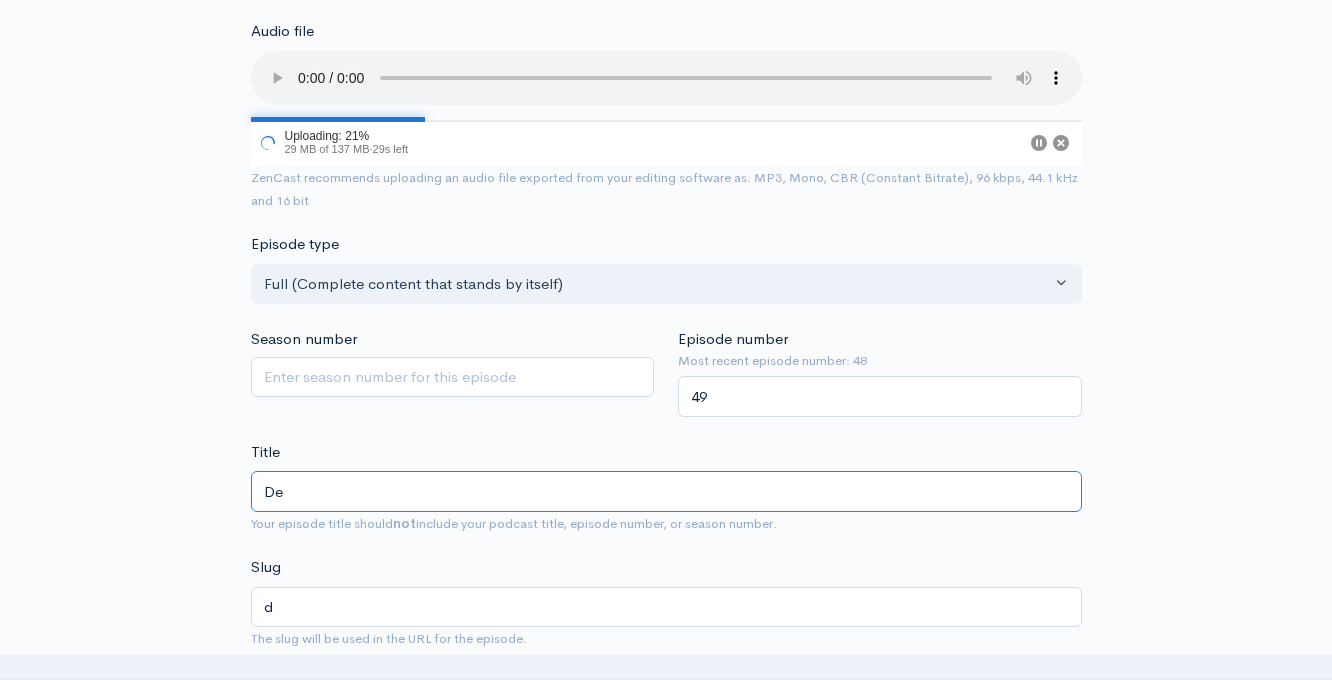type on "de" 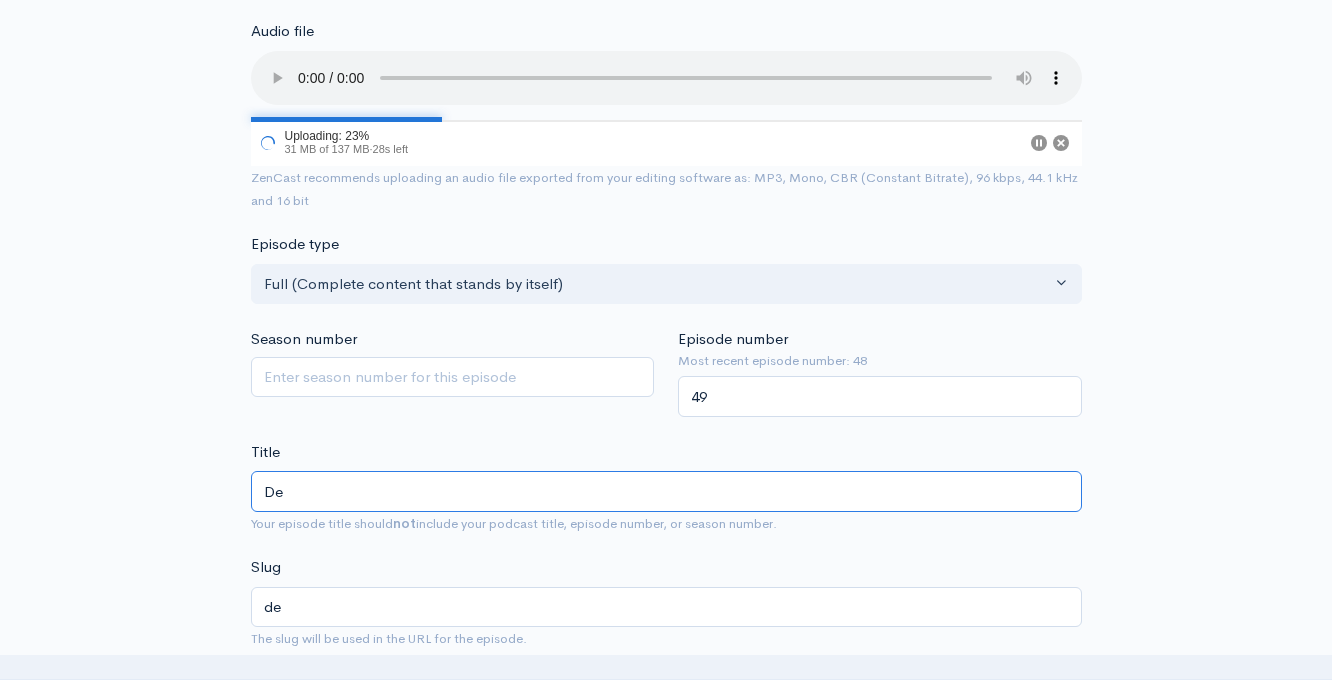 type on "Dec" 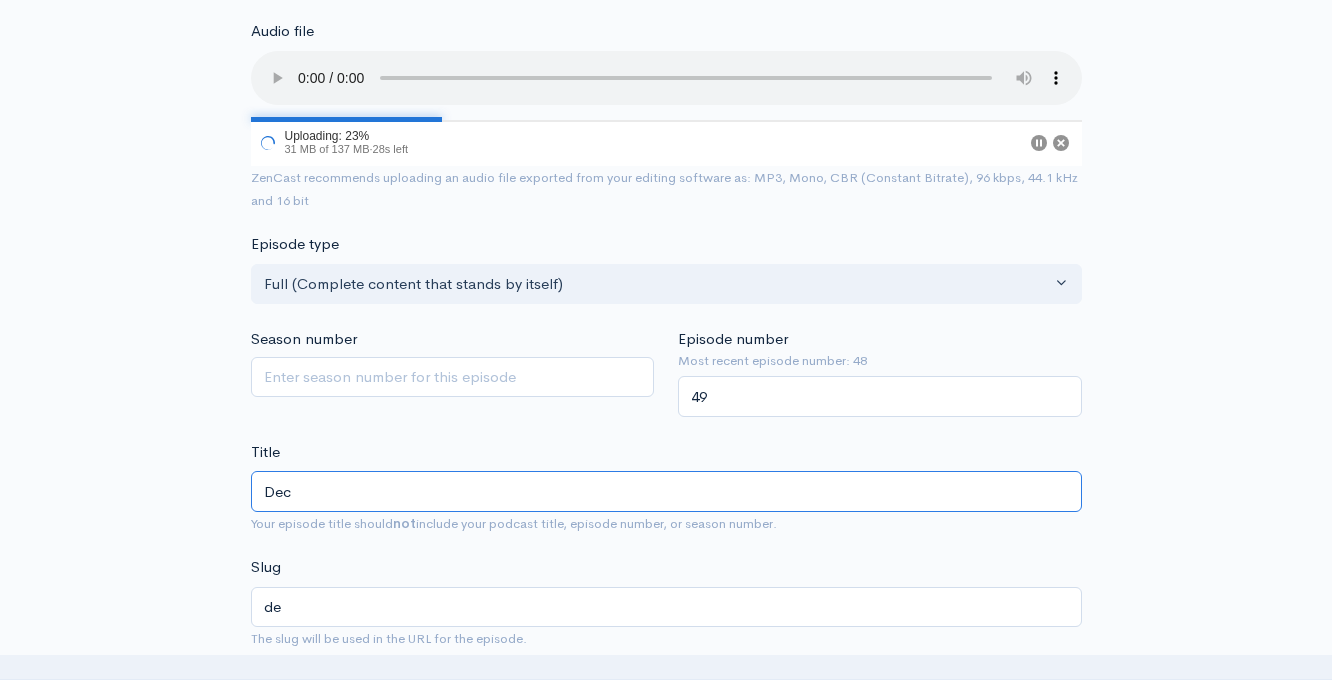 type on "dec" 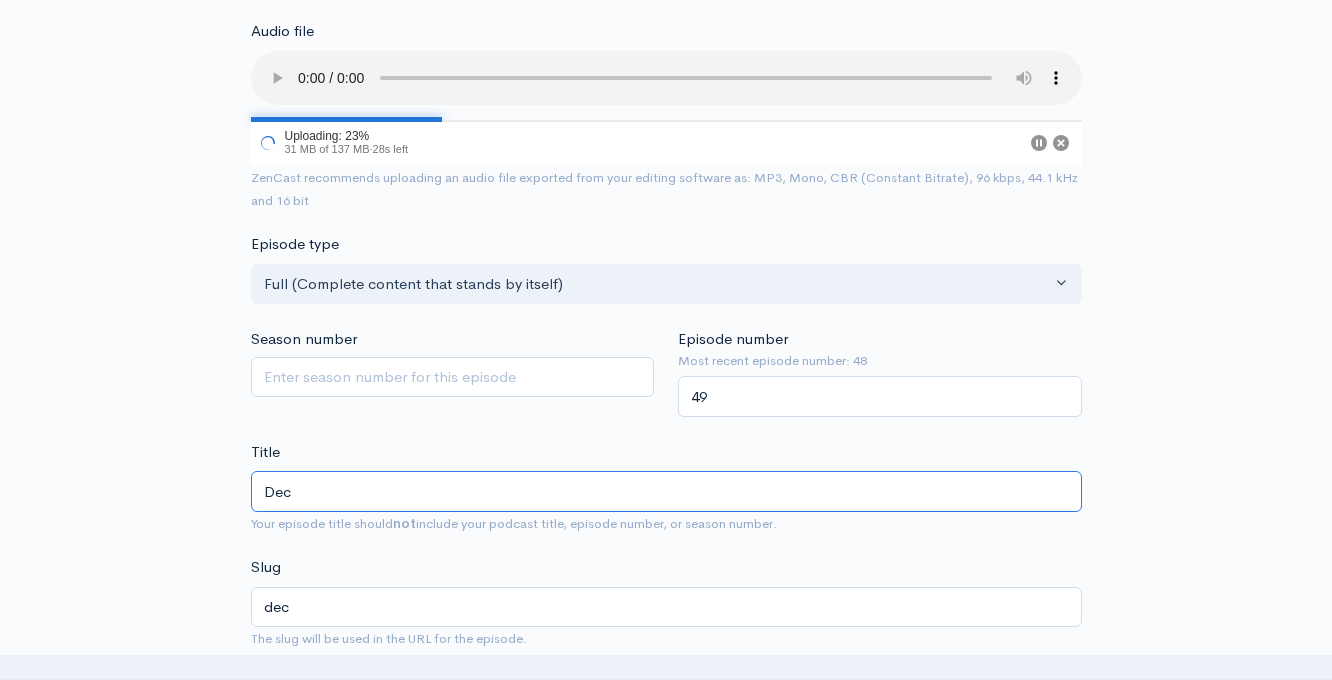 type on "Deci" 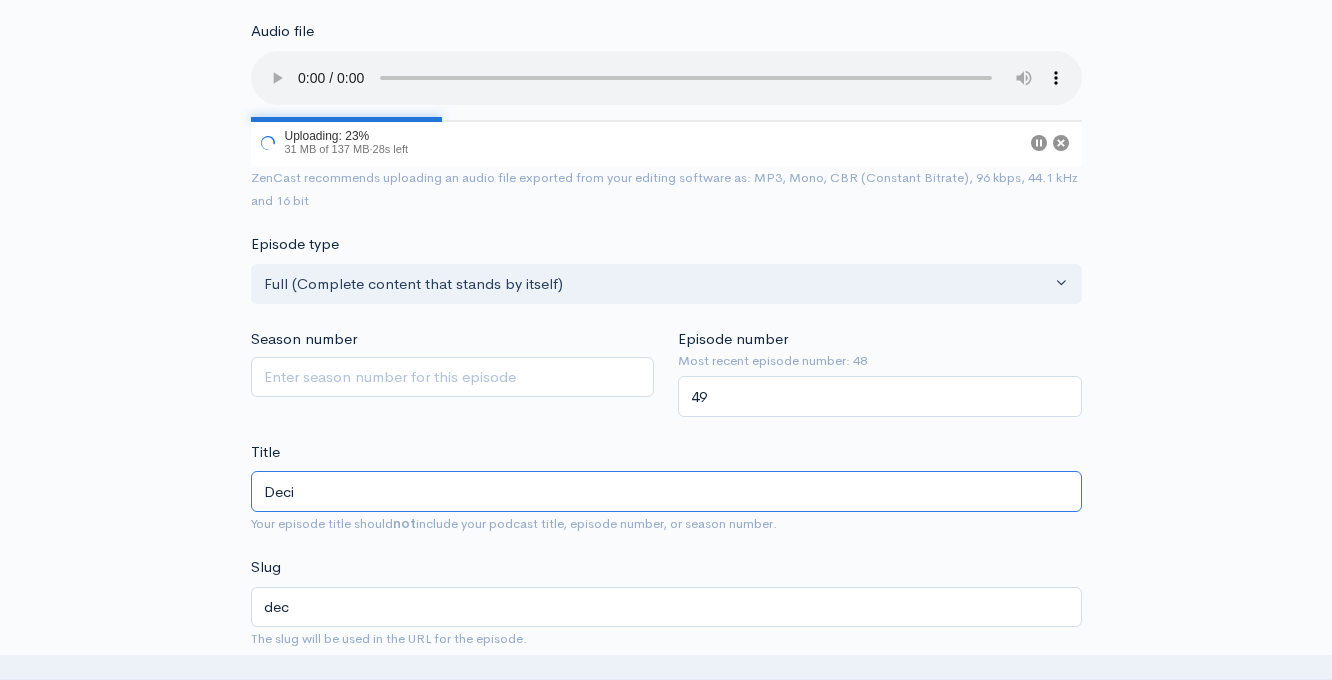 type on "deci" 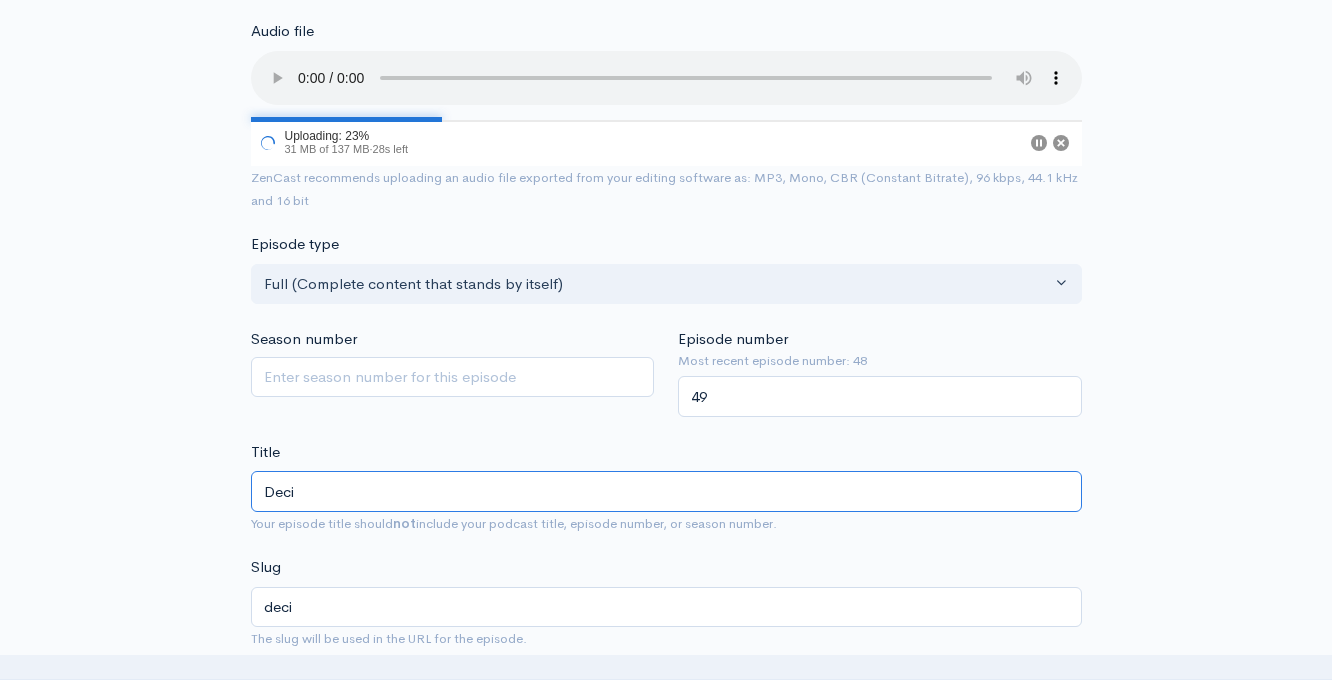 type on "Decis" 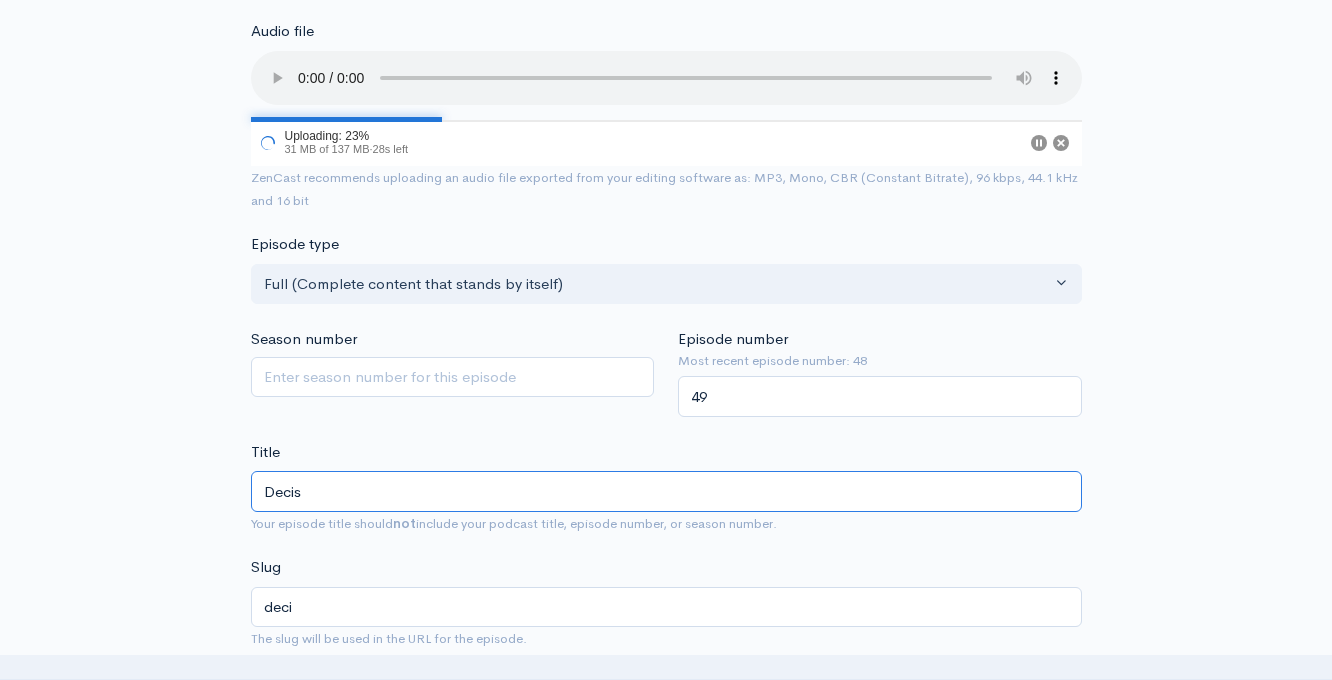 type on "decis" 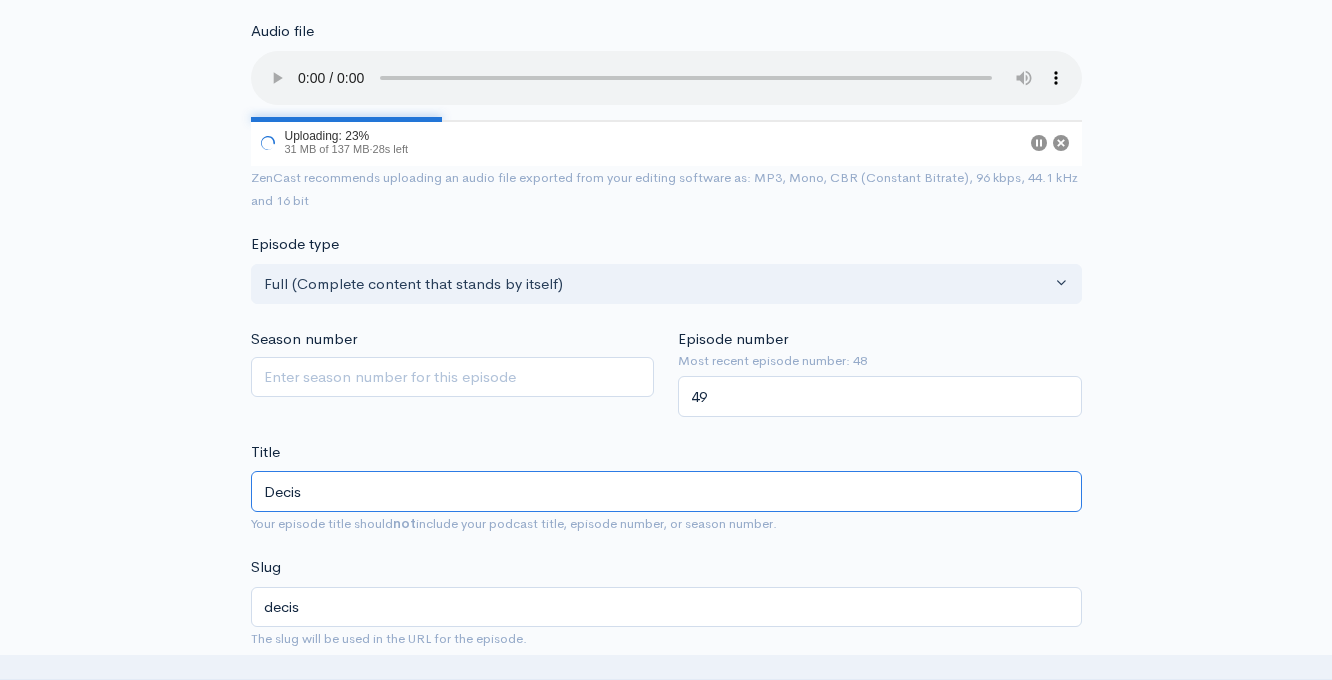 type on "Decisi" 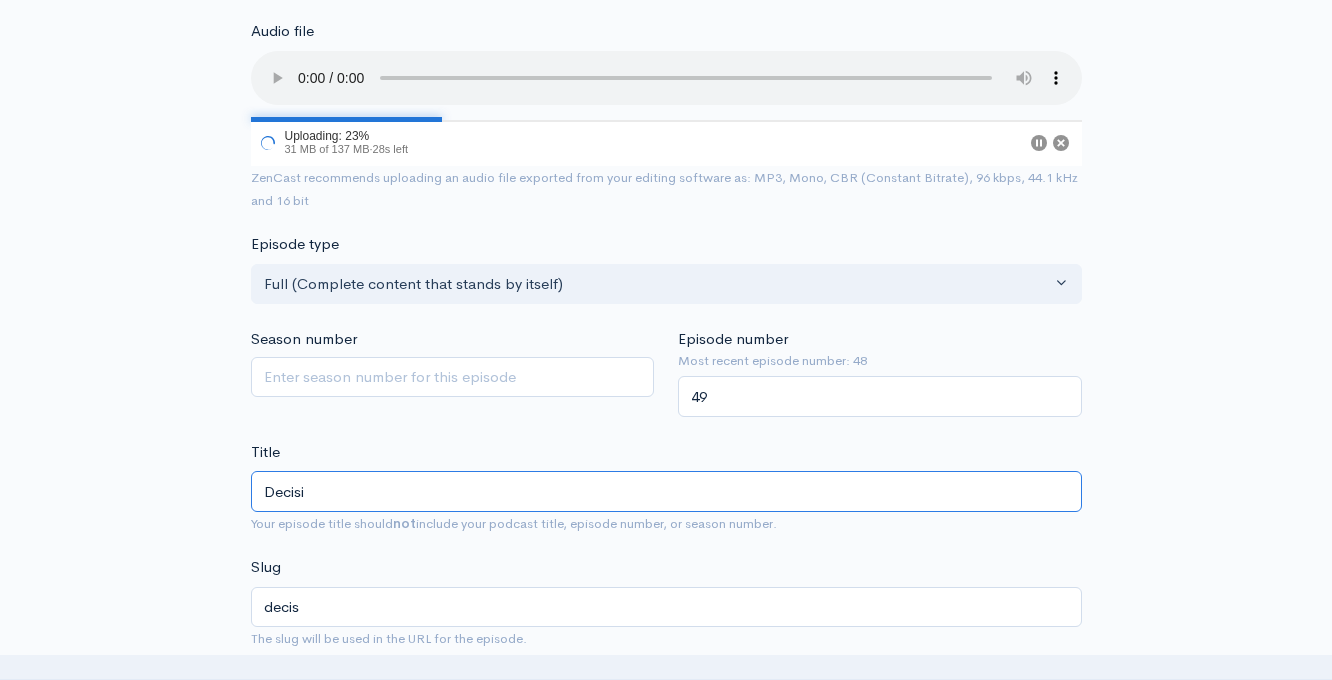 type on "decisi" 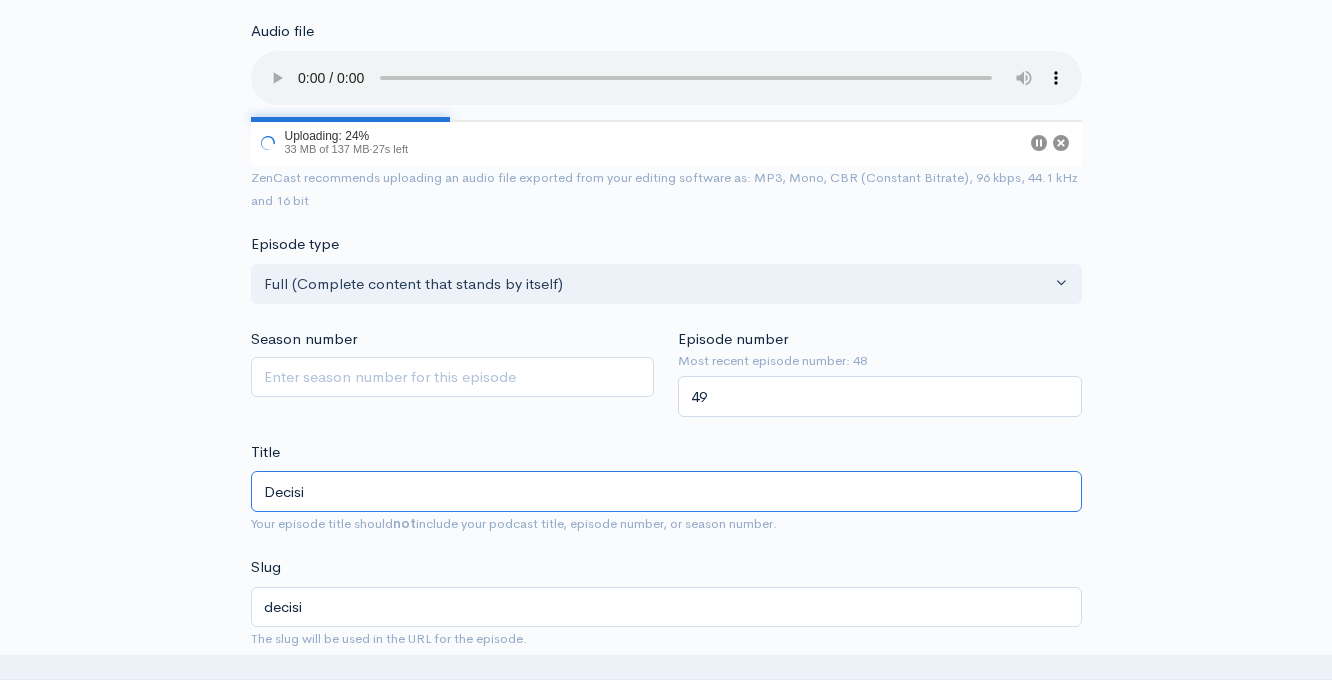type on "Decisio" 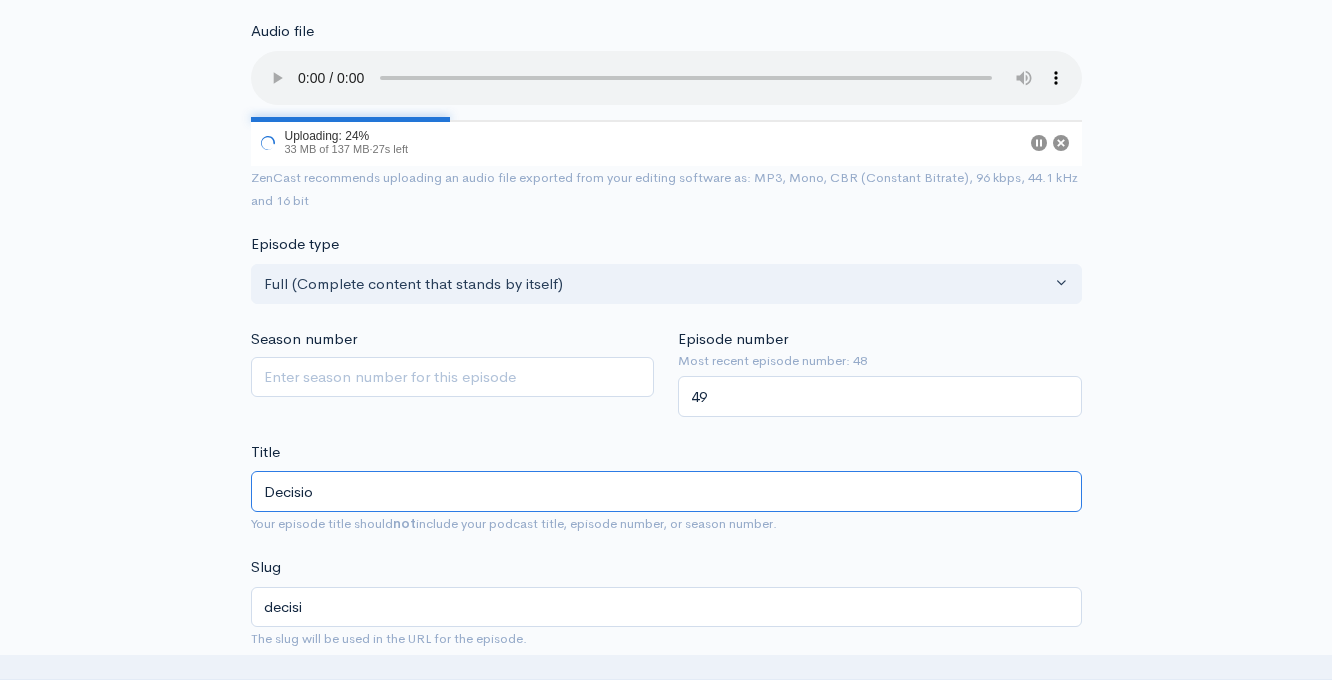 type on "decisio" 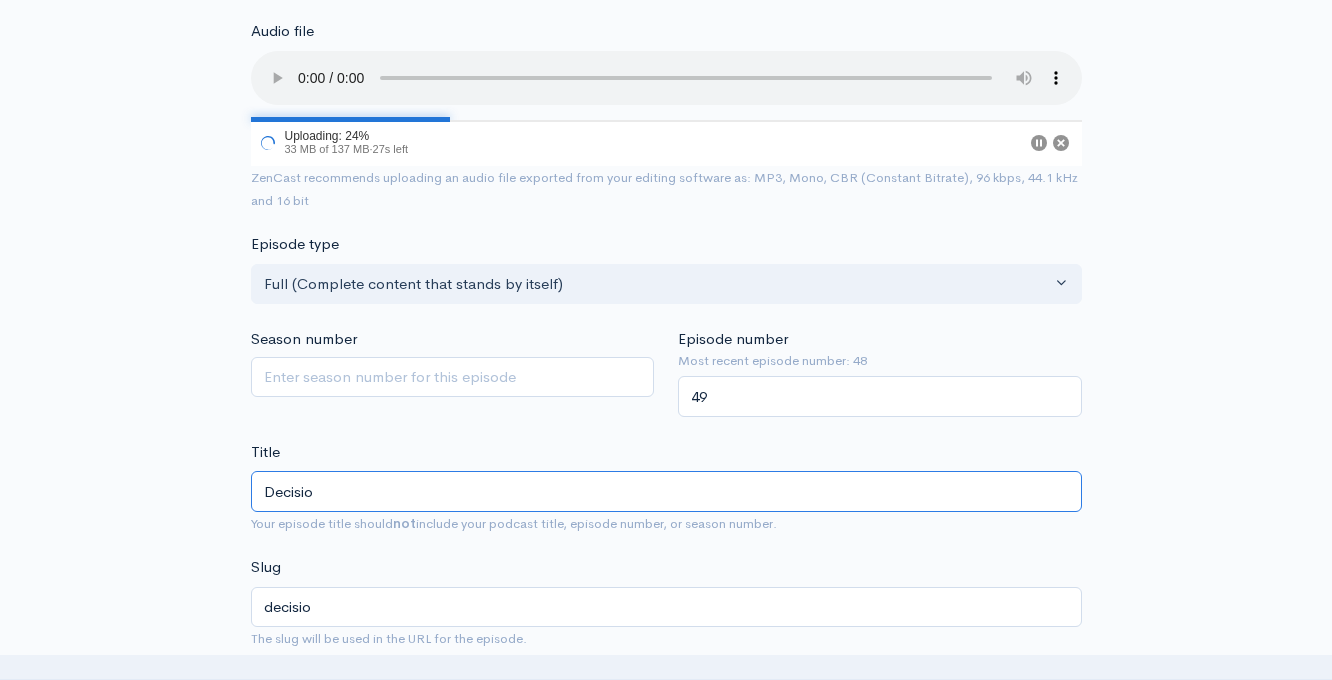 type on "Decision" 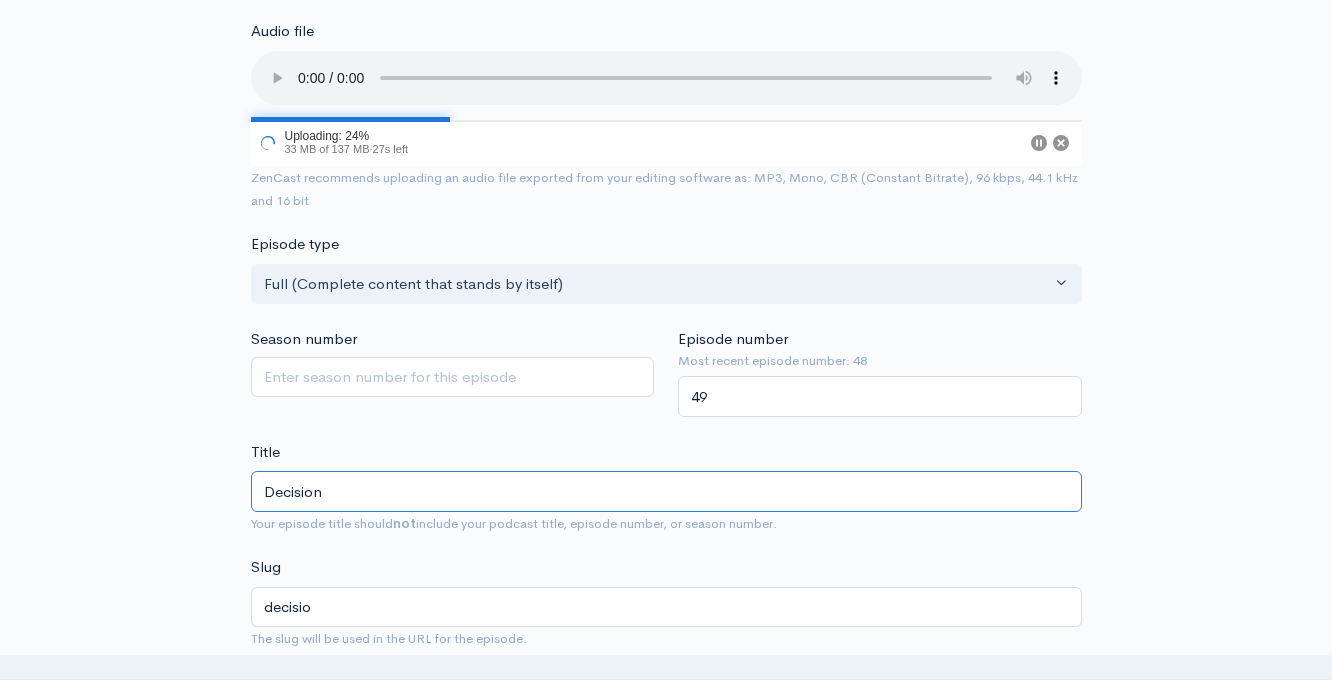 type on "decision" 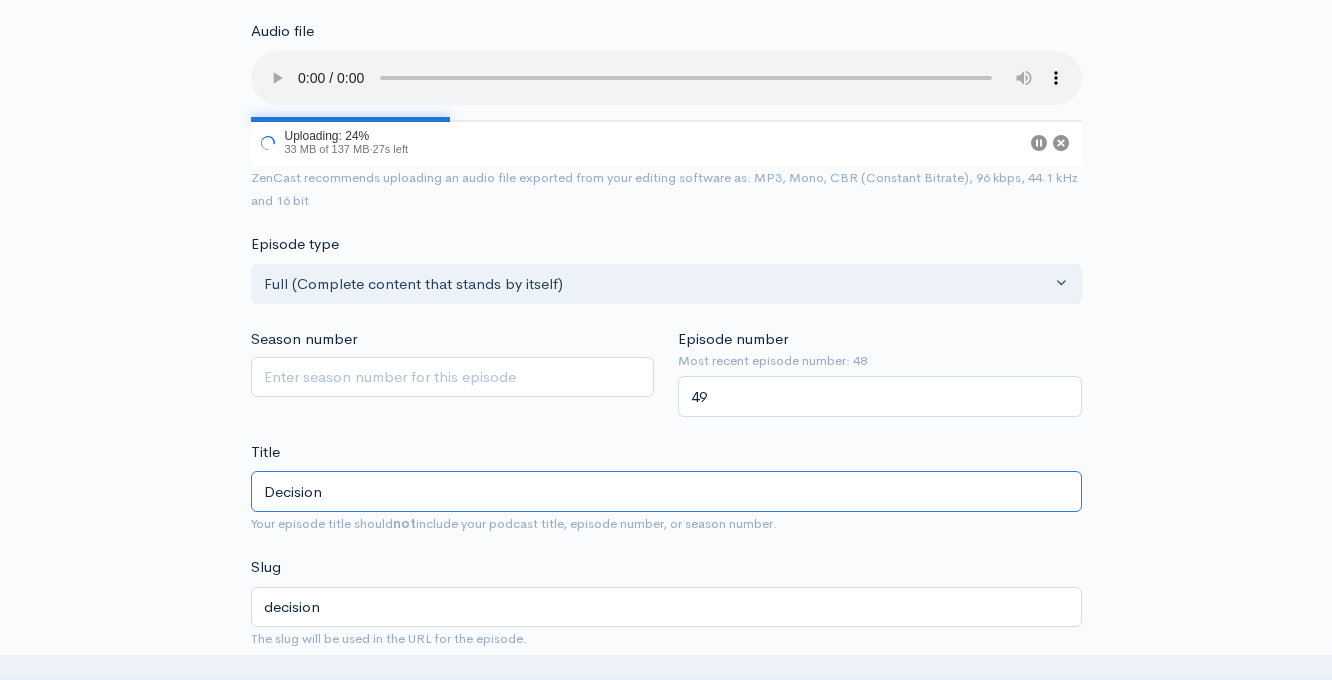 type on "Decisions" 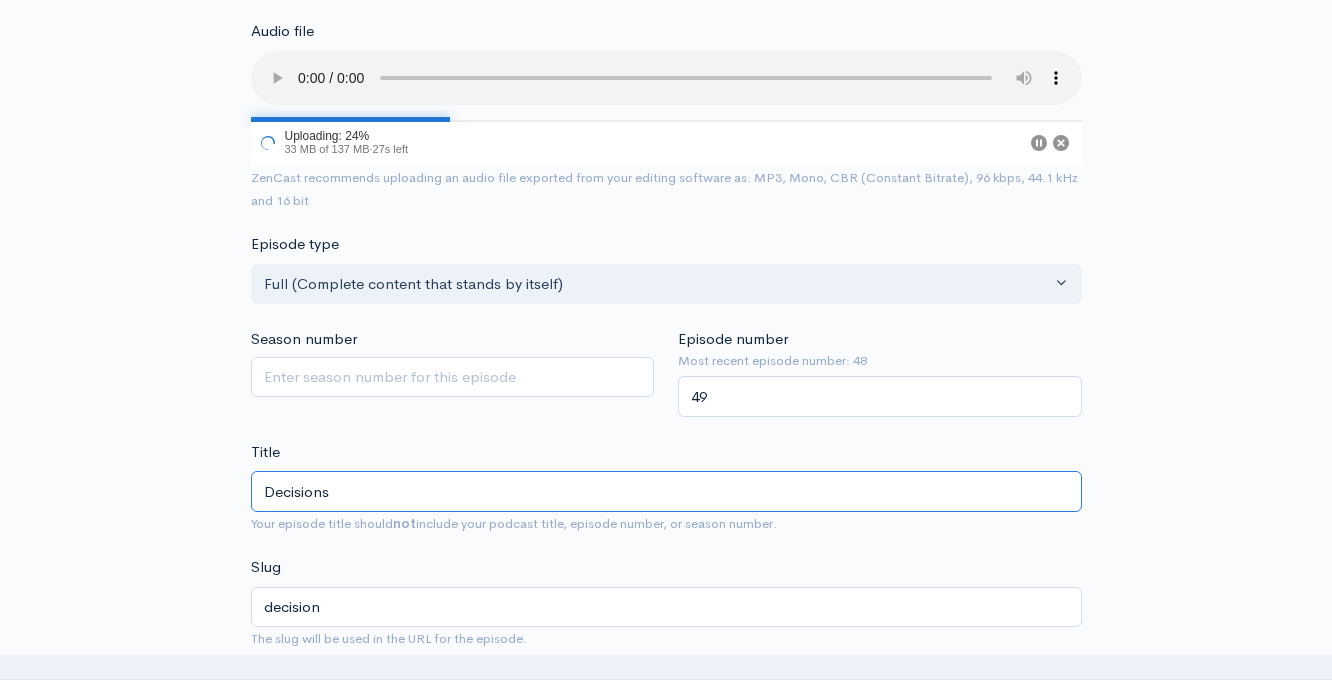 type on "decisions" 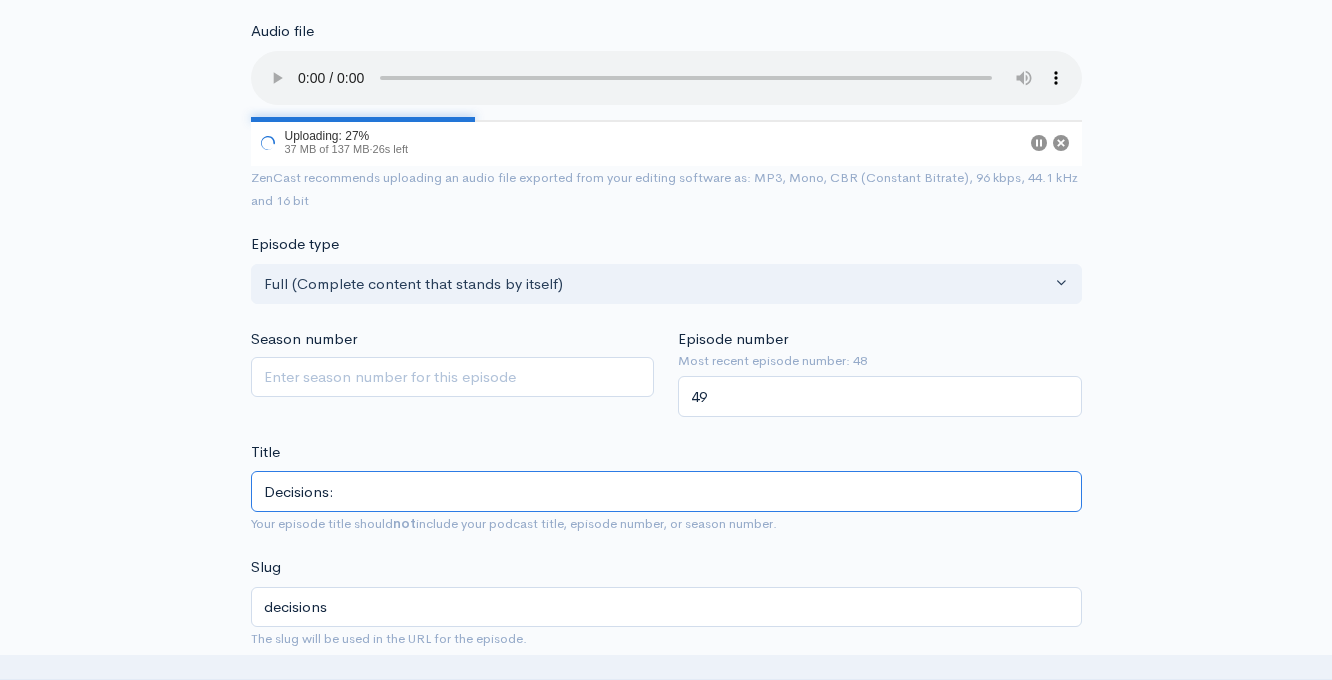 type on "Decisions: y" 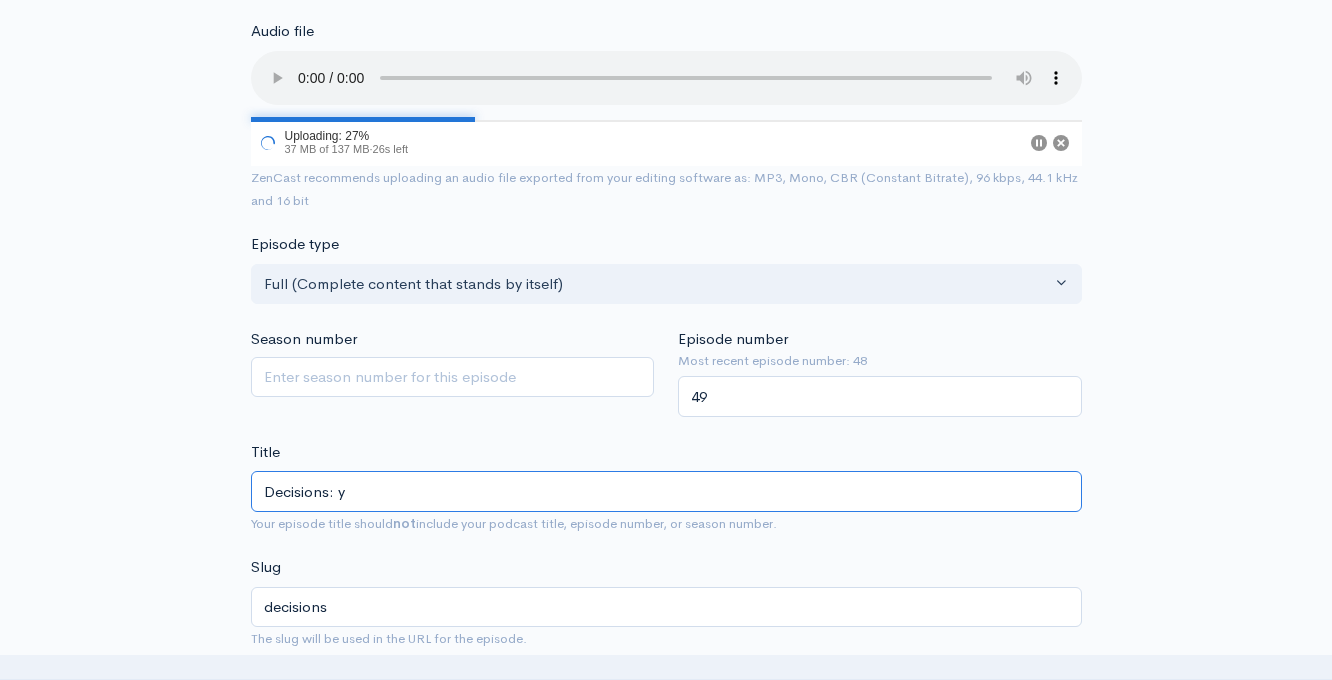type on "decisions-y" 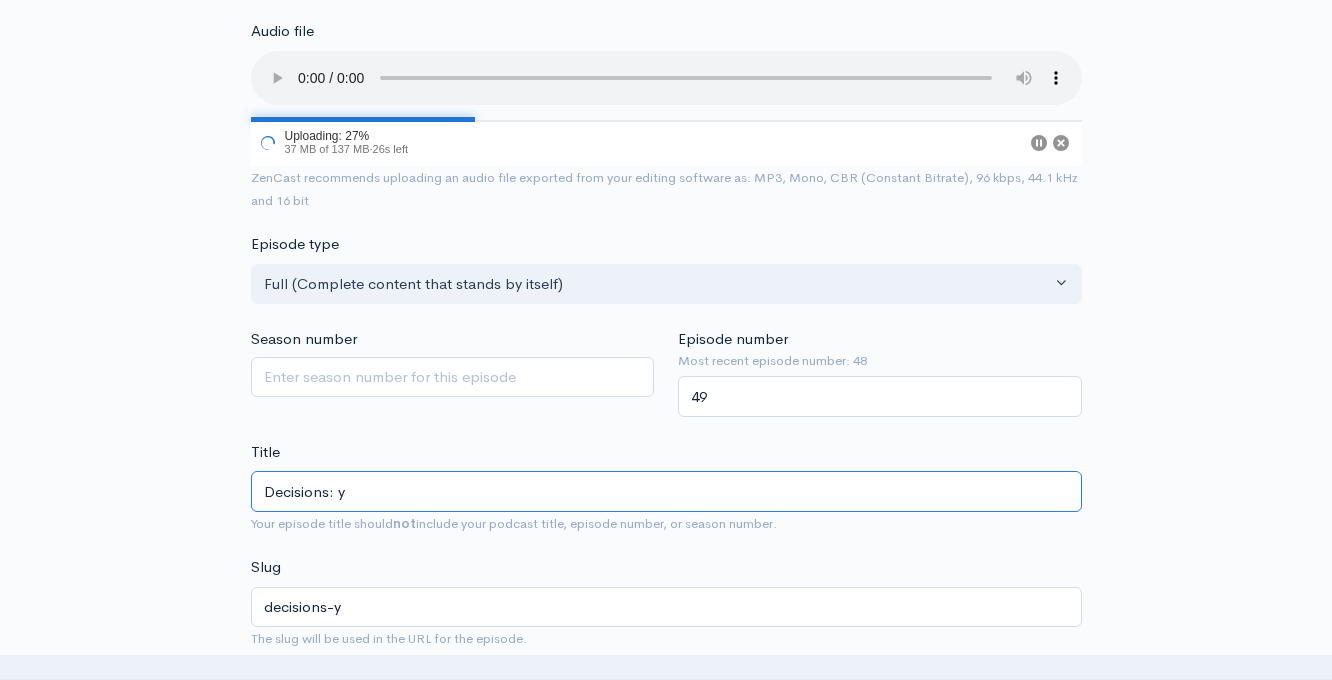 type on "Decisions: ye" 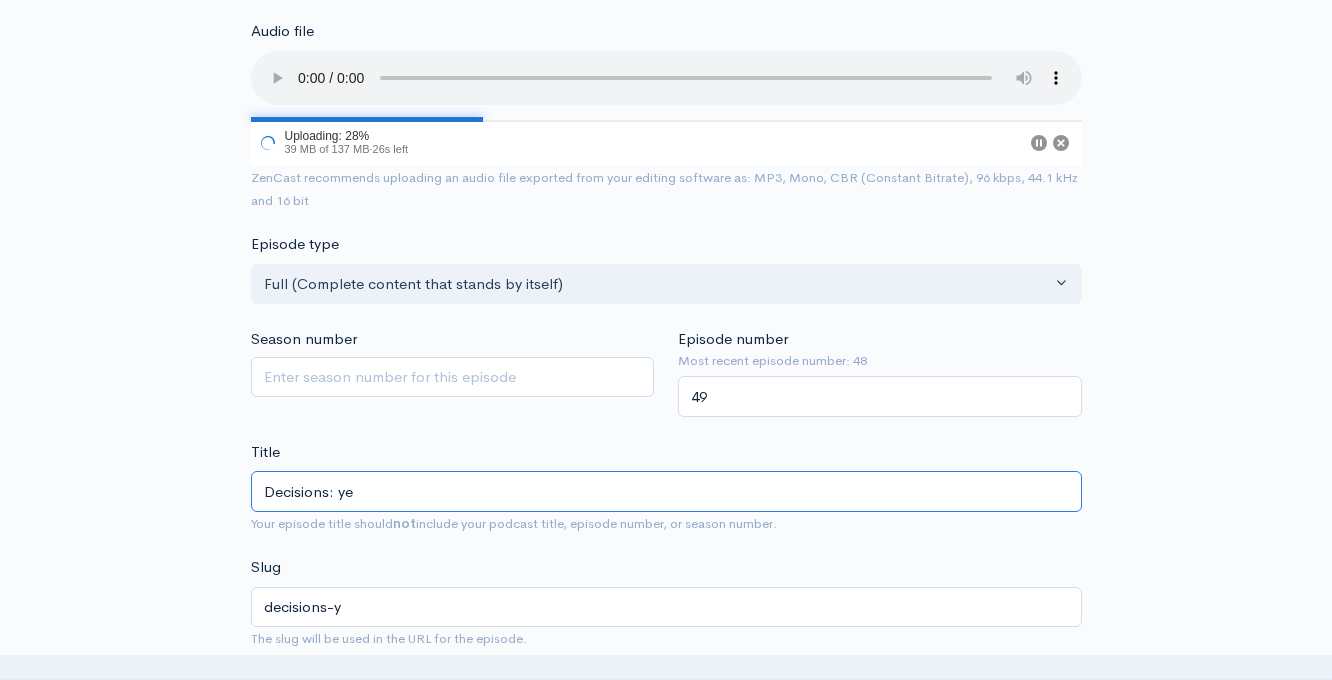 type on "decisions-ye" 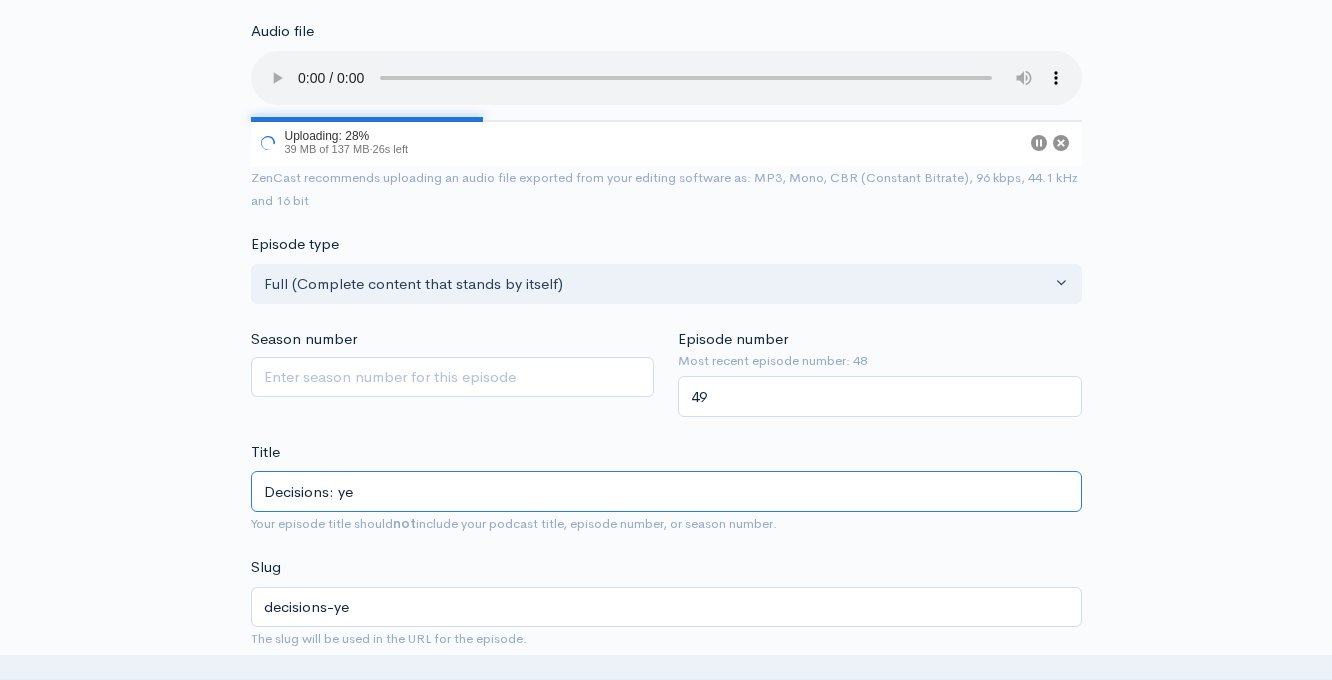 type on "Decisions: y" 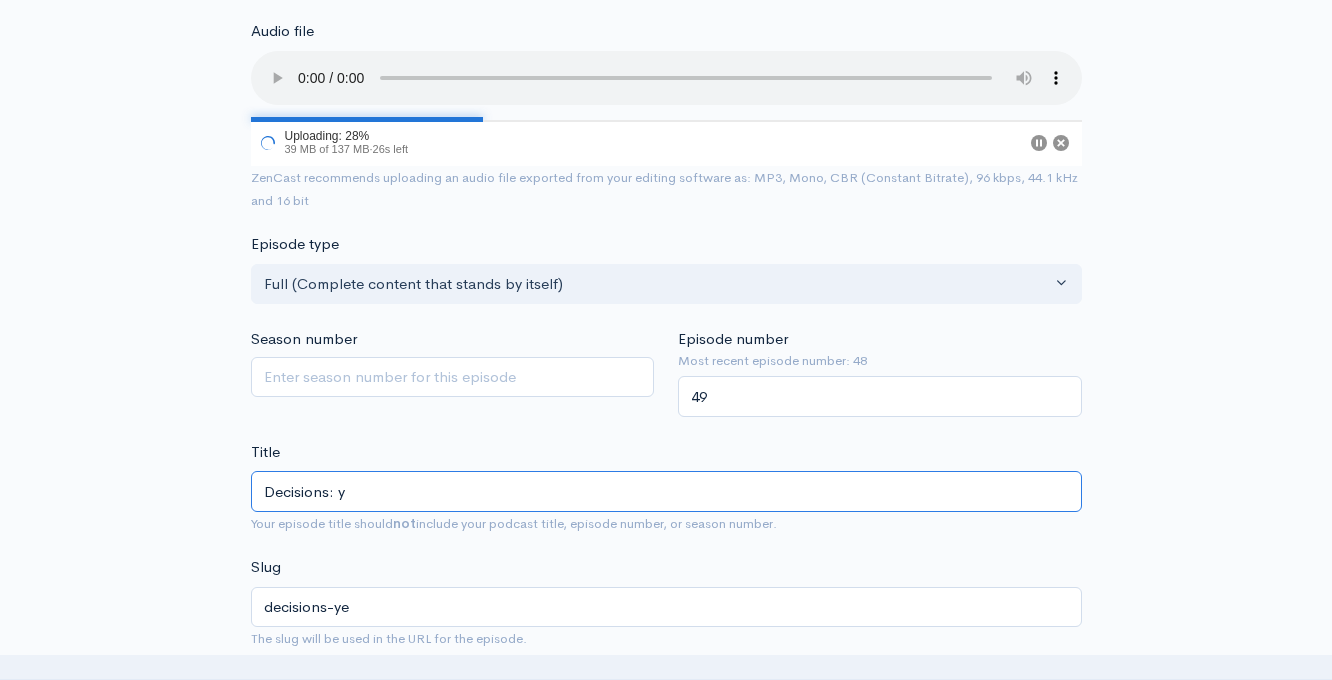 type on "decisions-y" 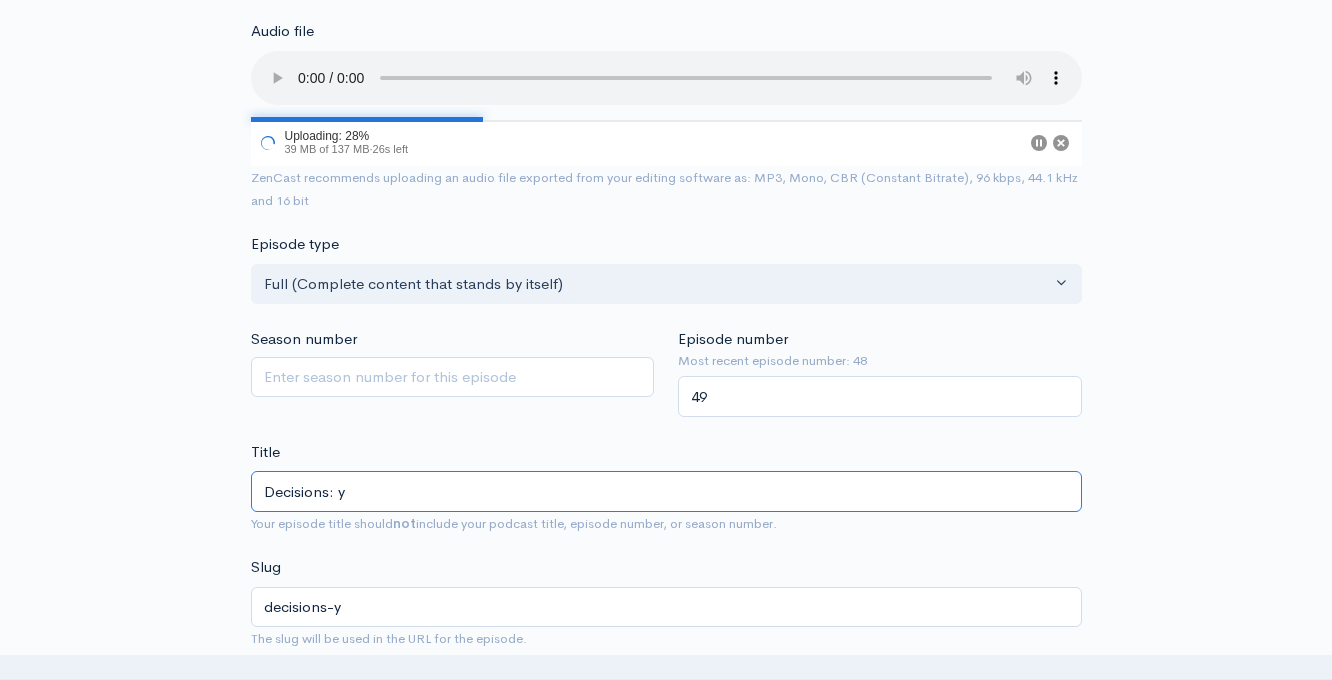 type on "Decisions:" 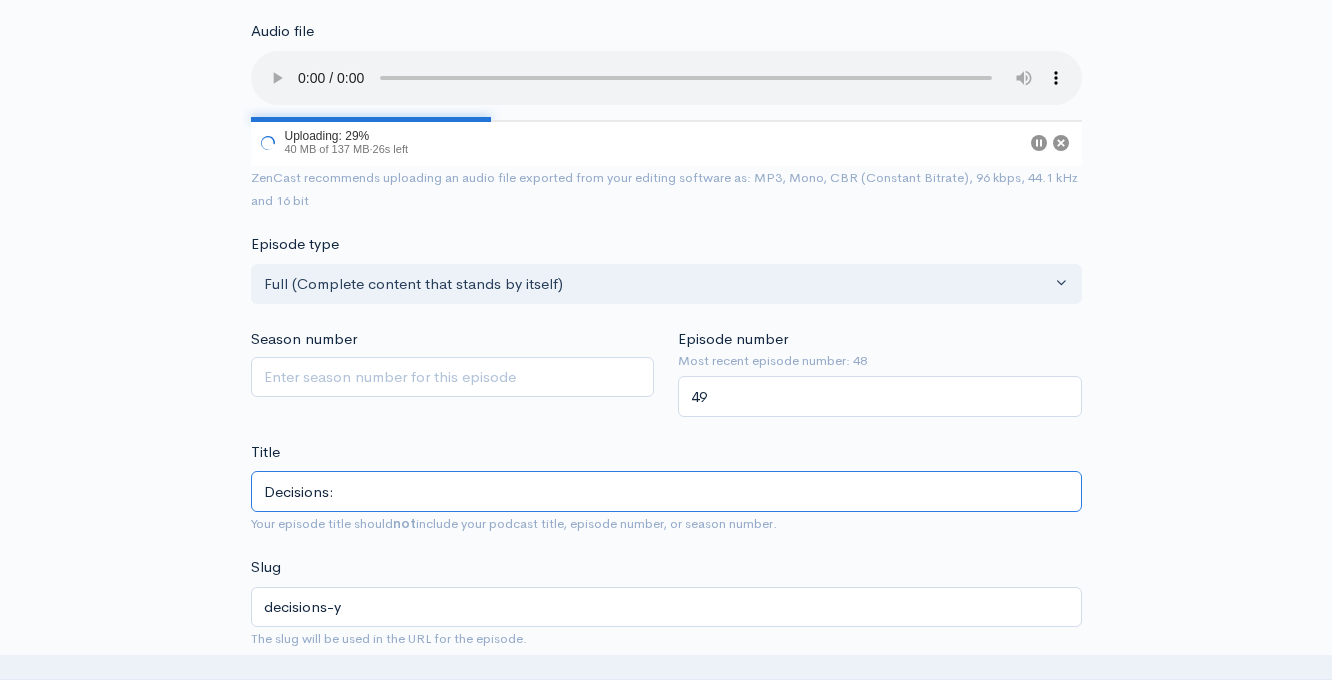 type on "decisions" 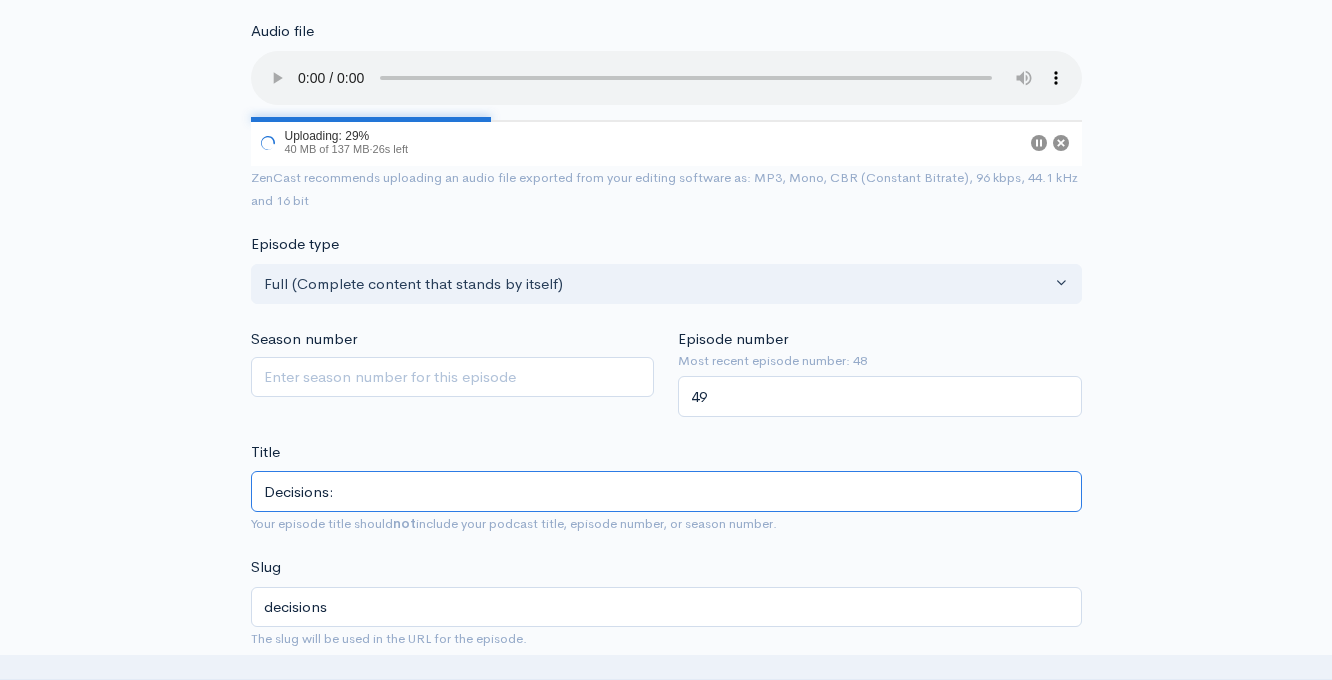 type on "Decisions: Y" 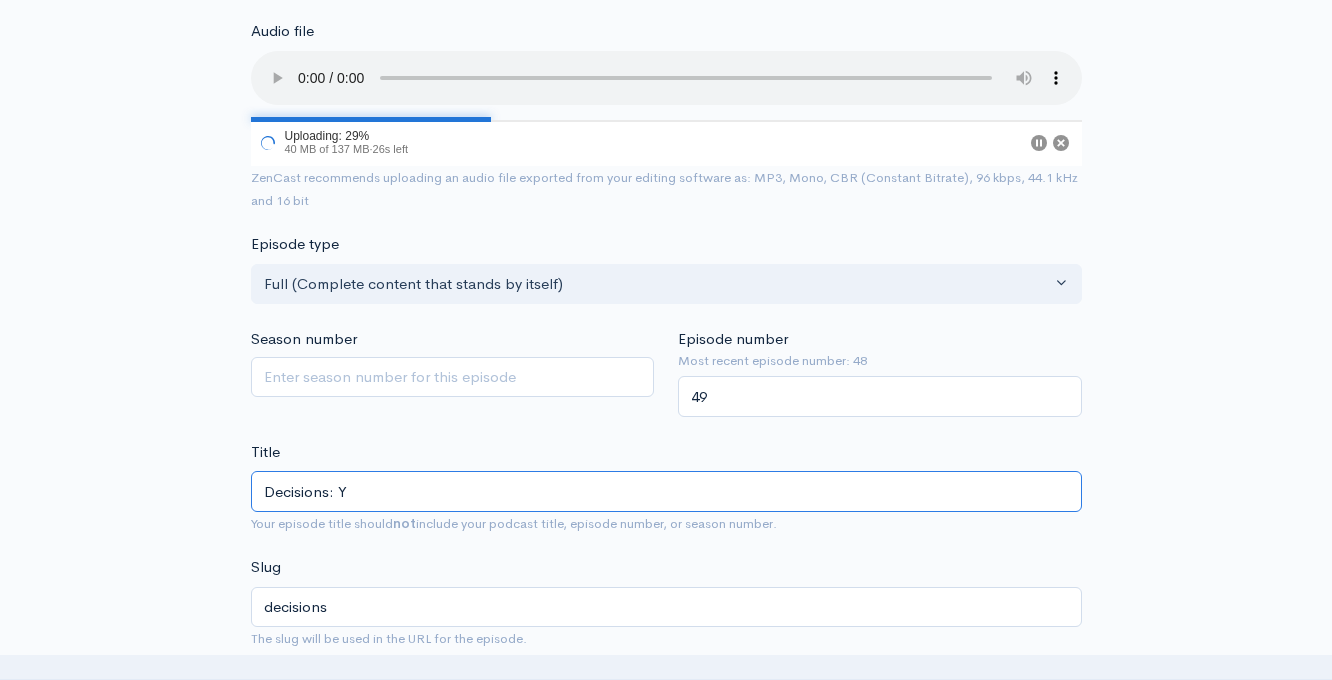 type on "decisions-y" 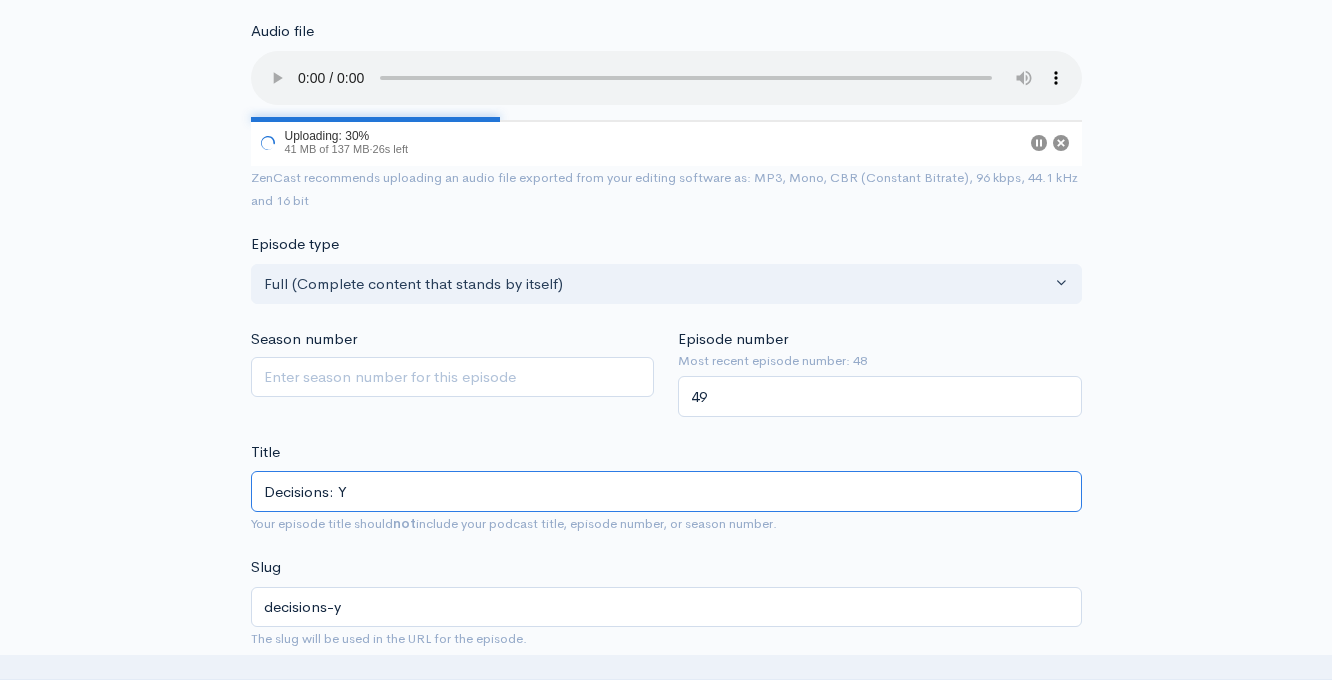 type on "Decisions: Ye" 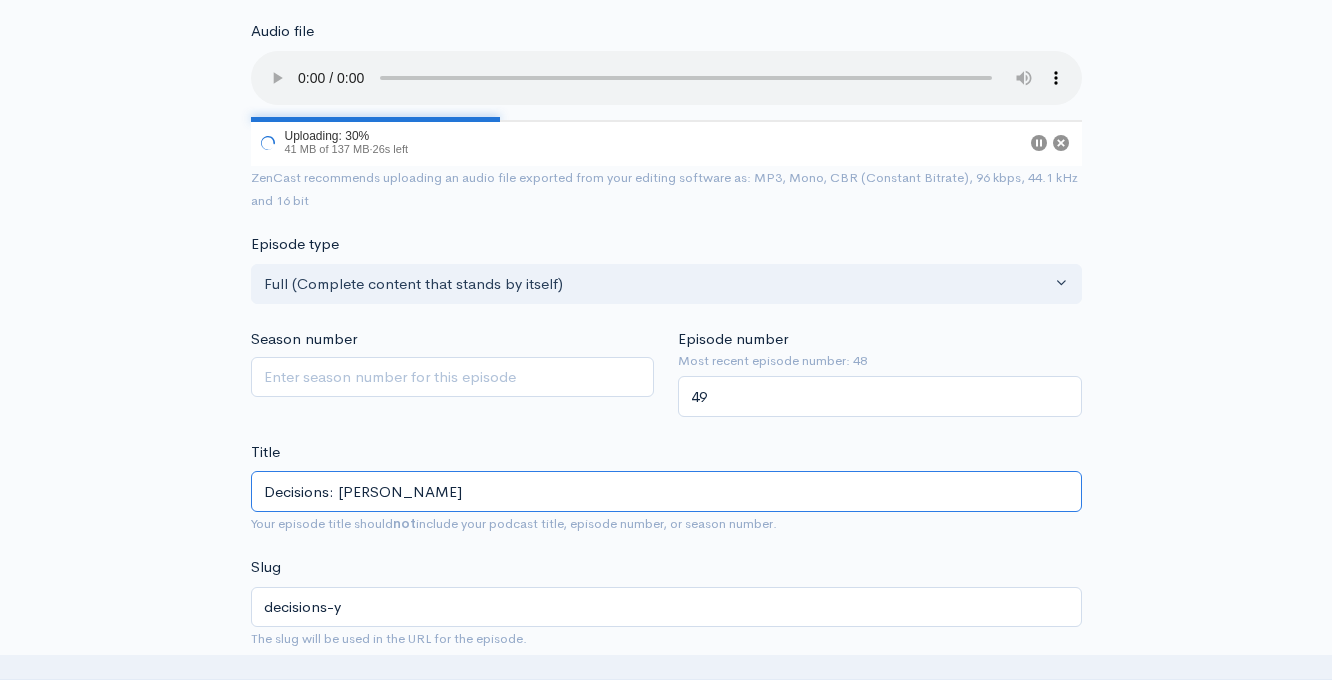 type on "decisions-ye" 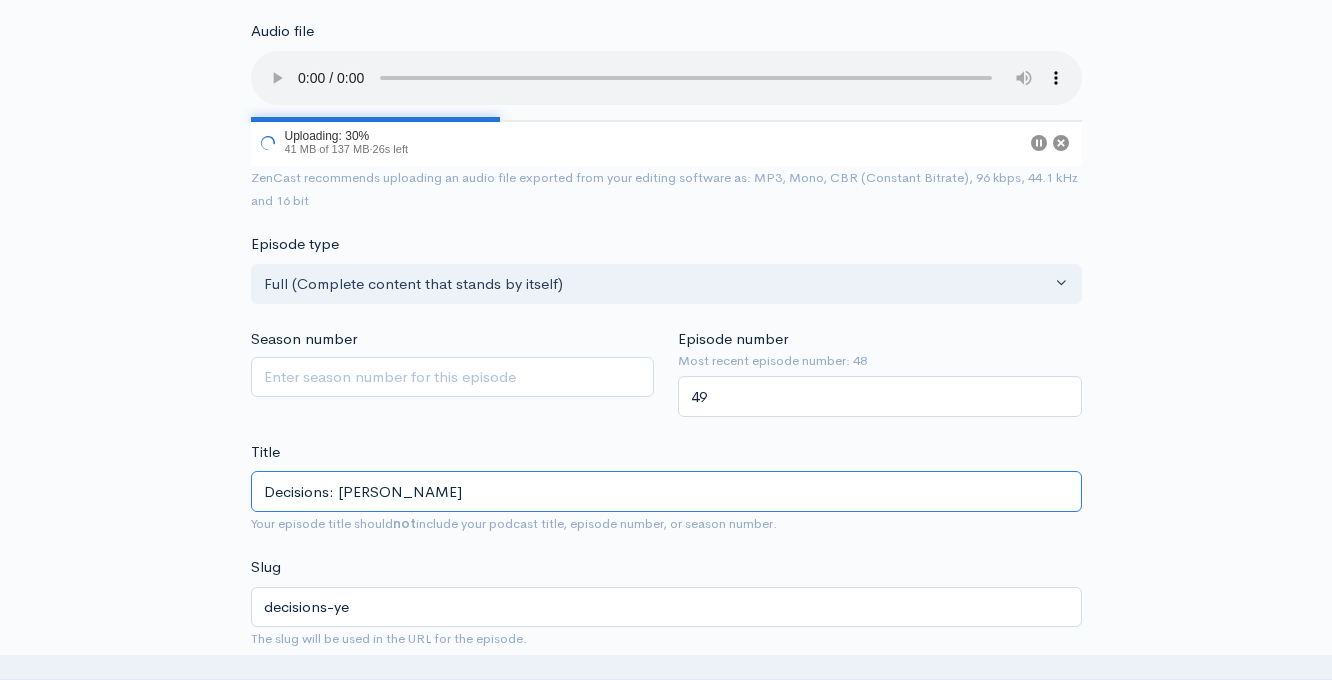 type on "Decisions: Yes" 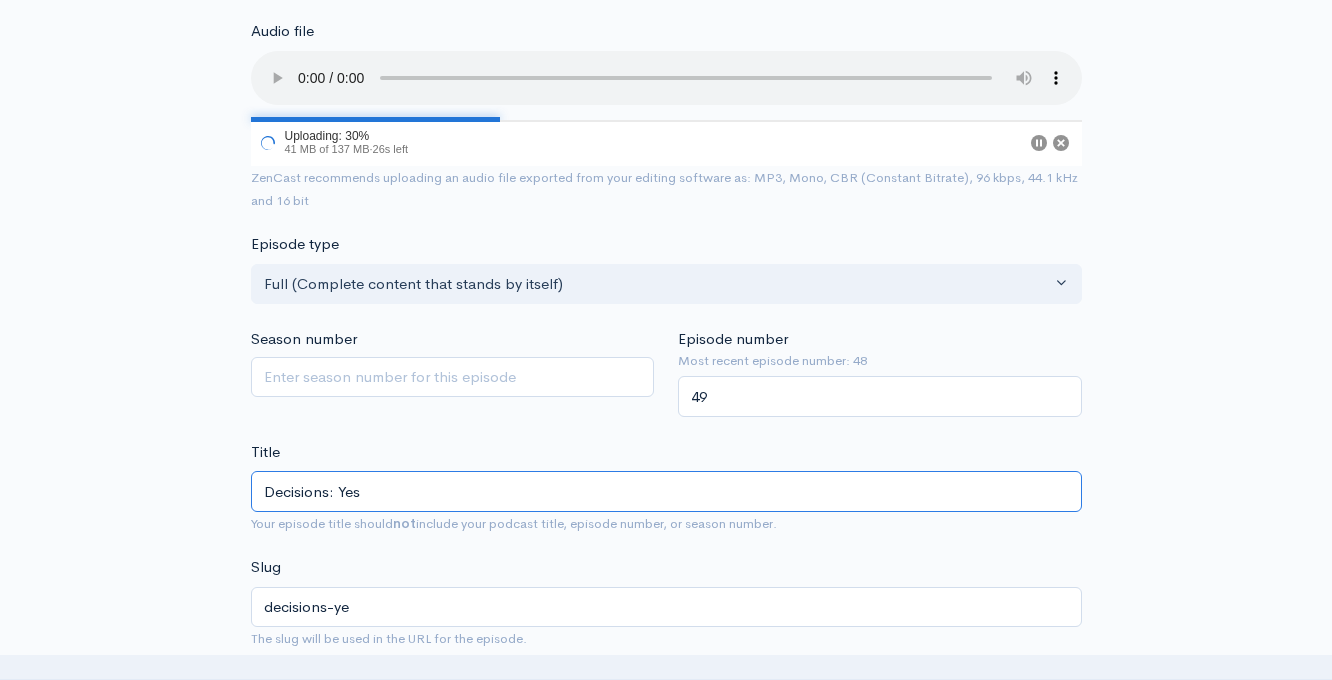 type on "decisions-yes" 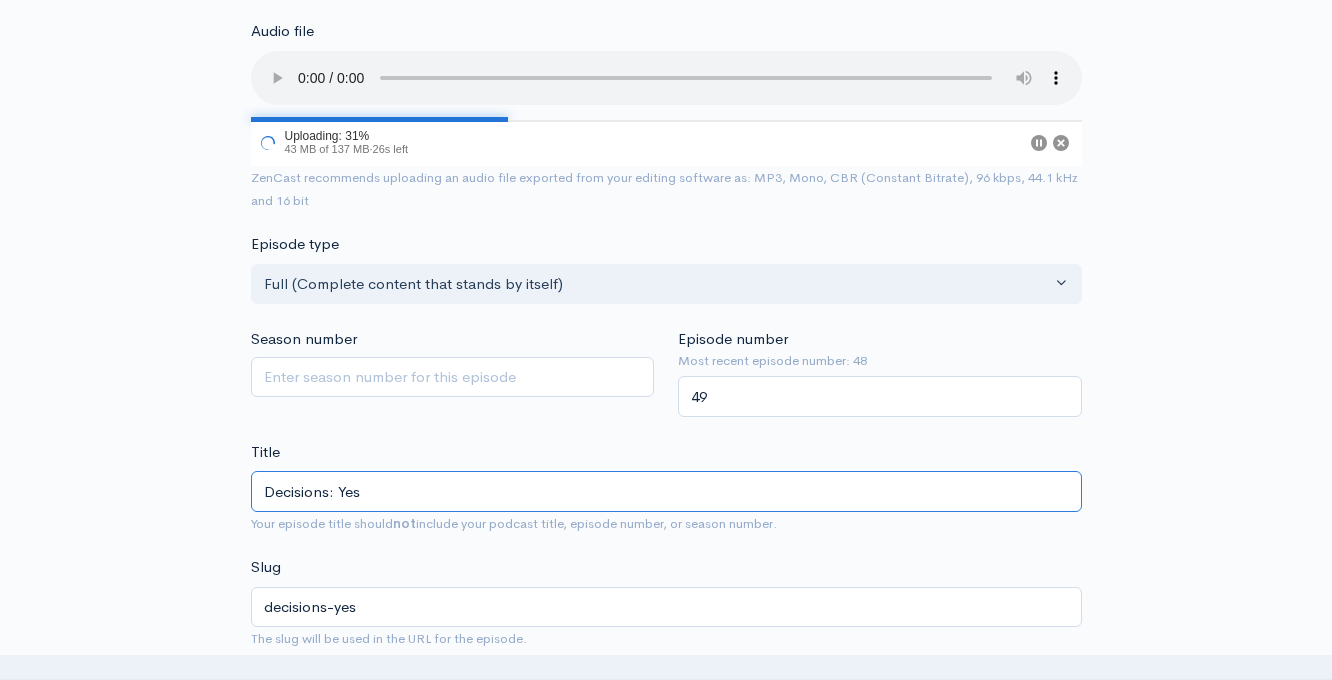 type on "Decisions: Yes A" 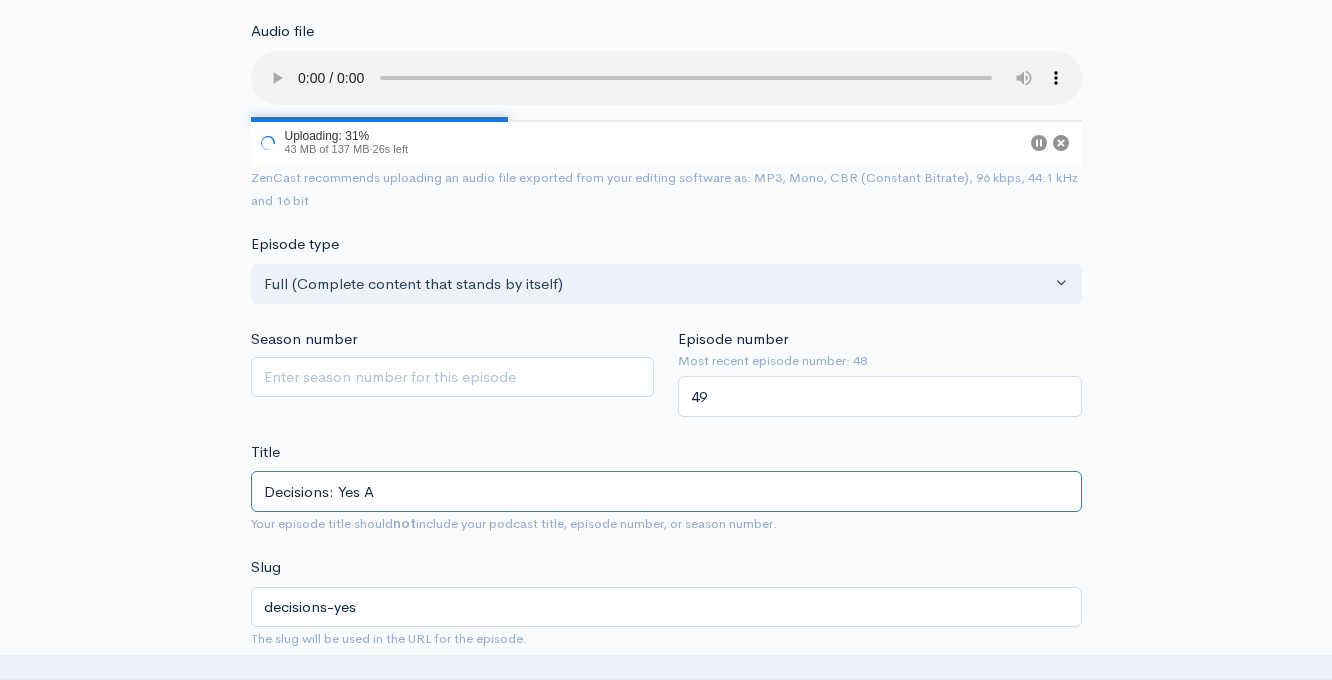 type on "decisions-yes-a" 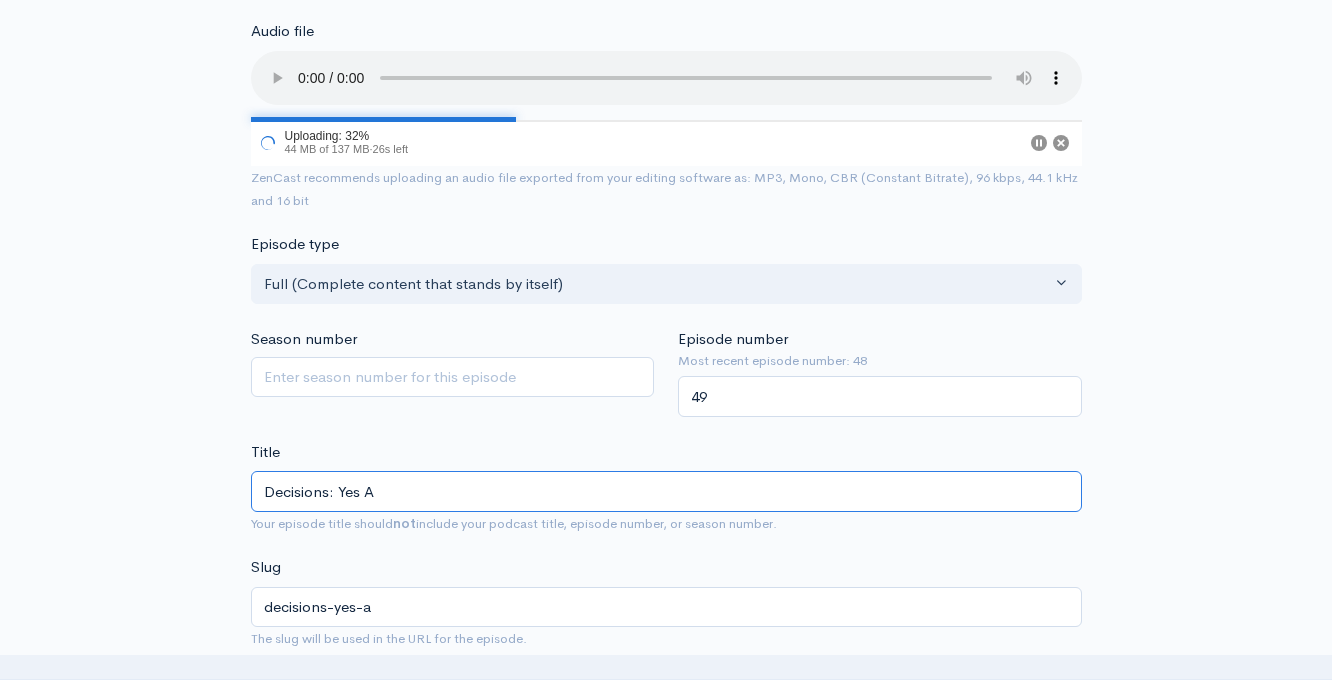 type on "Decisions: Yes AN" 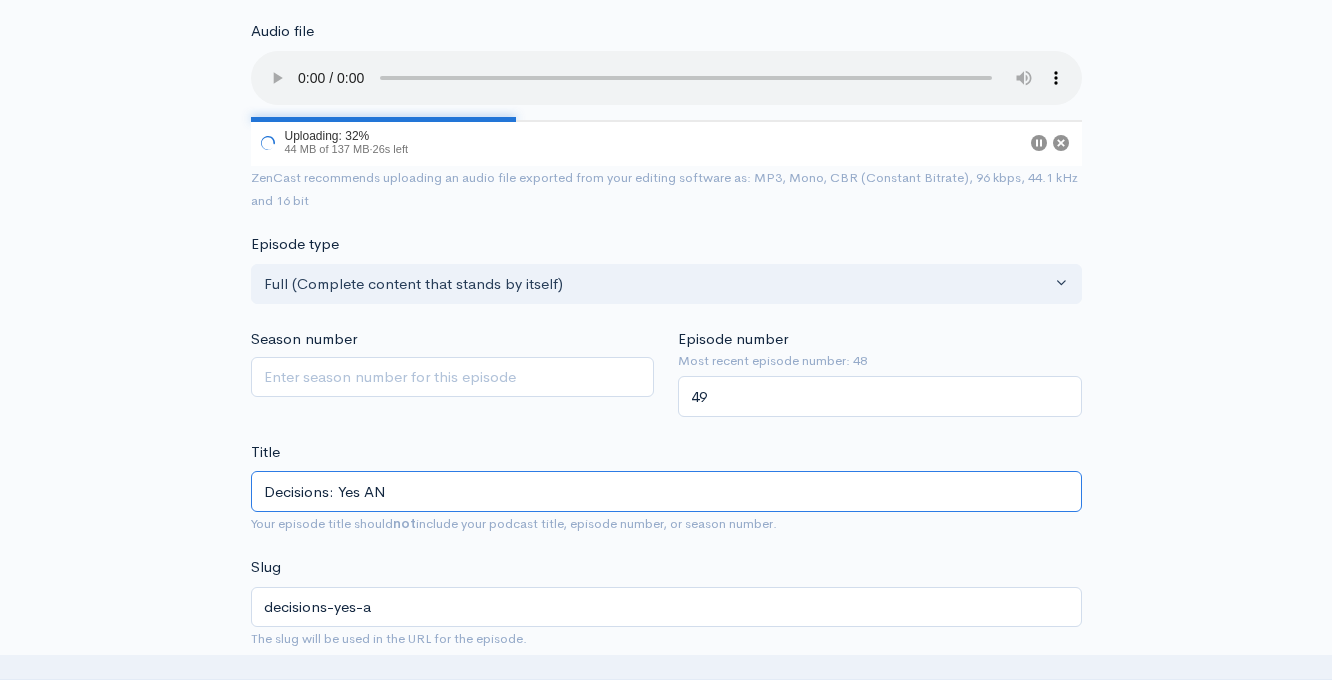 type on "decisions-yes-an" 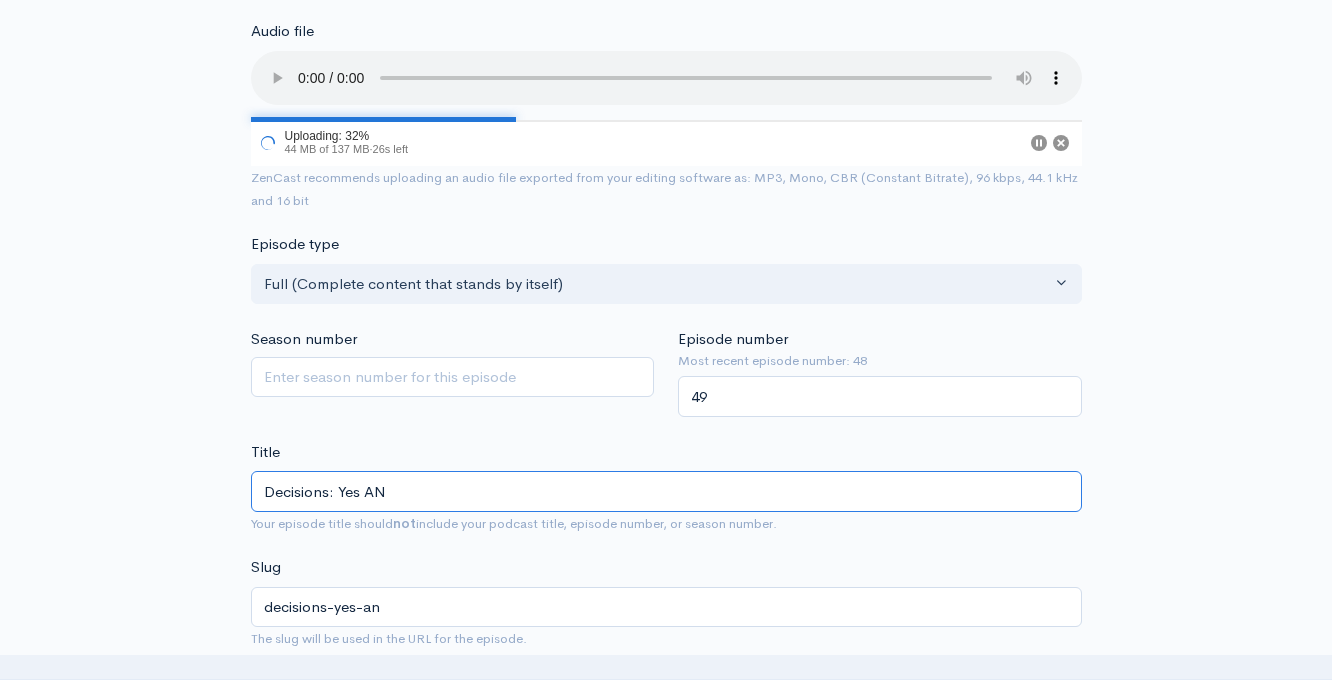 type on "Decisions: Yes AND" 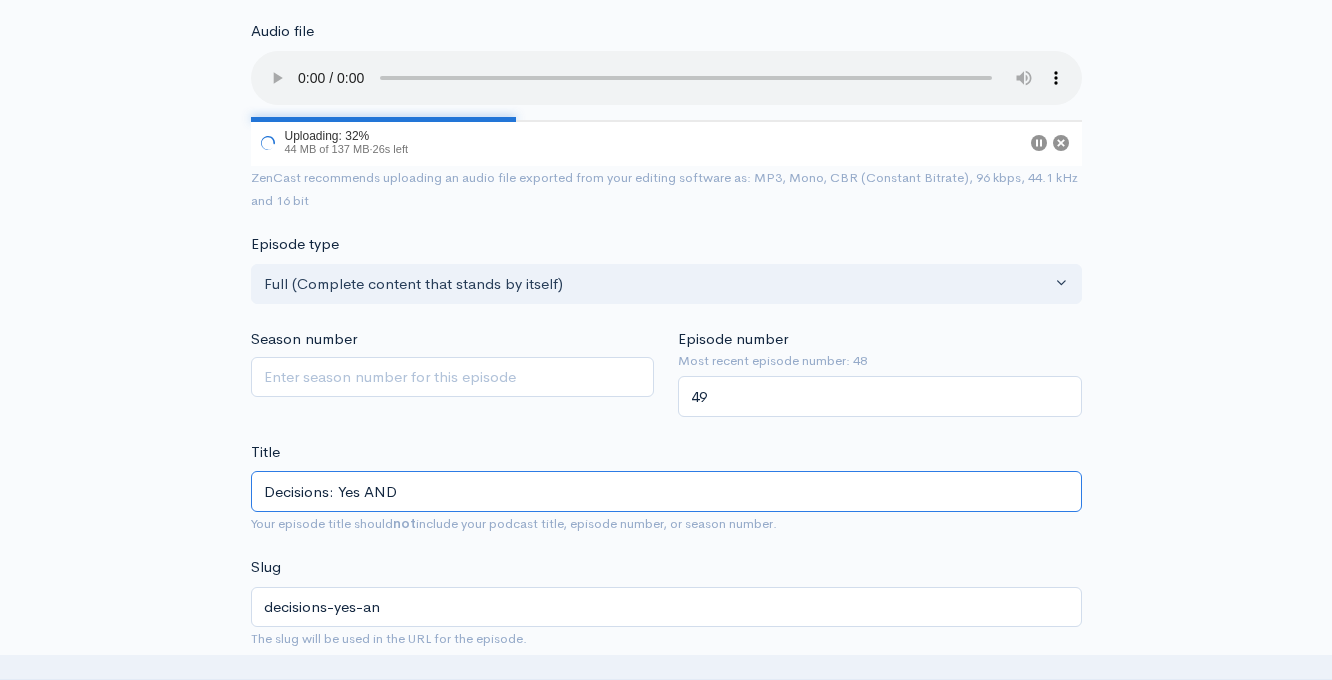 type on "decisions-yes-and" 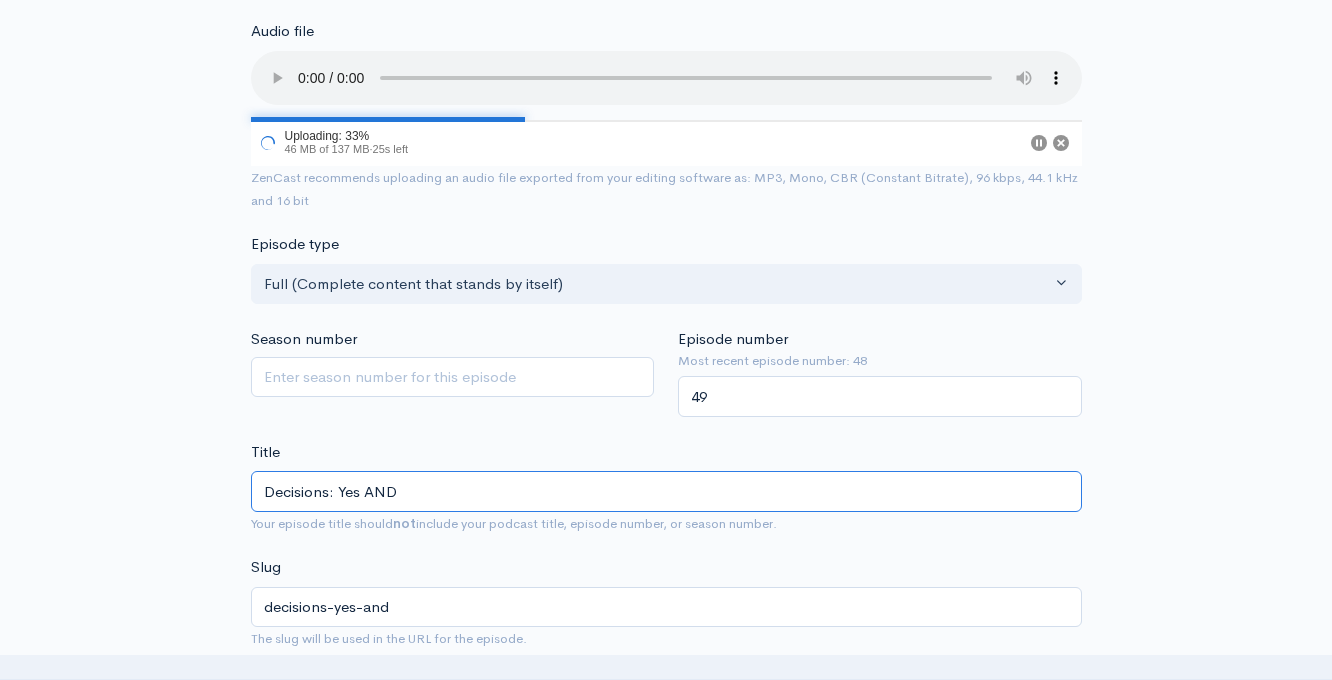type on "Decisions: Yes AND N" 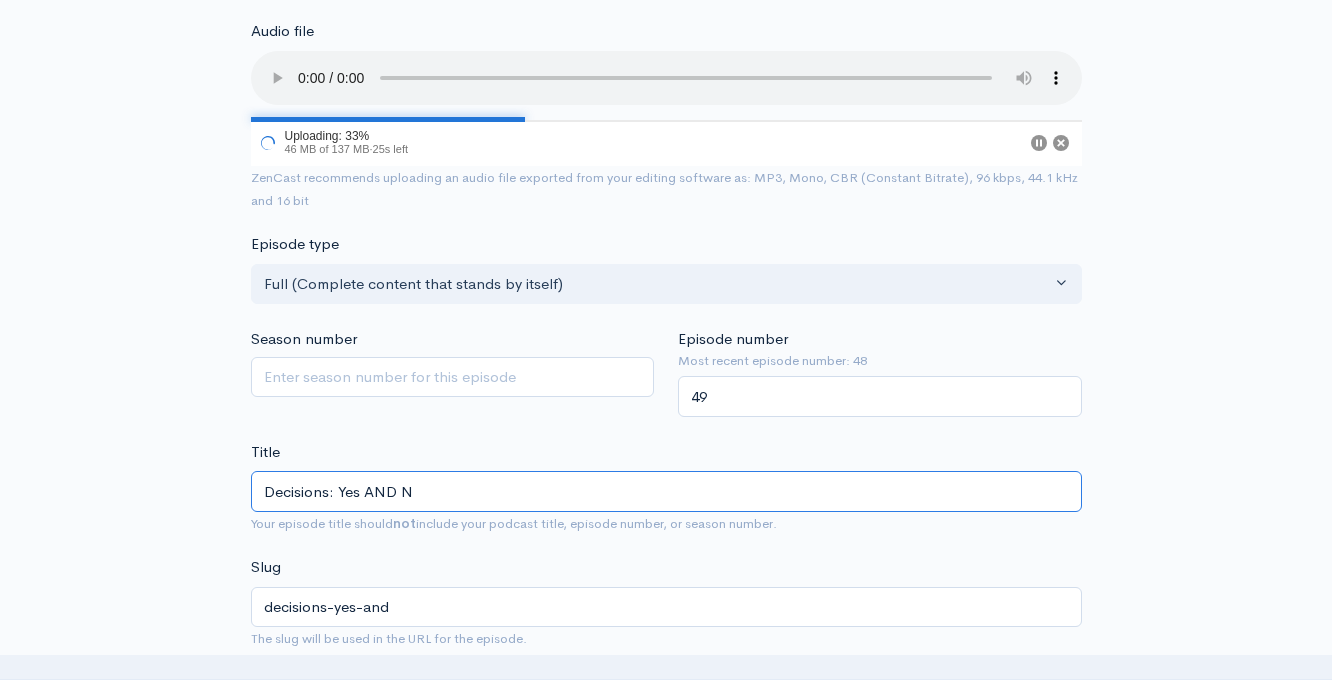 type on "decisions-yes-and-n" 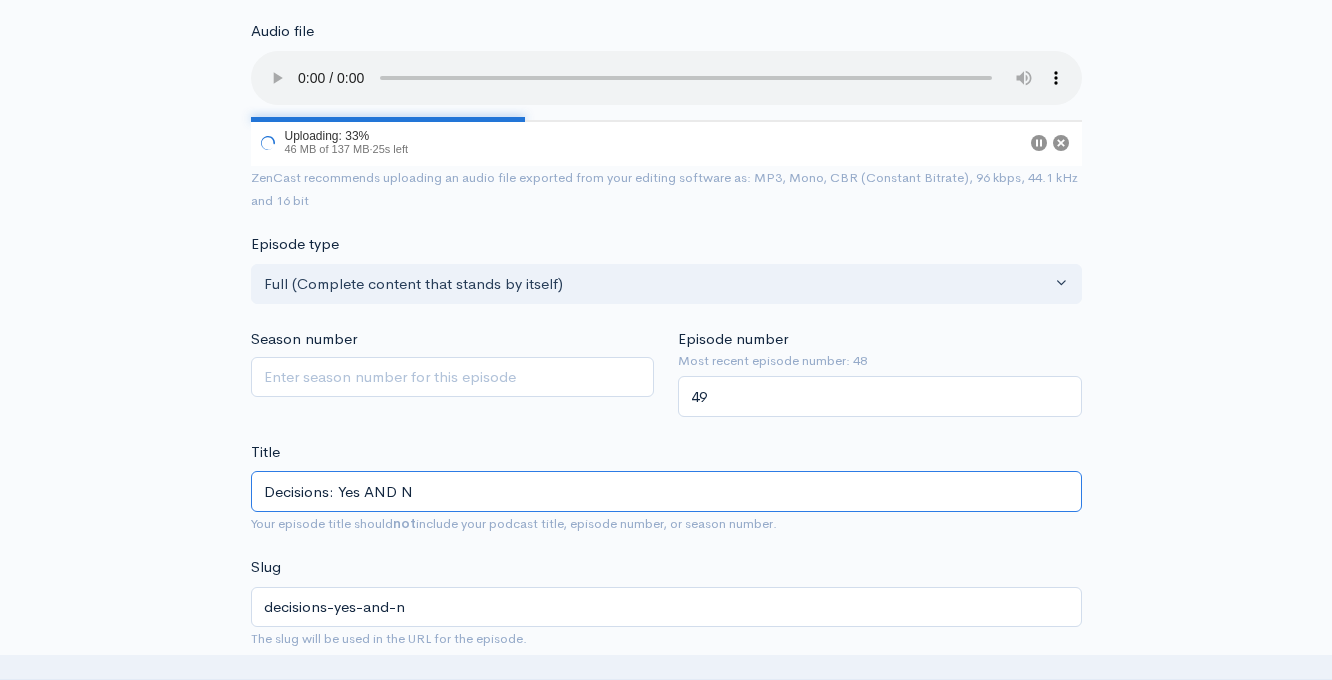 type on "Decisions: Yes AND No" 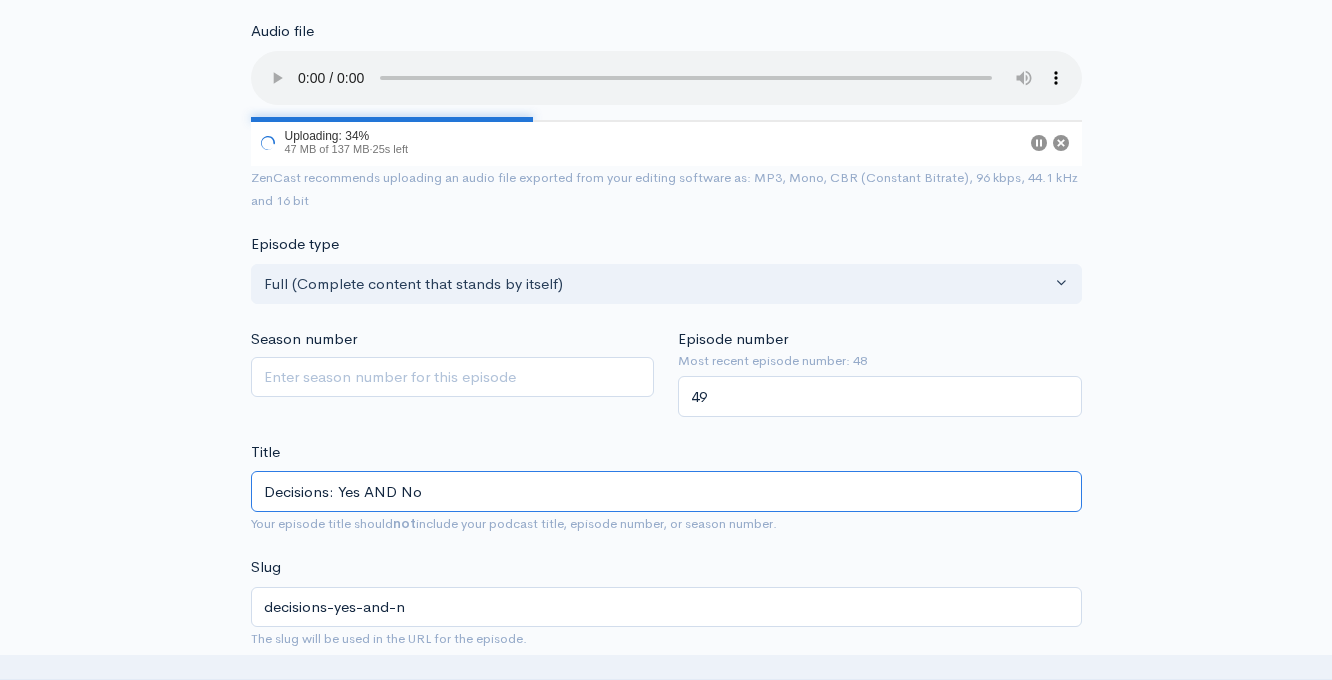 type on "decisions-yes-and-no" 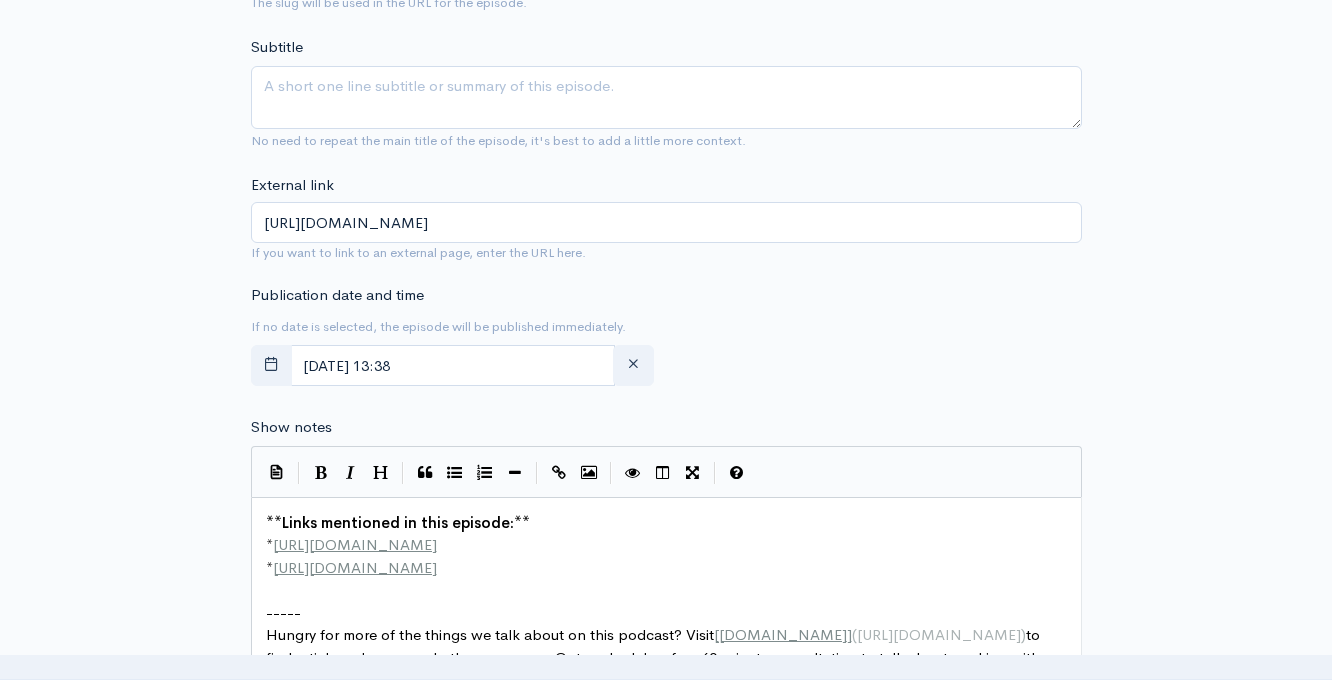 scroll, scrollTop: 859, scrollLeft: 0, axis: vertical 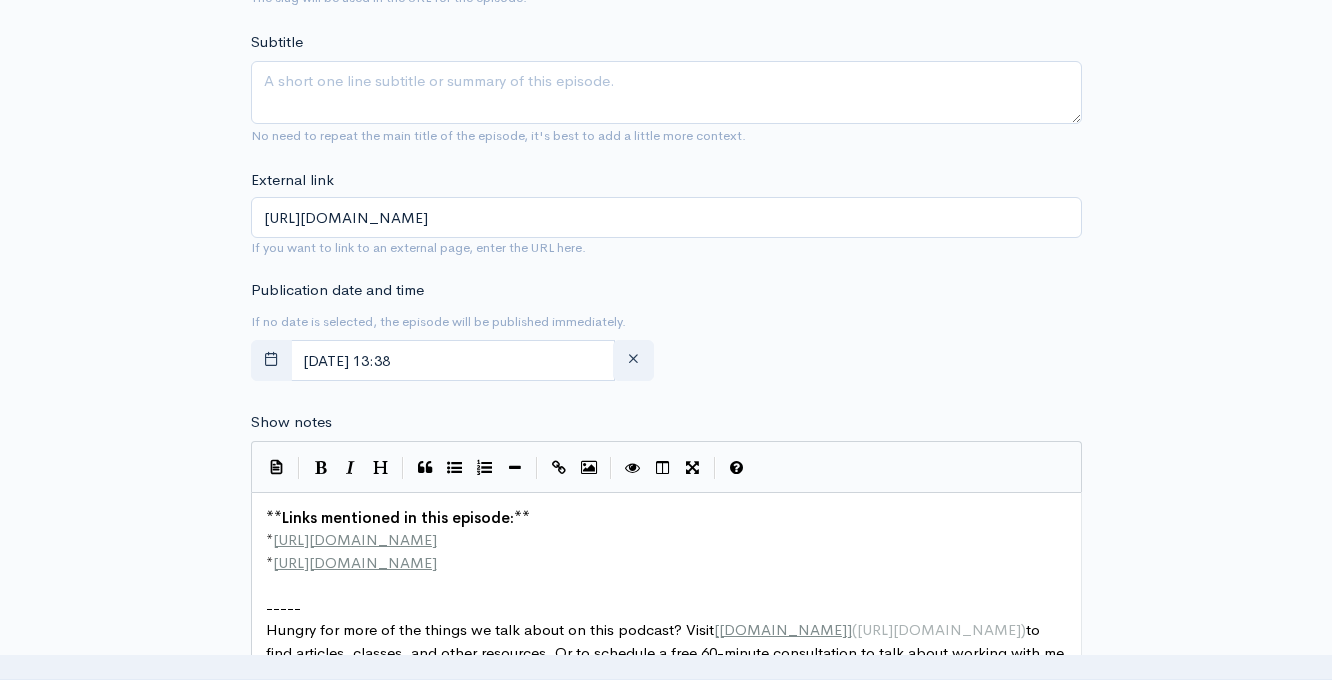 type on "Decisions: Yes AND No" 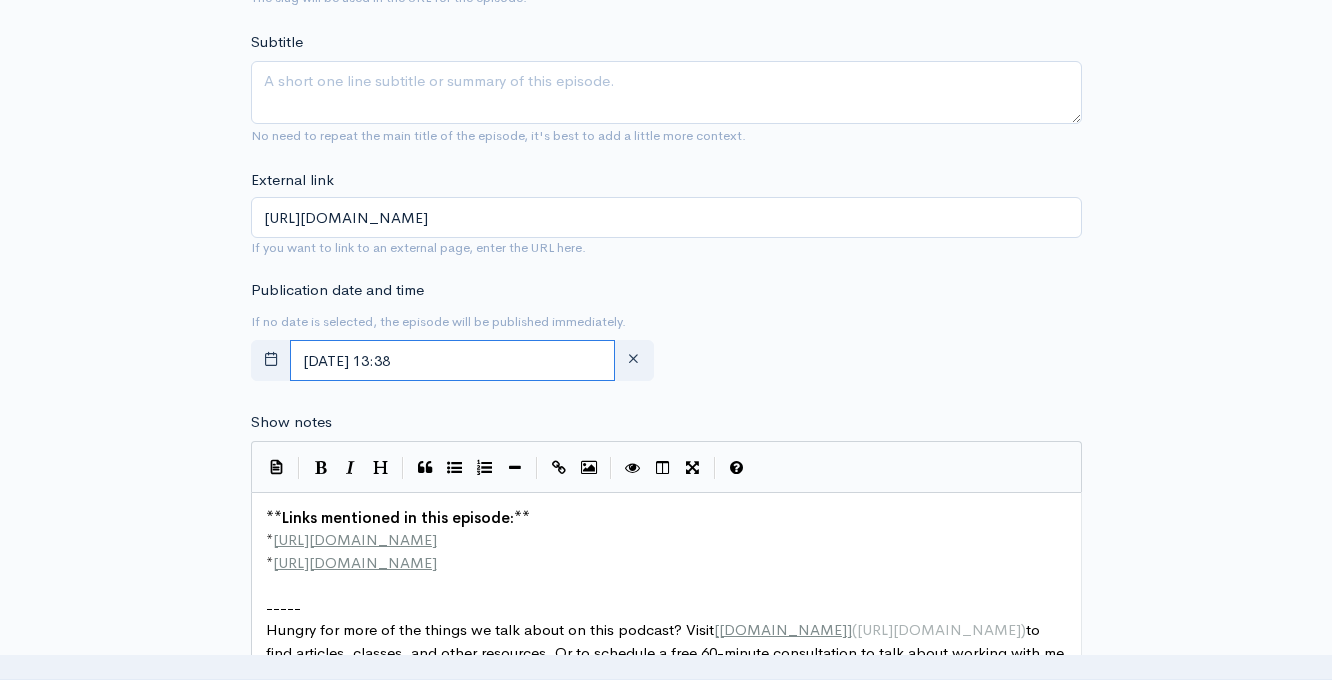 click on "July, 01 2025 13:38" at bounding box center (453, 360) 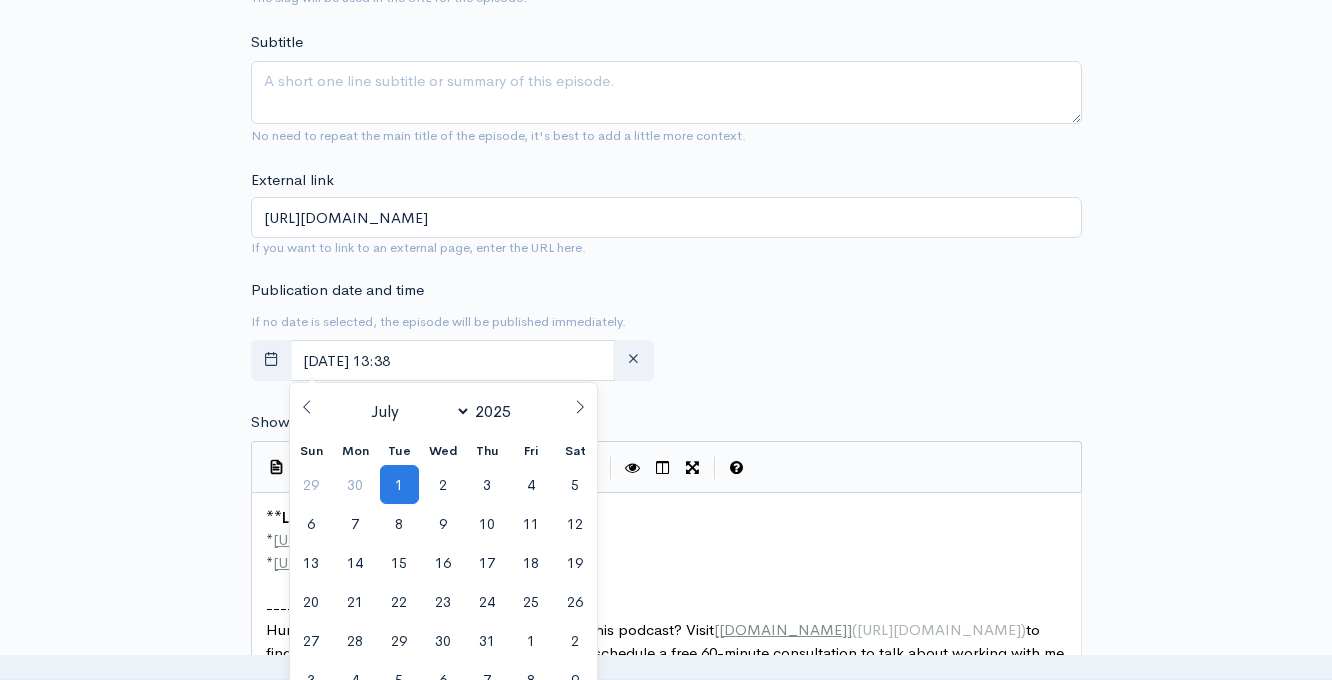 click 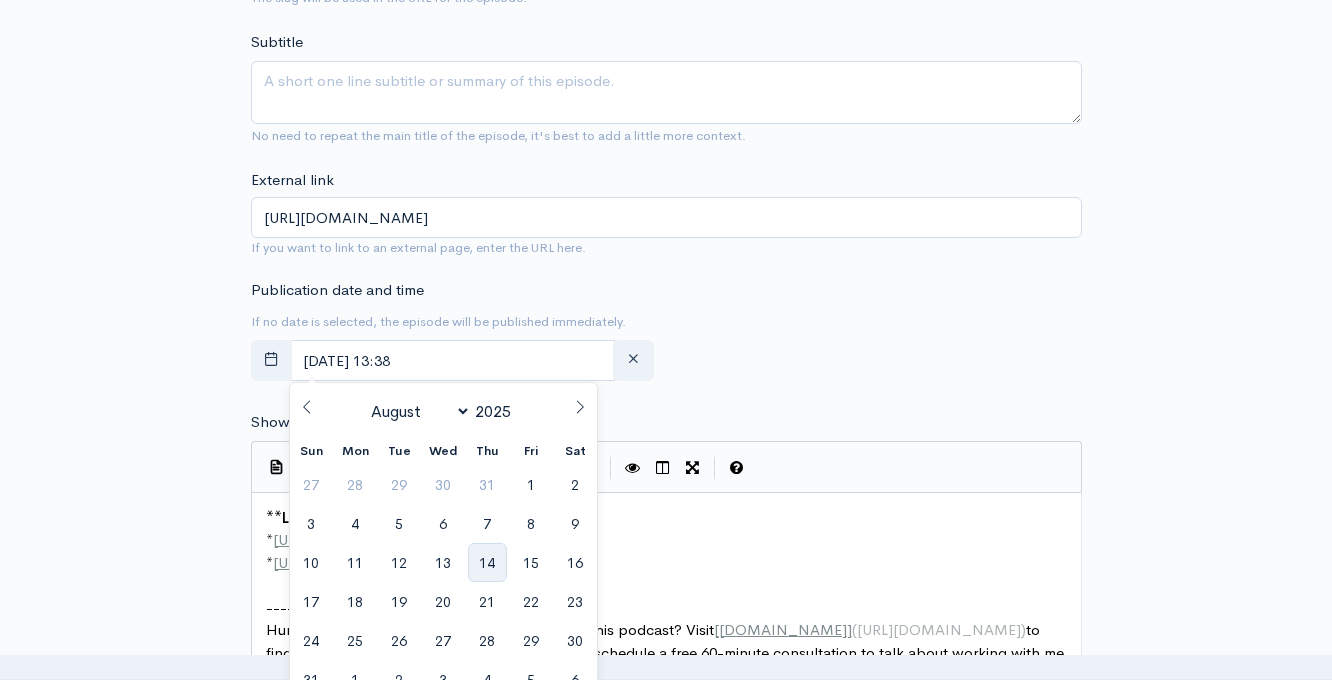 click on "14" at bounding box center [487, 562] 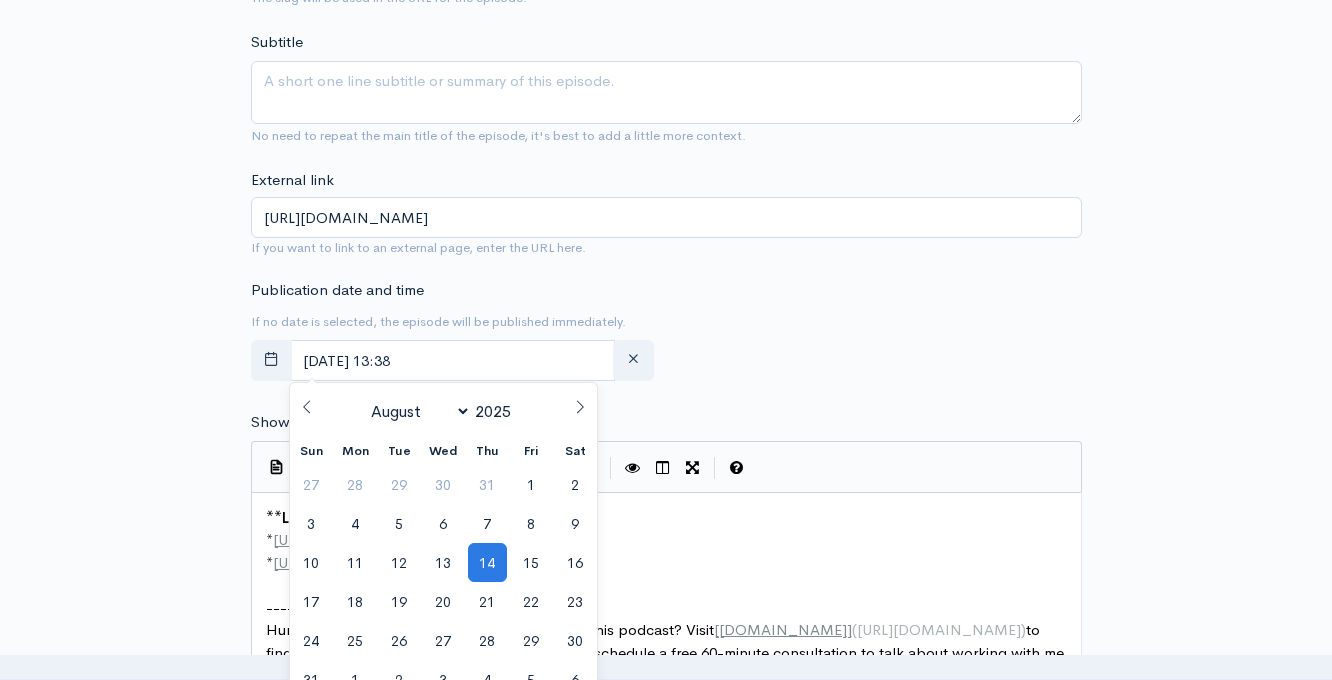 scroll, scrollTop: 1238, scrollLeft: 0, axis: vertical 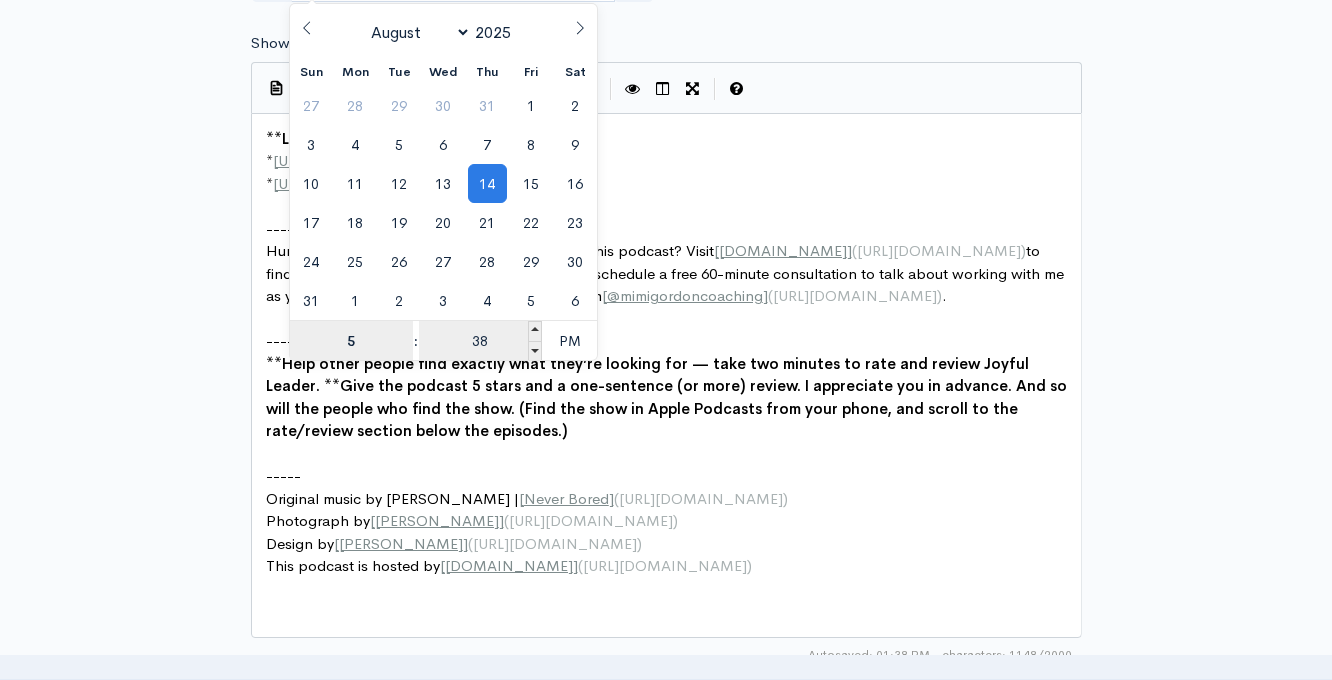 type on "5" 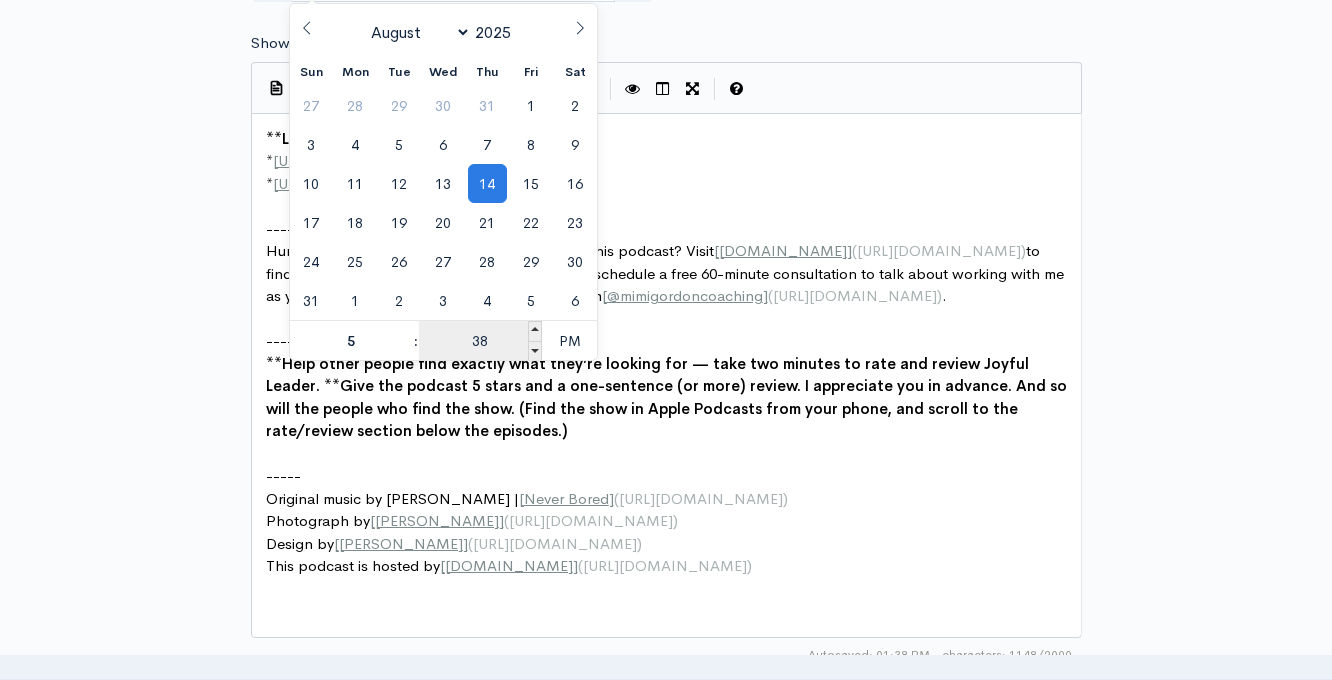 type on "August, 14 2025 17:38" 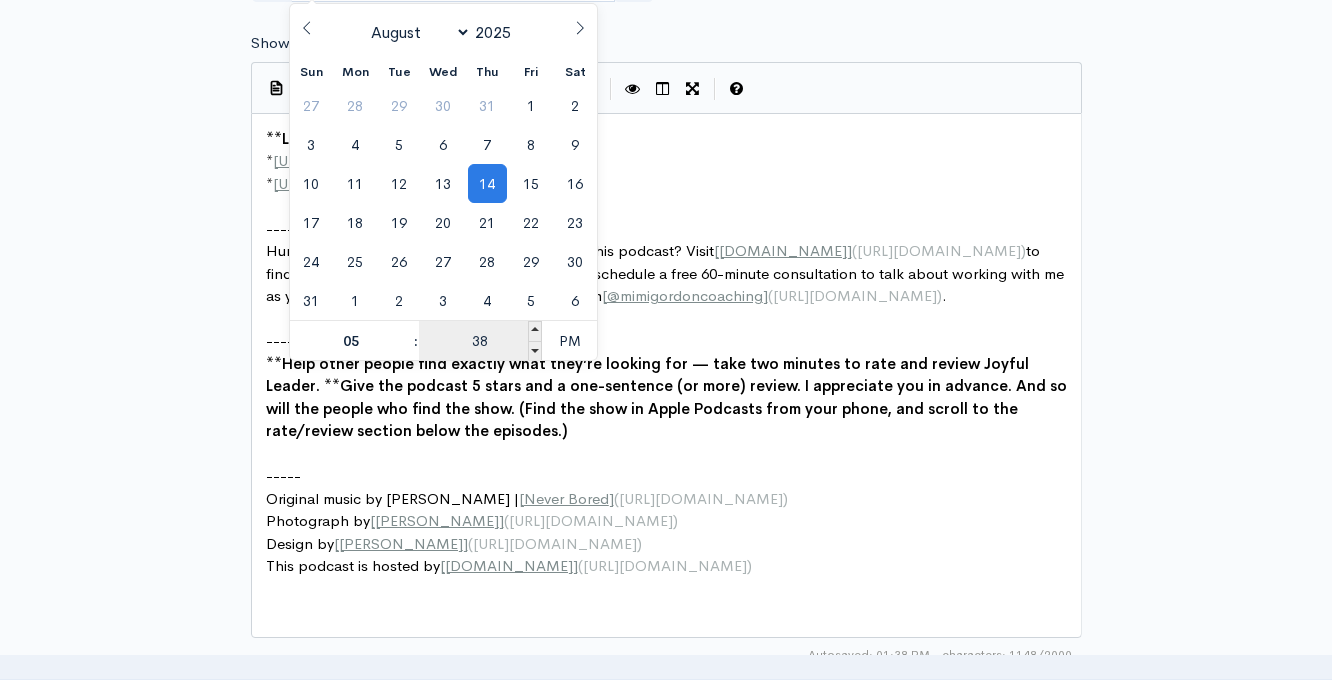 click on "38" at bounding box center (480, 341) 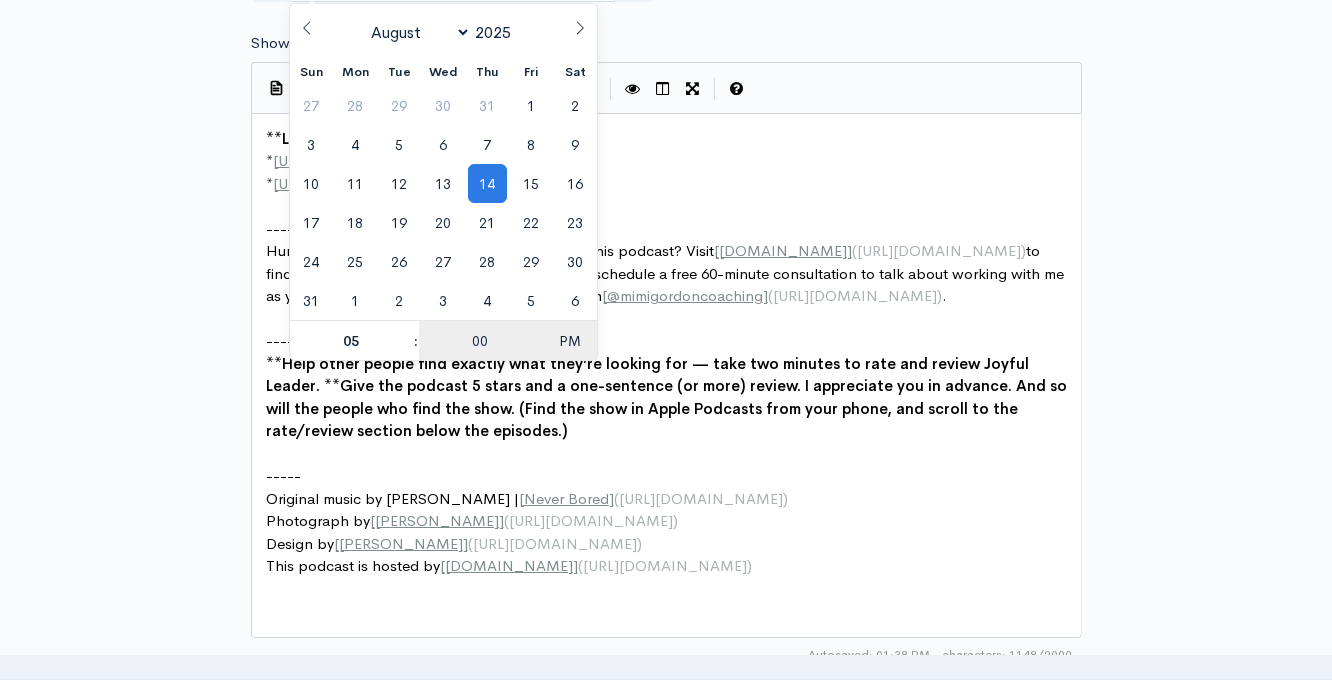 type on "00" 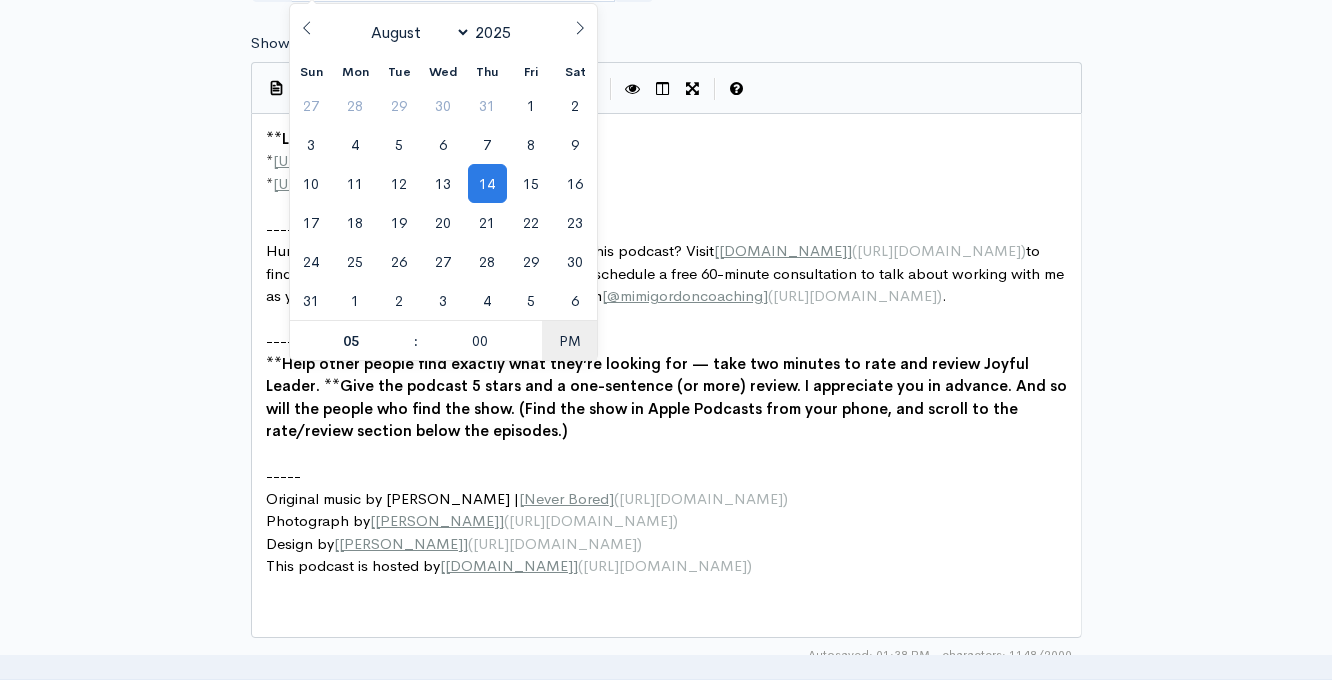 click on "PM" at bounding box center [569, 341] 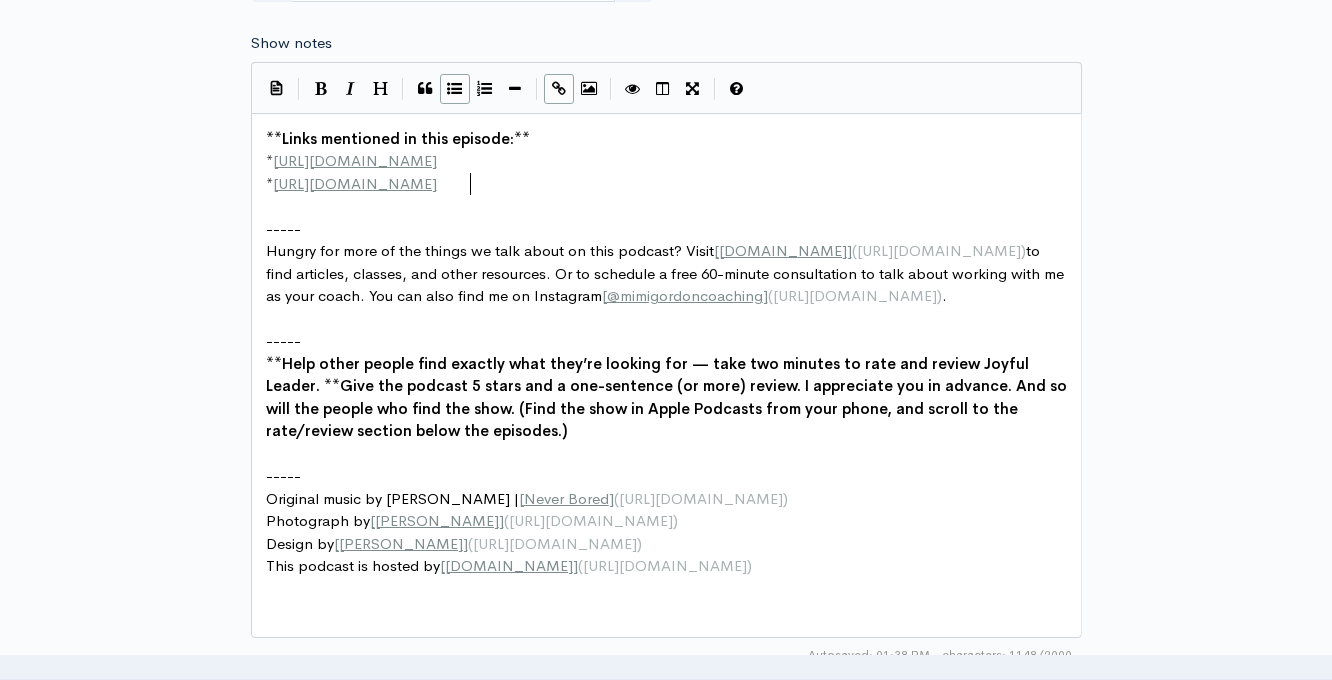 click on "*  http://second-example.com" at bounding box center [666, 184] 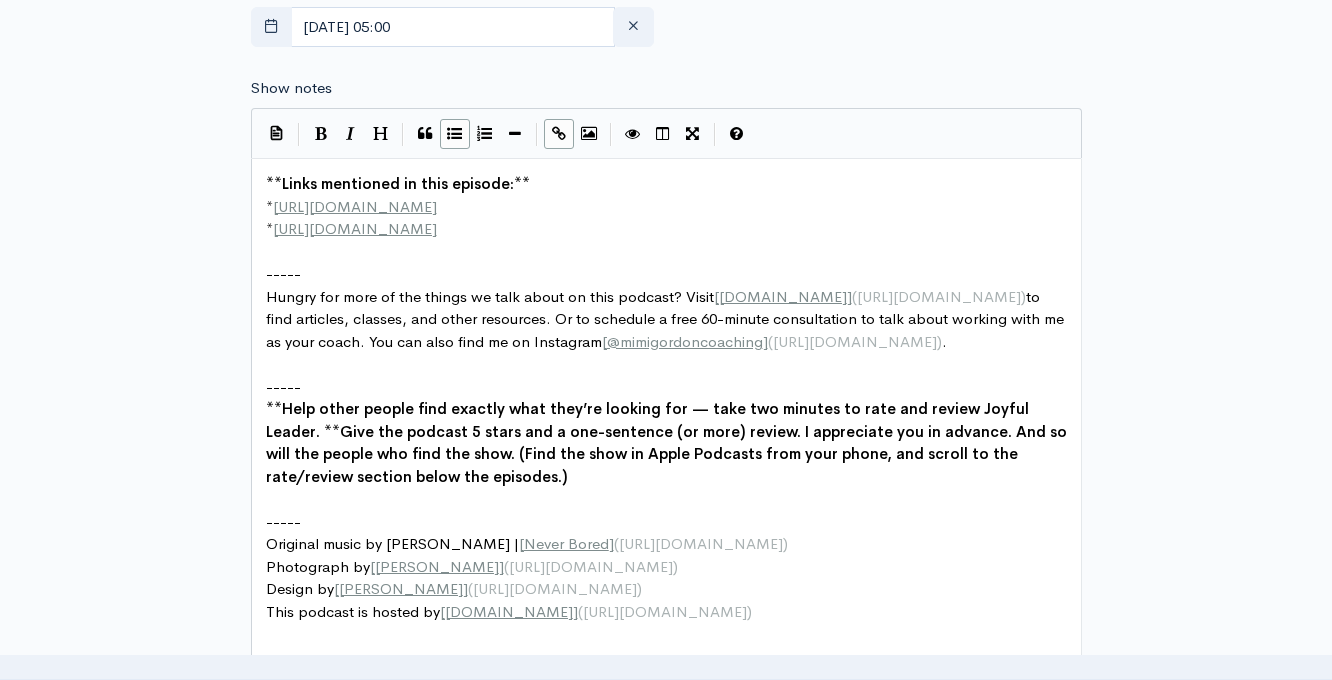 scroll, scrollTop: 1284, scrollLeft: 0, axis: vertical 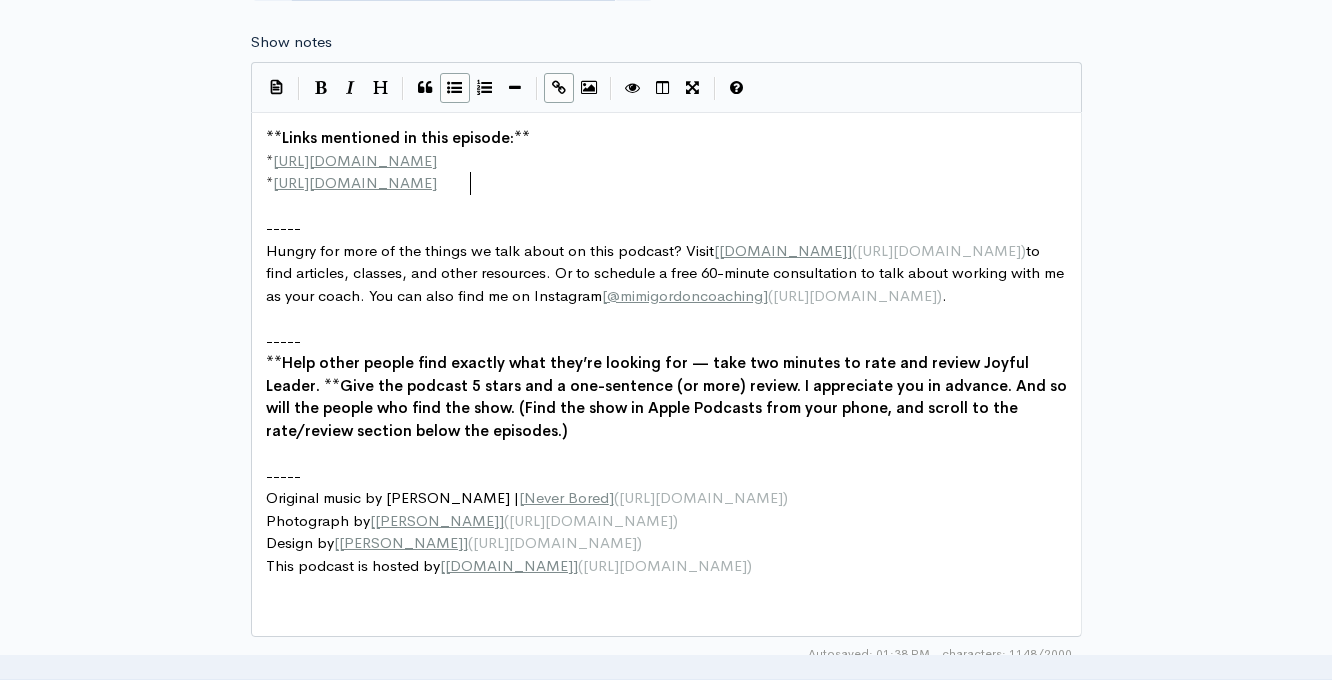 type on "**Links mentioned in this episode:**
* http://example.com
* http://second-example.com" 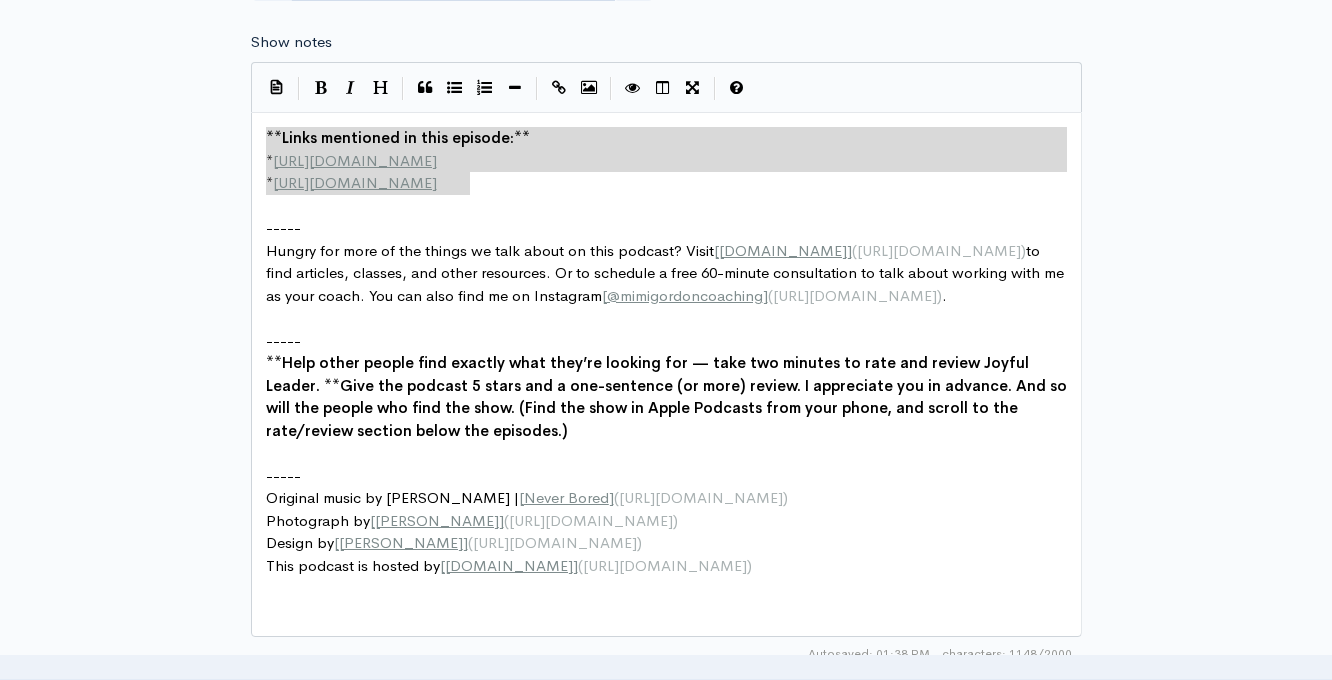 drag, startPoint x: 498, startPoint y: 183, endPoint x: 251, endPoint y: 123, distance: 254.183 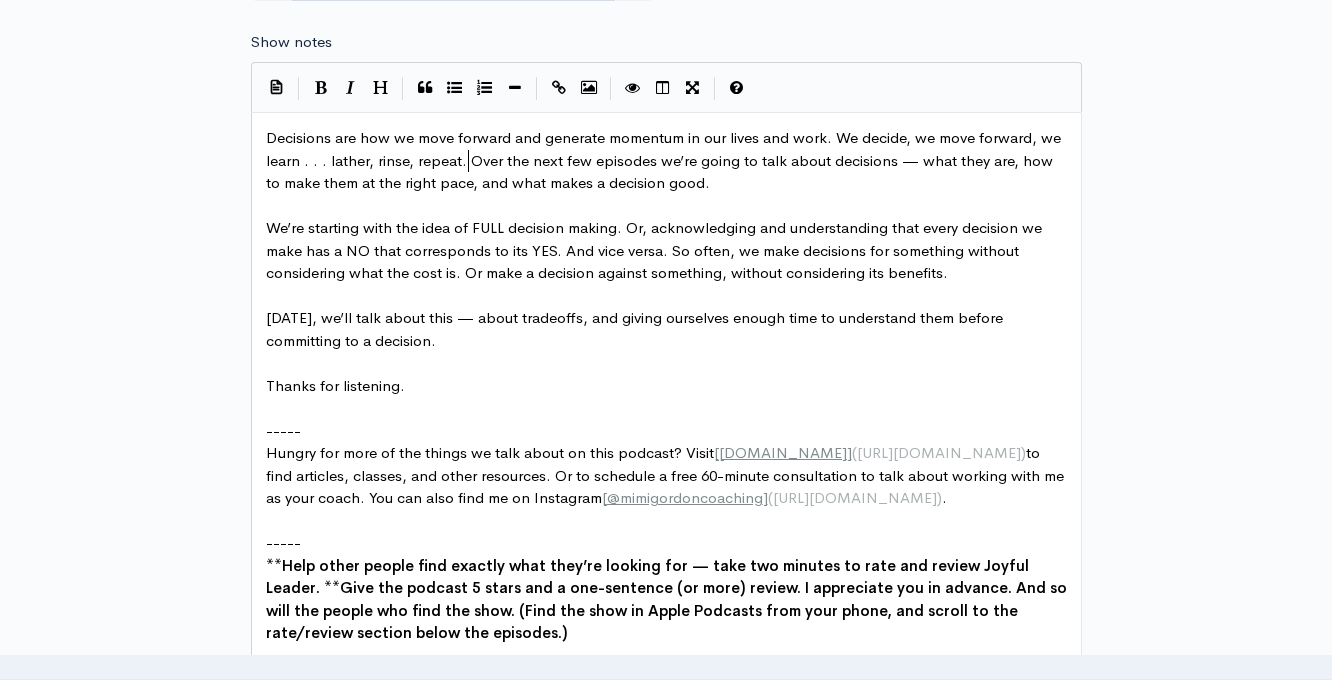 click on "Decisions are how we move forward and generate momentum in our lives and work. We decide, we move forward, we learn . . . lather, rinse, repeat. Over the next few episodes we’re going to talk about decisions — what they are, how to make them at the right pace, and what makes a decision good." at bounding box center (665, 160) 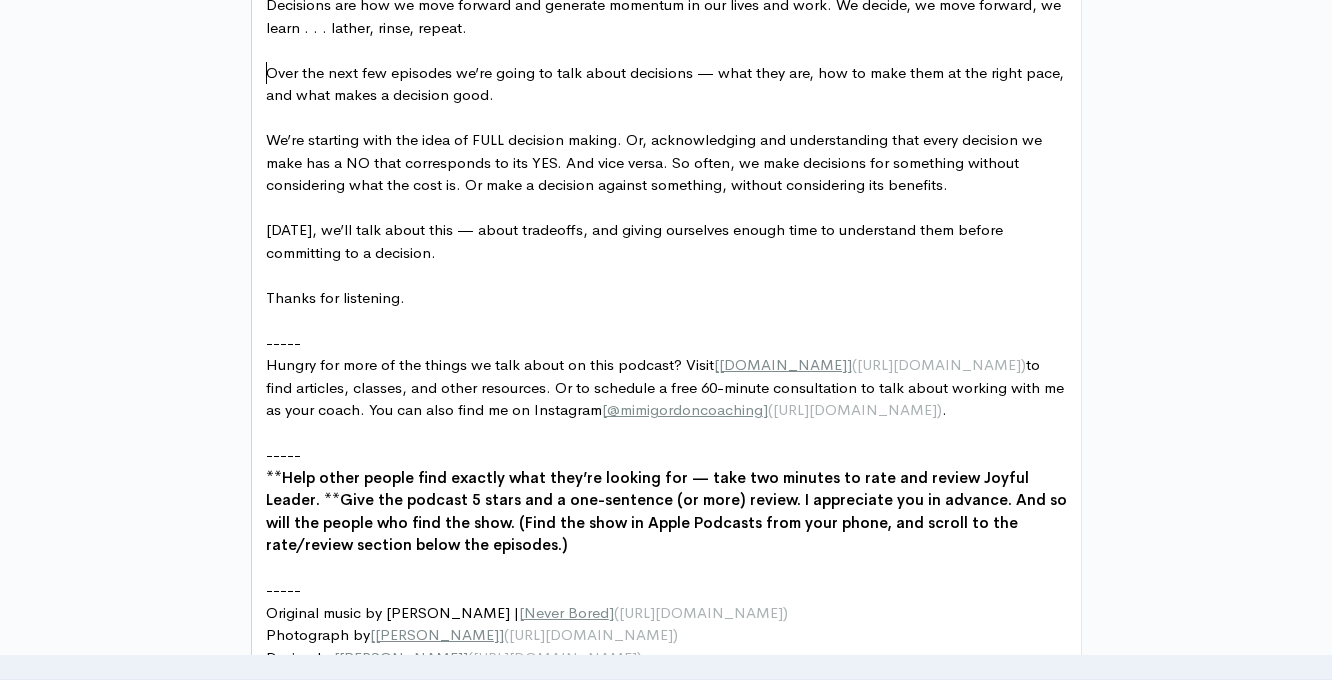 scroll, scrollTop: 1406, scrollLeft: 0, axis: vertical 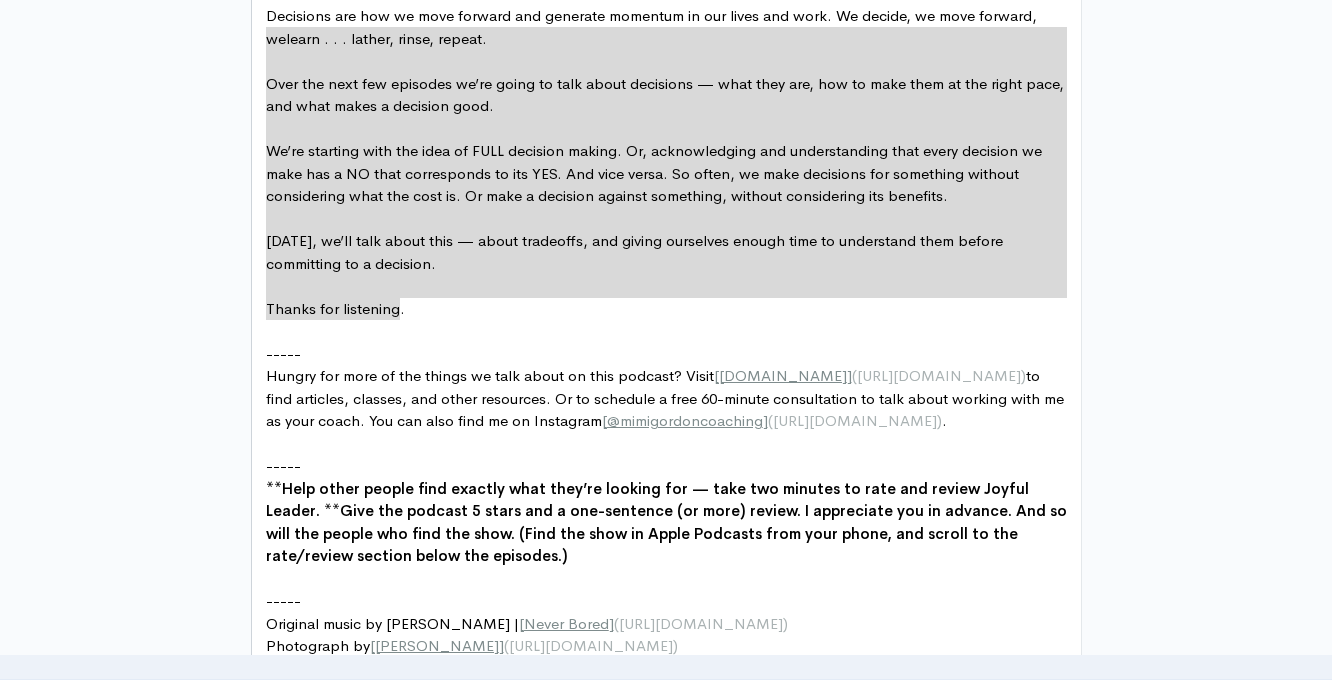 type on "Decisions are how we move forward and generate momentum in our lives and work. We decide, we move forward, we learn . . . lather, rinse, repeat.
Over the next few episodes we’re going to talk about decisions — what they are, how to make them at the right pace, and what makes a decision good.
We’re starting with the idea of FULL decision making. Or, acknowledging and understanding that every decision we make has a NO that corresponds to its YES. And vice versa. So often, we make decisions for something without considering what the cost is. Or make a decision against something, without considering its benefits.
Today, we’ll talk about this — about tradeoffs, and giving ourselves enough time to understand them before committing to a decision.
Thanks for listening." 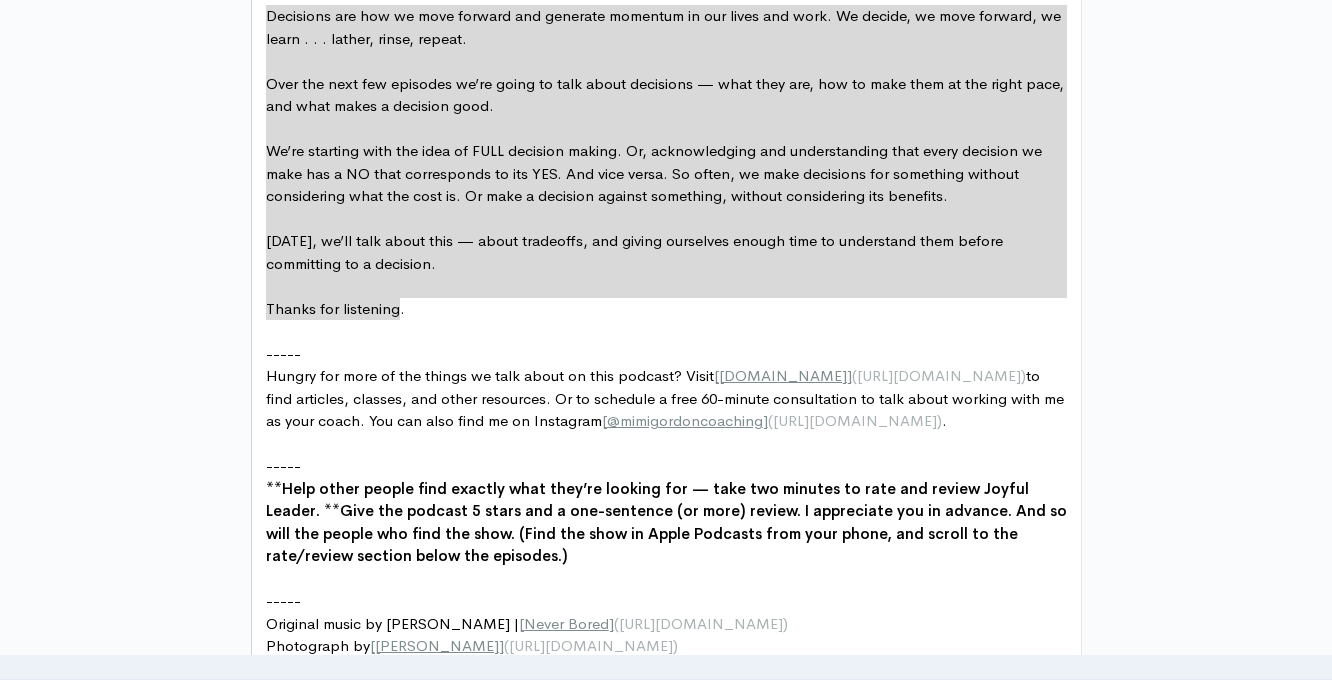 drag, startPoint x: 441, startPoint y: 307, endPoint x: 226, endPoint y: -27, distance: 397.21655 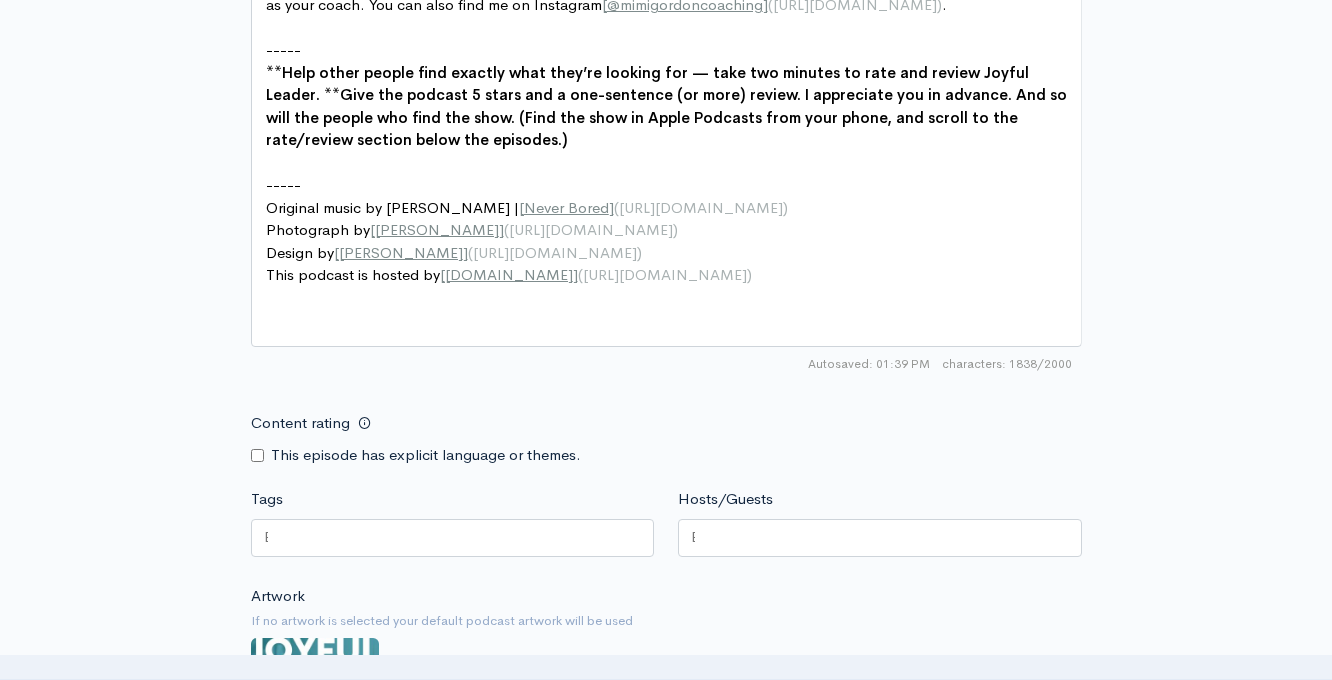 scroll, scrollTop: 2040, scrollLeft: 0, axis: vertical 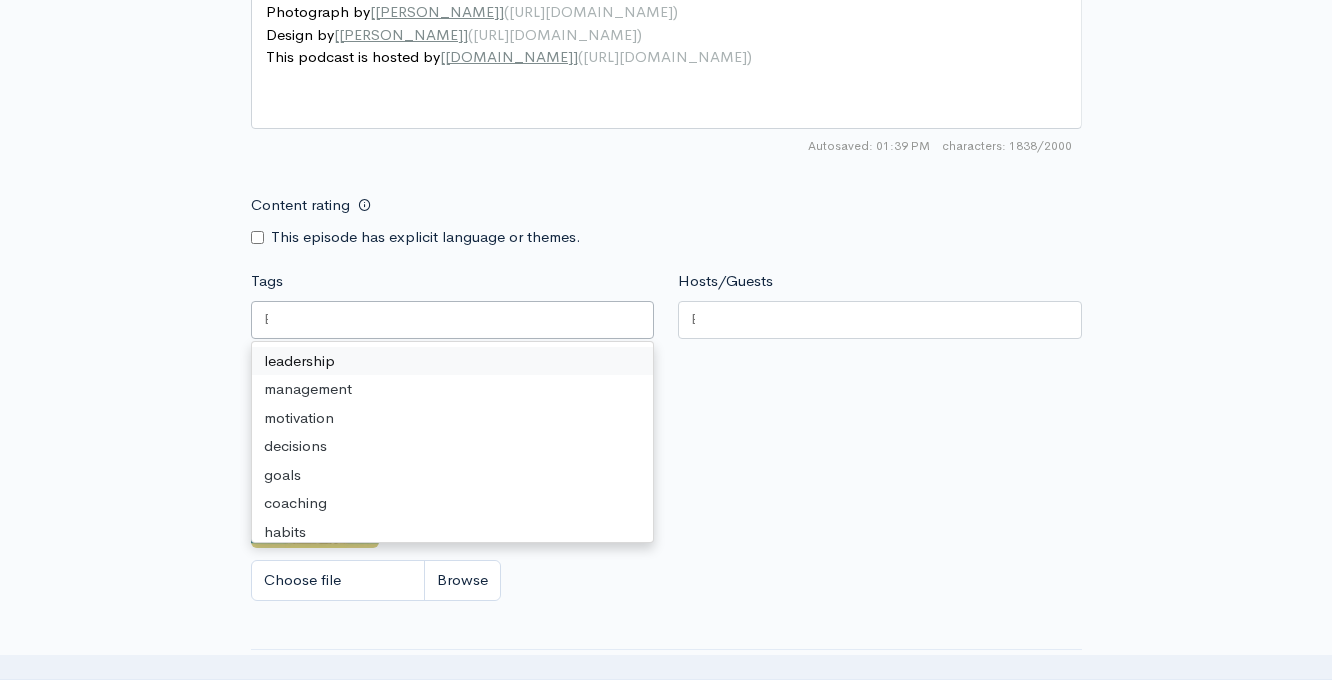 click at bounding box center [453, 320] 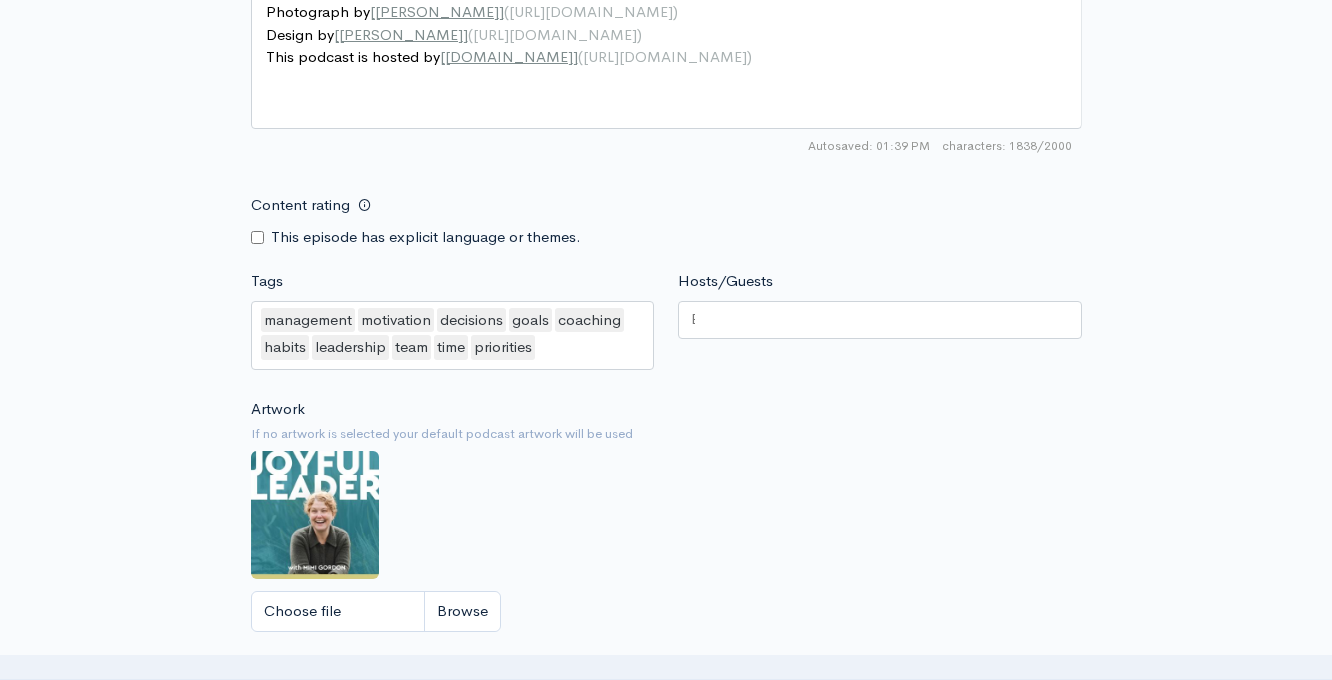 click at bounding box center [880, 320] 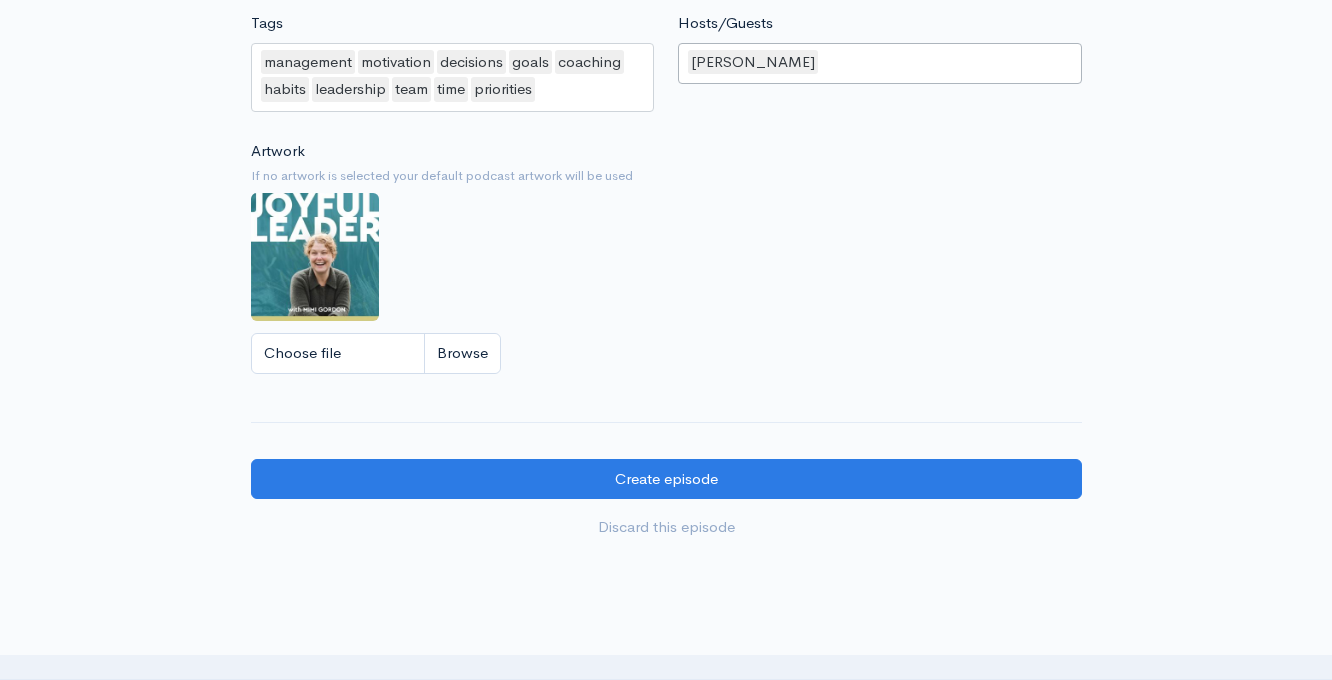 scroll, scrollTop: 2450, scrollLeft: 0, axis: vertical 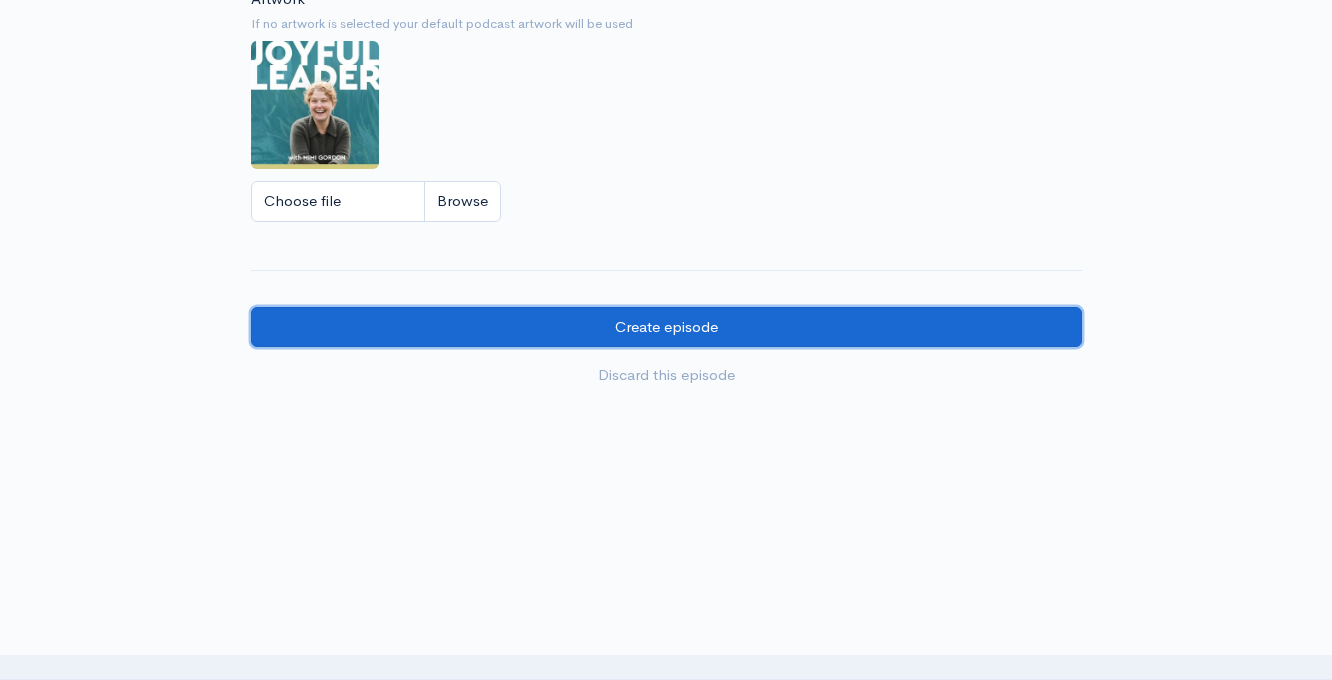 click on "Create episode" at bounding box center (666, 327) 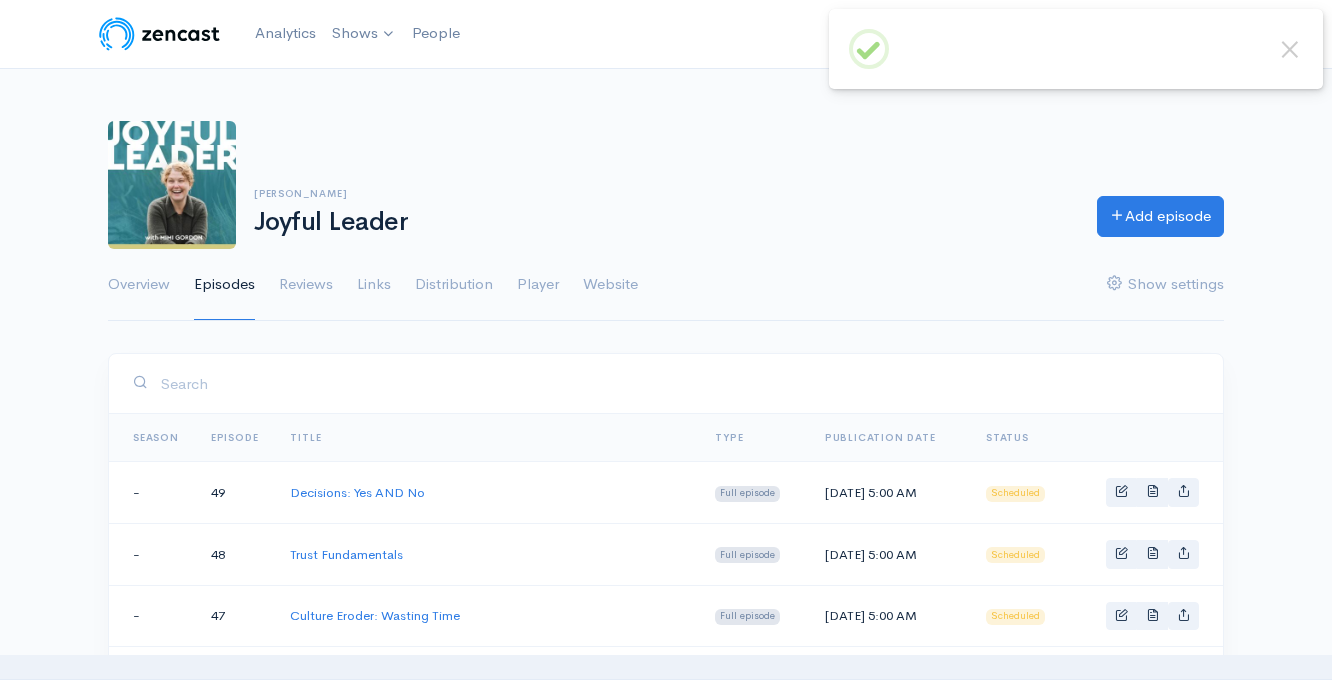 scroll, scrollTop: 0, scrollLeft: 0, axis: both 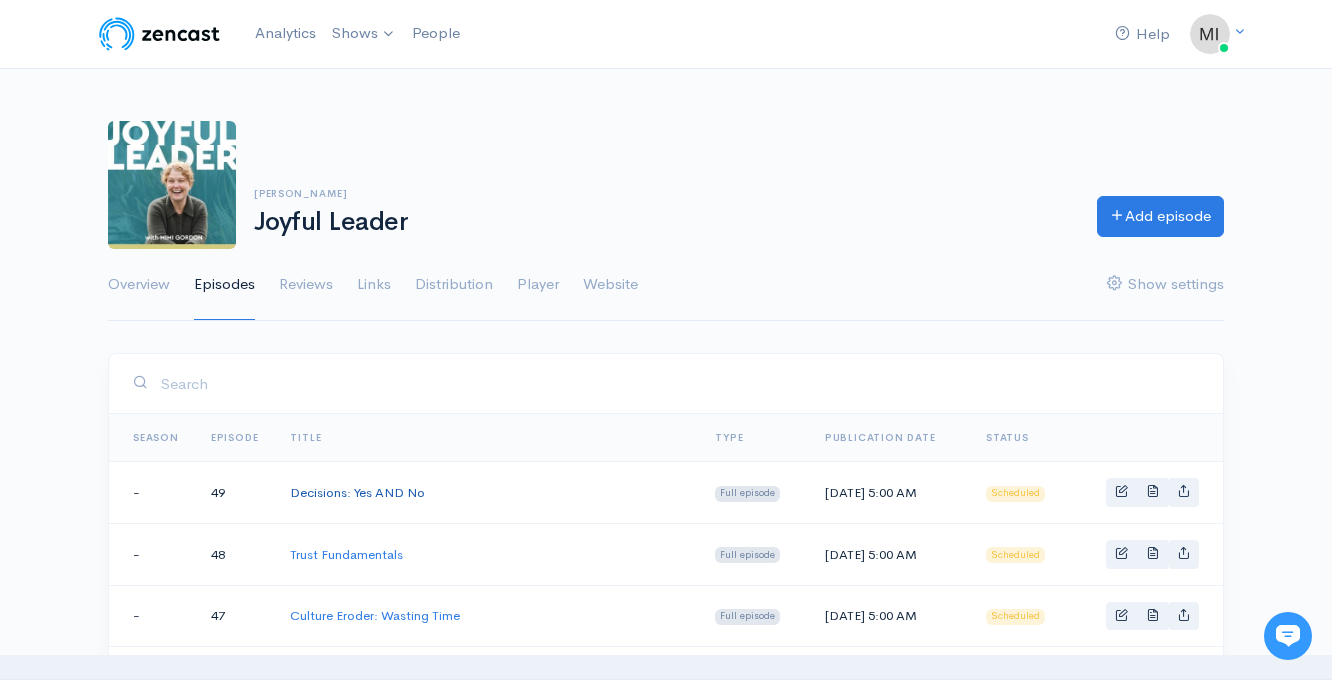 click on "Decisions: Yes AND No" at bounding box center [357, 492] 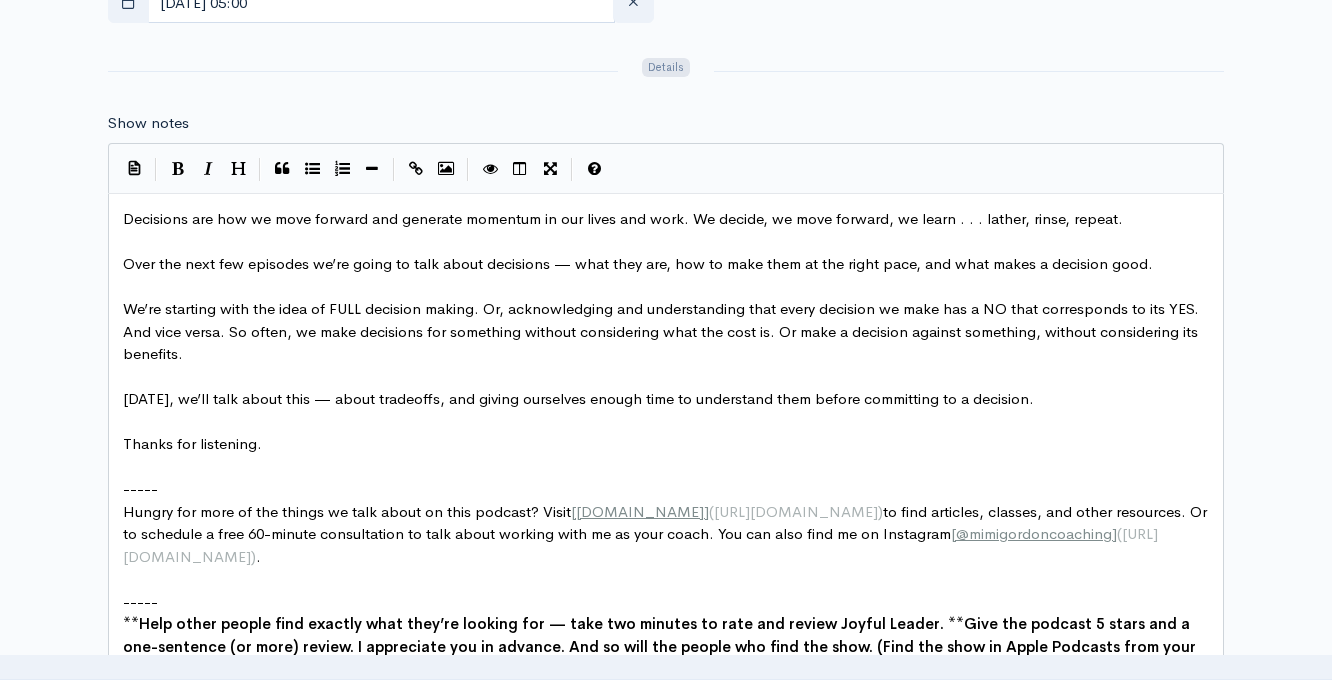 scroll, scrollTop: 1184, scrollLeft: 0, axis: vertical 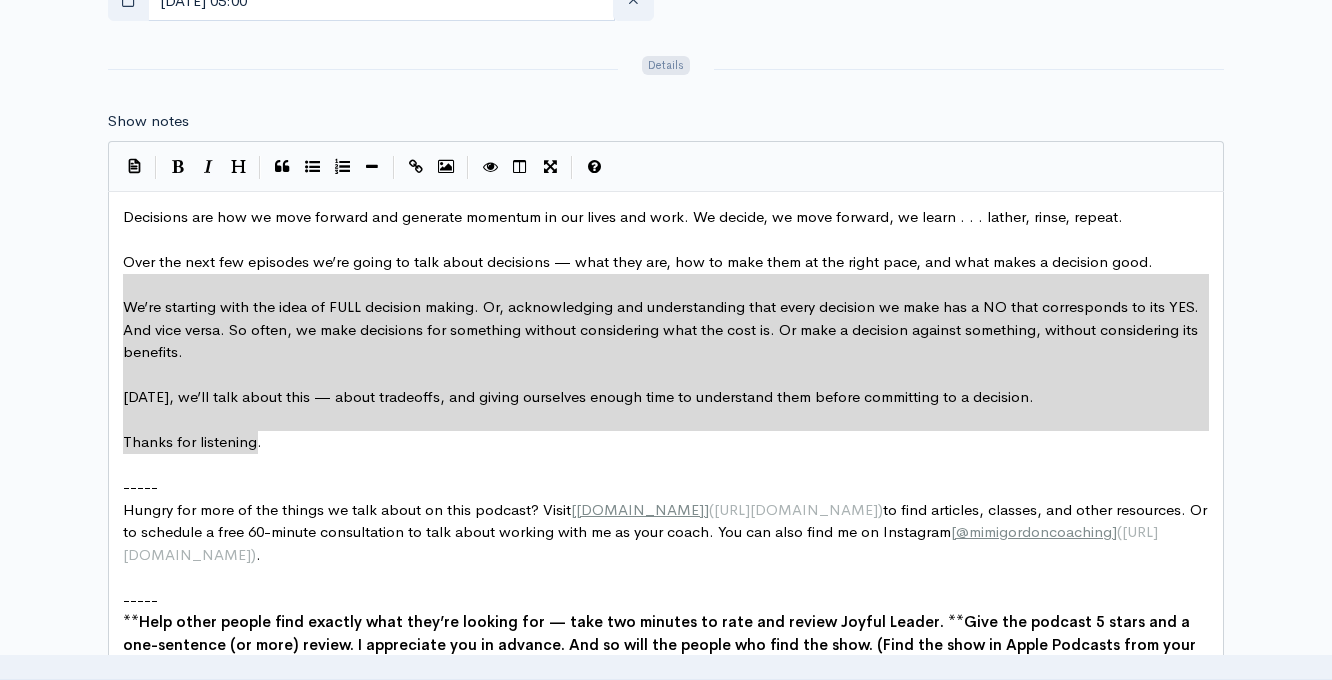 type on "Decisions are how we move forward and generate momentum in our lives and work. We decide, we move forward, we learn . . . lather, rinse, repeat.
Over the next few episodes we’re going to talk about decisions — what they are, how to make them at the right pace, and what makes a decision good.
We’re starting with the idea of FULL decision making. Or, acknowledging and understanding that every decision we make has a NO that corresponds to its YES. And vice versa. So often, we make decisions for something without considering what the cost is. Or make a decision against something, without considering its benefits.
Today, we’ll talk about this — about tradeoffs, and giving ourselves enough time to understand them before committing to a decision.
Thanks for listening." 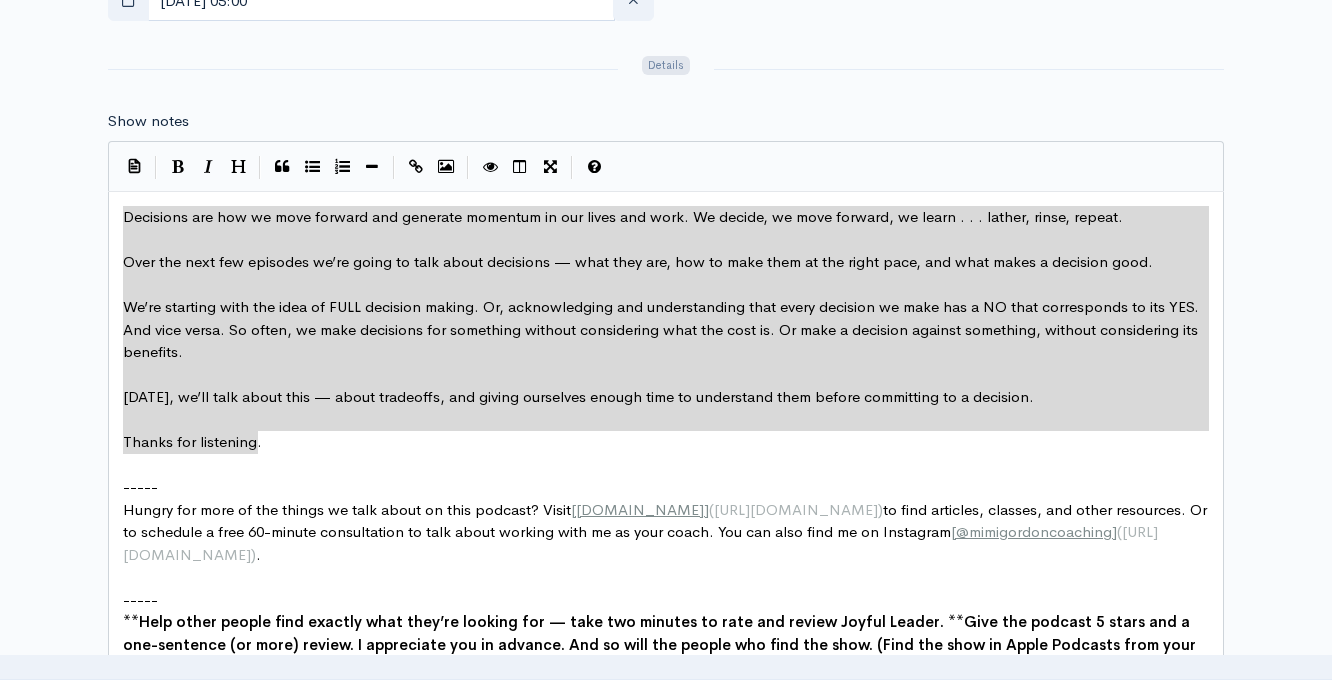 drag, startPoint x: 264, startPoint y: 447, endPoint x: 103, endPoint y: 187, distance: 305.81204 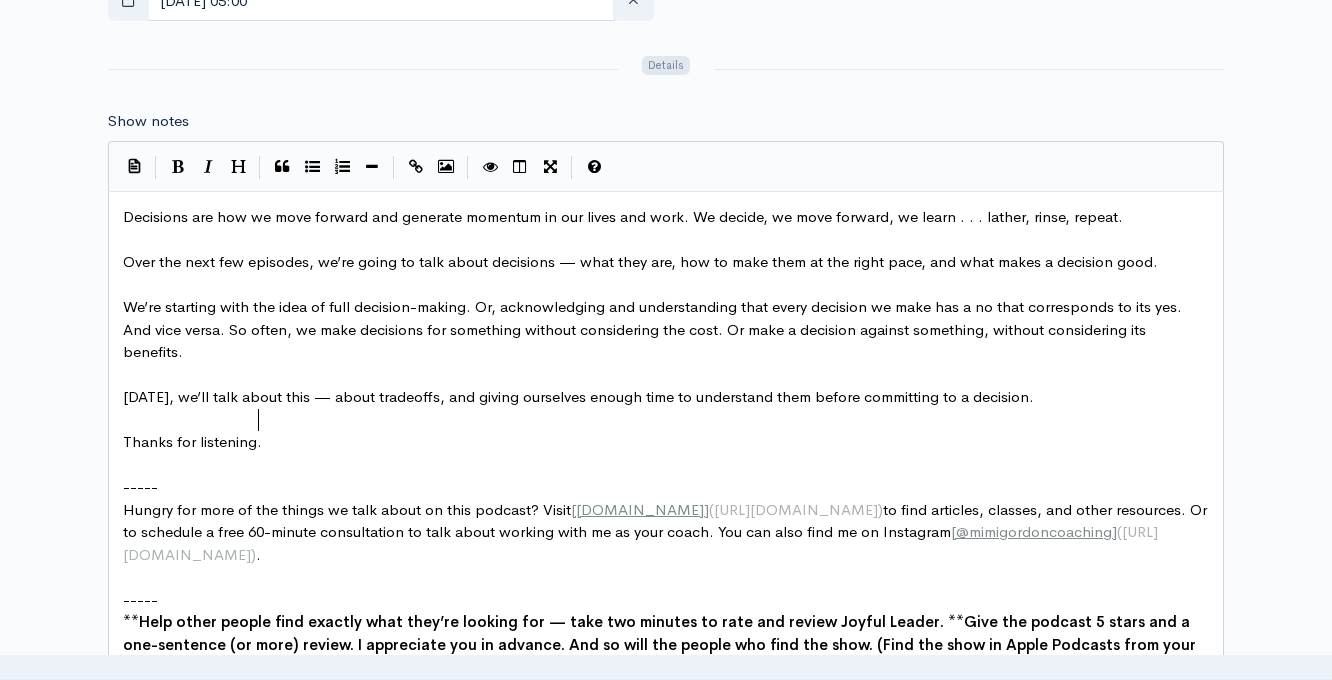 click on "We’re starting with the idea of full decision-making. Or, acknowledging and understanding that every decision we make has a no that corresponds to its yes. And vice versa. So often, we make decisions for something without considering the cost. Or make a decision against something, without considering its benefits." at bounding box center [654, 329] 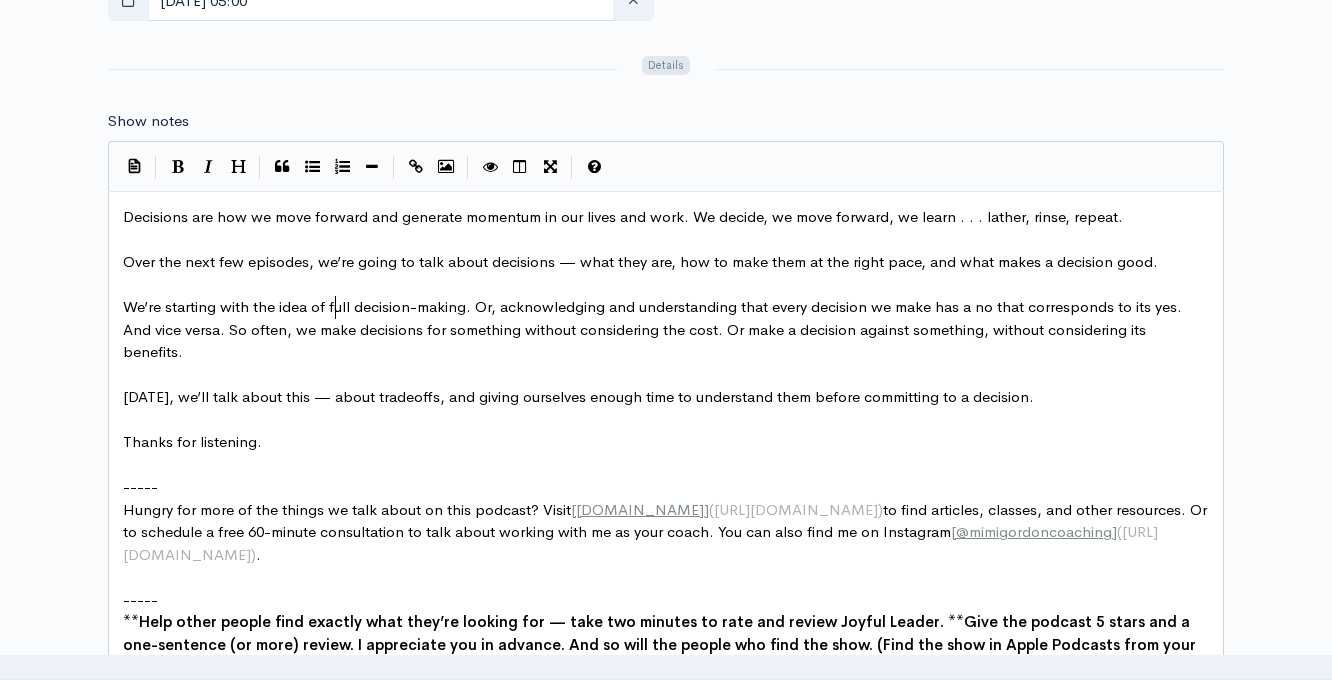 type on "full" 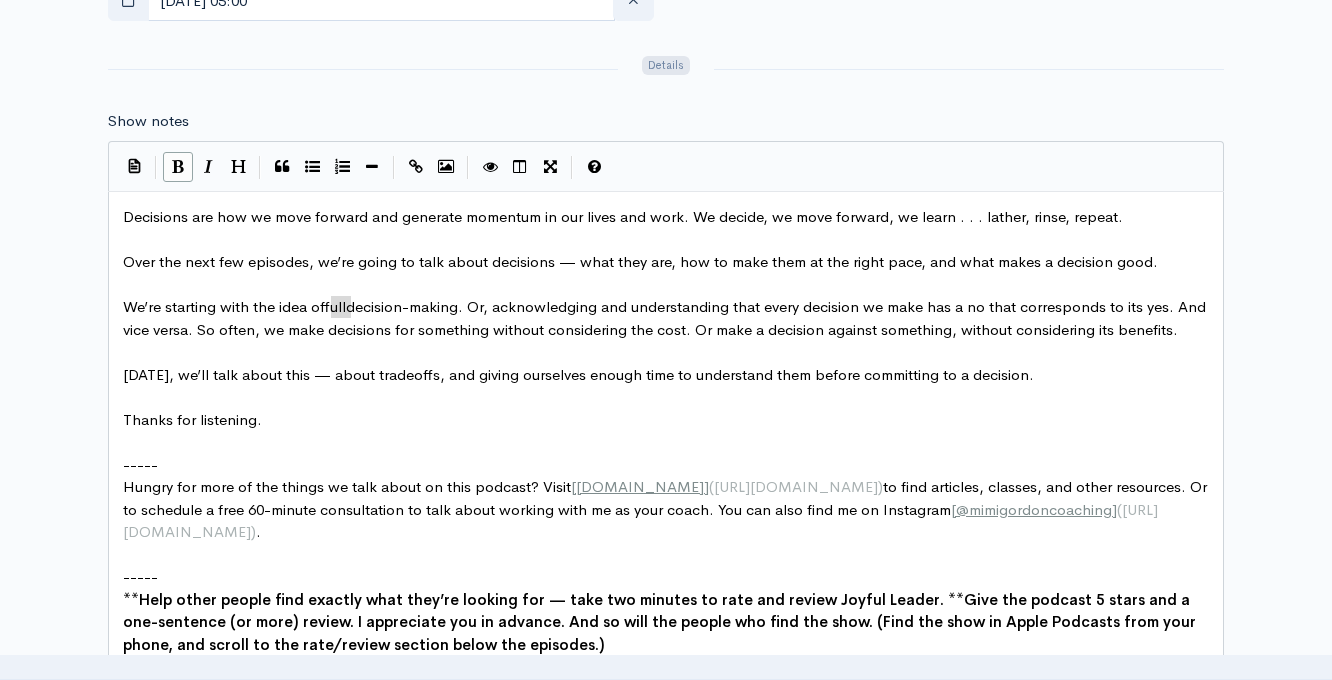click at bounding box center (178, 166) 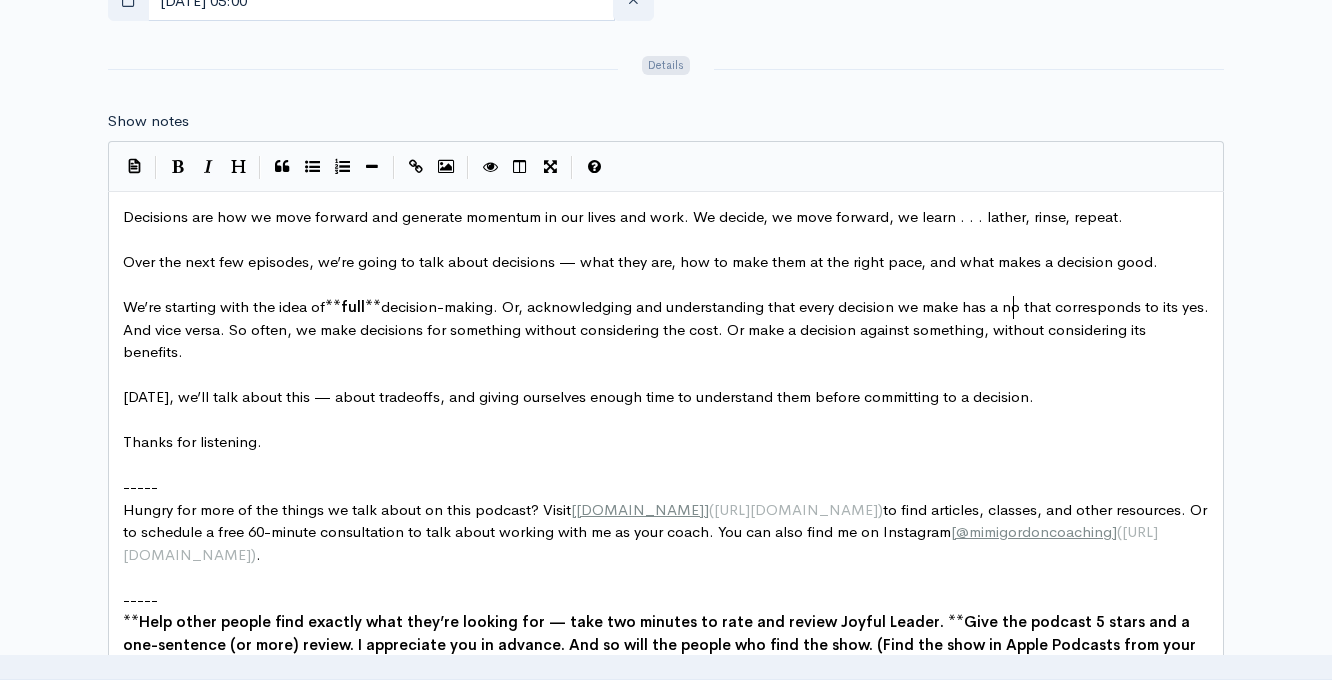 type on "no" 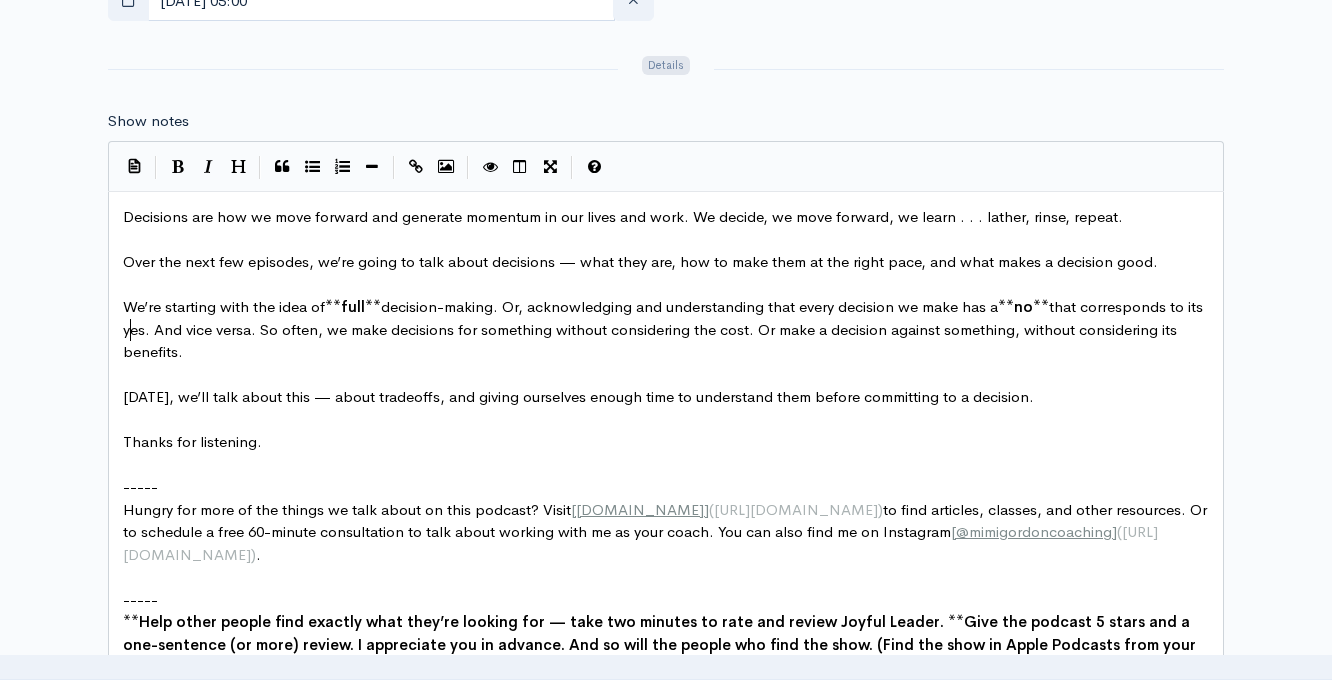 type on "yes" 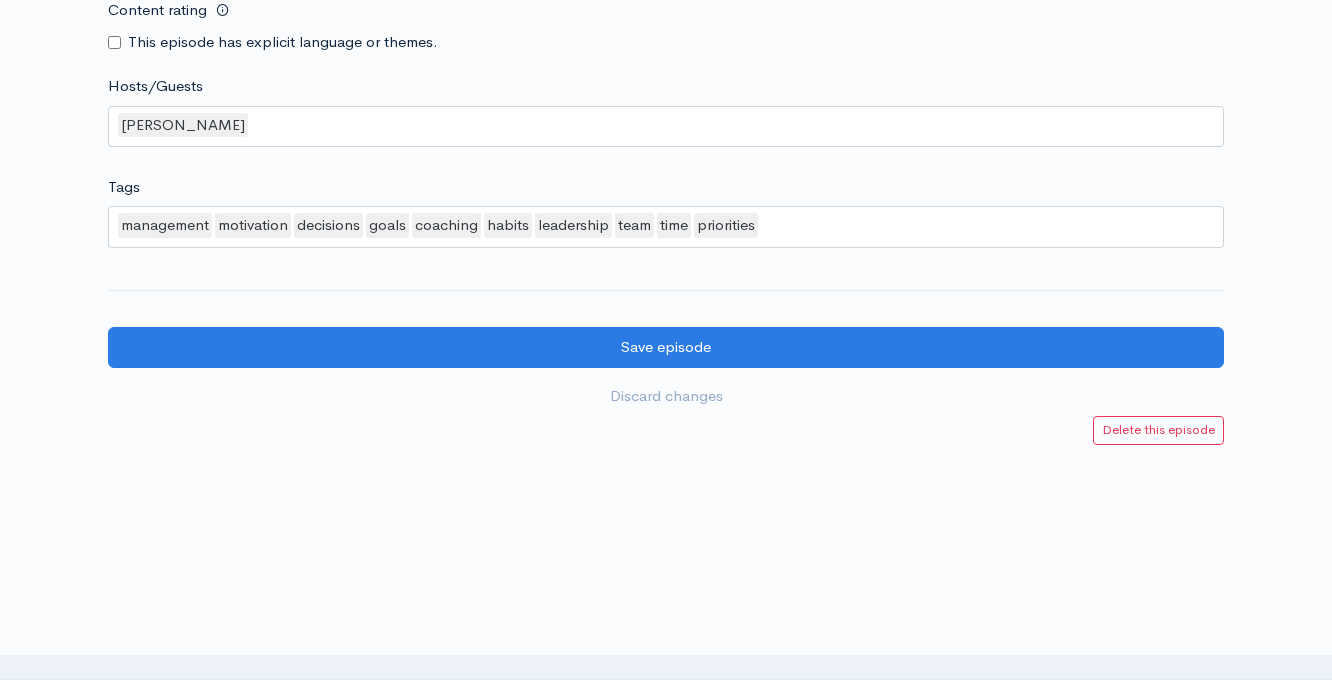 scroll, scrollTop: 2312, scrollLeft: 0, axis: vertical 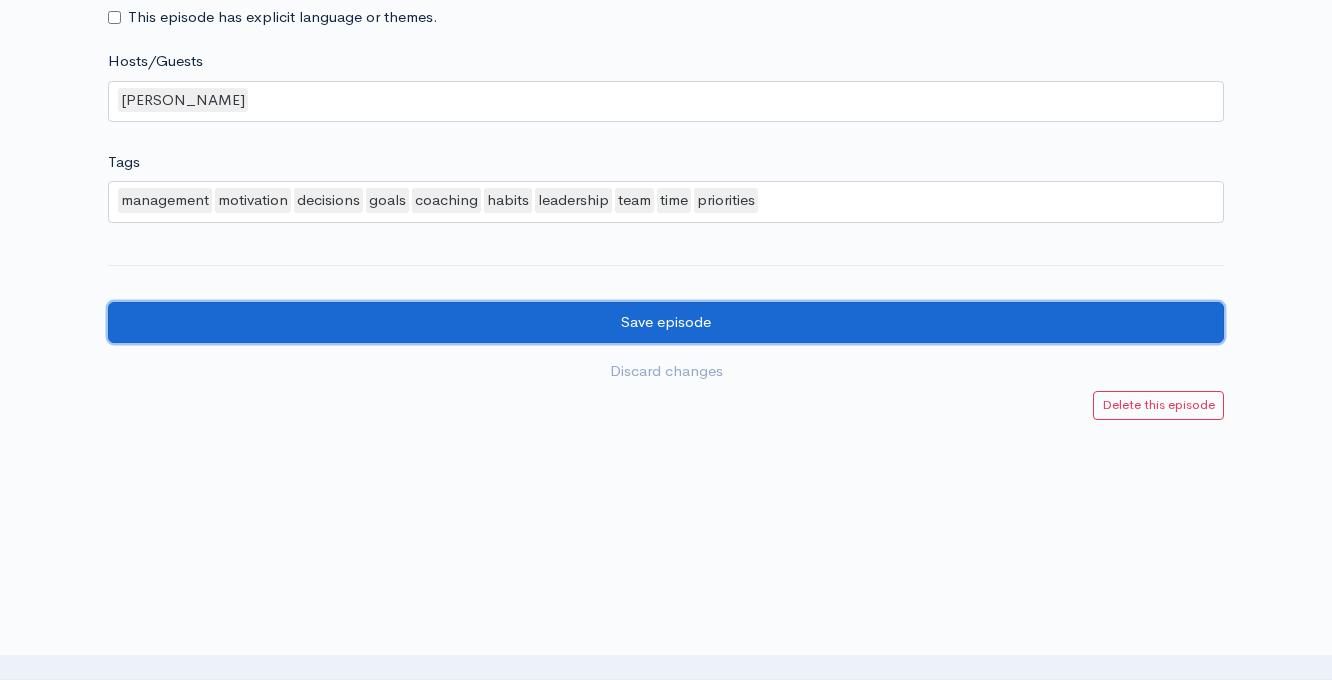 click on "Save episode" at bounding box center (666, 322) 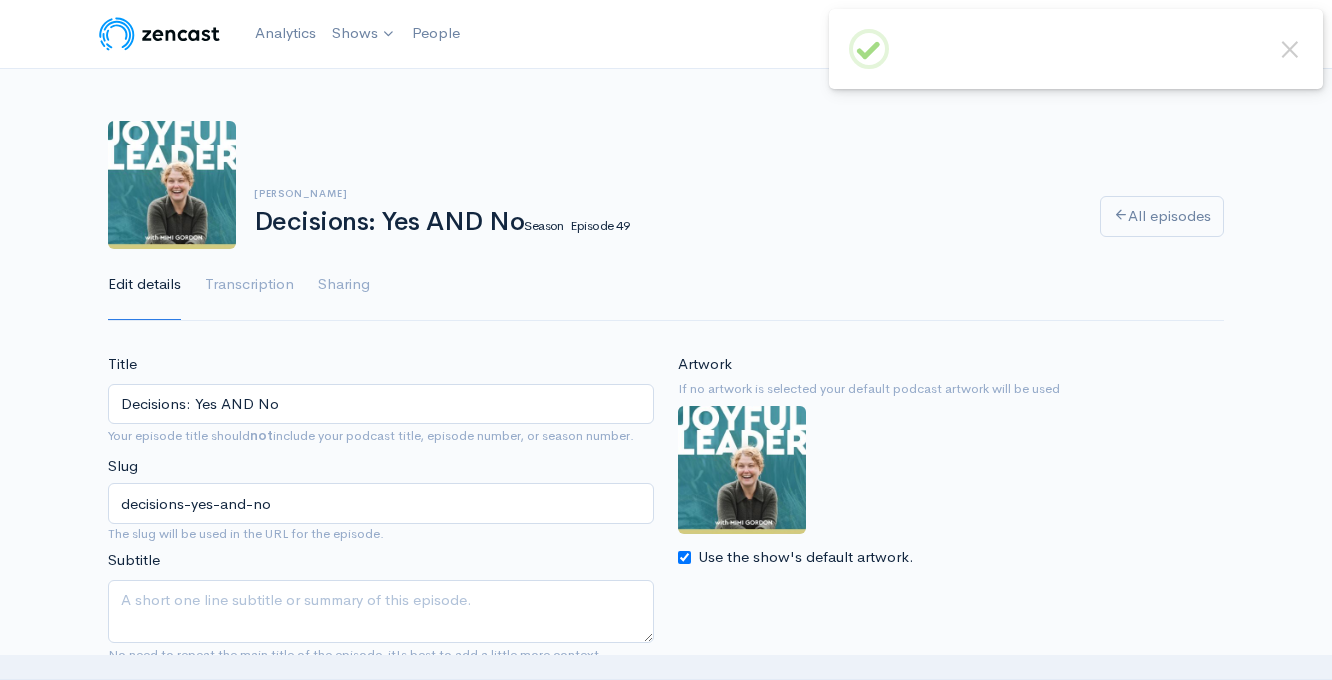 scroll, scrollTop: 0, scrollLeft: 0, axis: both 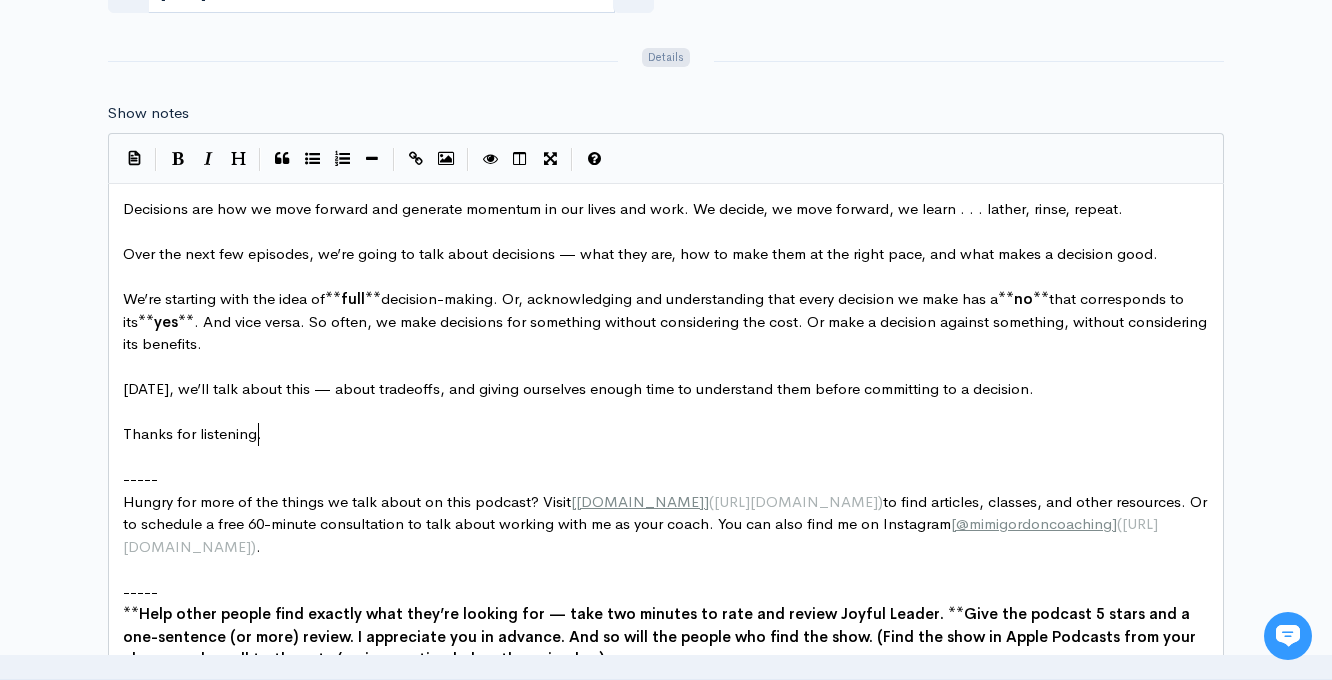 type on "Decisions are how we move forward and generate momentum in our lives and work. We decide, we move forward, we learn . . . lather, rinse, repeat.
Over the next few episodes, we’re going to talk about decisions — what they are, how to make them at the right pace, and what makes a decision good.
We’re starting with the idea of **full** decision-making. Or, acknowledging and understanding that every decision we make has a **no** that corresponds to its **yes**. And vice versa. So often, we make decisions for something without considering the cost. Or make a decision against something, without considering its benefits.
[DATE], we’ll talk about this — about tradeoffs, and giving ourselves enough time to understand them before committing to a decision.
Thanks for listening." 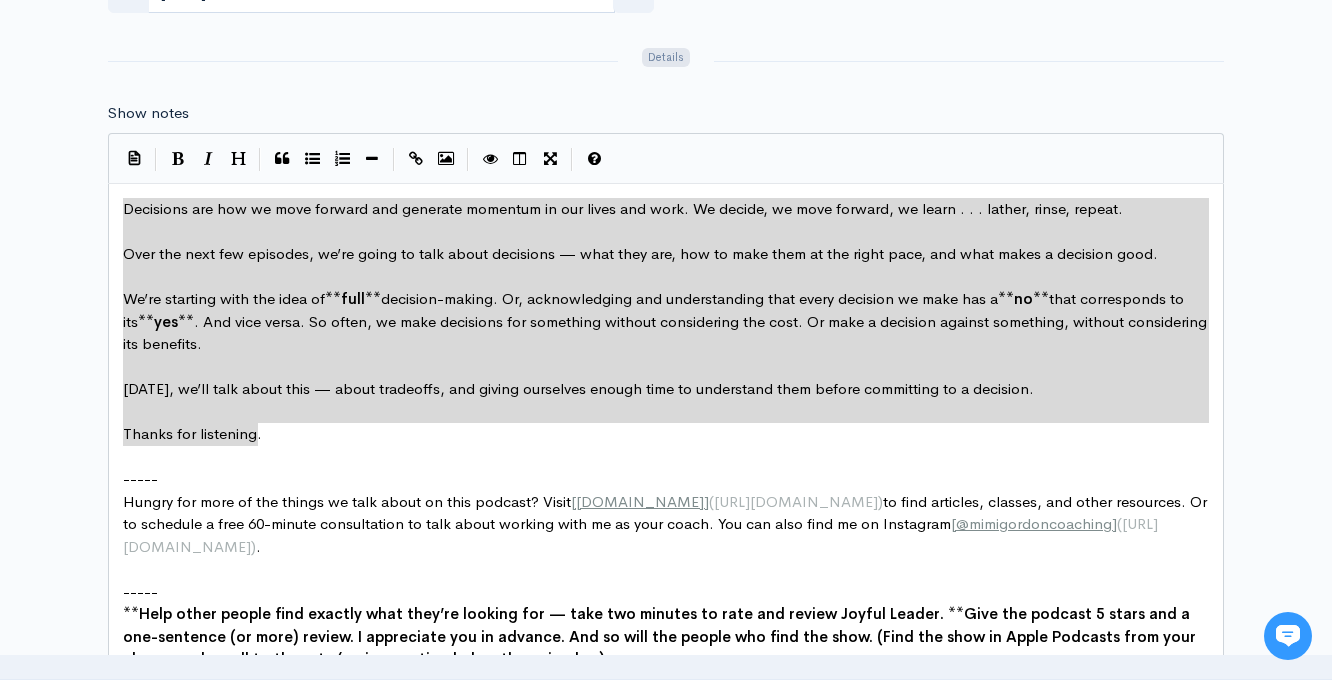 drag, startPoint x: 273, startPoint y: 436, endPoint x: 81, endPoint y: 168, distance: 329.67862 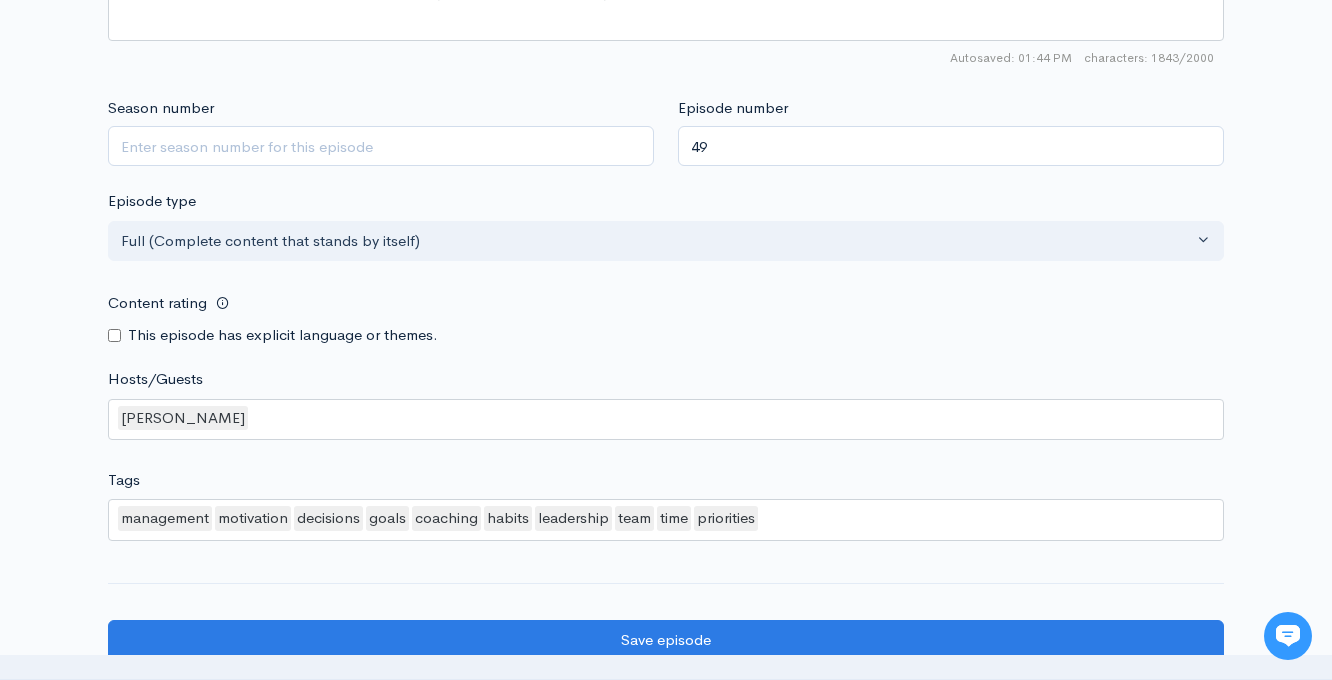 scroll, scrollTop: 2122, scrollLeft: 0, axis: vertical 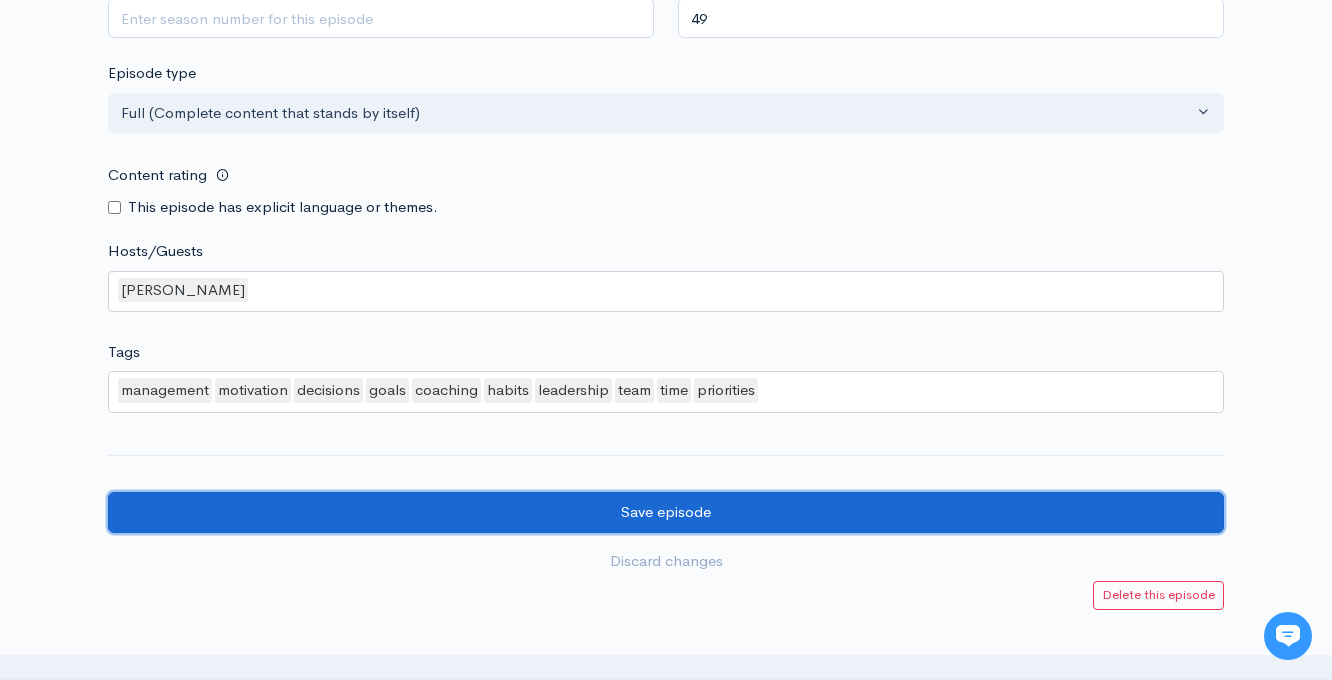 click on "Save episode" at bounding box center (666, 512) 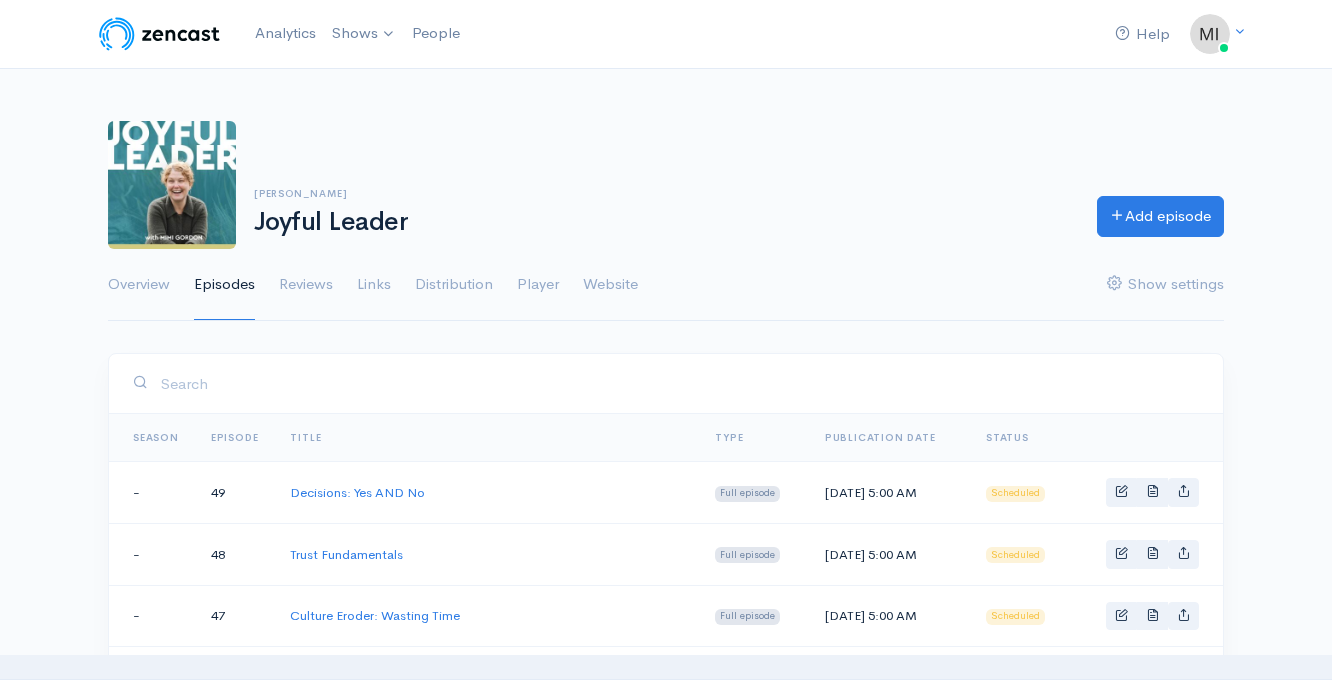 scroll, scrollTop: 0, scrollLeft: 0, axis: both 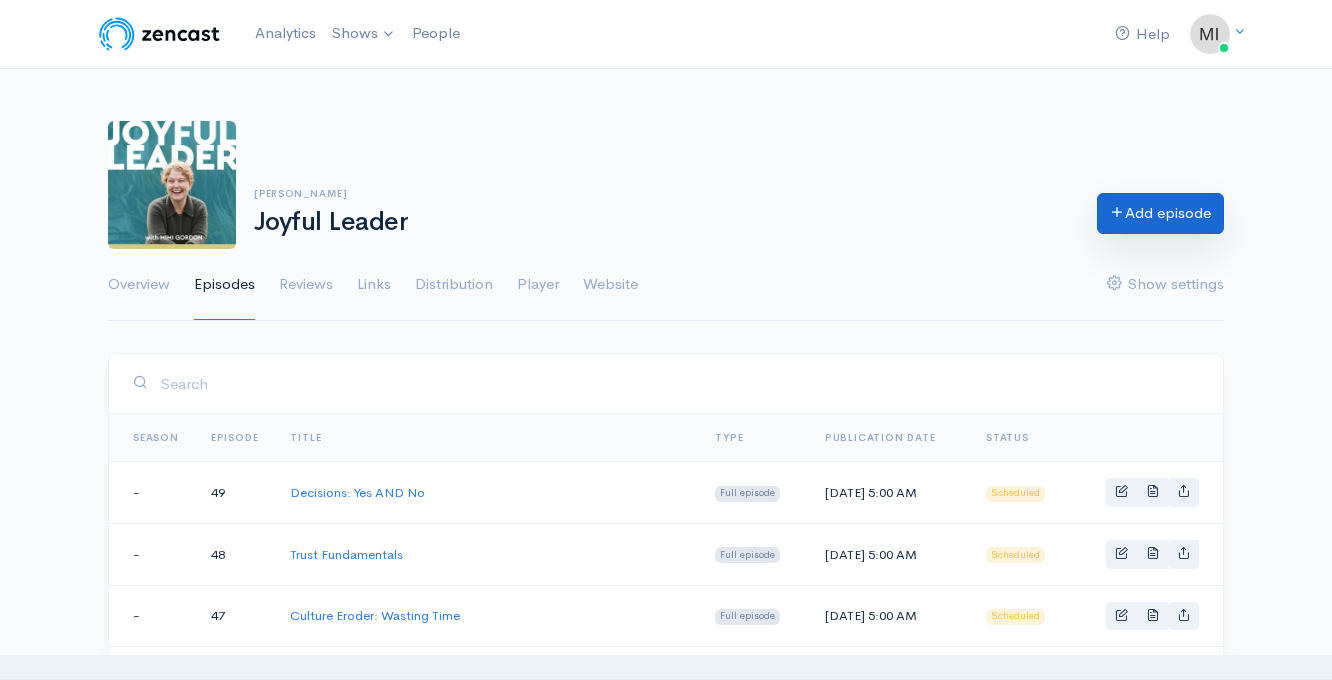 click on "Add episode" at bounding box center (1160, 213) 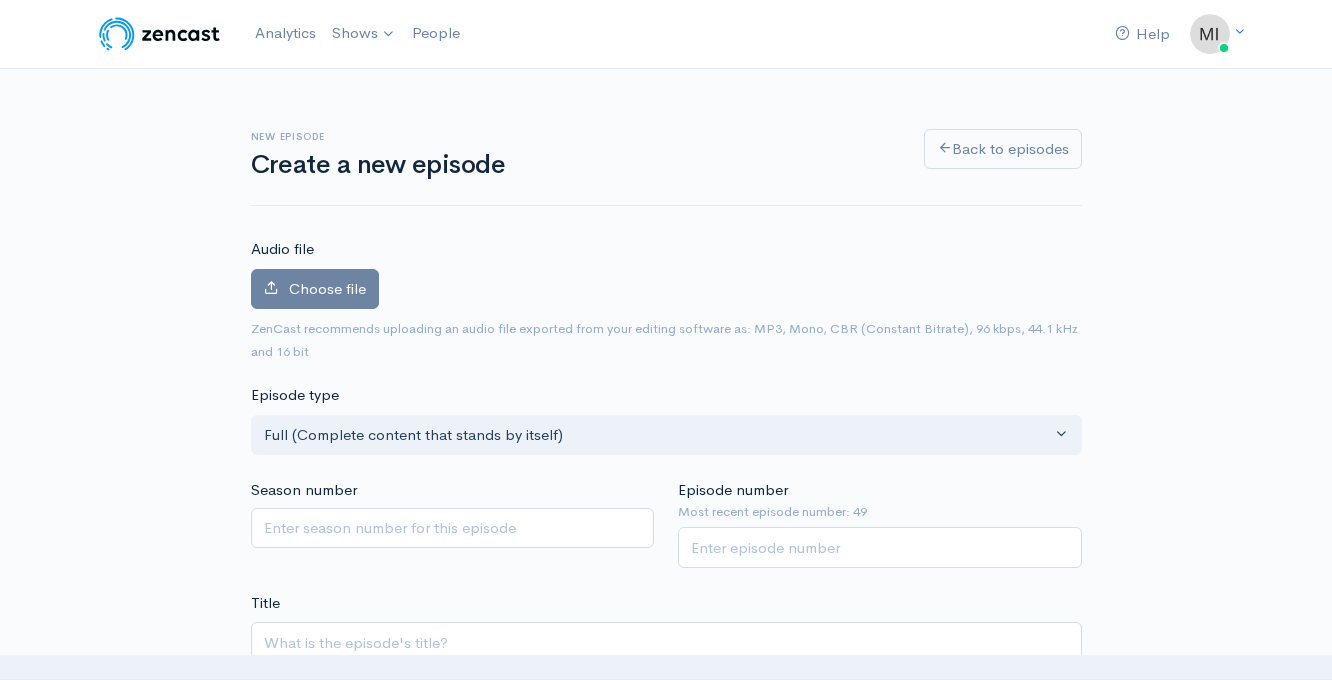 scroll, scrollTop: 0, scrollLeft: 0, axis: both 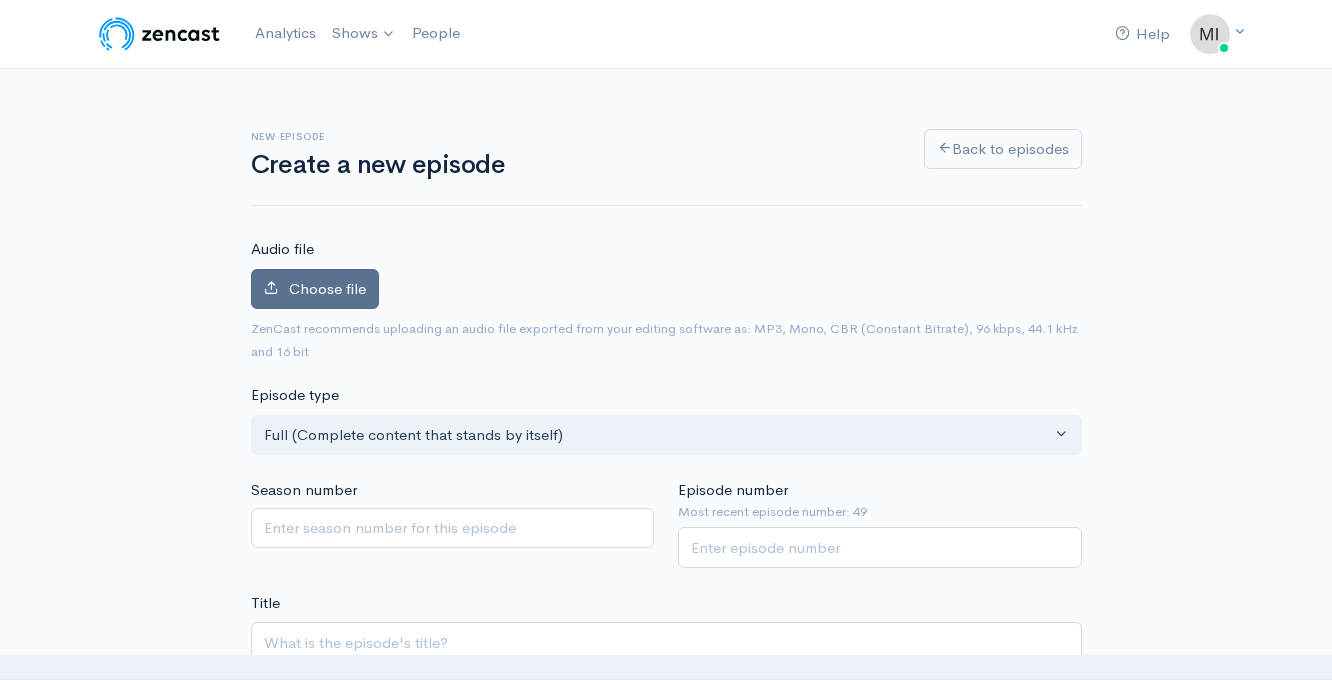 click on "Choose file" at bounding box center (327, 288) 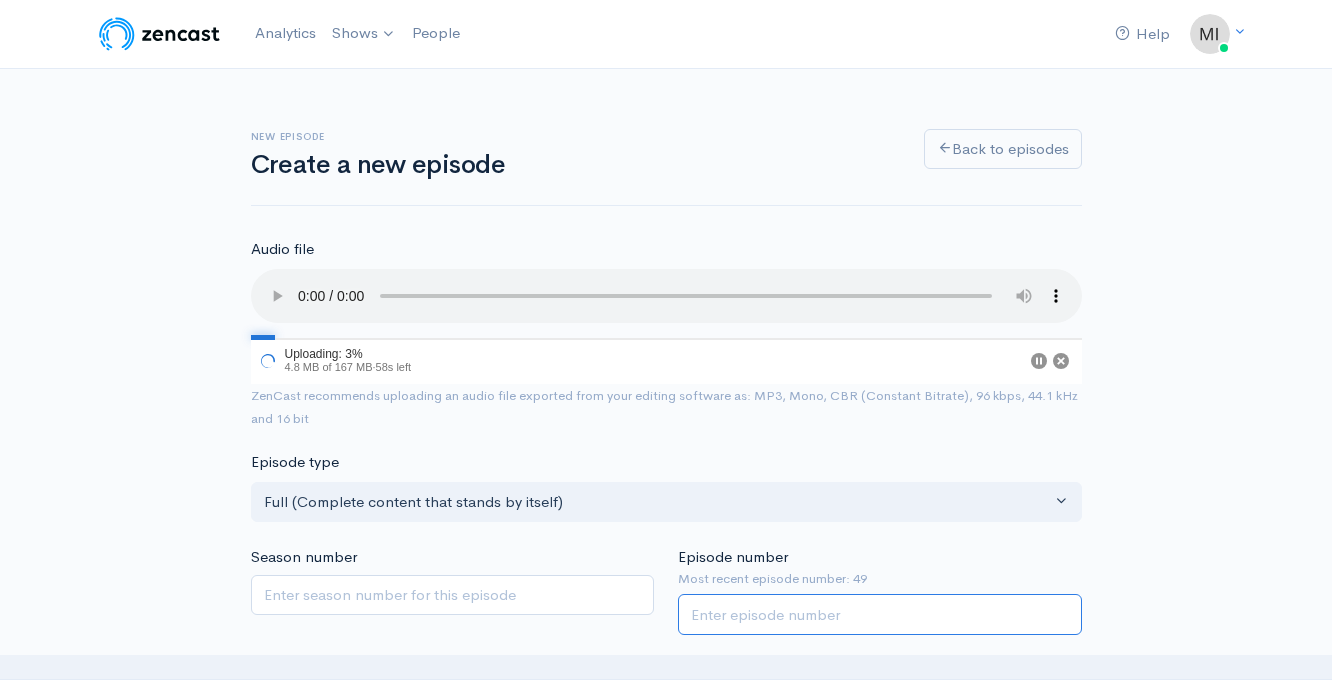 click on "Episode number" at bounding box center [880, 614] 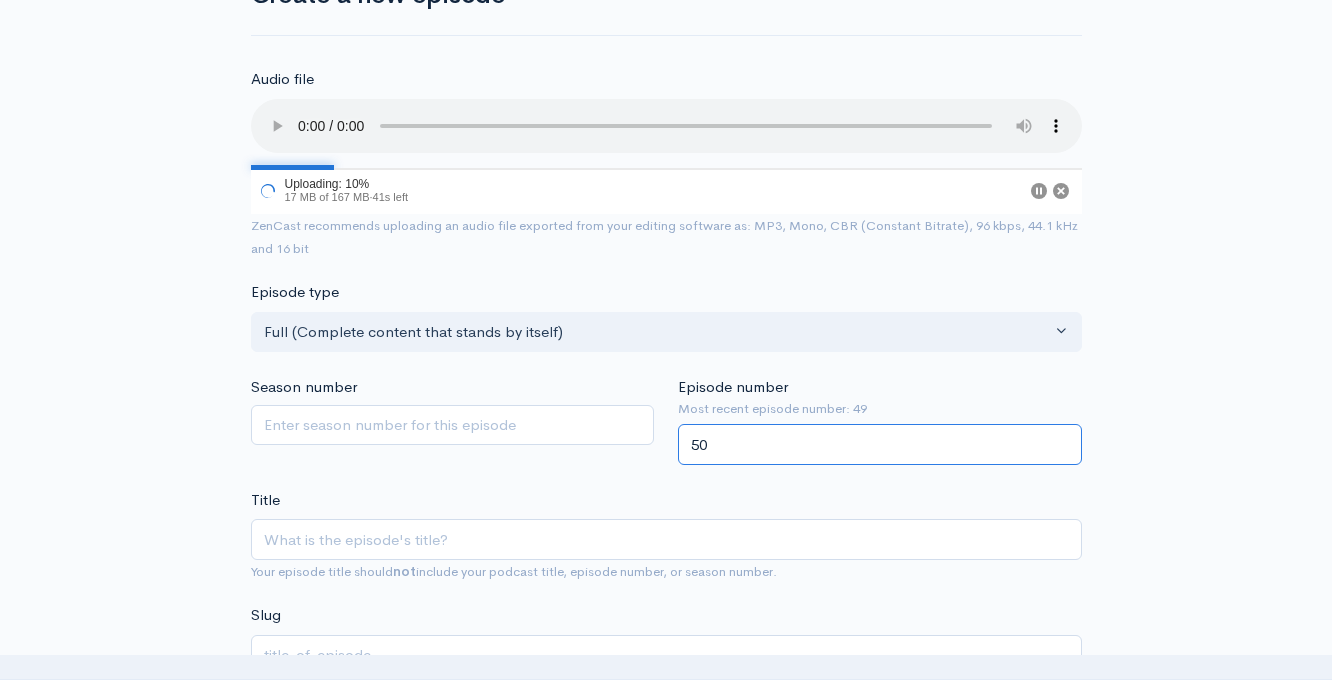 scroll, scrollTop: 178, scrollLeft: 0, axis: vertical 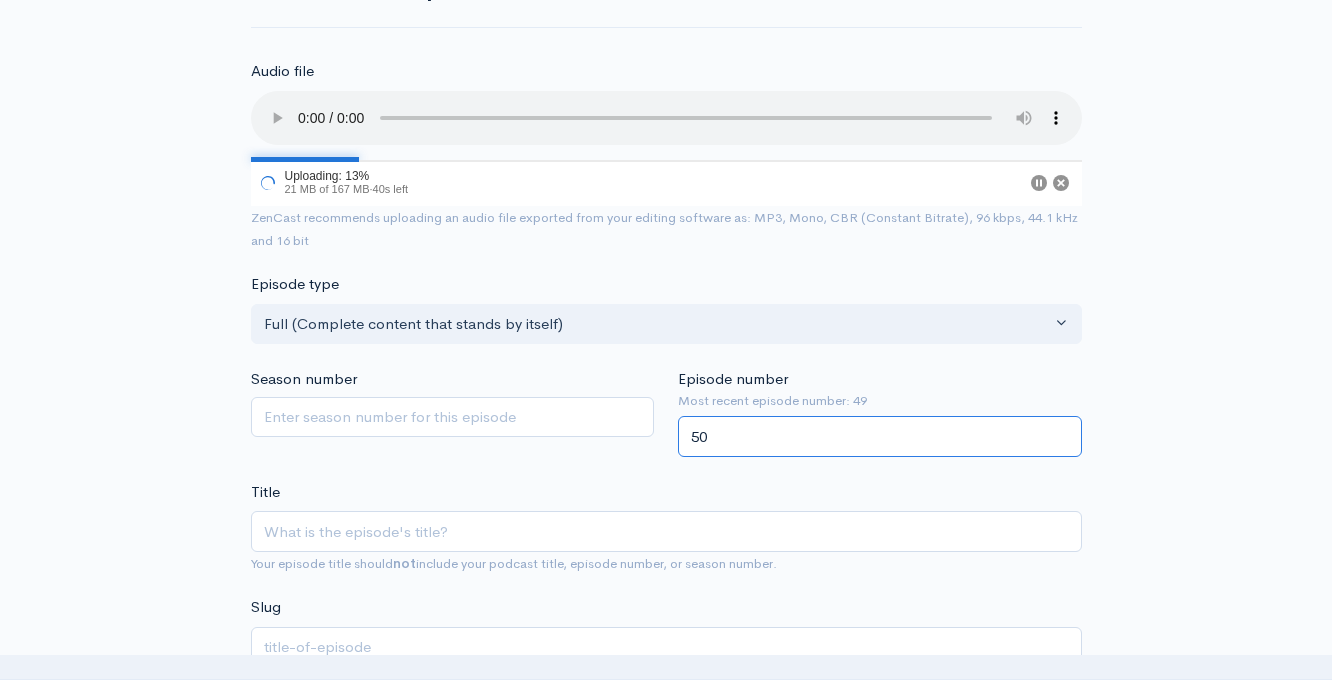 type on "50" 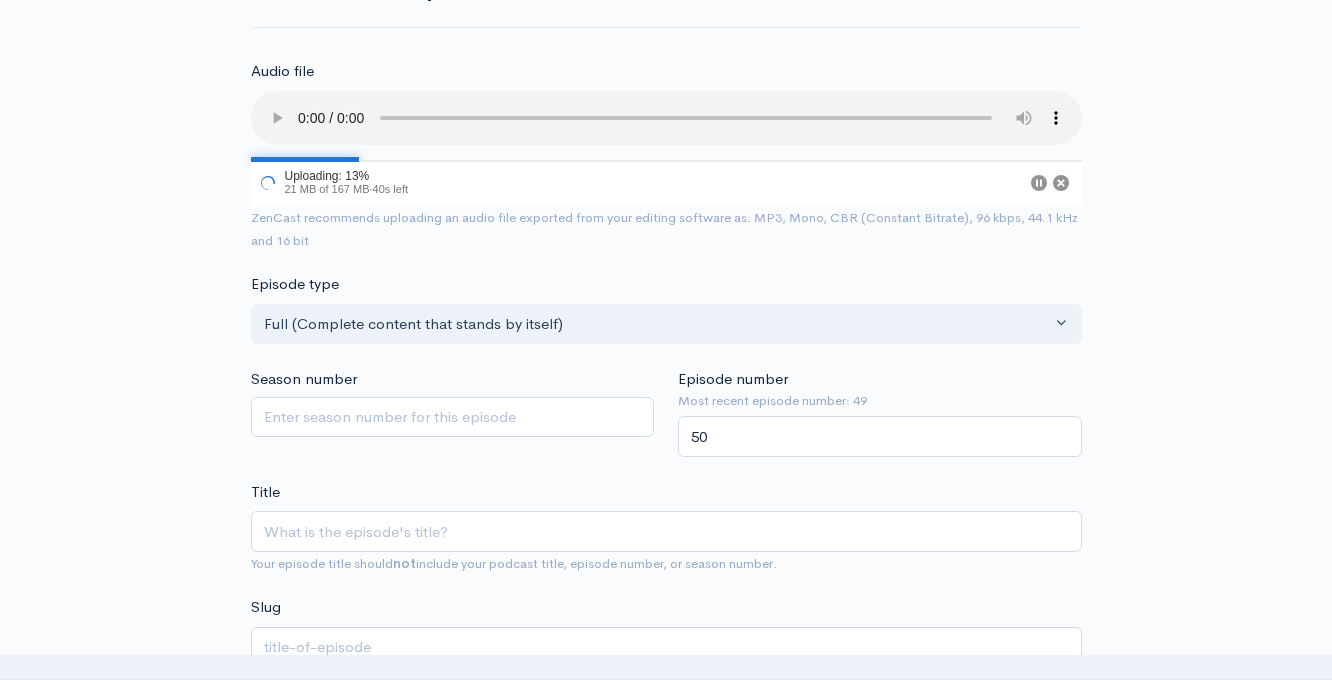 click on "Title     Your episode title should  not  include your podcast
title, episode number, or season number." at bounding box center [666, 528] 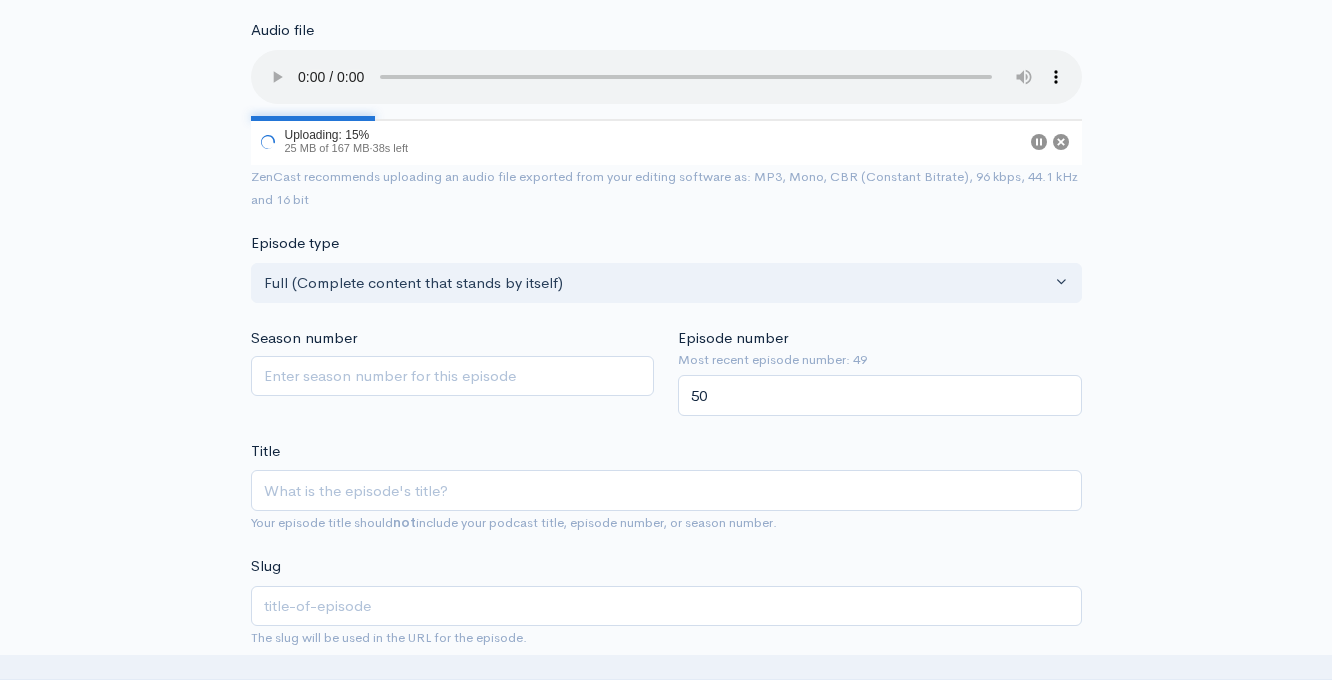 scroll, scrollTop: 221, scrollLeft: 0, axis: vertical 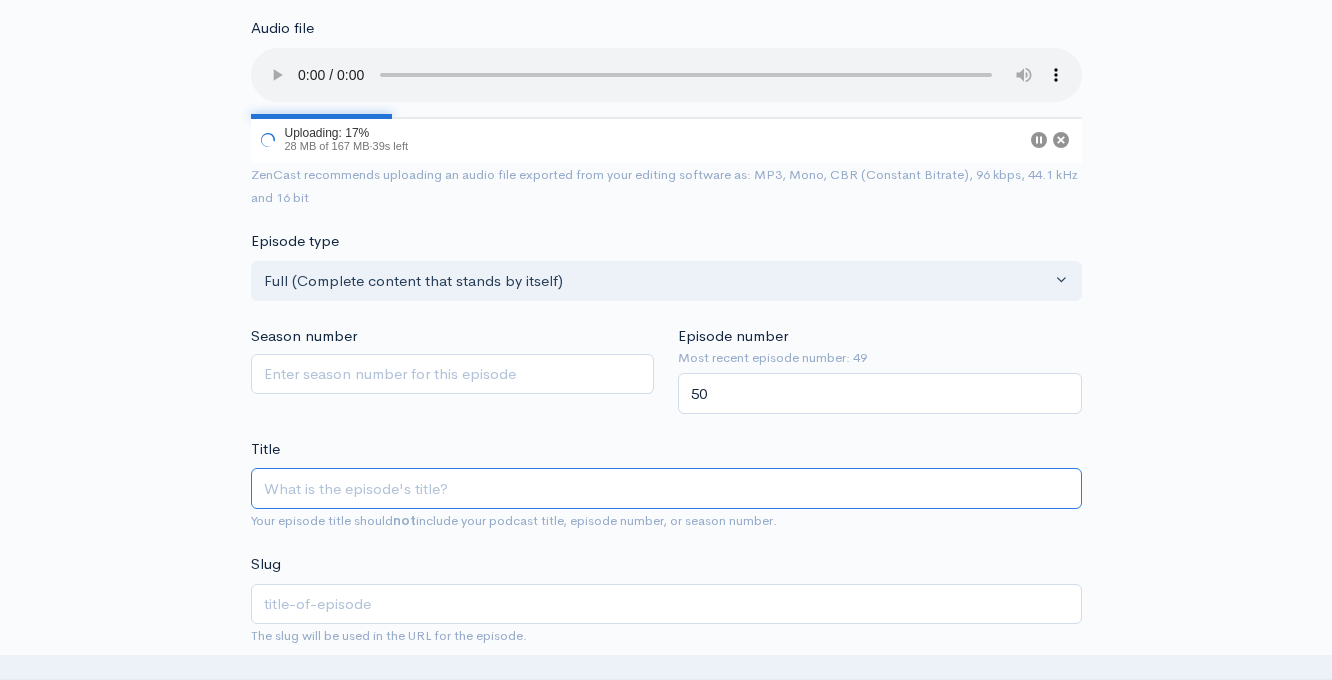 click on "Title" at bounding box center [666, 488] 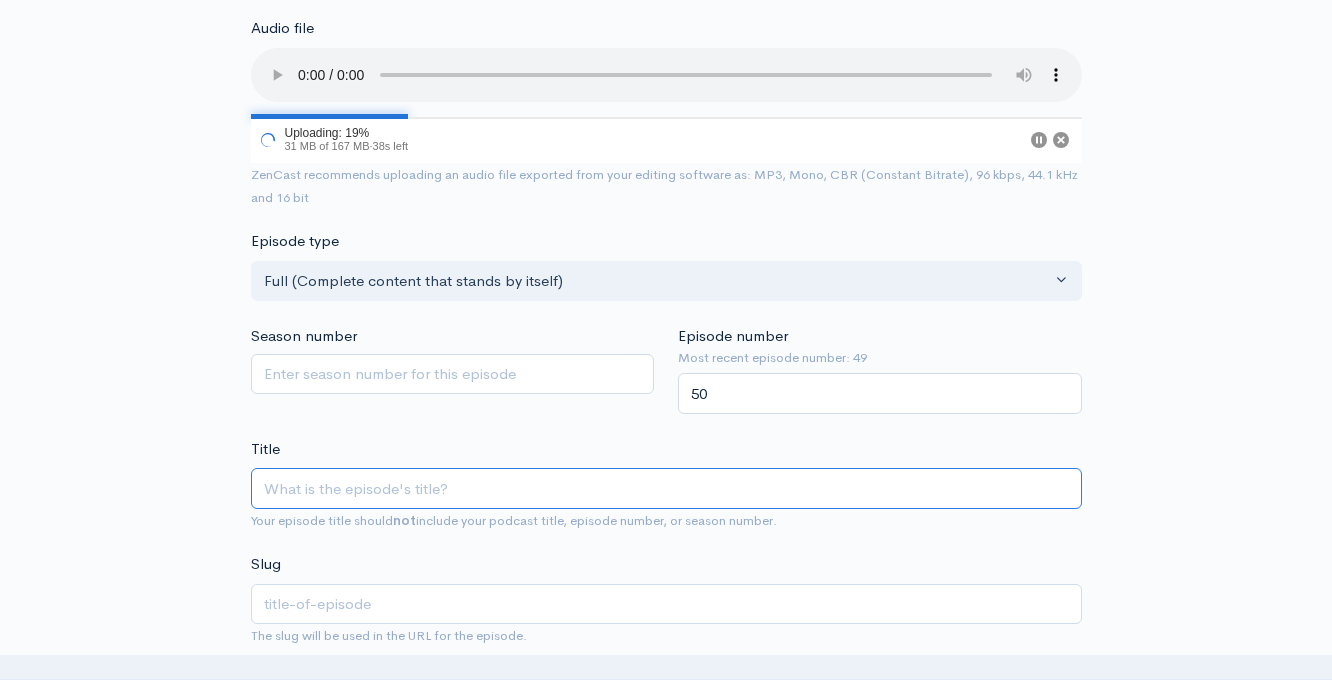 type on "T" 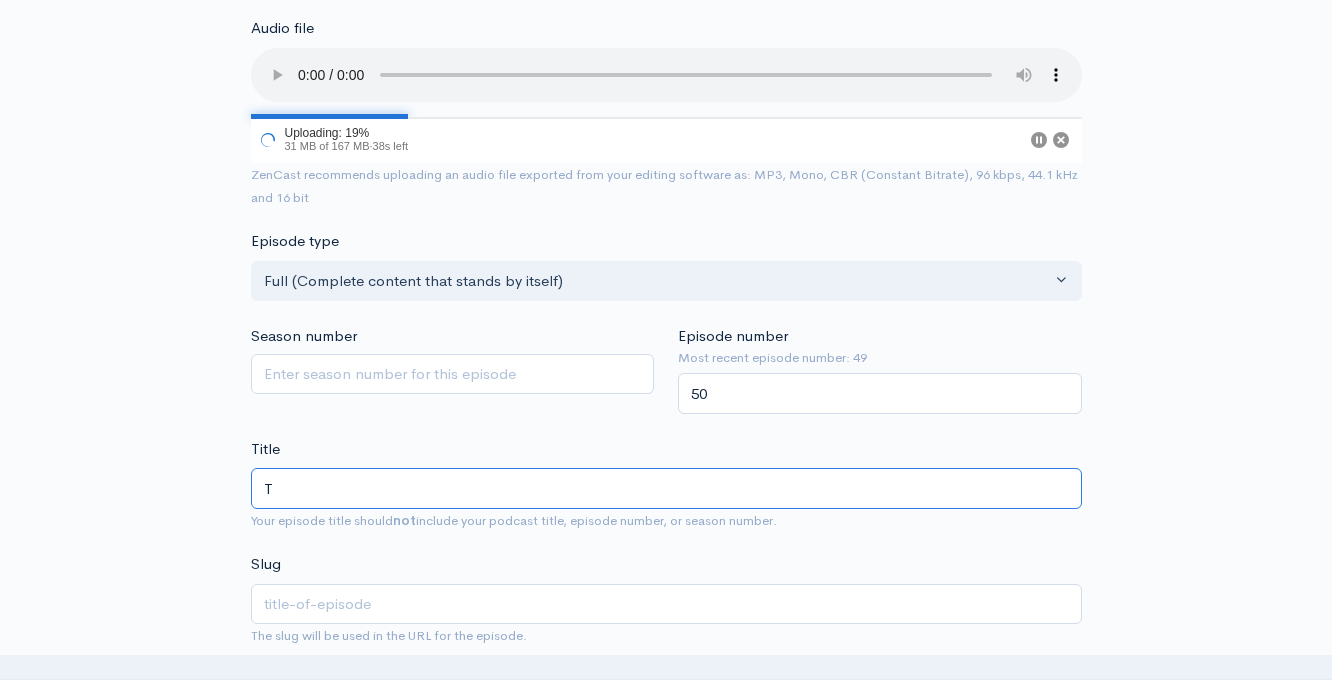 type on "t" 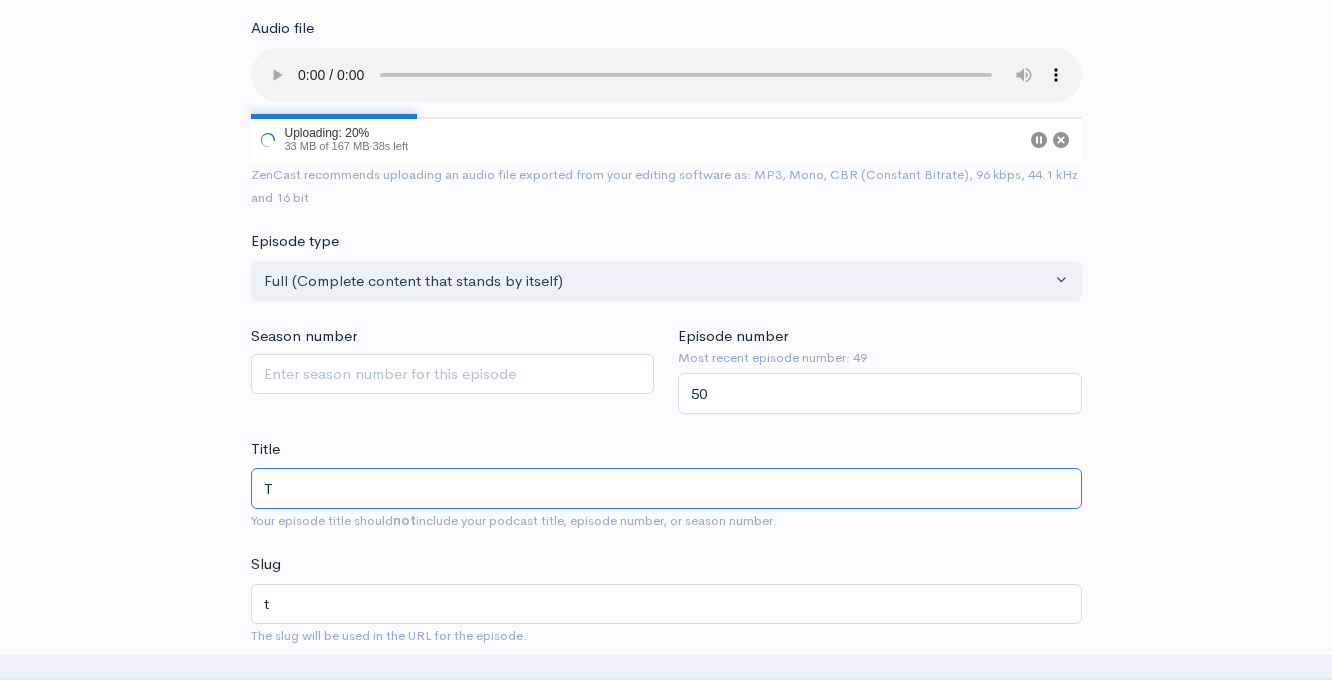 type on "Th" 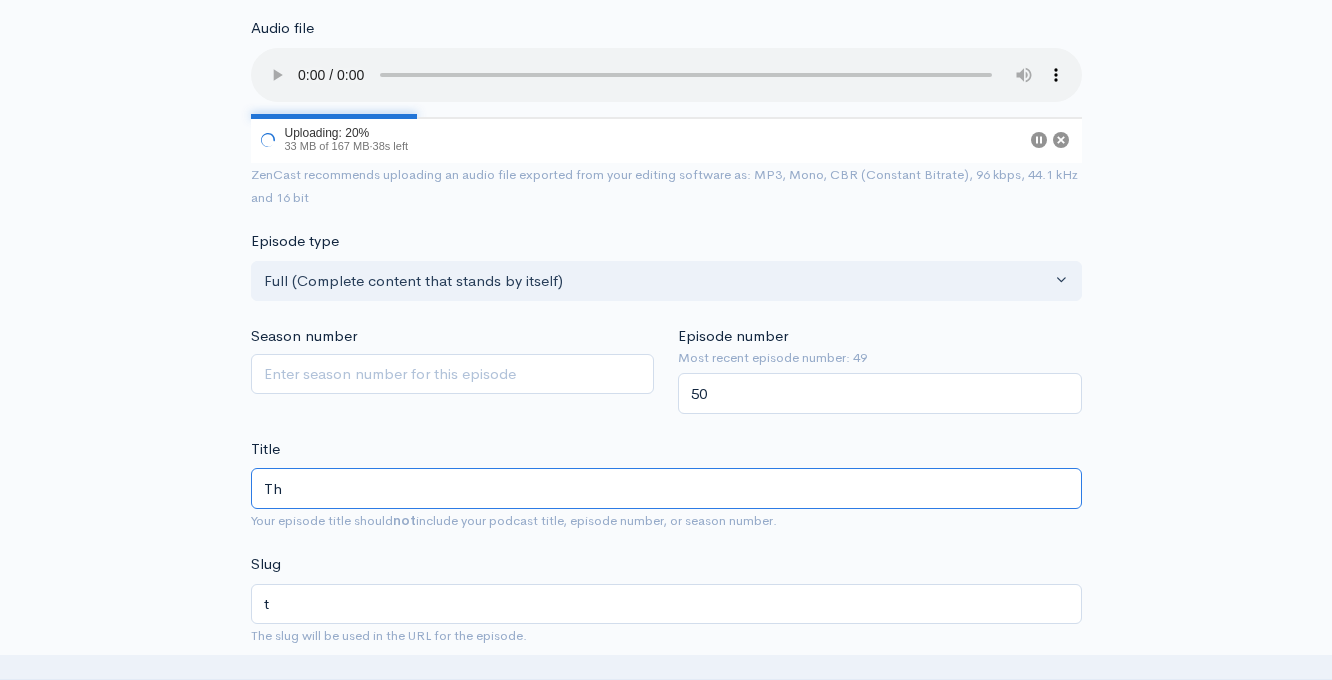 type on "th" 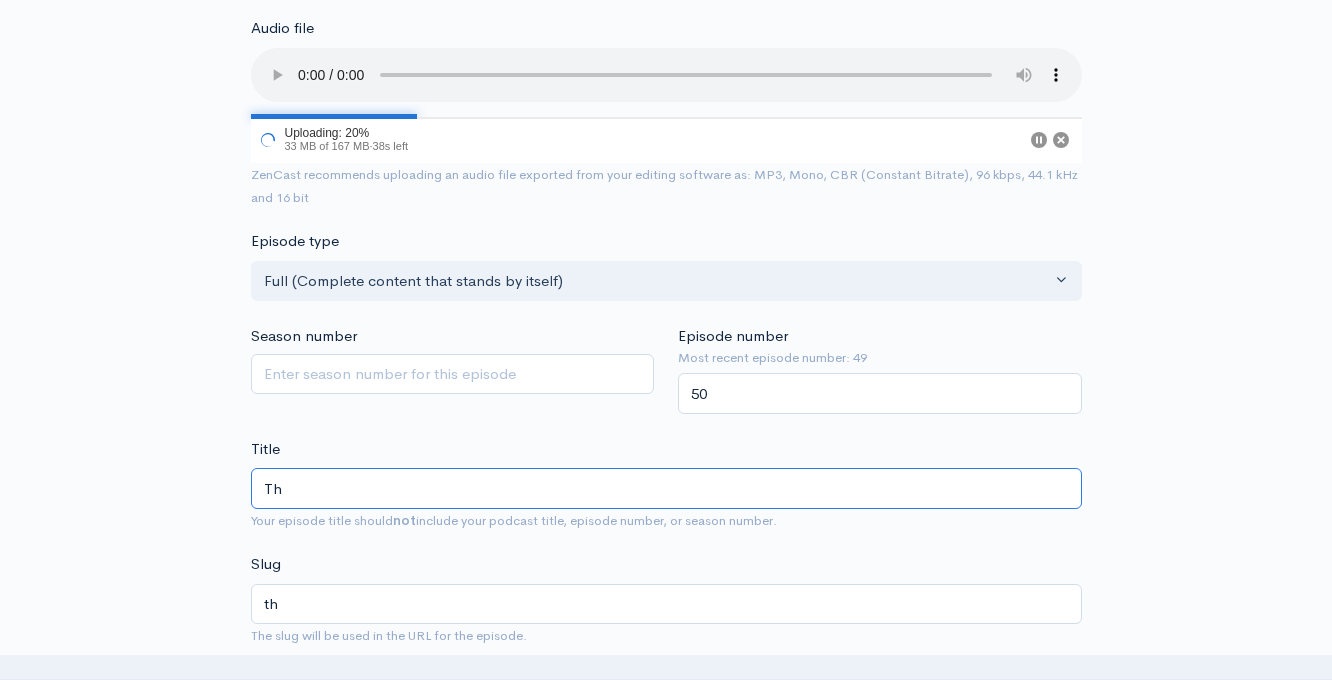 type on "The" 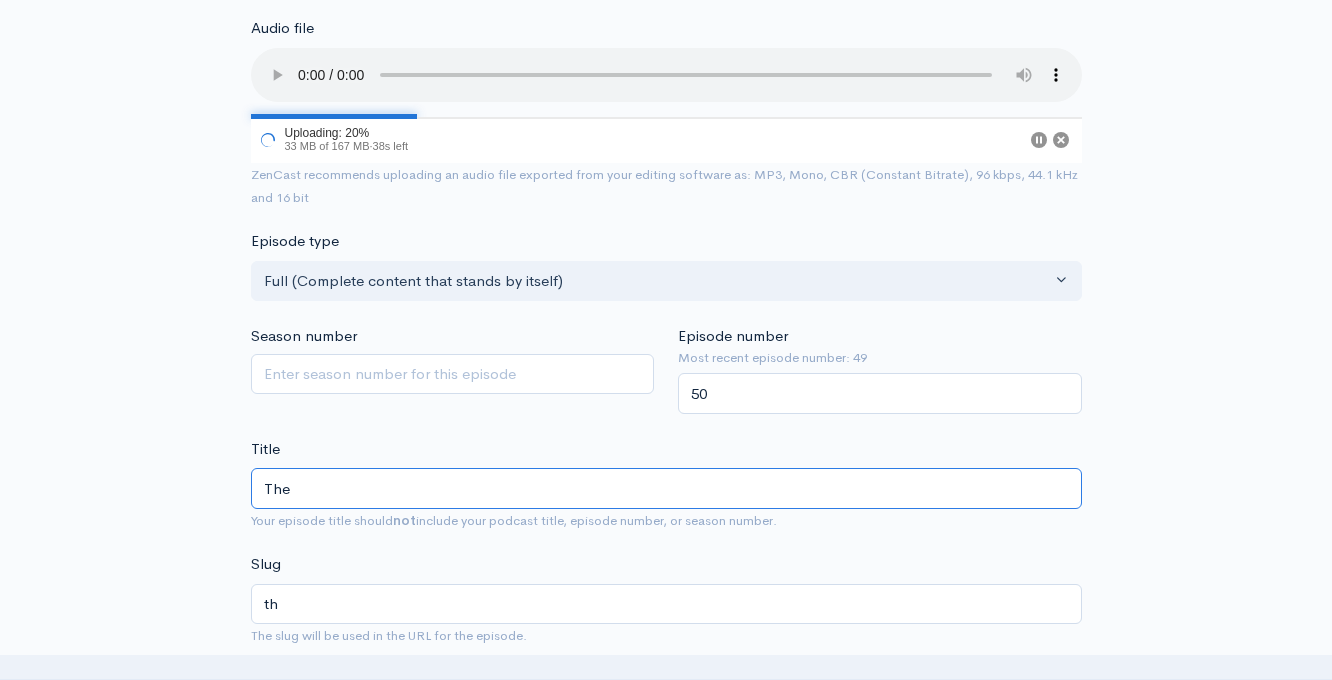 type on "the" 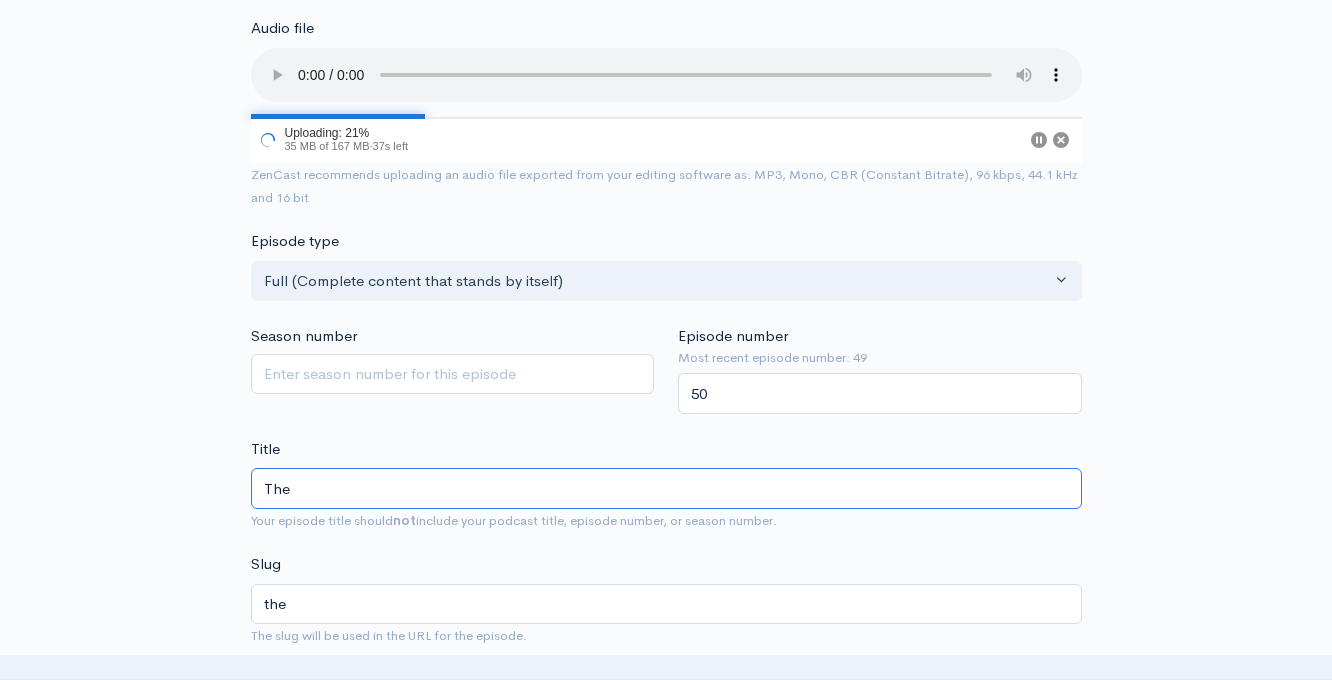 type on "The A" 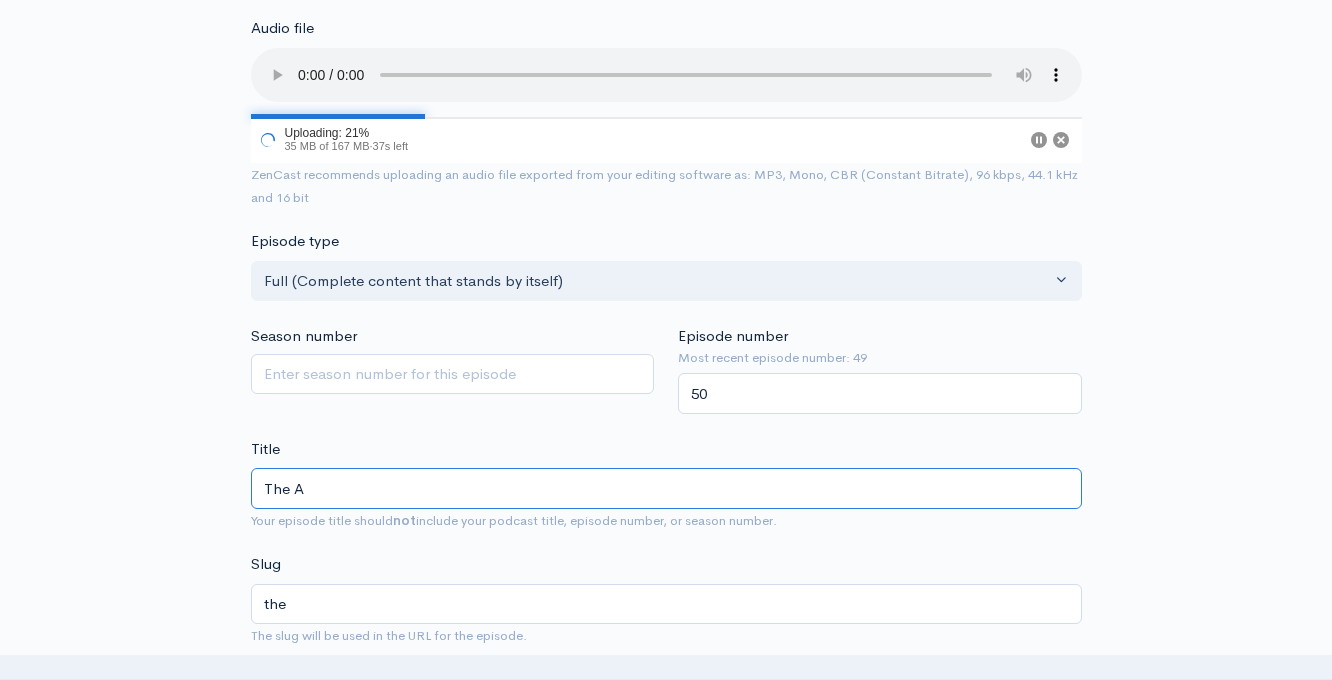 type on "the-a" 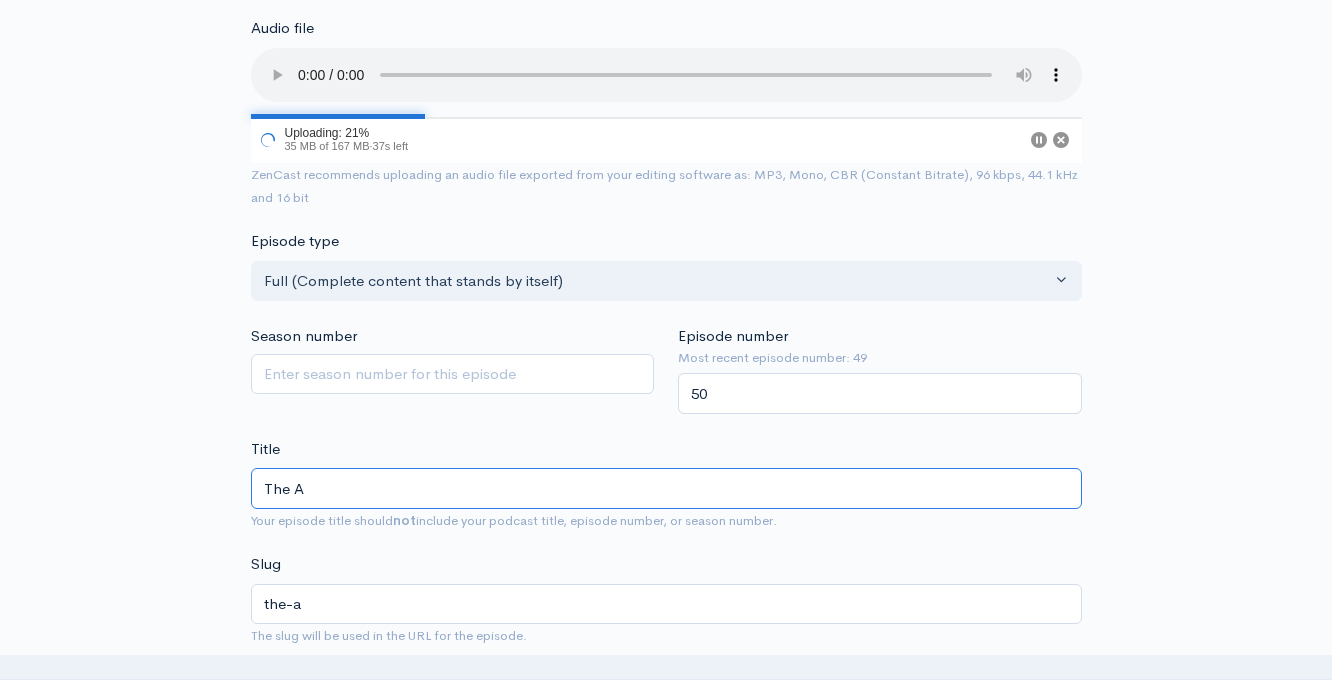 type on "The An" 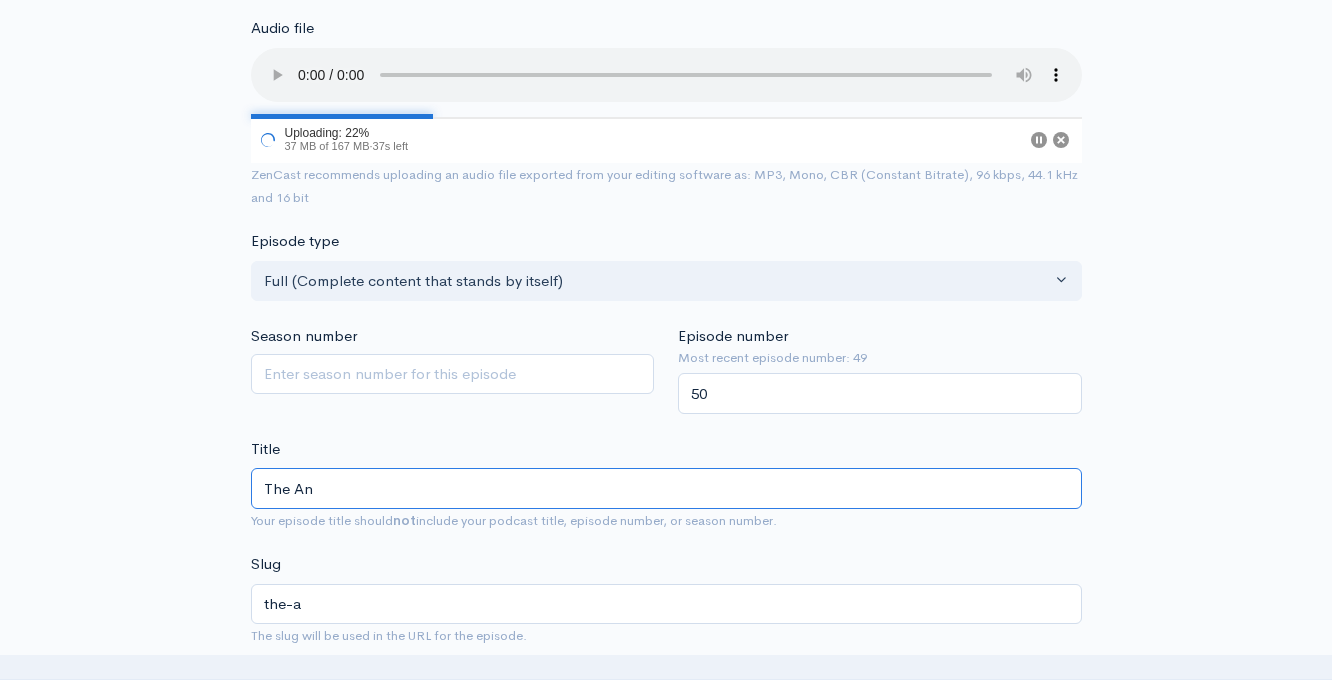 type on "the-an" 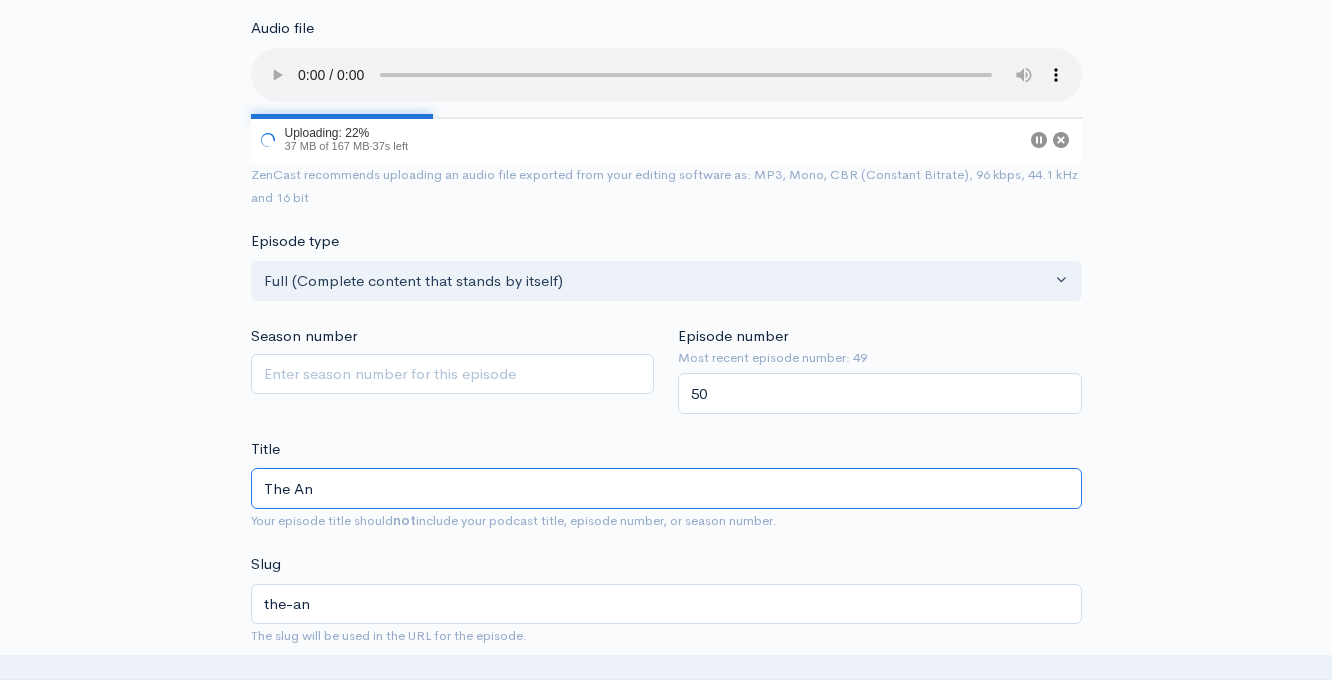 type on "The Ana" 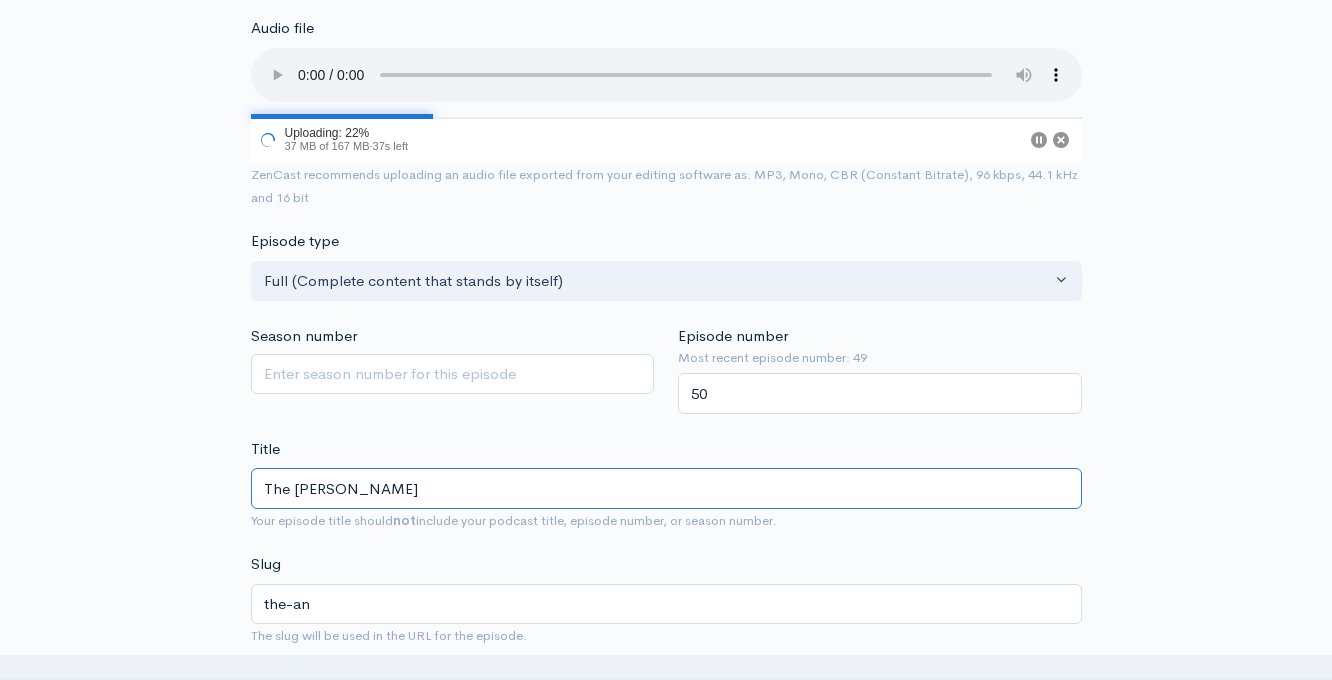 type on "the-ana" 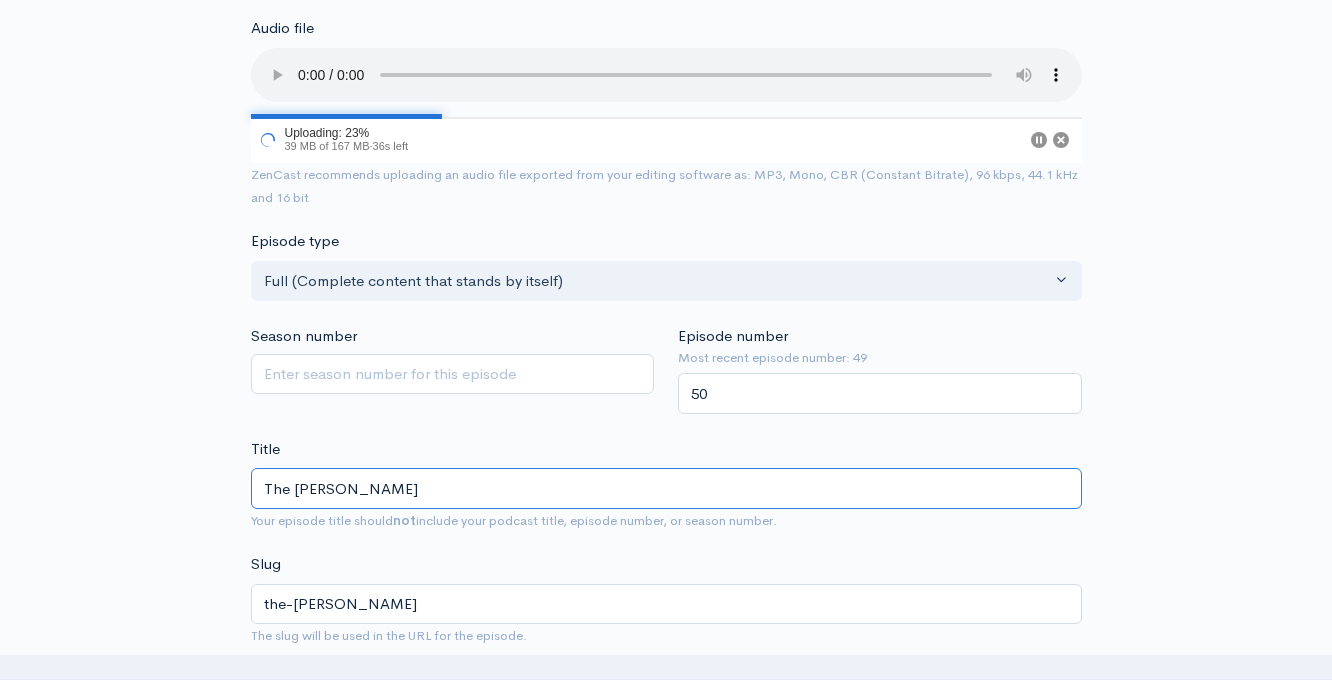 type on "The Anat" 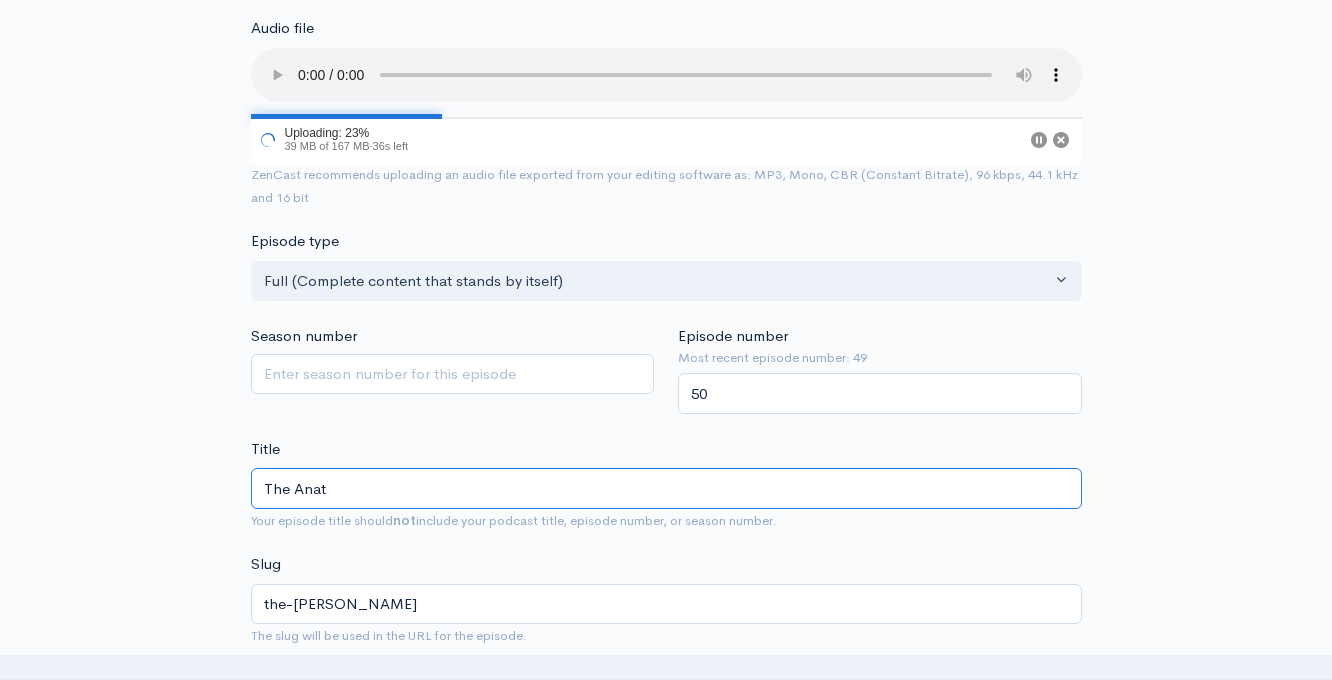type on "the-anat" 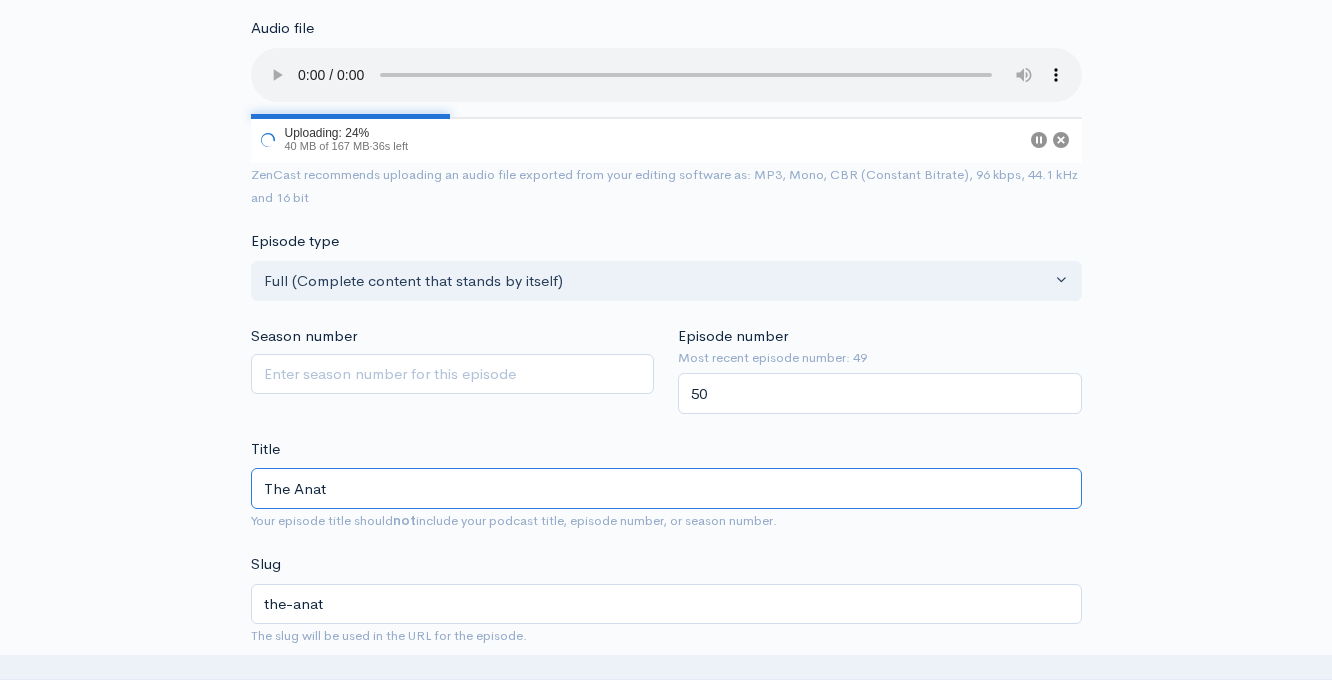 type on "The Anato" 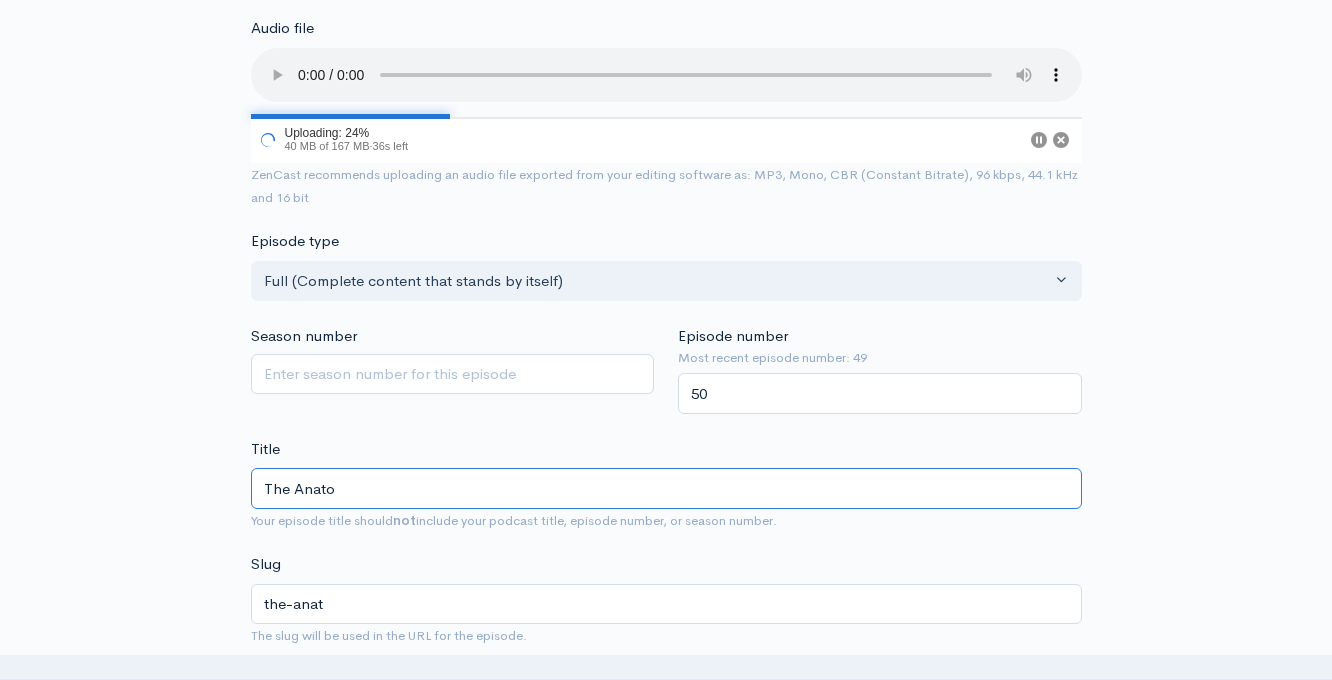 type on "the-anato" 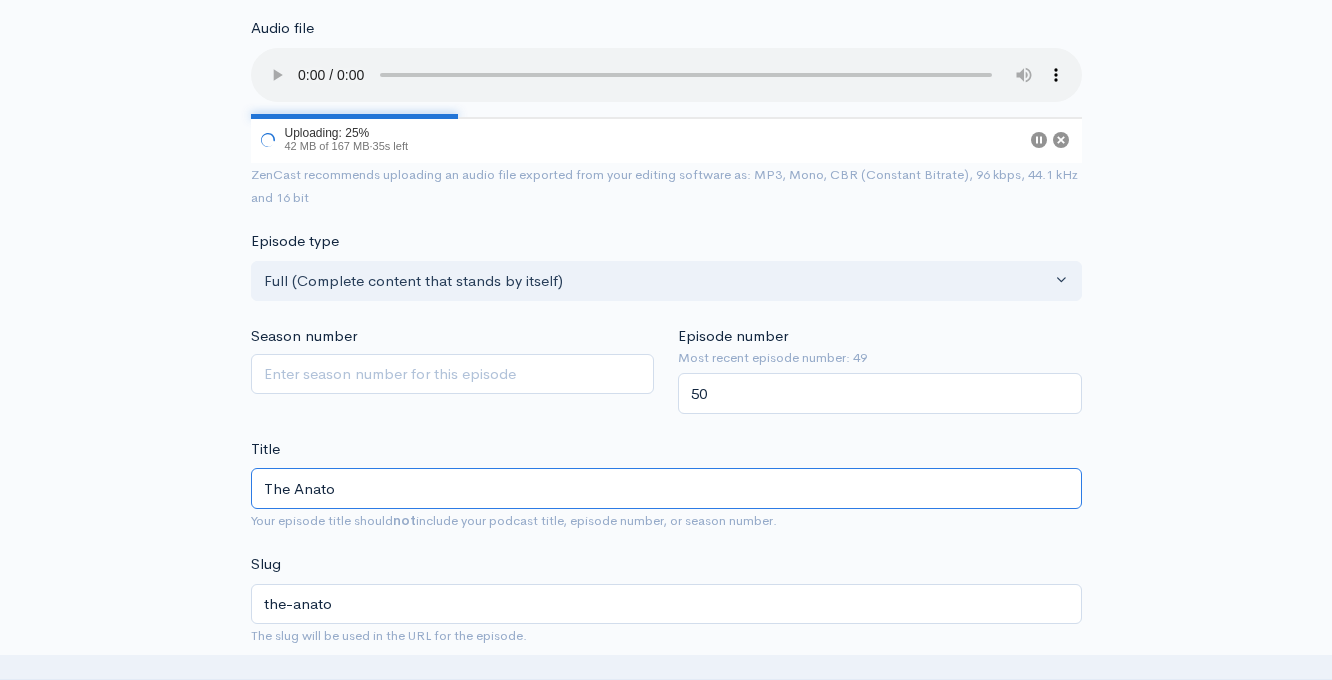 type on "The Anatom" 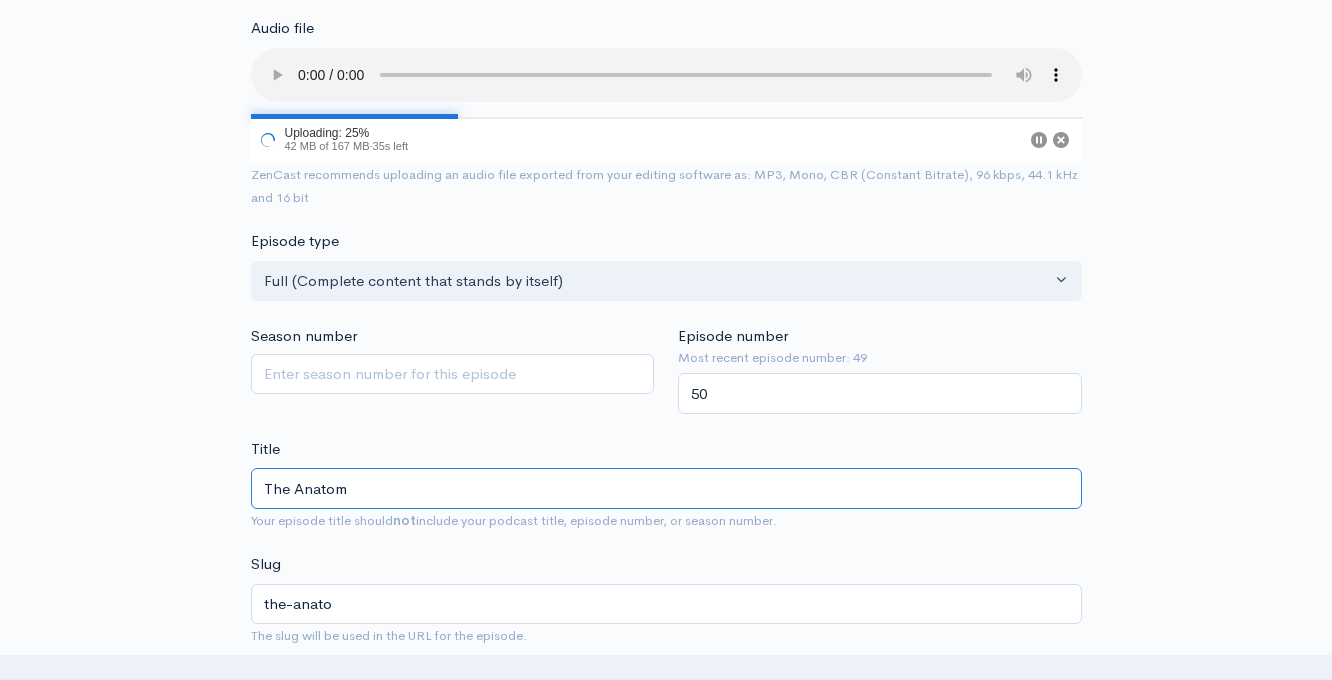type on "the-anatom" 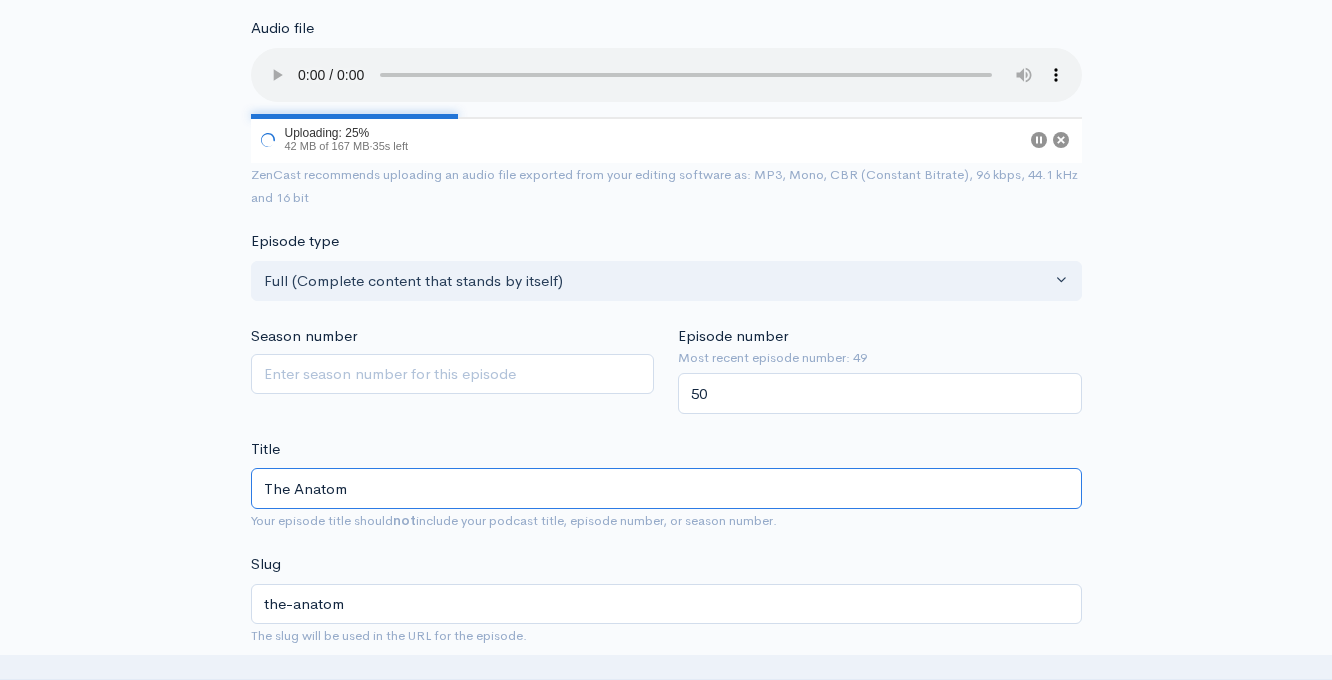 type on "The Anatomy" 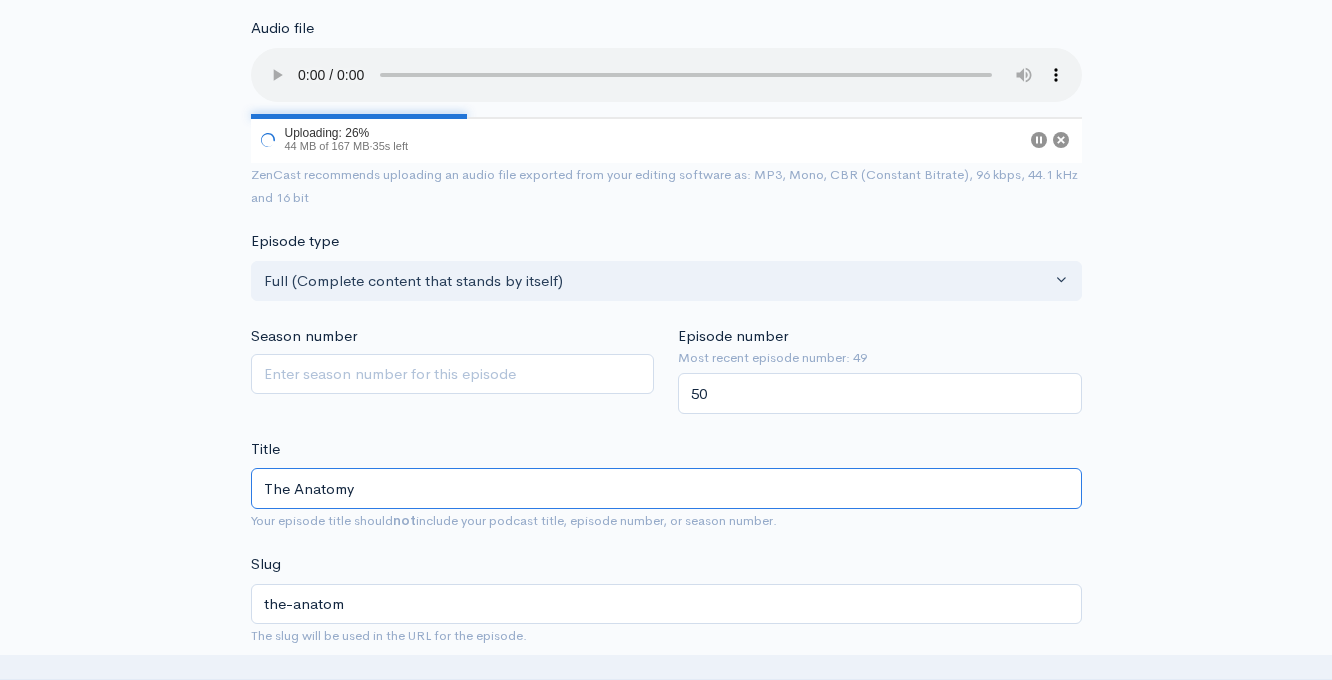 type on "the-anatomy" 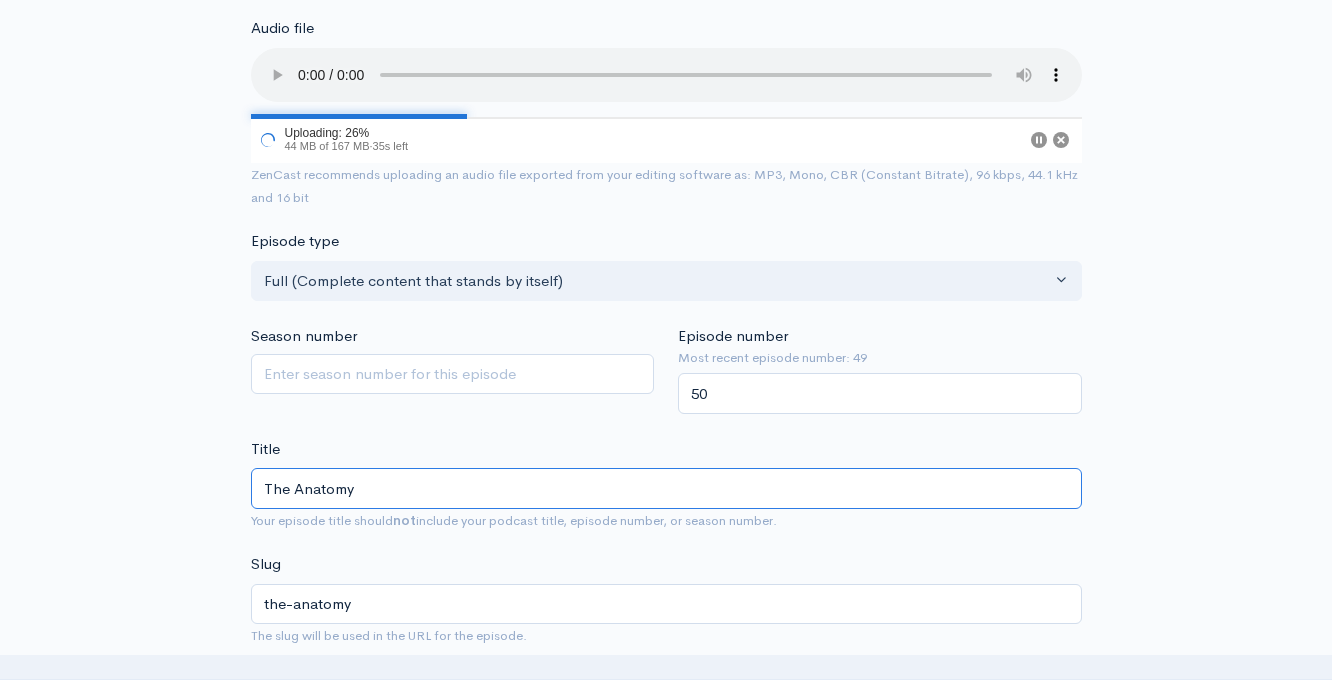 type on "The Anatomy o" 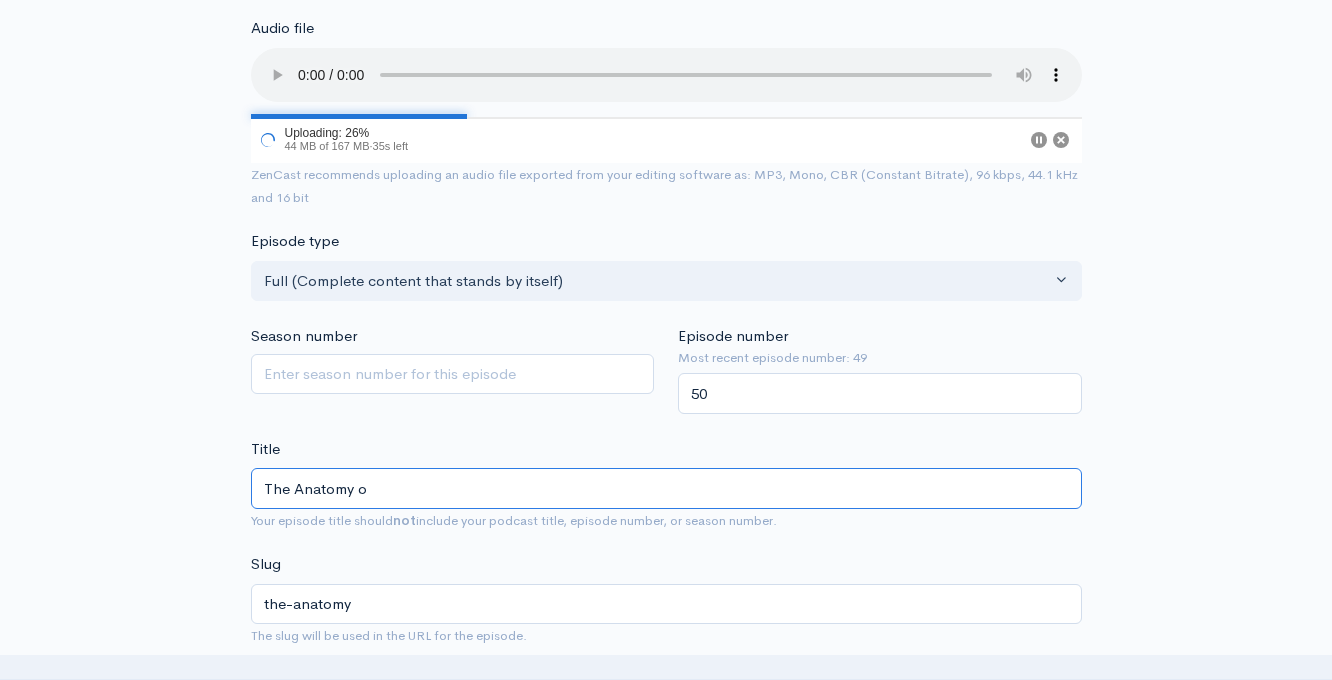 type on "the-anatomy-o" 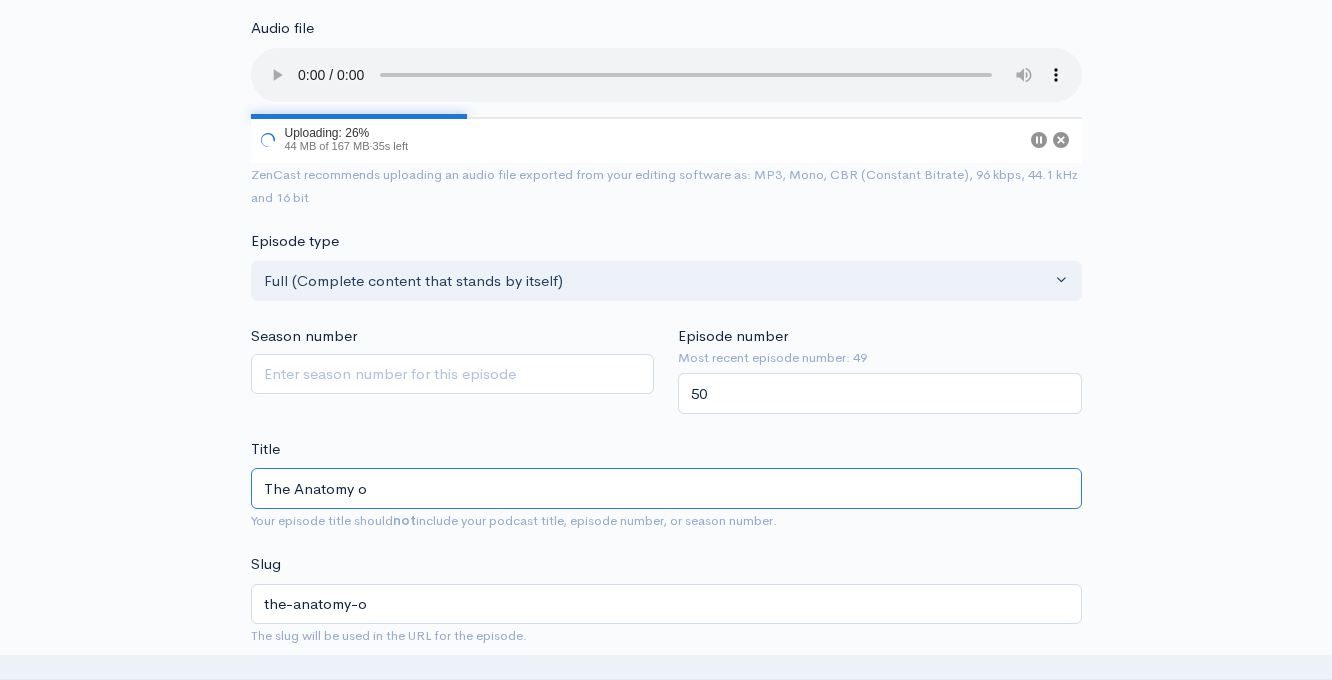 type on "The Anatomy of" 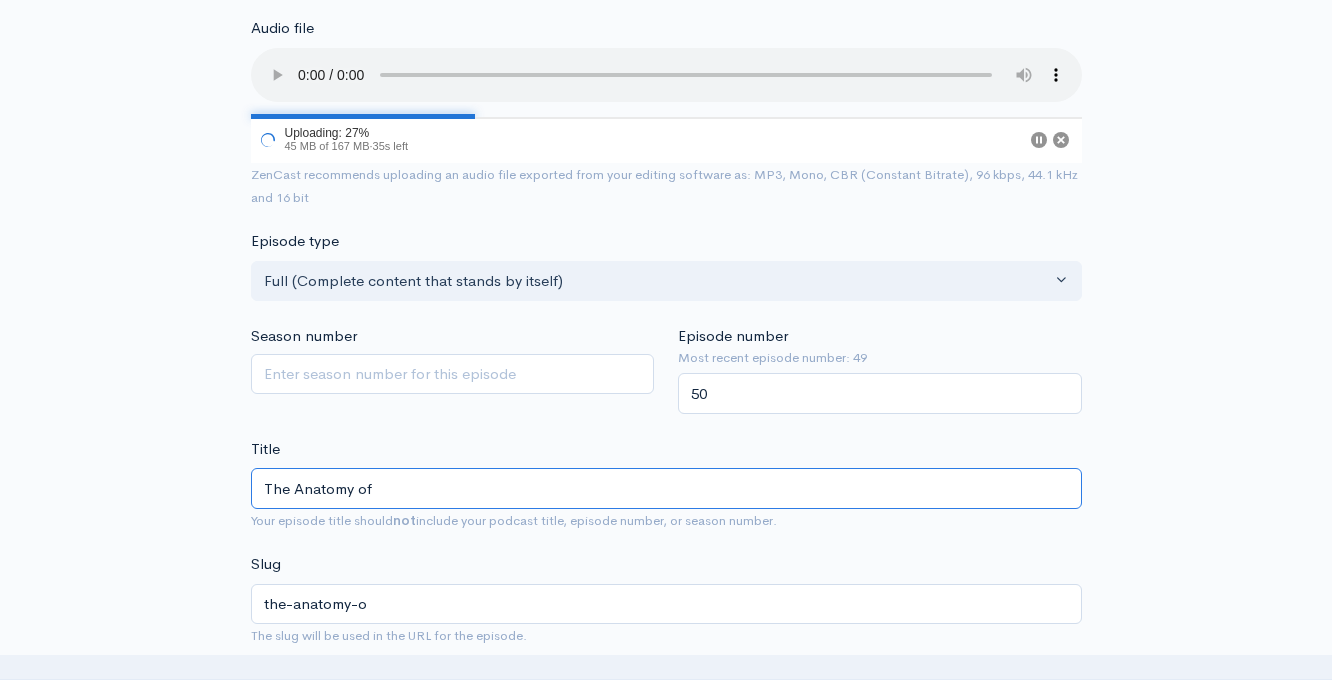 type on "the-anatomy-of" 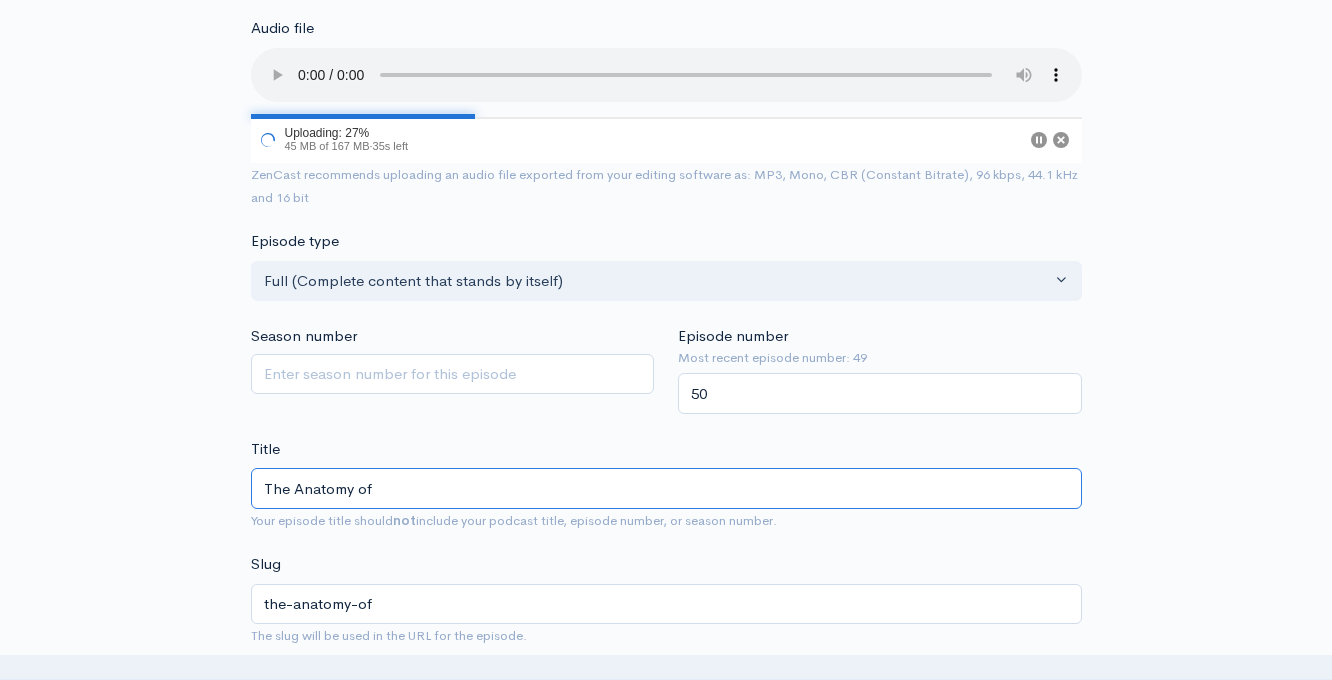 type on "The Anatomy of a" 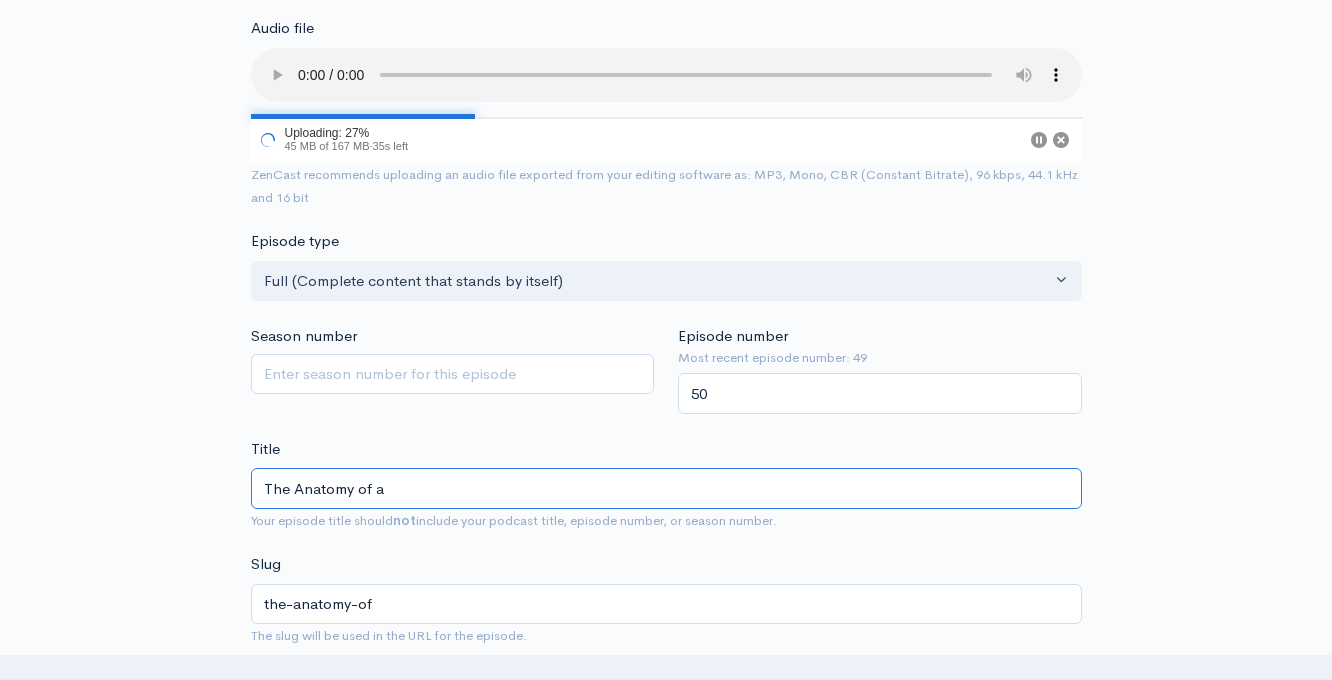 type on "the-anatomy-of-a" 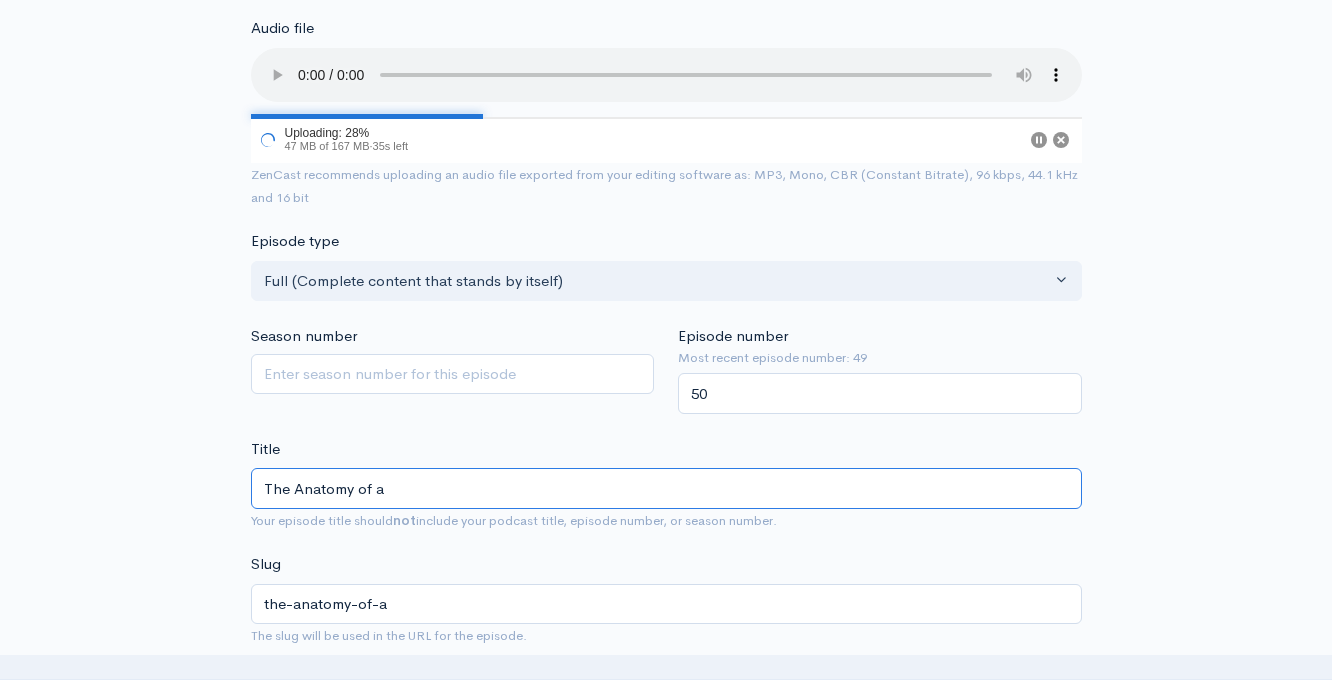type on "The Anatomy of a D" 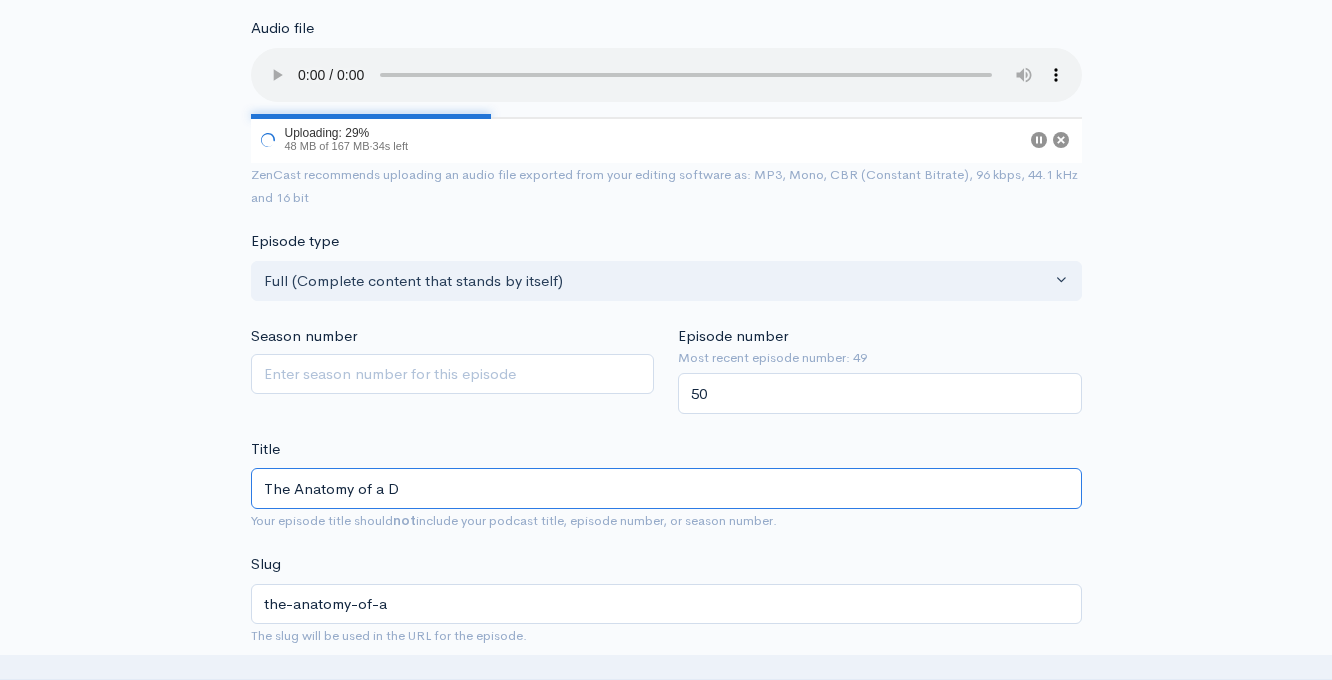 type on "the-anatomy-of-a-d" 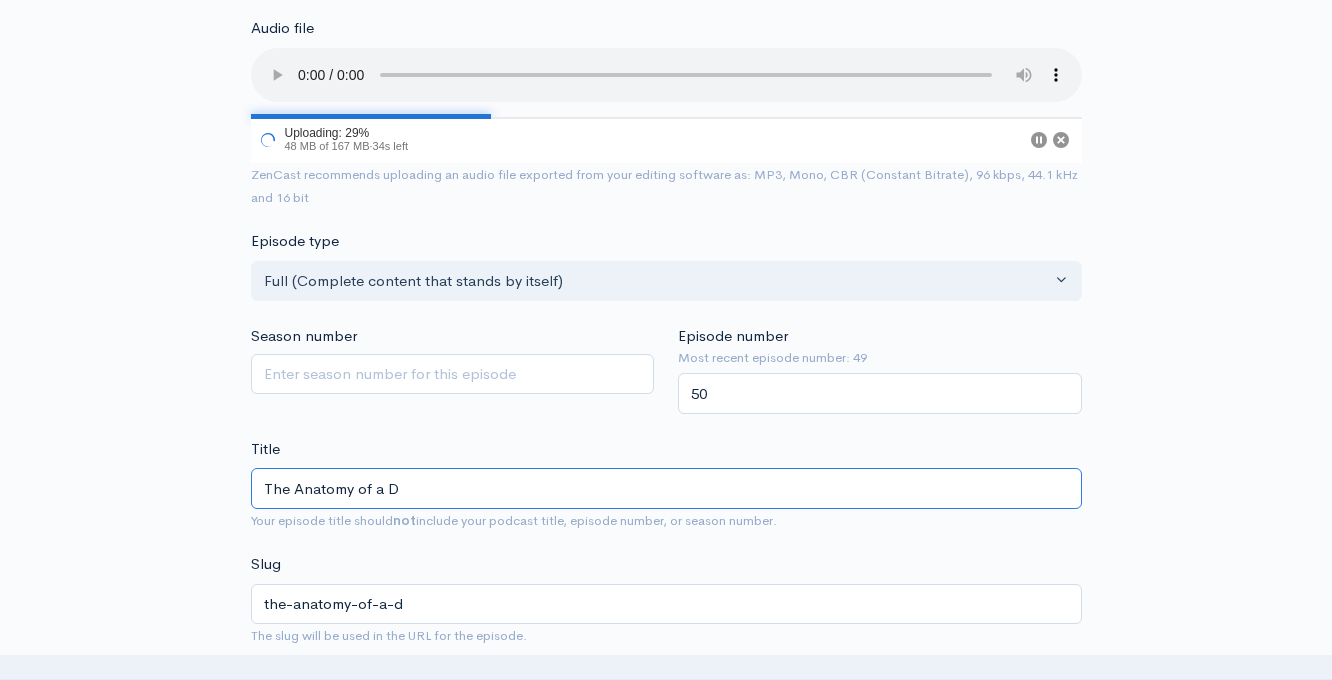 type on "The Anatomy of a De" 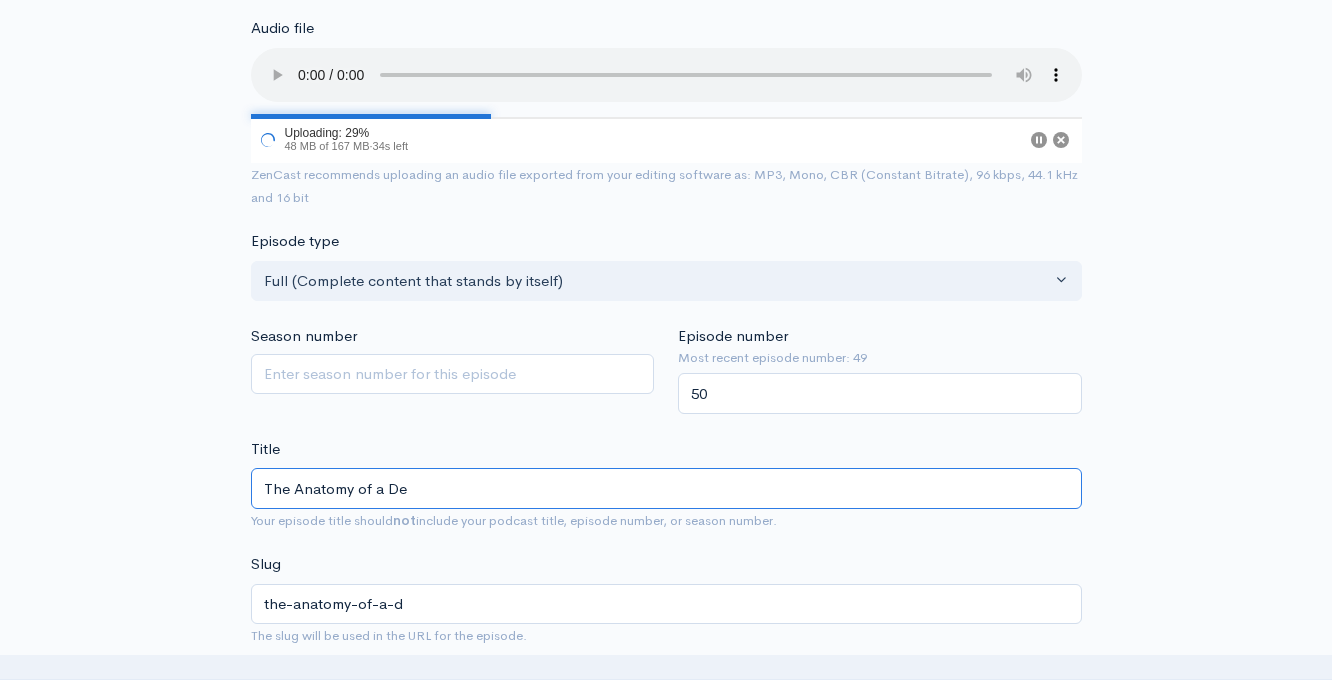 type on "the-anatomy-of-a-de" 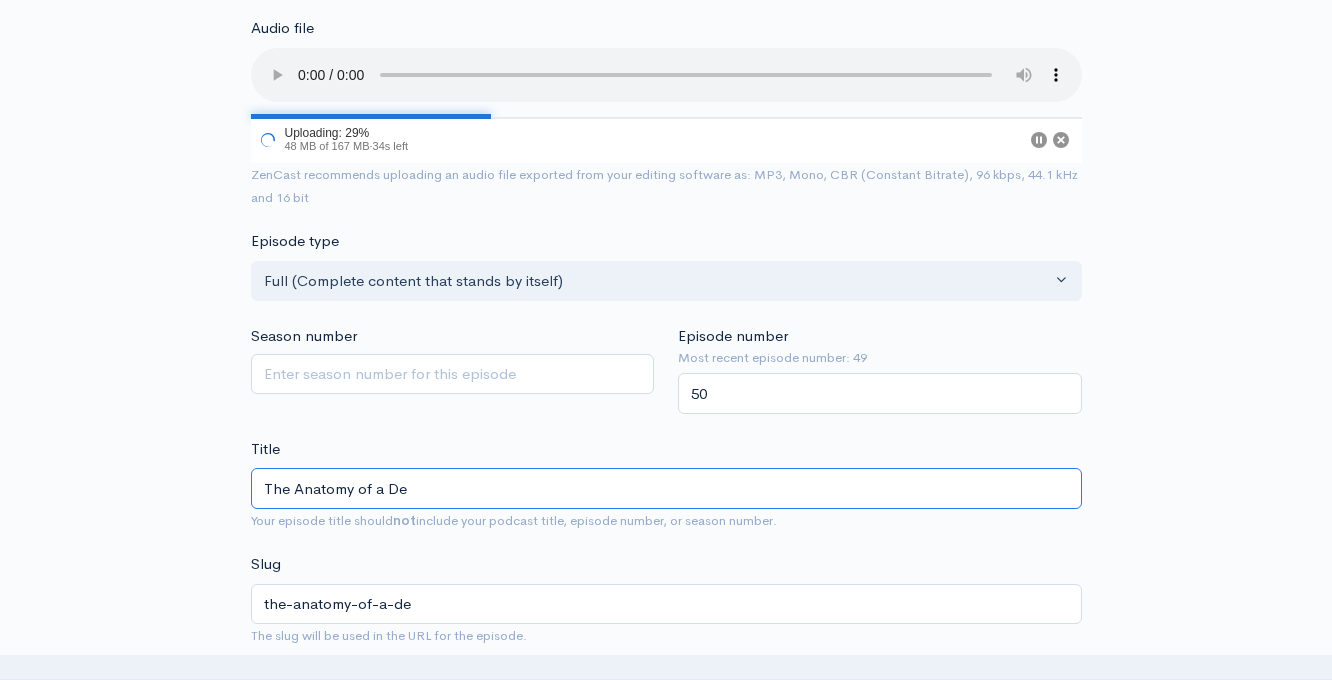 type on "The Anatomy of a Dec" 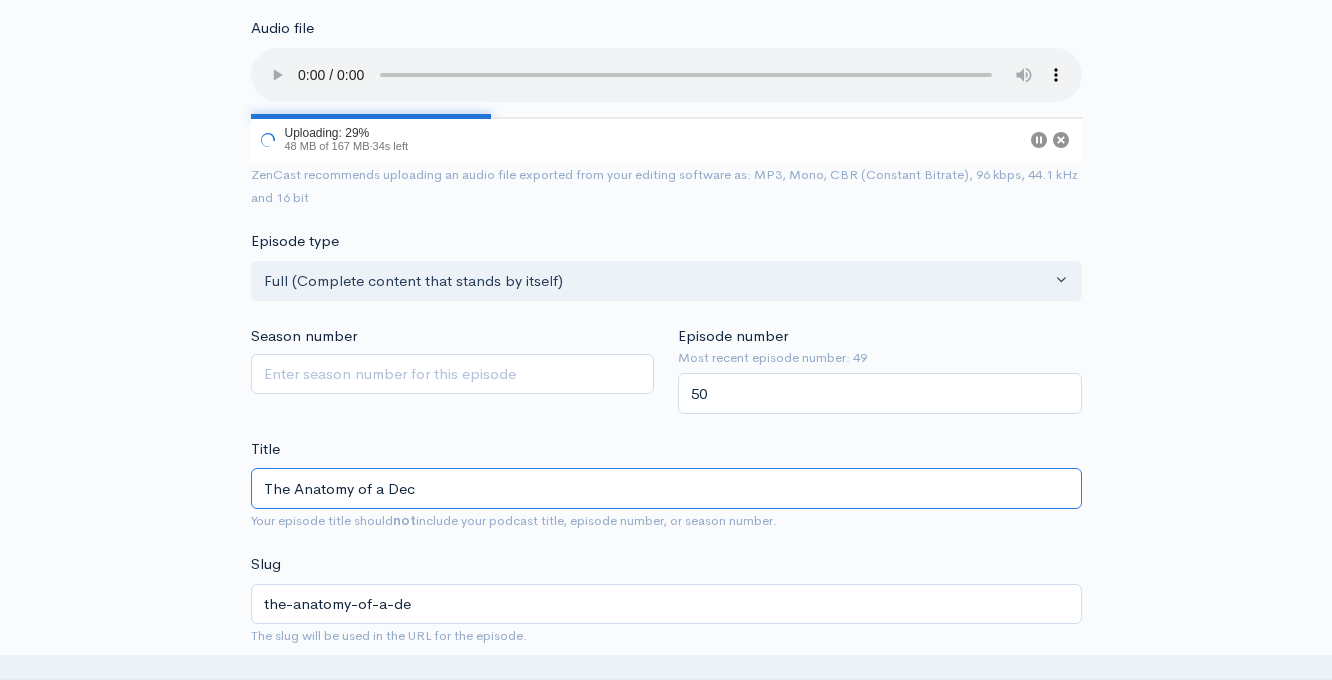 type on "the-anatomy-of-a-dec" 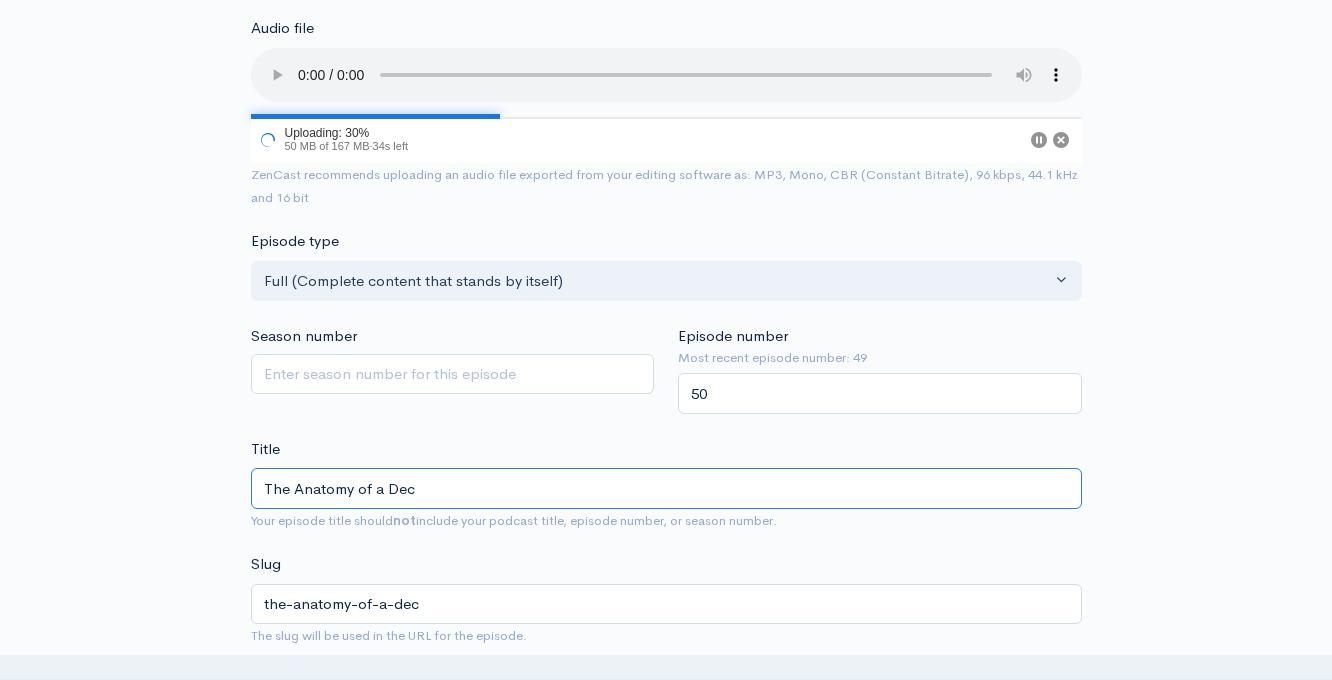 type on "The Anatomy of a Deci" 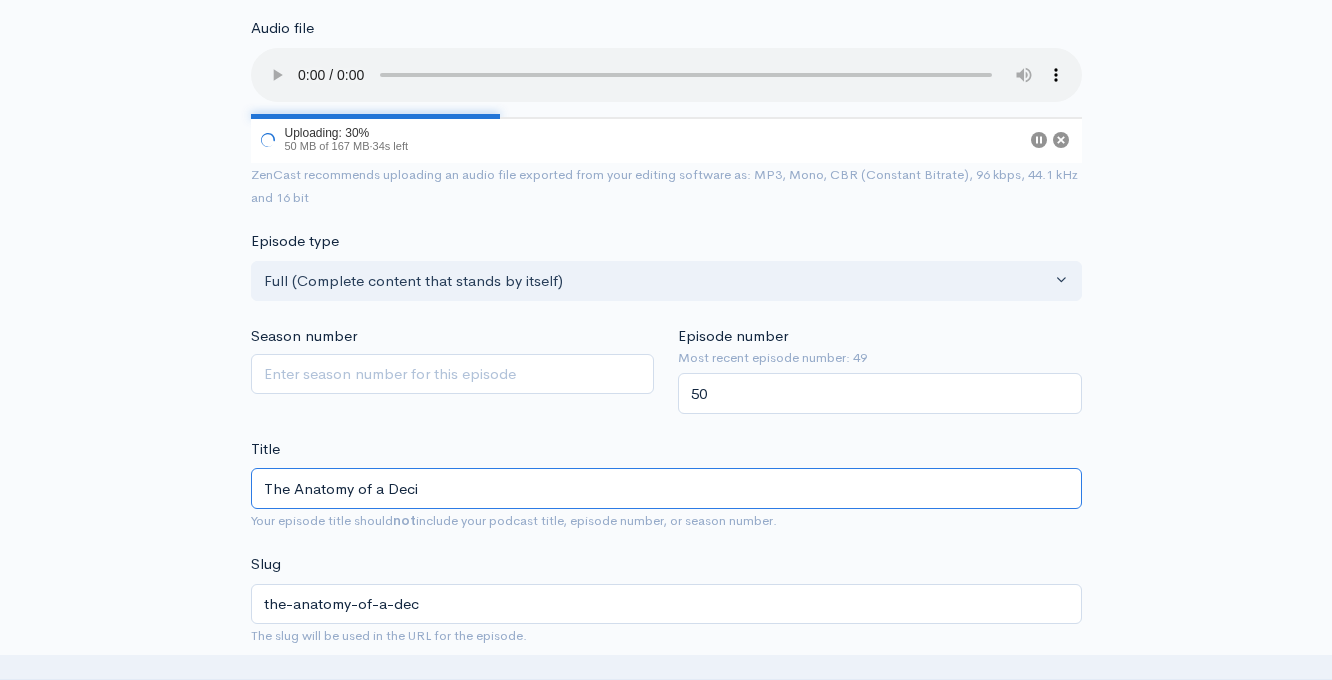 type on "the-anatomy-of-a-deci" 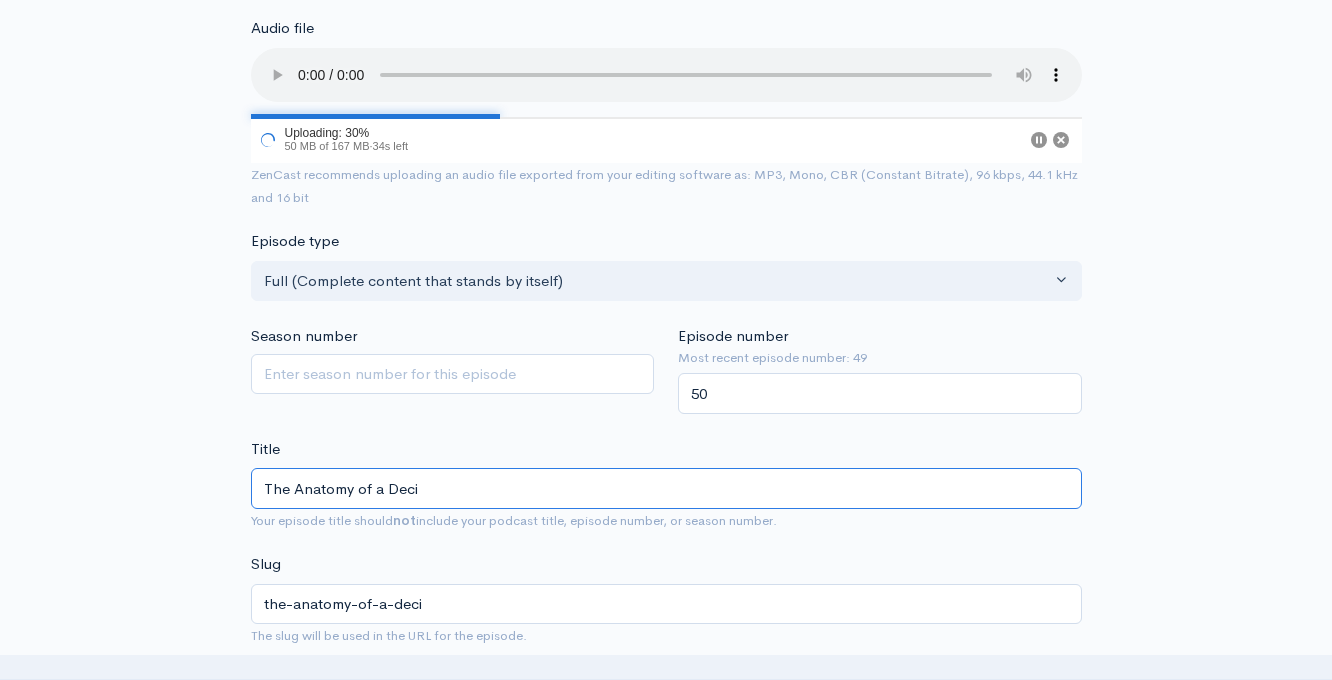 type on "The Anatomy of a Decis" 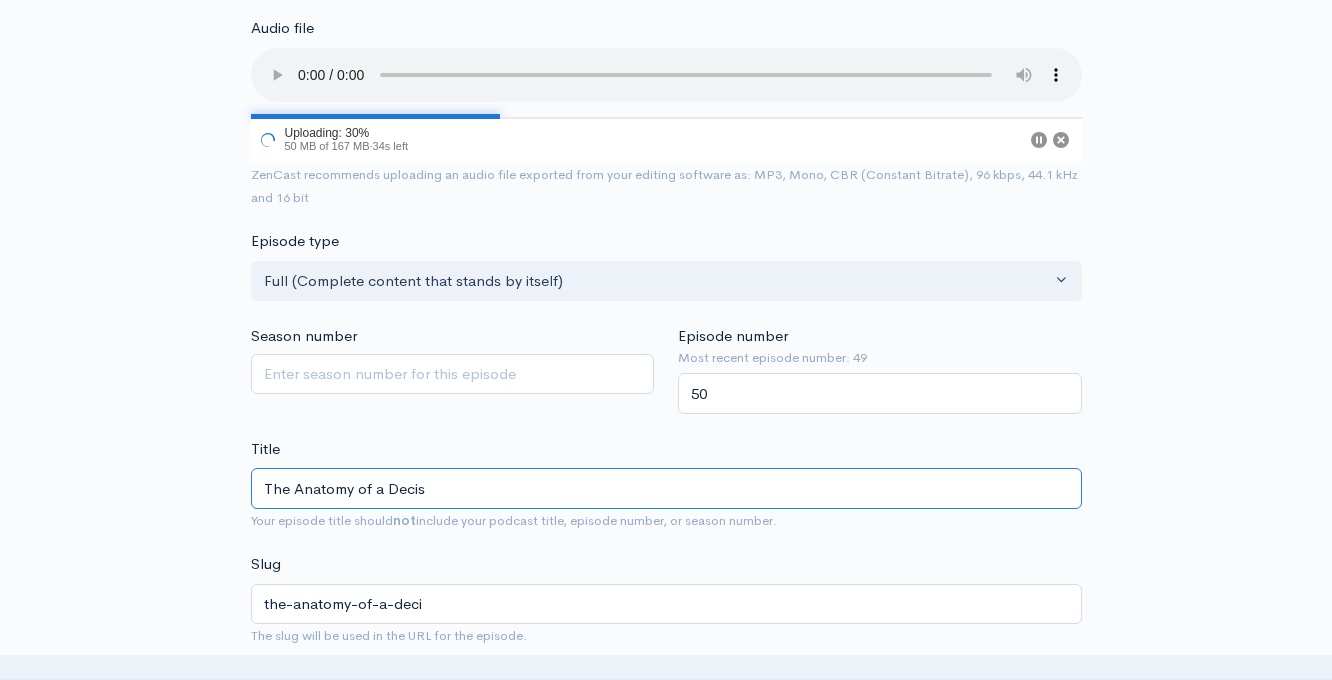 type on "the-anatomy-of-a-decis" 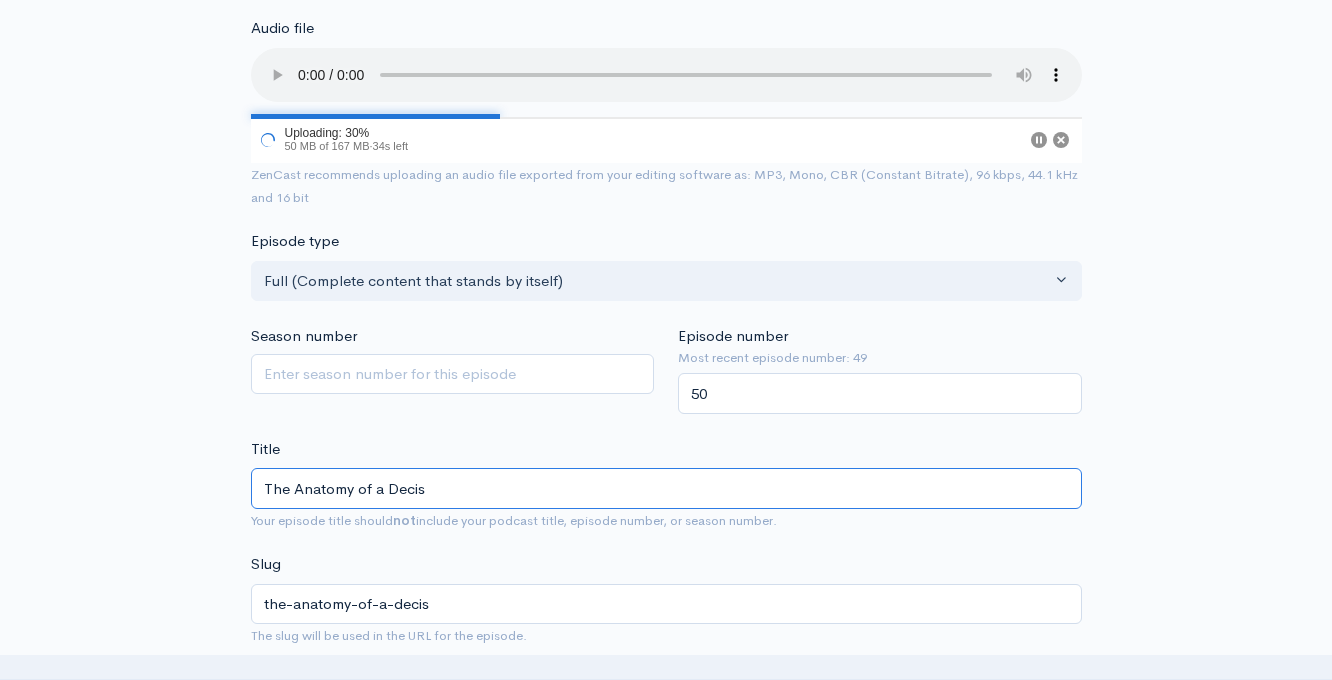type on "The Anatomy of a Decisi" 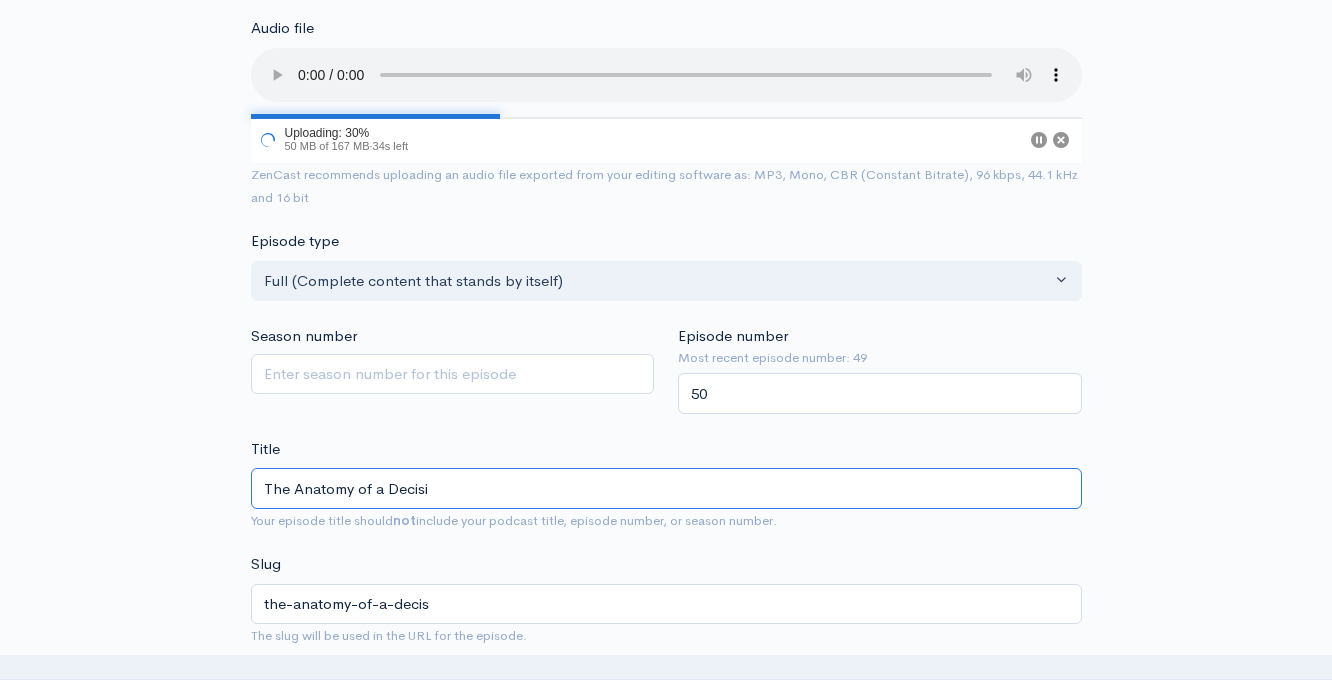 type on "the-anatomy-of-a-decisi" 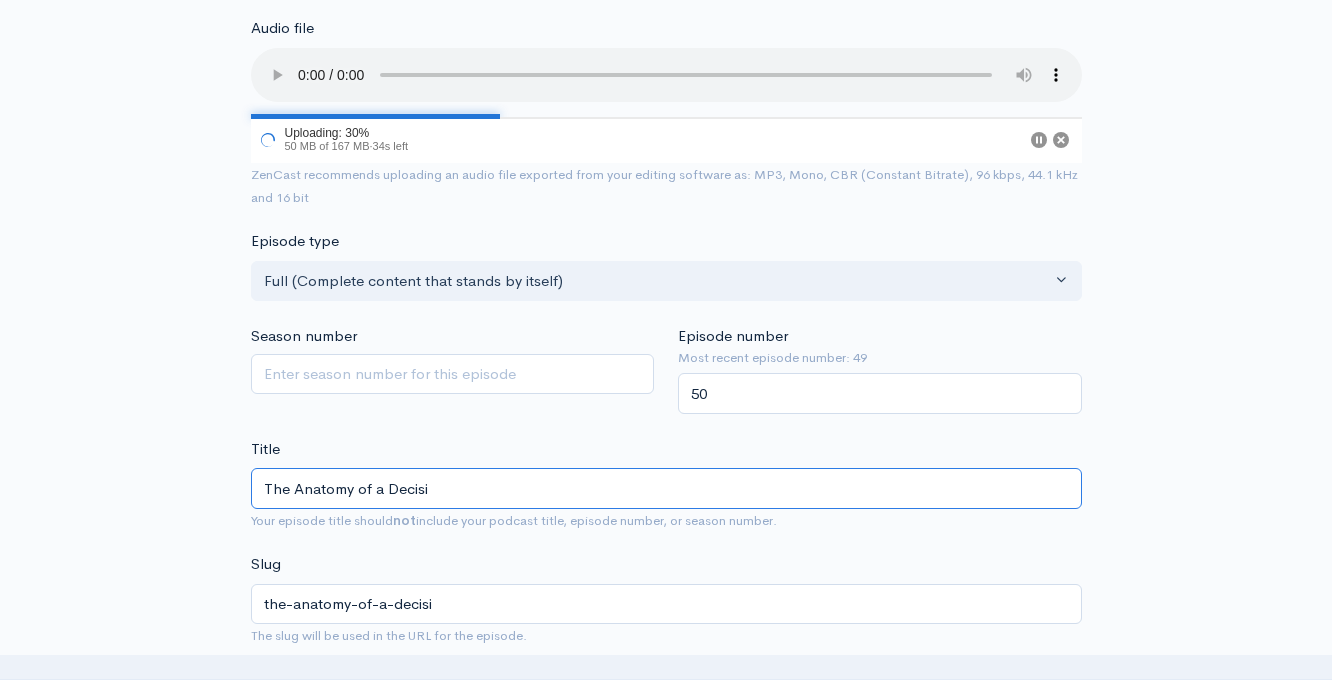 type on "The Anatomy of a Decisio" 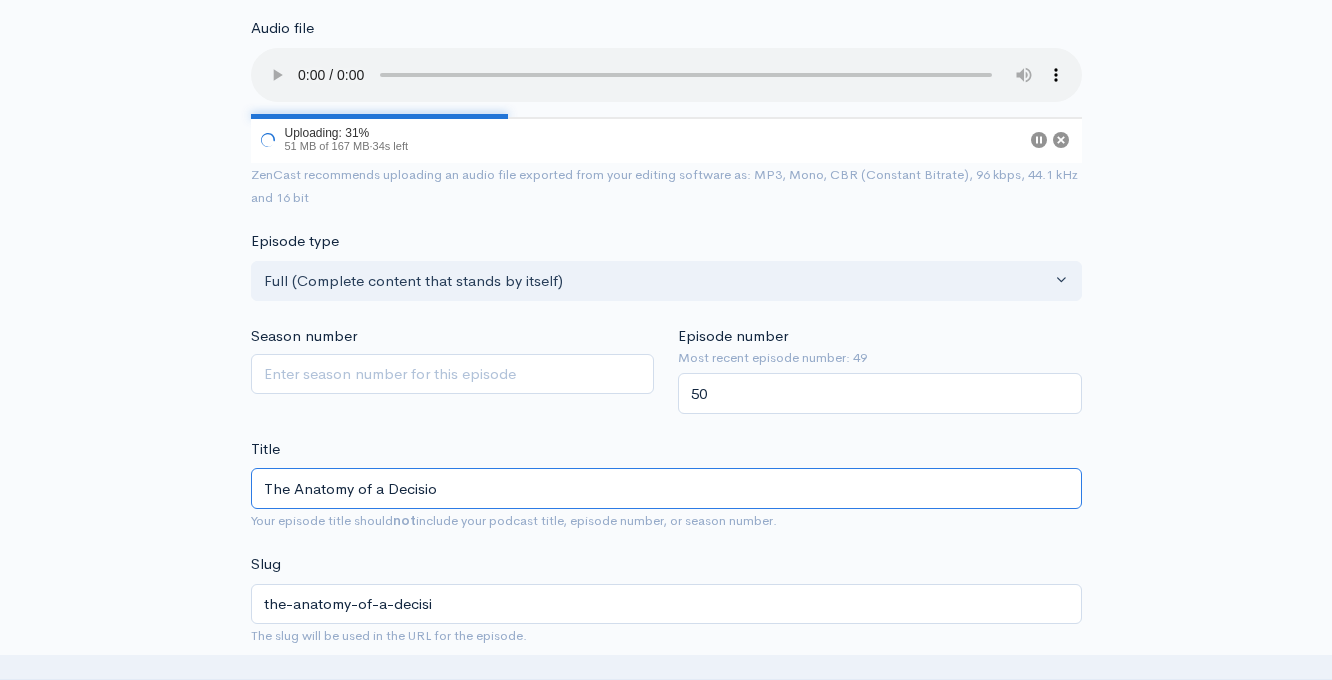 type on "the-anatomy-of-a-decisio" 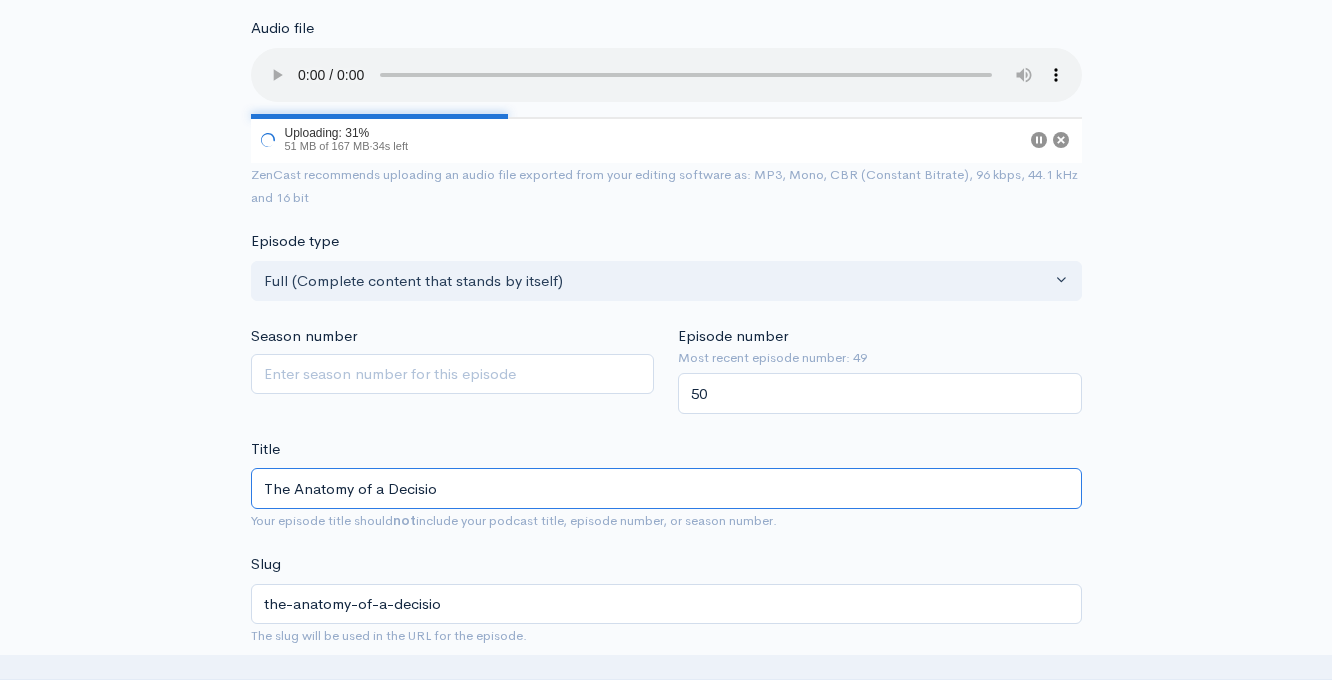 type on "The Anatomy of a Decision" 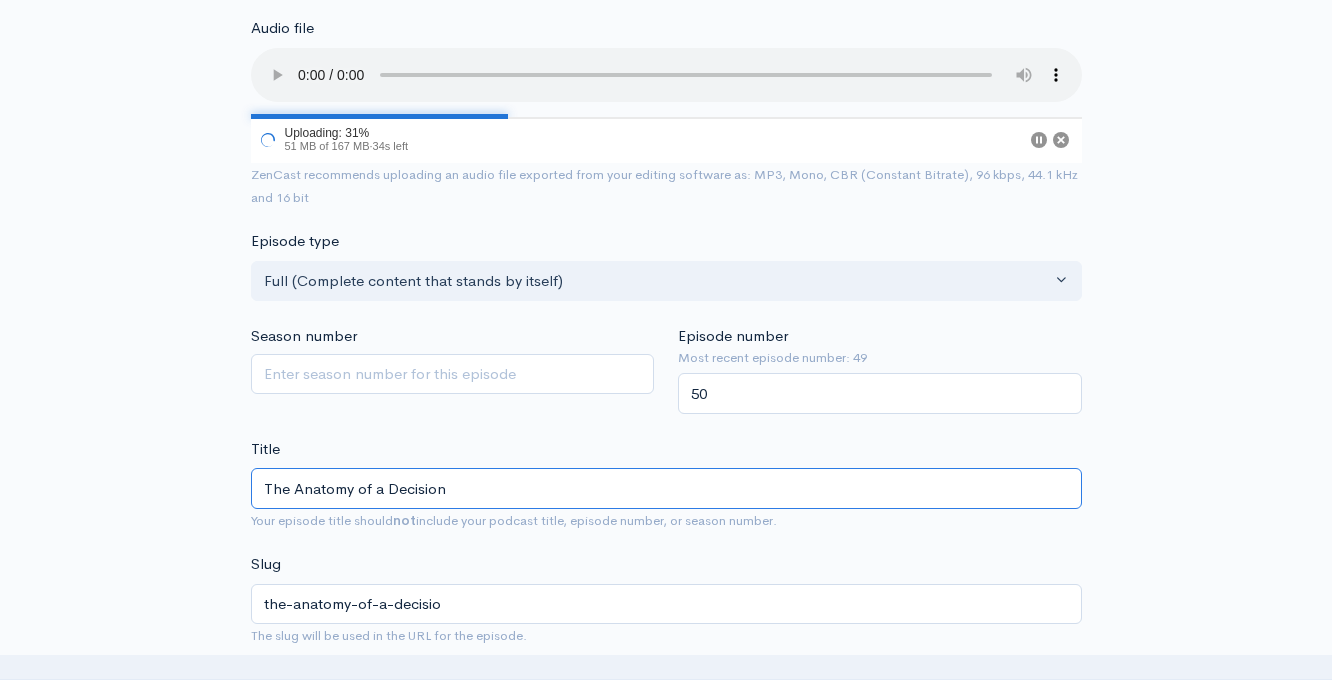 type on "the-anatomy-of-a-decision" 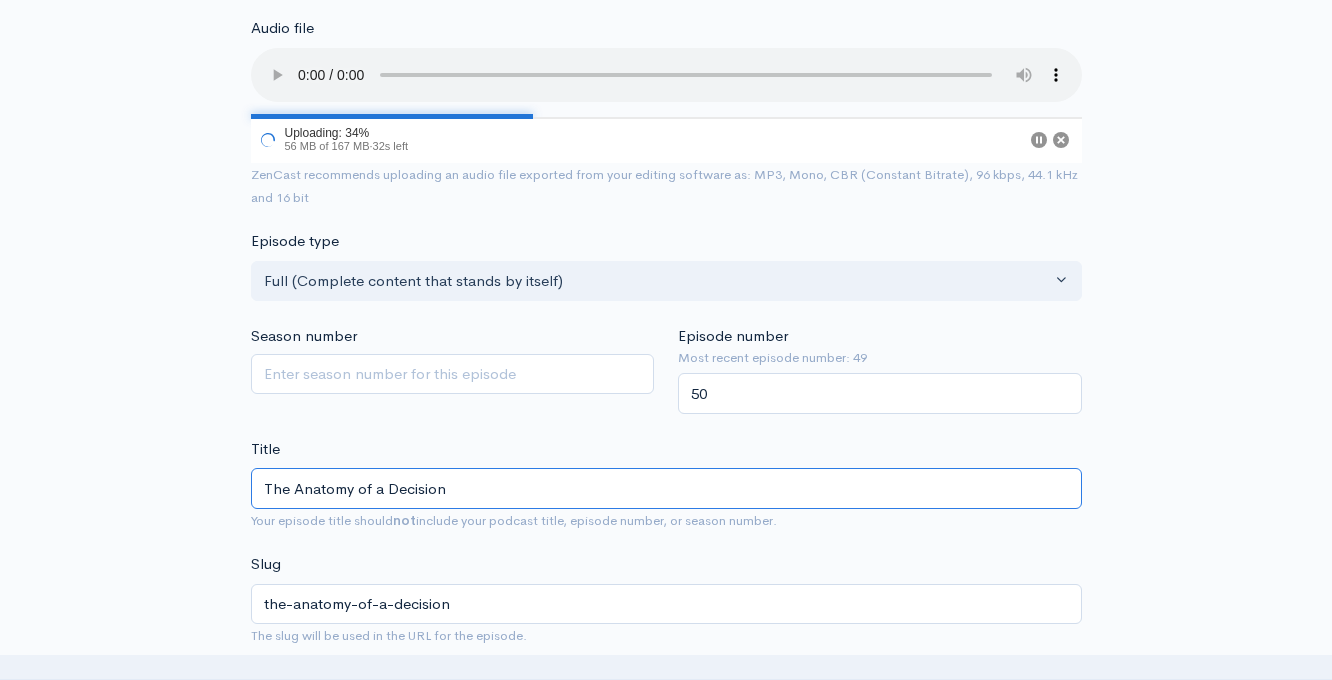 type on "The Anatomy of a Decision" 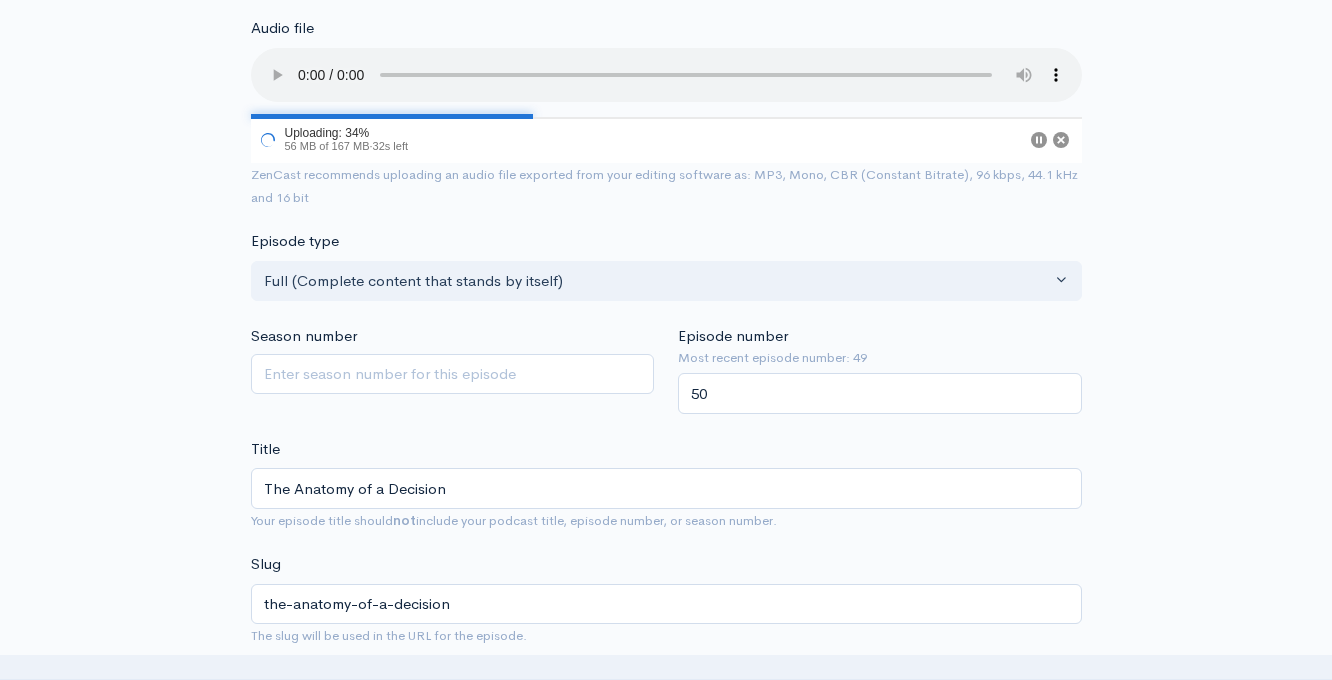 click on "Audio file                       34   Uploading: 34% 56 MB of 167 MB  ·  32s left   ZenCast recommends uploading an audio file exported from your editing
software as: MP3, Mono, CBR (Constant Bitrate), 96 kbps, 44.1 kHz and 16 bit   Episode type   Full (Complete content that stands by itself) Trailer (a short, promotional piece of content that represents a preview for a show) Bonus (extra content for a show (for example, behind the scenes information or interviews with the cast) Full (Complete content that stands by itself)     Season number     Episode number   Most recent episode number: 49   50   Title   The Anatomy of a Decision   Your episode title should  not  include your podcast
title, episode number, or season number.   Slug   the-anatomy-of-a-decision   The slug will be used in the URL for the episode.     Subtitle     No need to repeat the main title of the episode, it's best to add a little more context.   External link   https://mimigordon.com/podcast//                   | | |" at bounding box center (666, 1158) 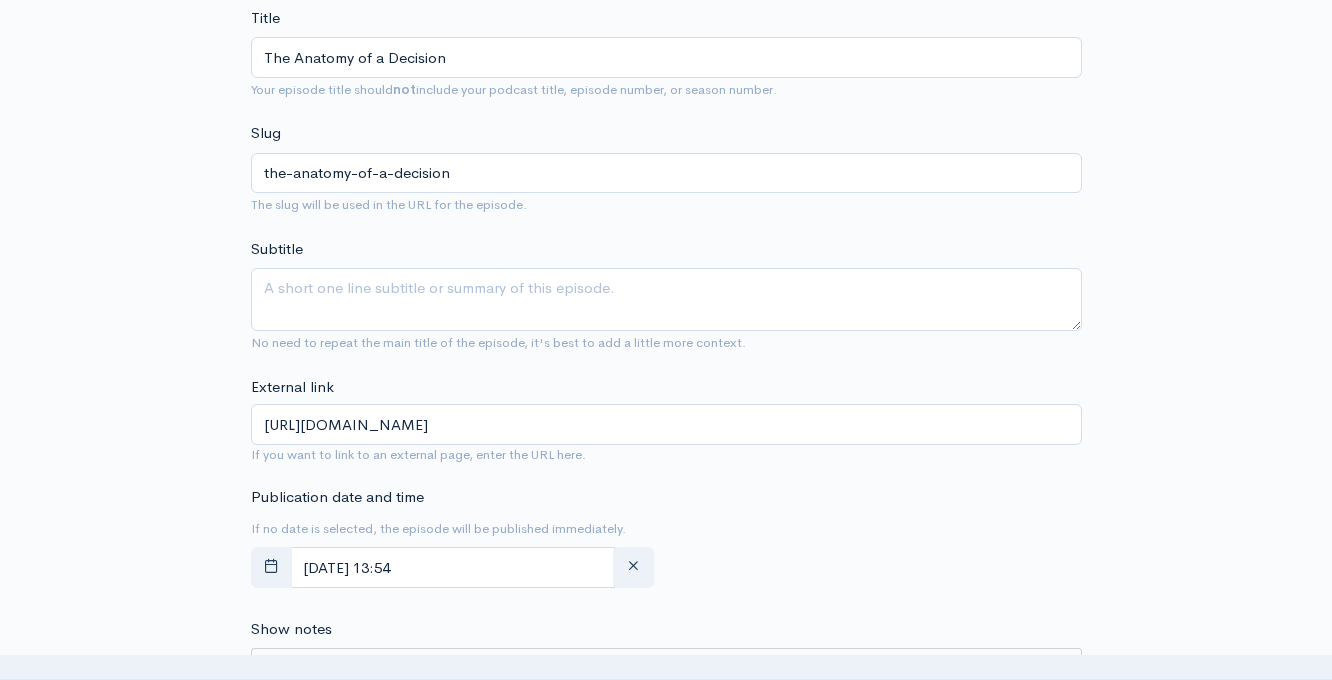 scroll, scrollTop: 656, scrollLeft: 0, axis: vertical 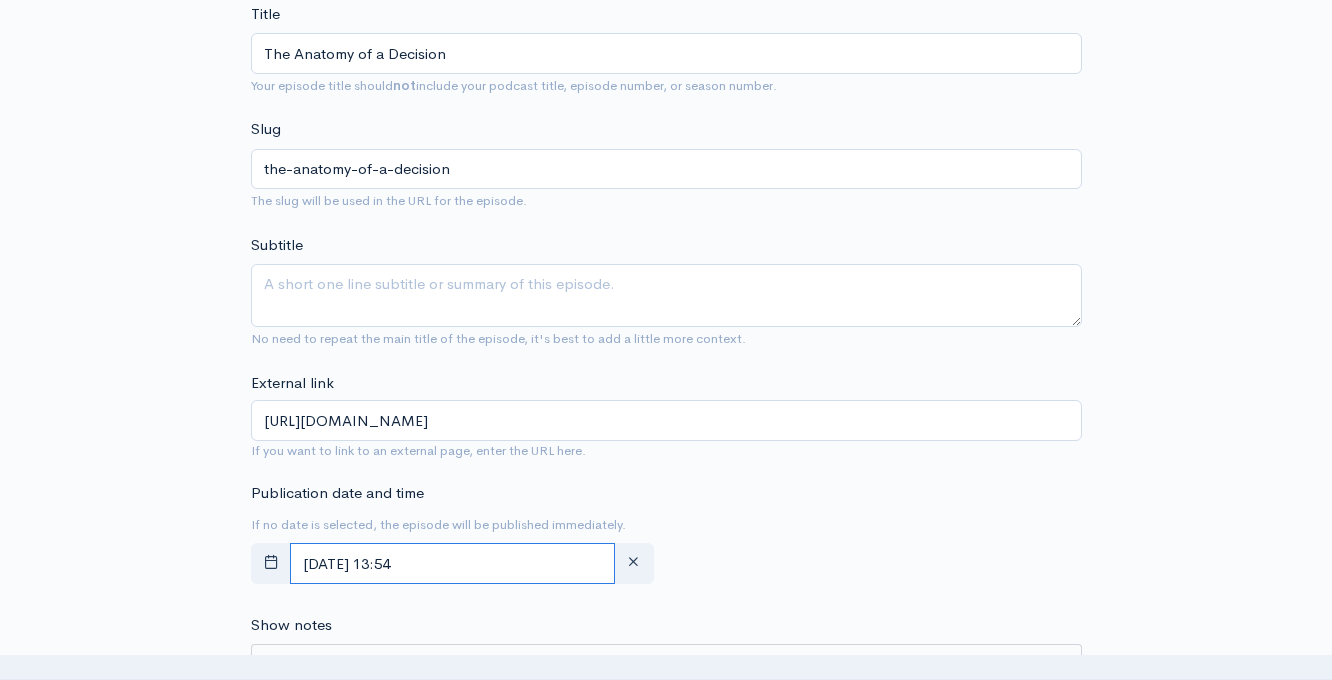 click on "July, 01 2025 13:54" at bounding box center [453, 563] 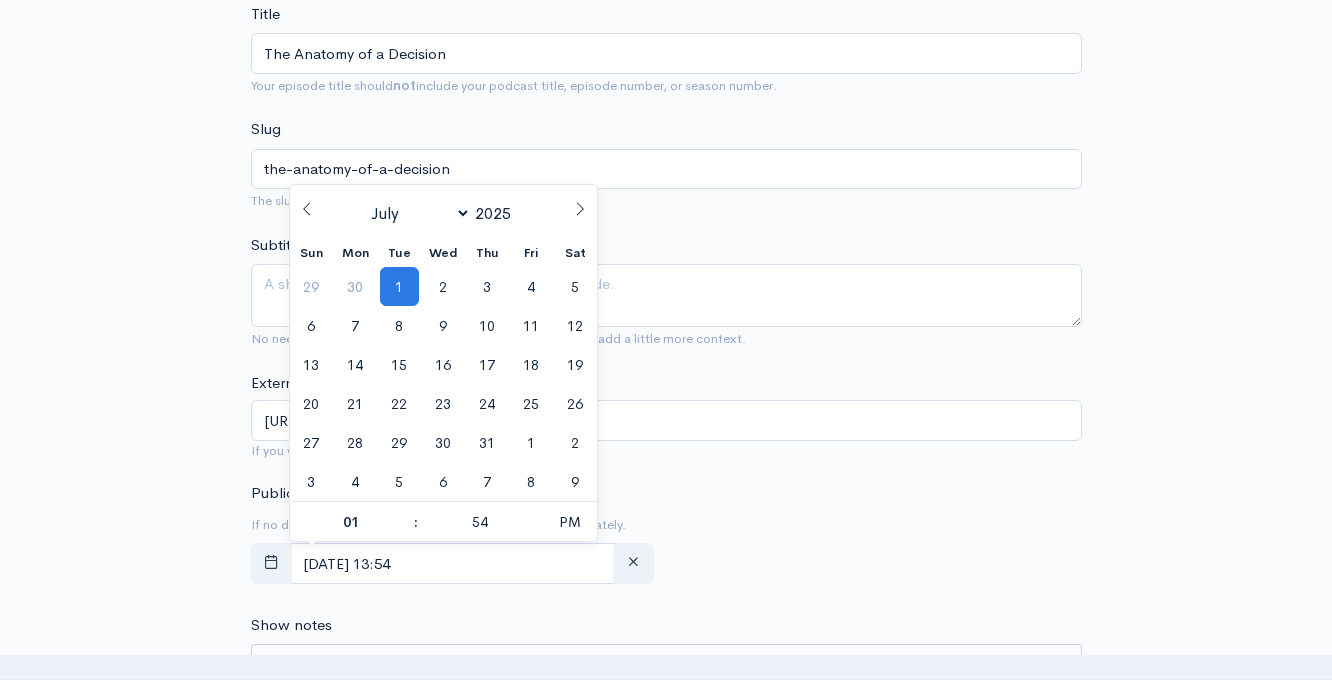 click 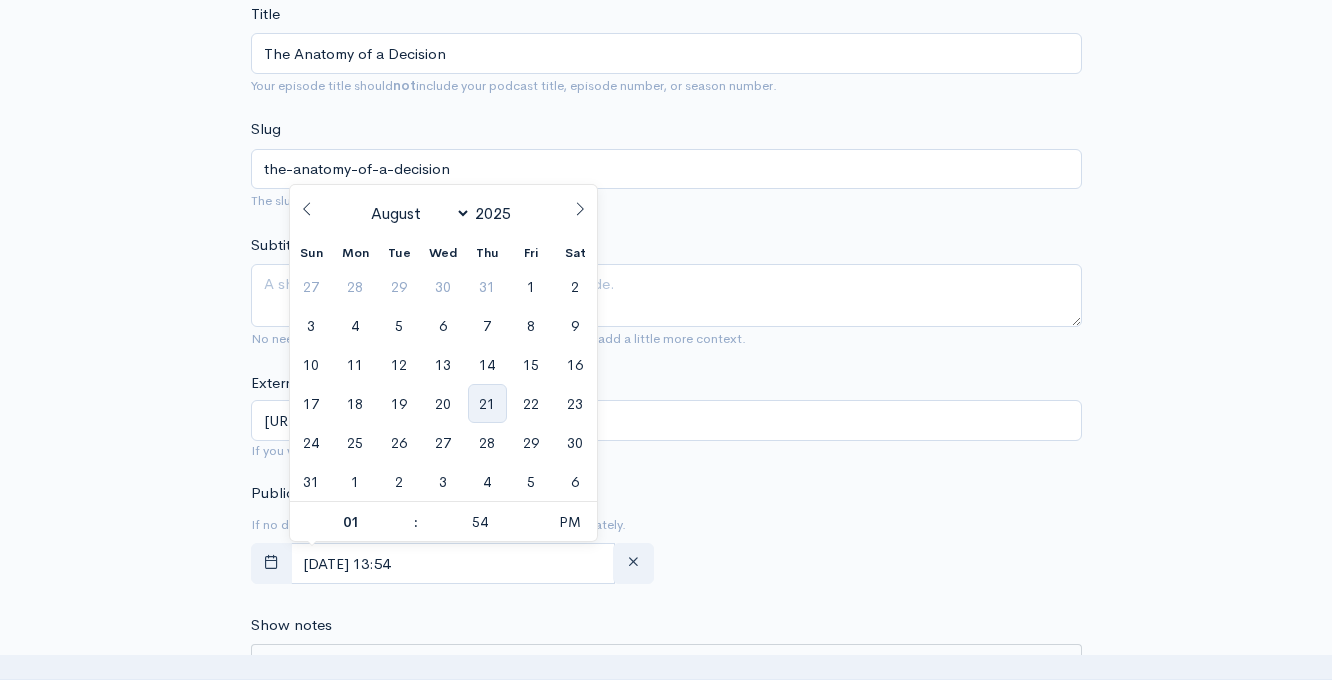 click on "21" at bounding box center [487, 403] 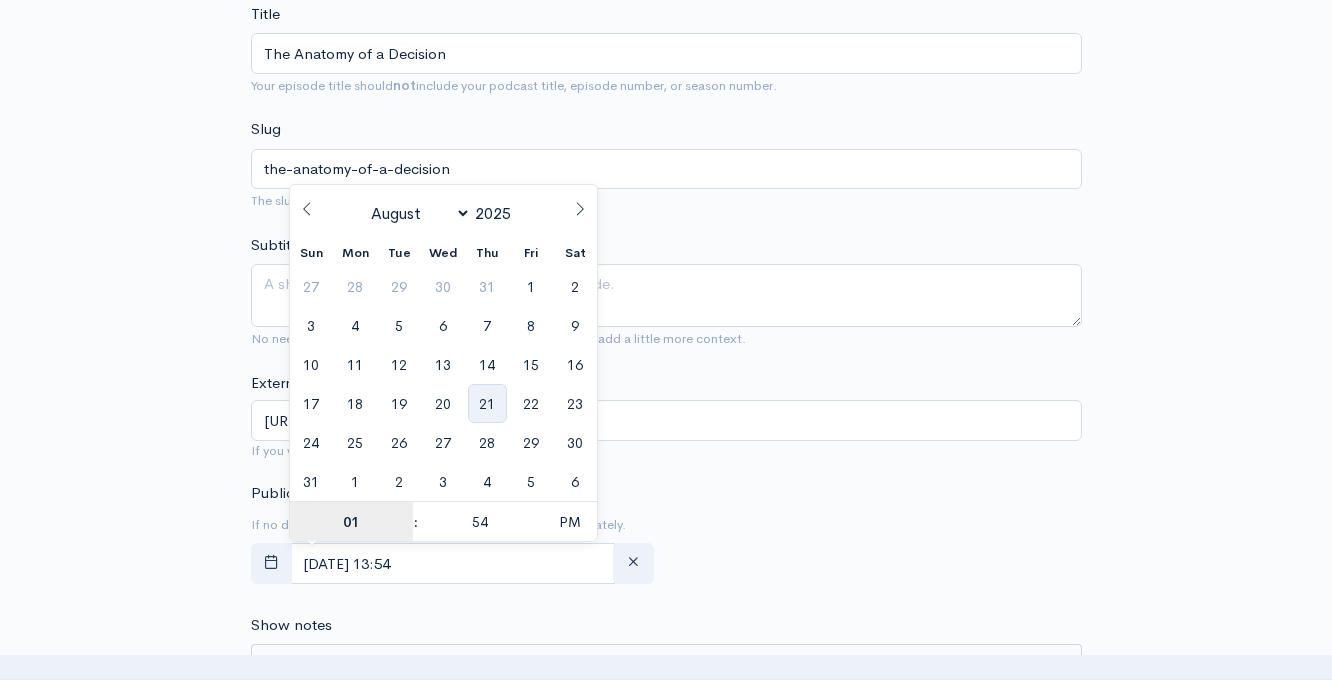 type on "August, 21 2025 13:54" 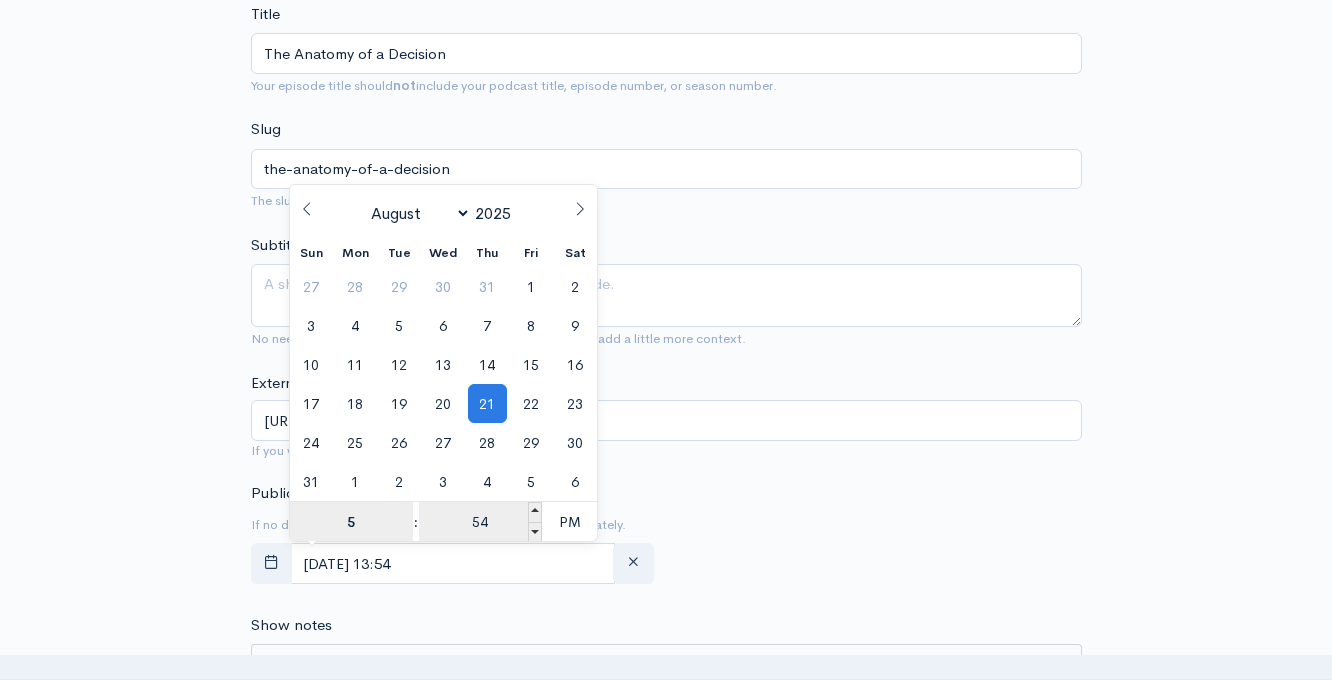 type on "5" 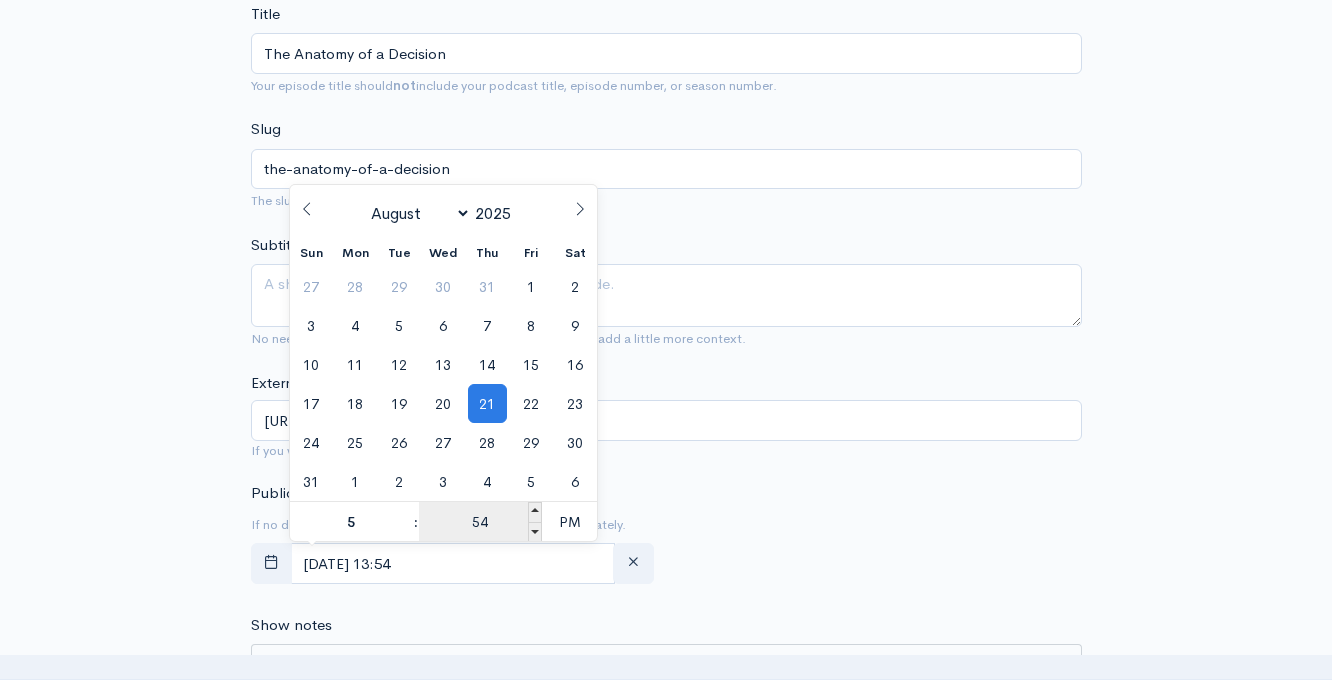 type on "August, 21 2025 17:54" 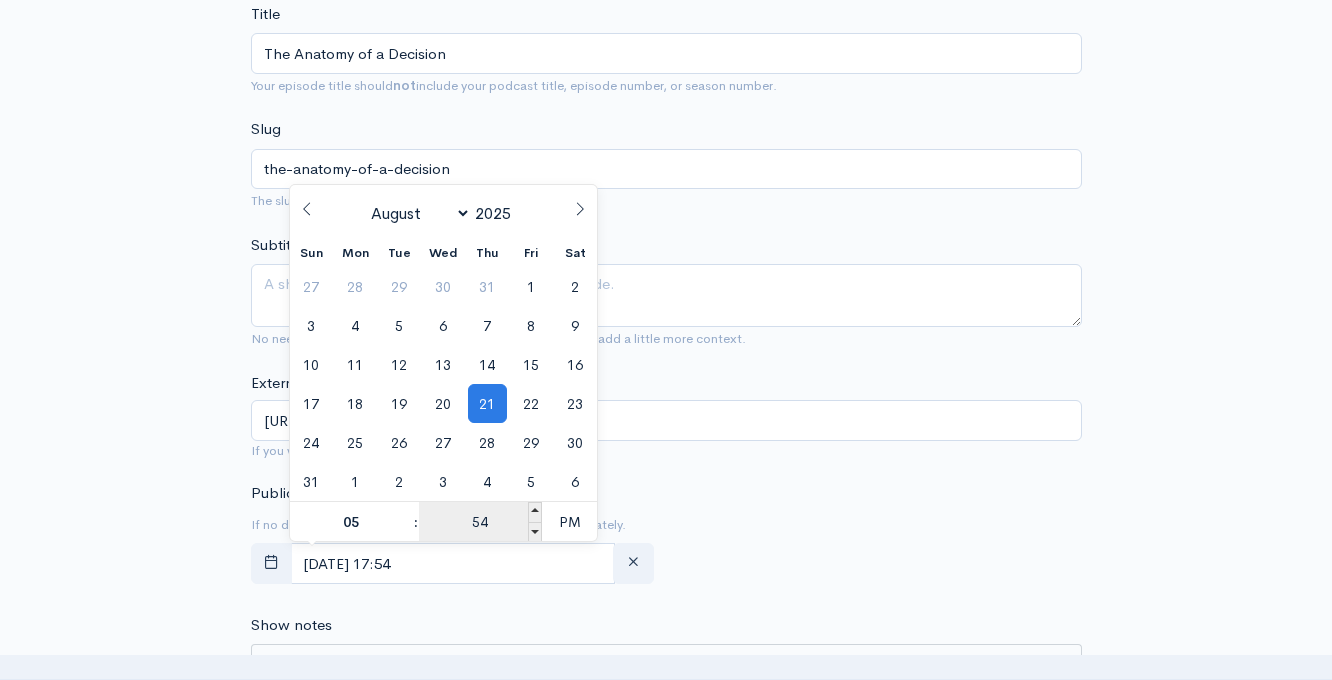 click on "54" at bounding box center [480, 522] 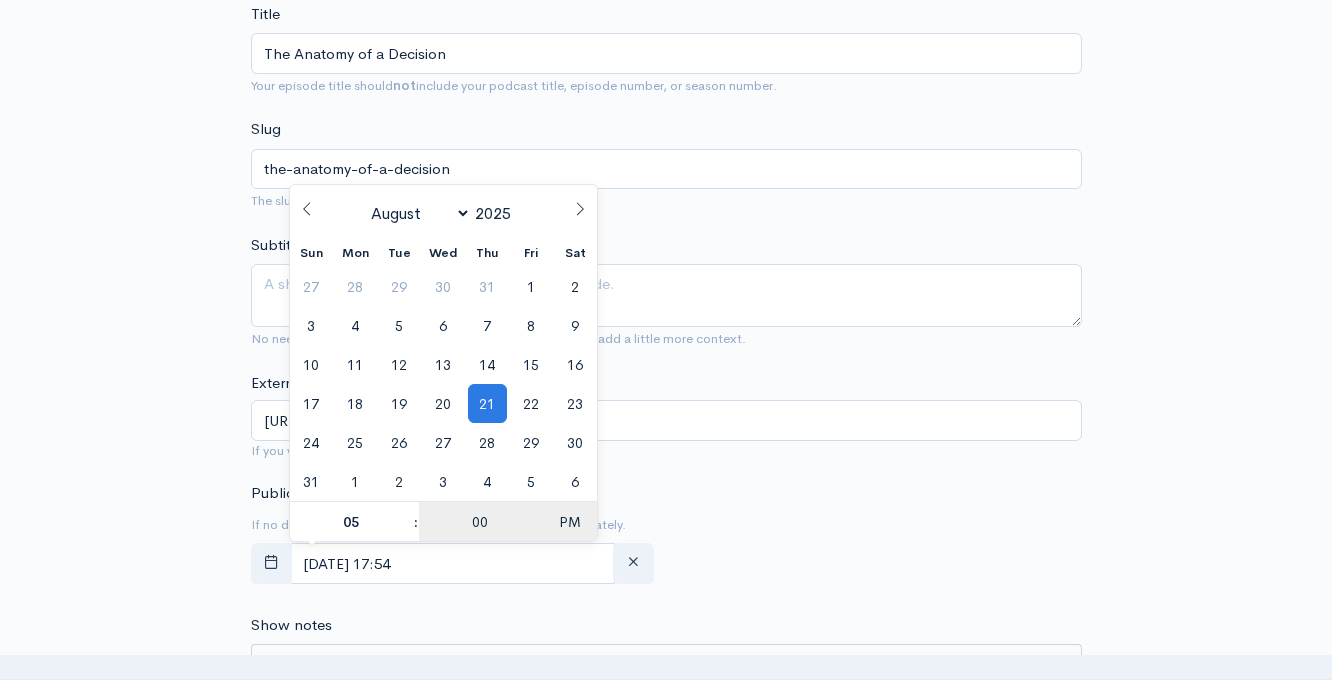 type on "00" 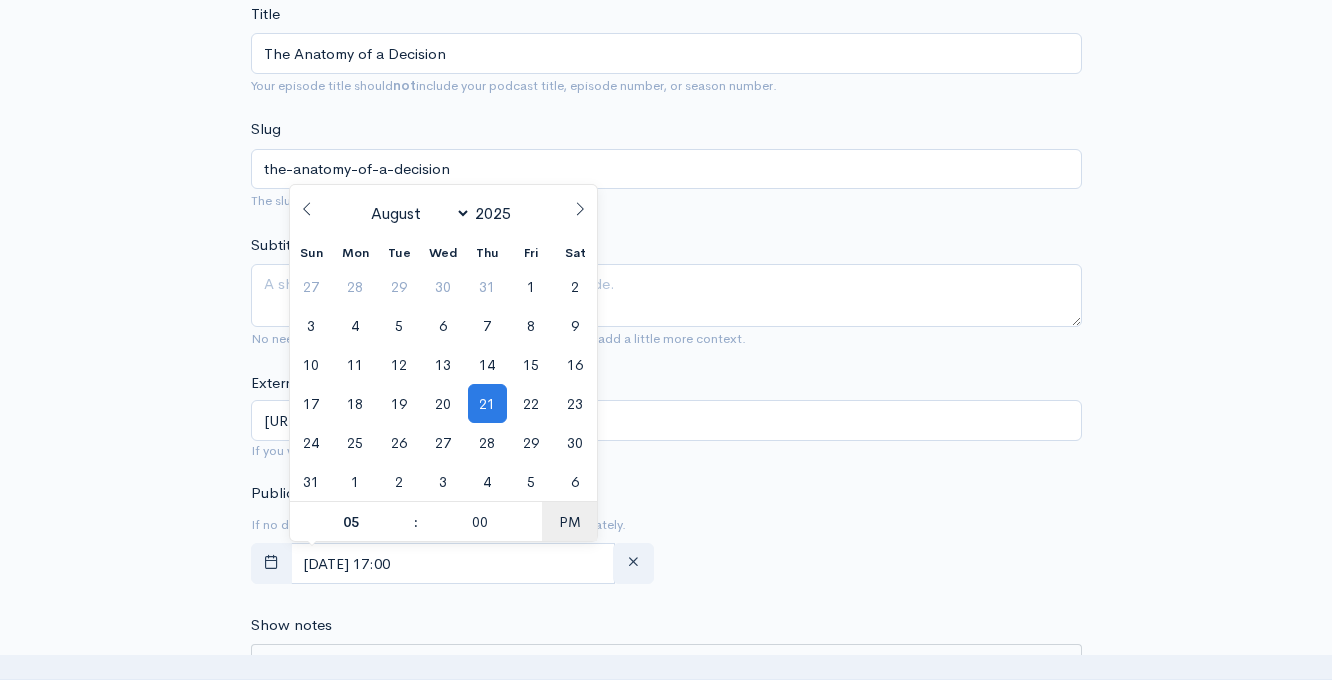 click on "PM" at bounding box center (569, 522) 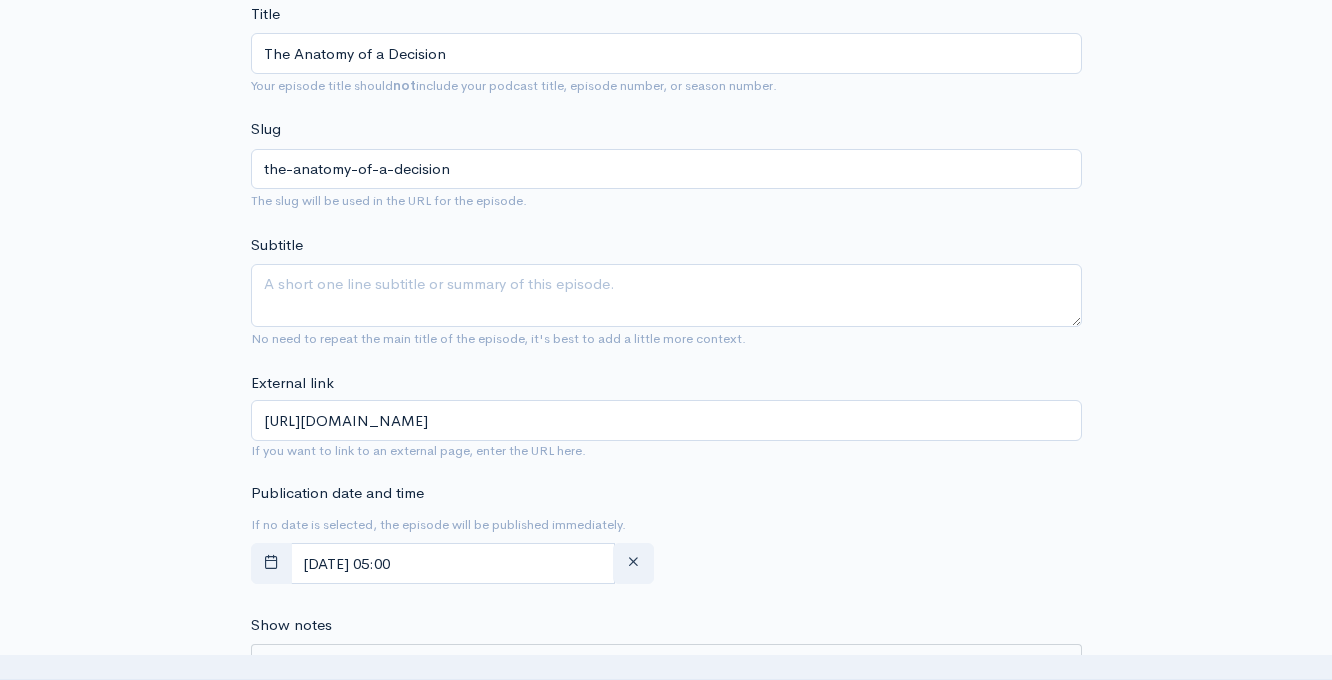 click on "Publication date and time   If no date is selected, the episode will be published immediately.     August, 21 2025 05:00" at bounding box center (666, 537) 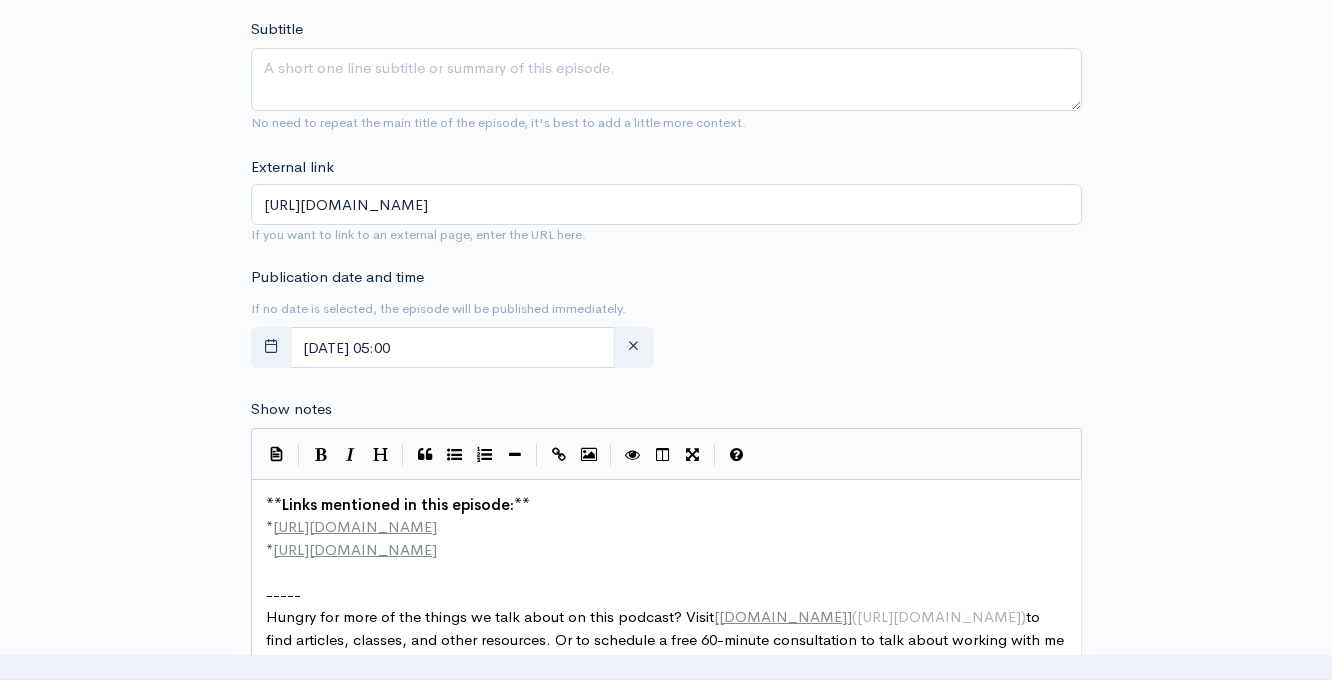 scroll, scrollTop: 1030, scrollLeft: 0, axis: vertical 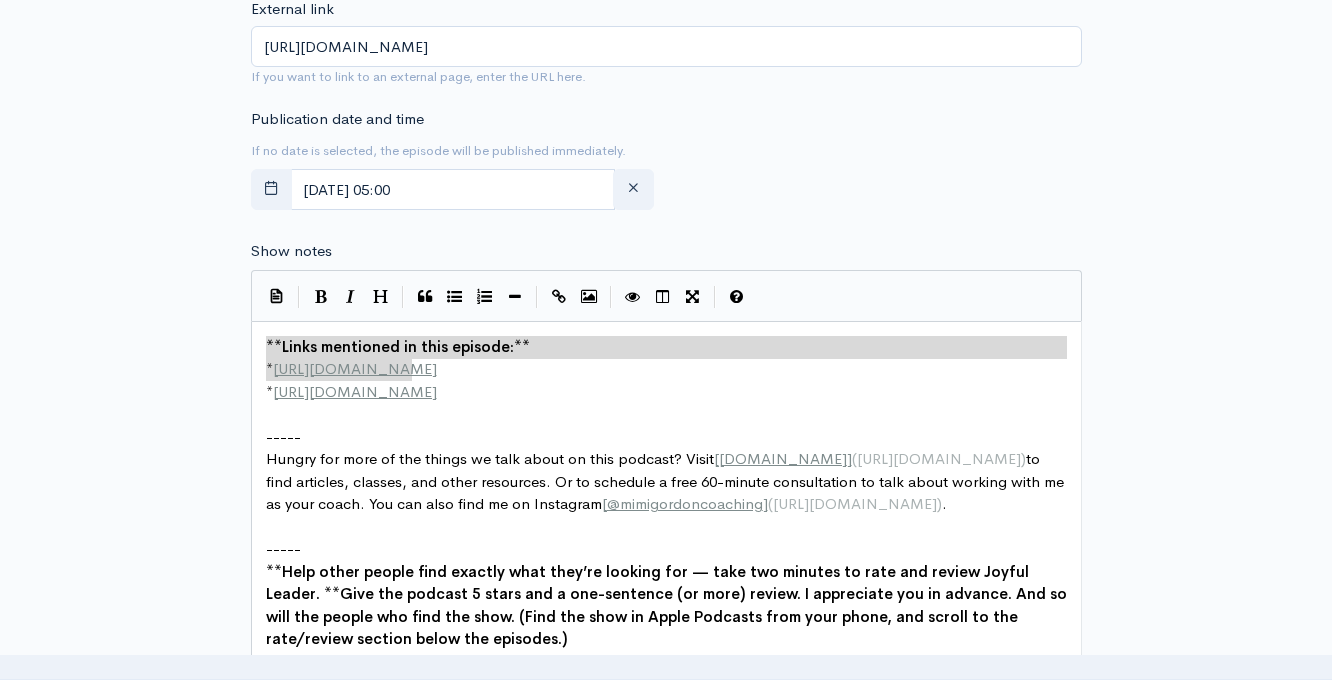 type on "**Links mentioned in this episode:**
* http://example.com
* http://second-example.com" 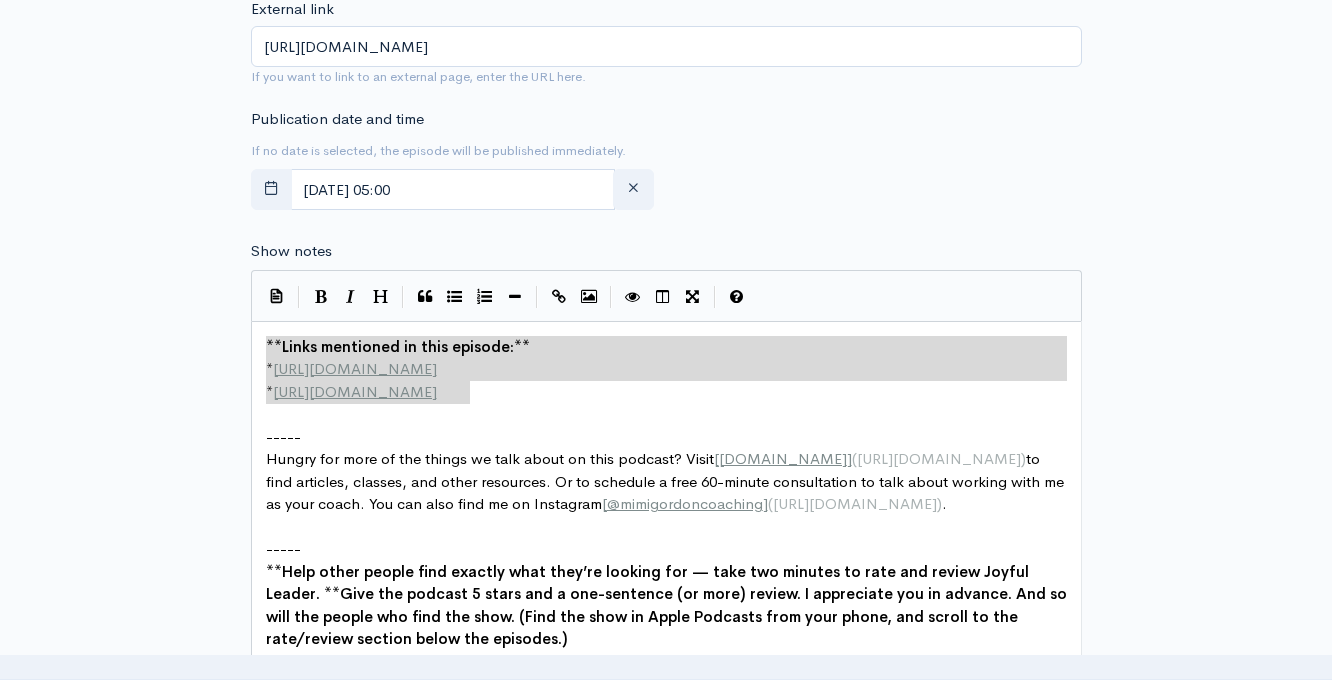 drag, startPoint x: 264, startPoint y: 335, endPoint x: 480, endPoint y: 391, distance: 223.1412 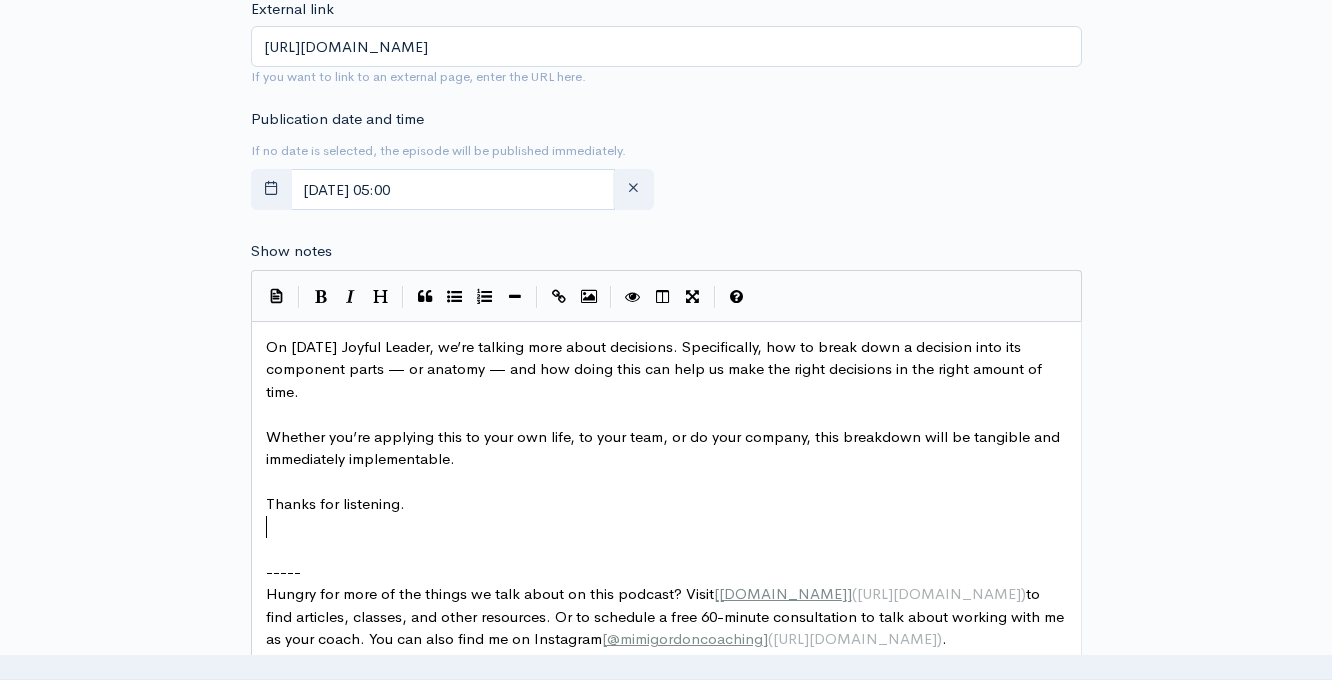 type 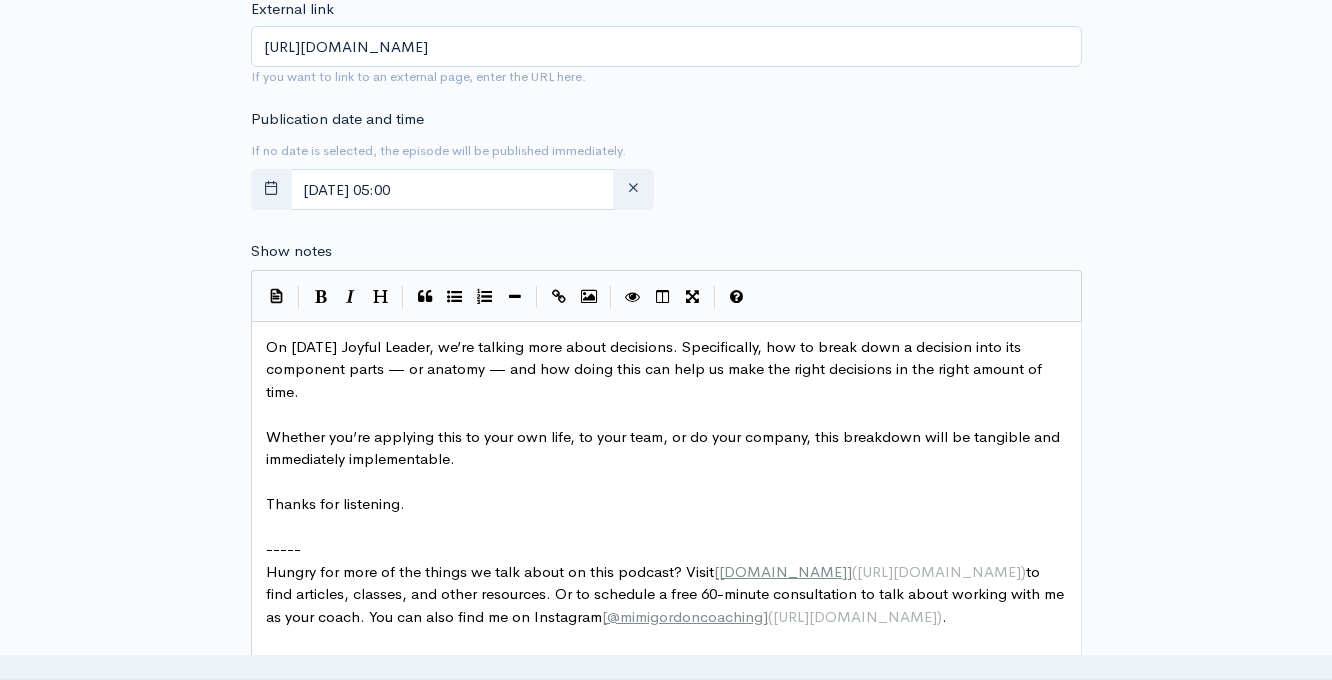 scroll, scrollTop: 1075, scrollLeft: 0, axis: vertical 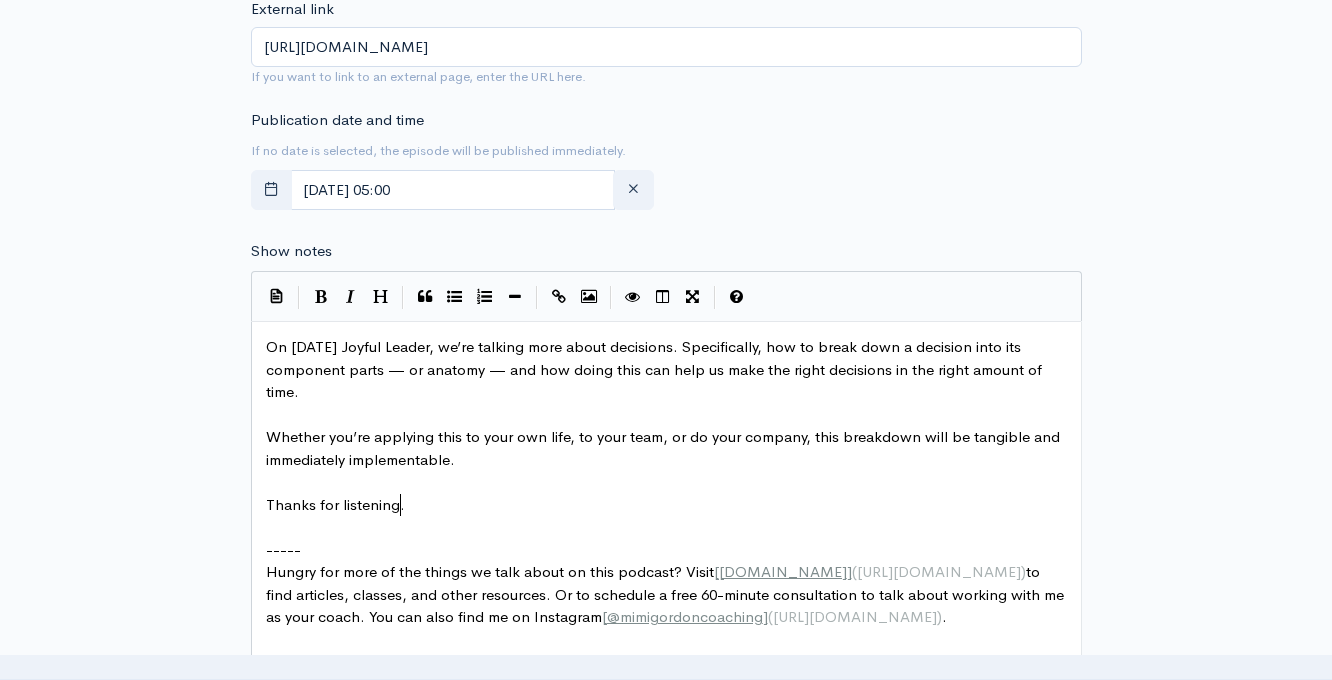 click on "On today’s Joyful Leader, we’re talking more about decisions. Specifically, how to break down a decision into its component parts — or anatomy — and how doing this can help us make the right decisions in the right amount of time." at bounding box center [656, 369] 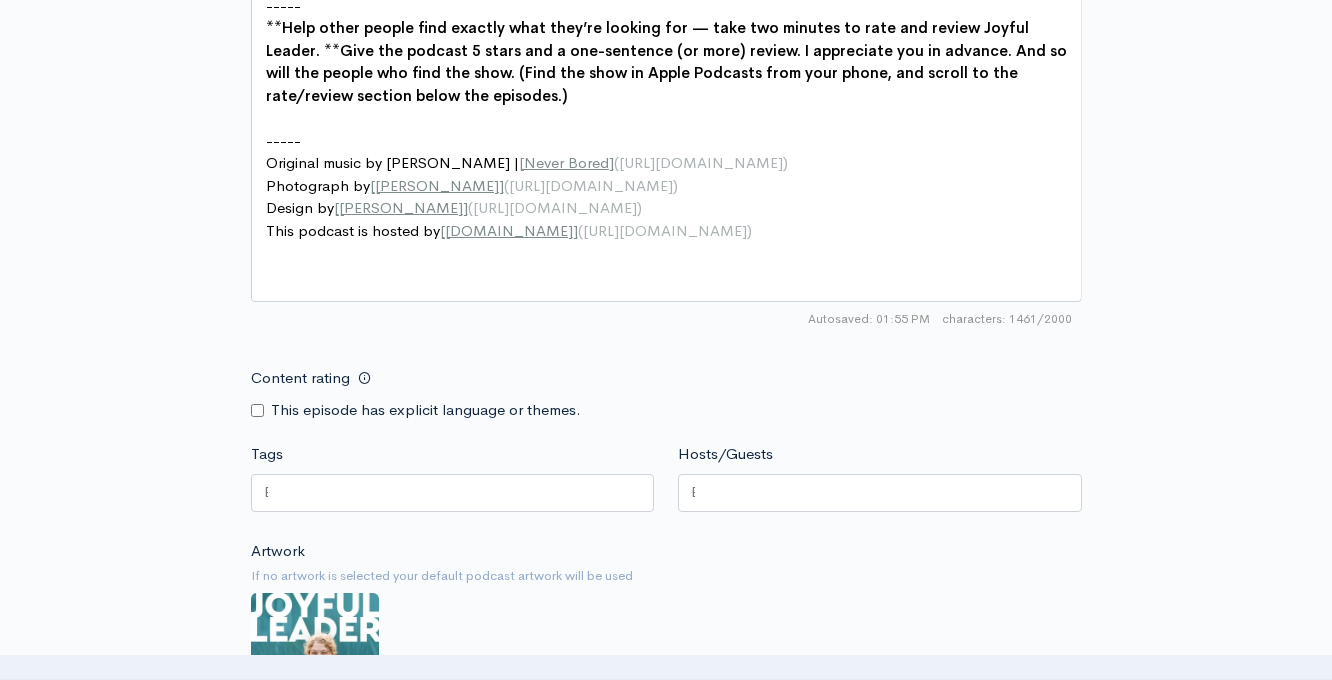 scroll, scrollTop: 1782, scrollLeft: 0, axis: vertical 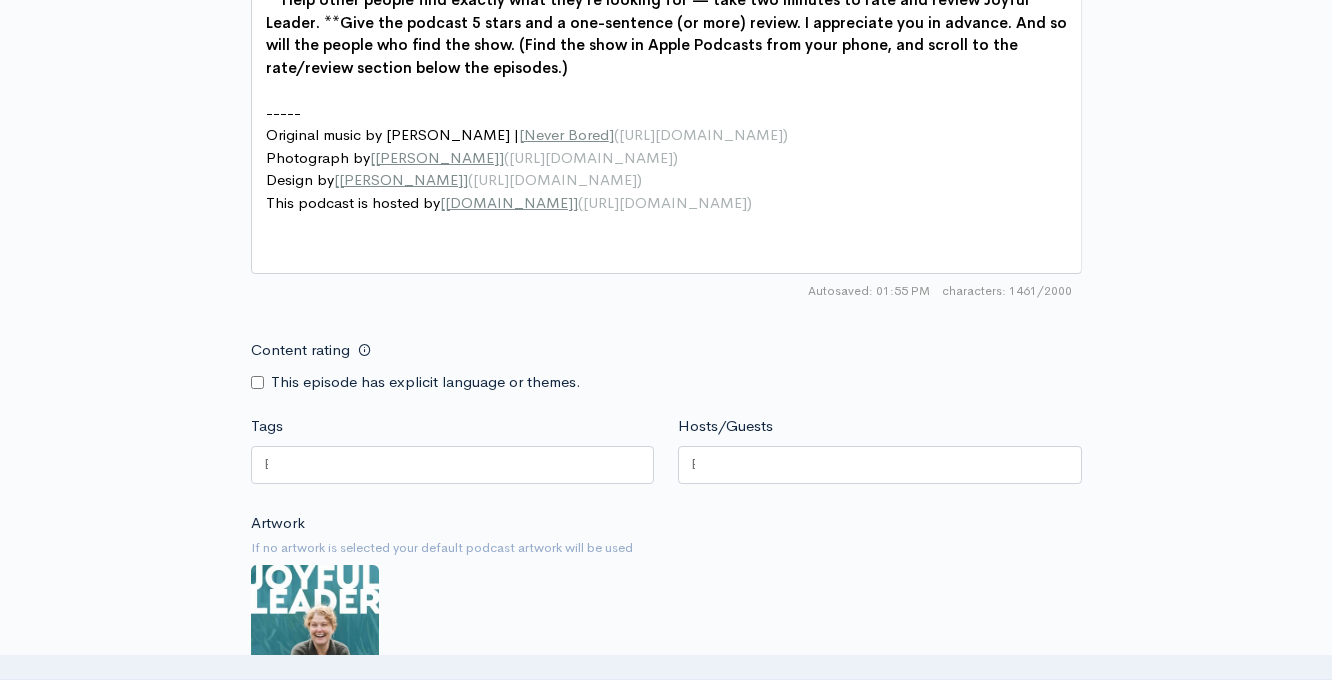 click at bounding box center [453, 465] 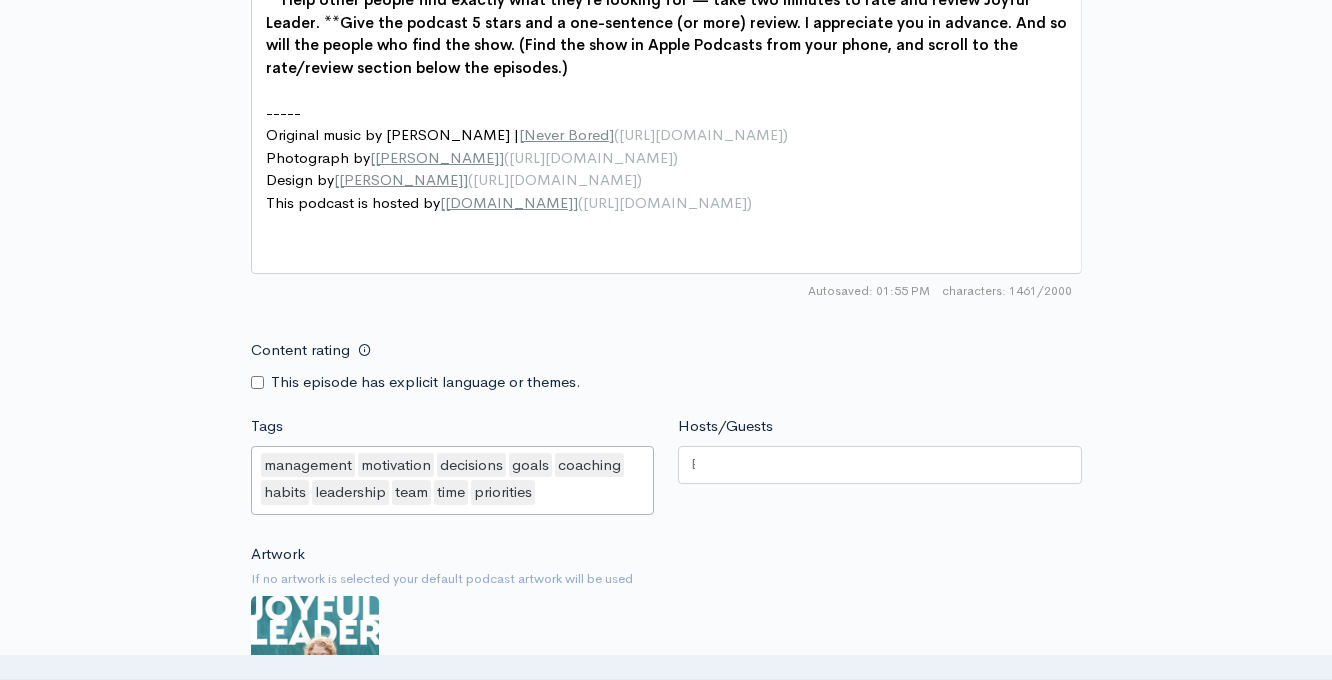 click at bounding box center [880, 465] 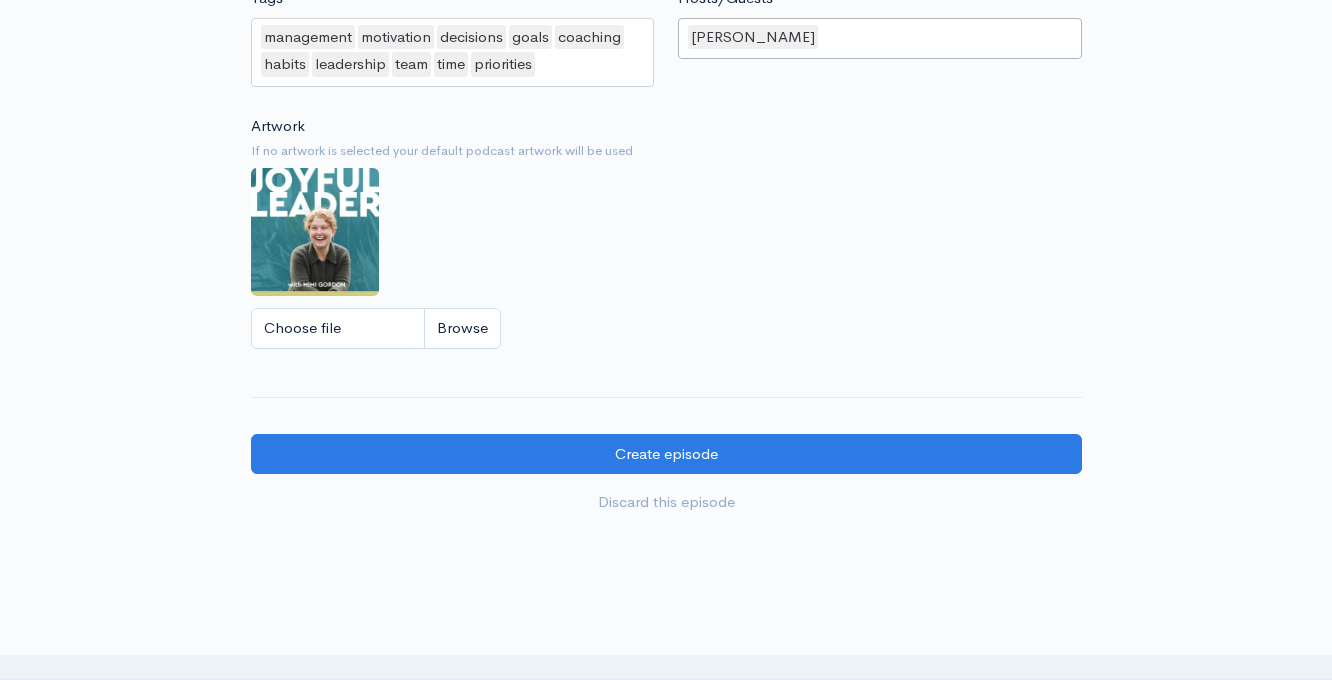 scroll, scrollTop: 2253, scrollLeft: 0, axis: vertical 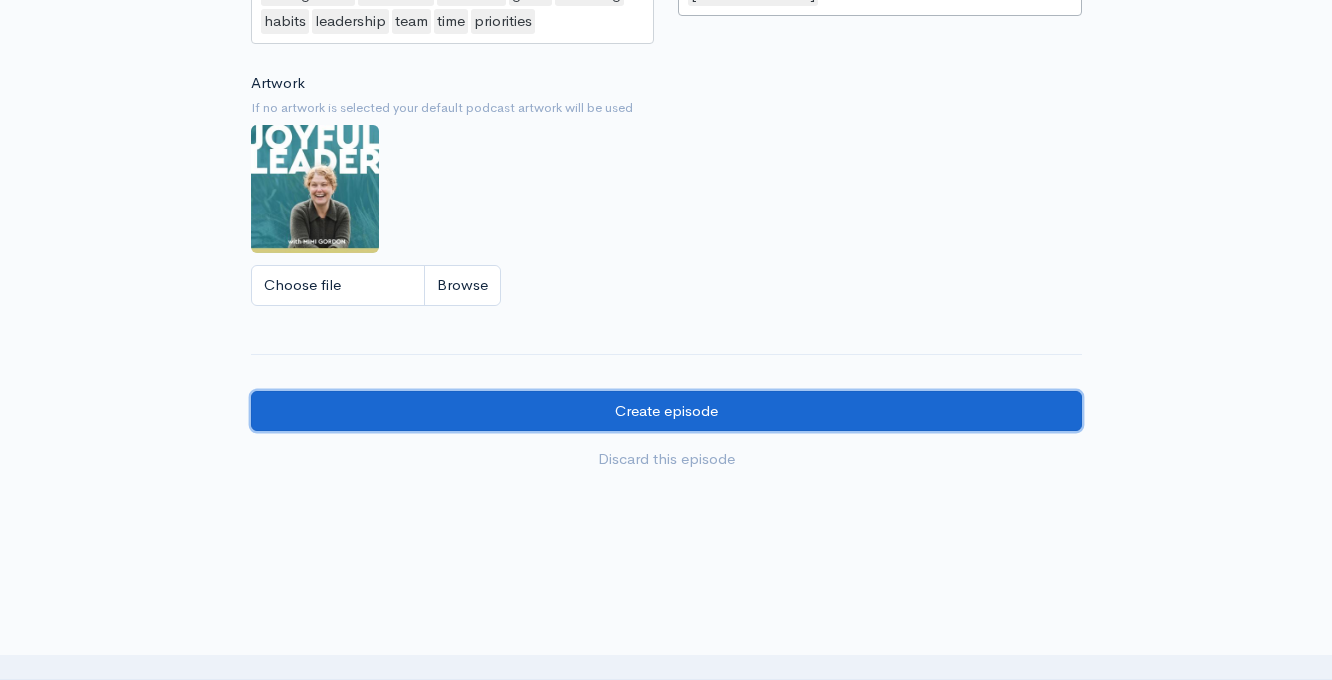 click on "Create episode" at bounding box center [666, 411] 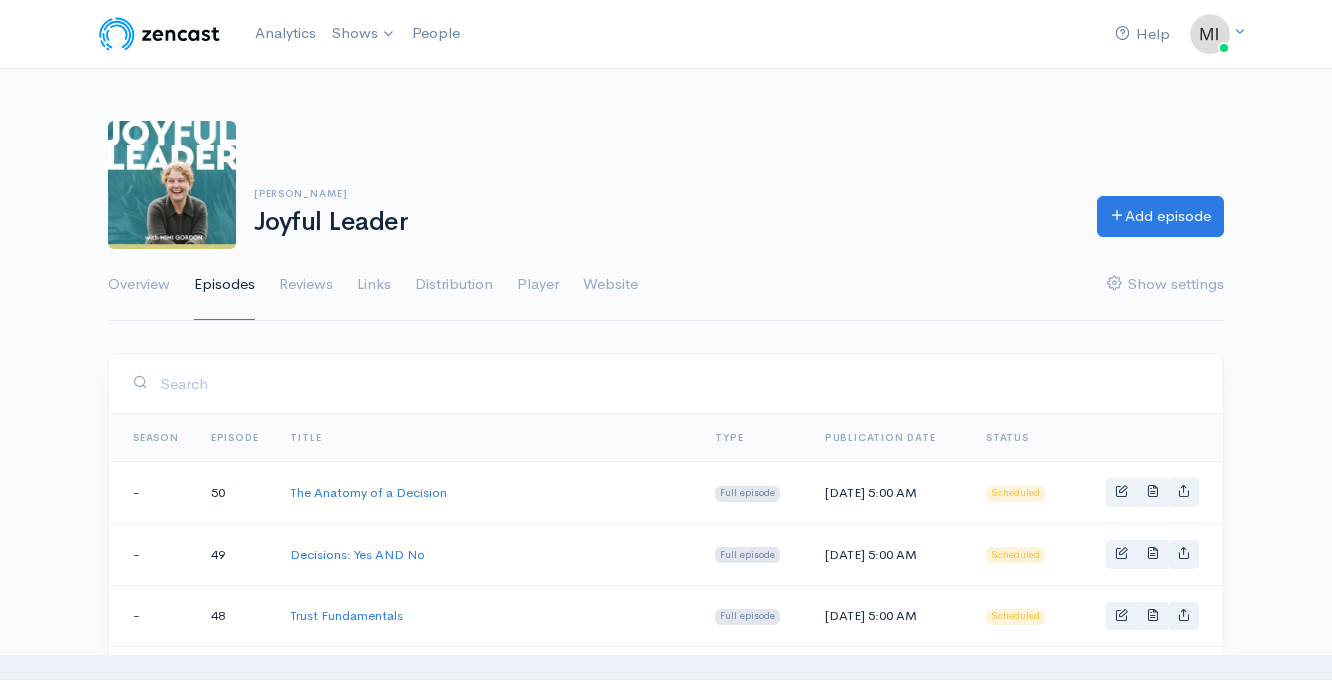 scroll, scrollTop: 0, scrollLeft: 0, axis: both 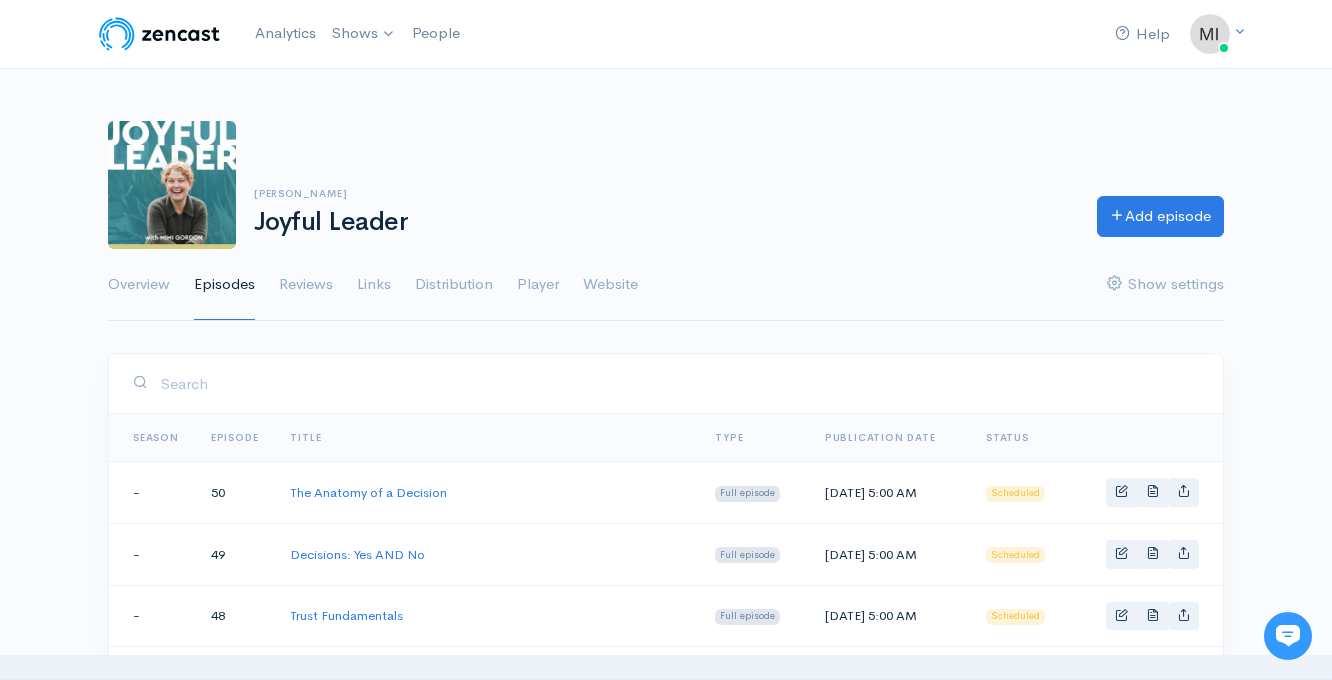 click on "The Anatomy of a Decision" at bounding box center [486, 493] 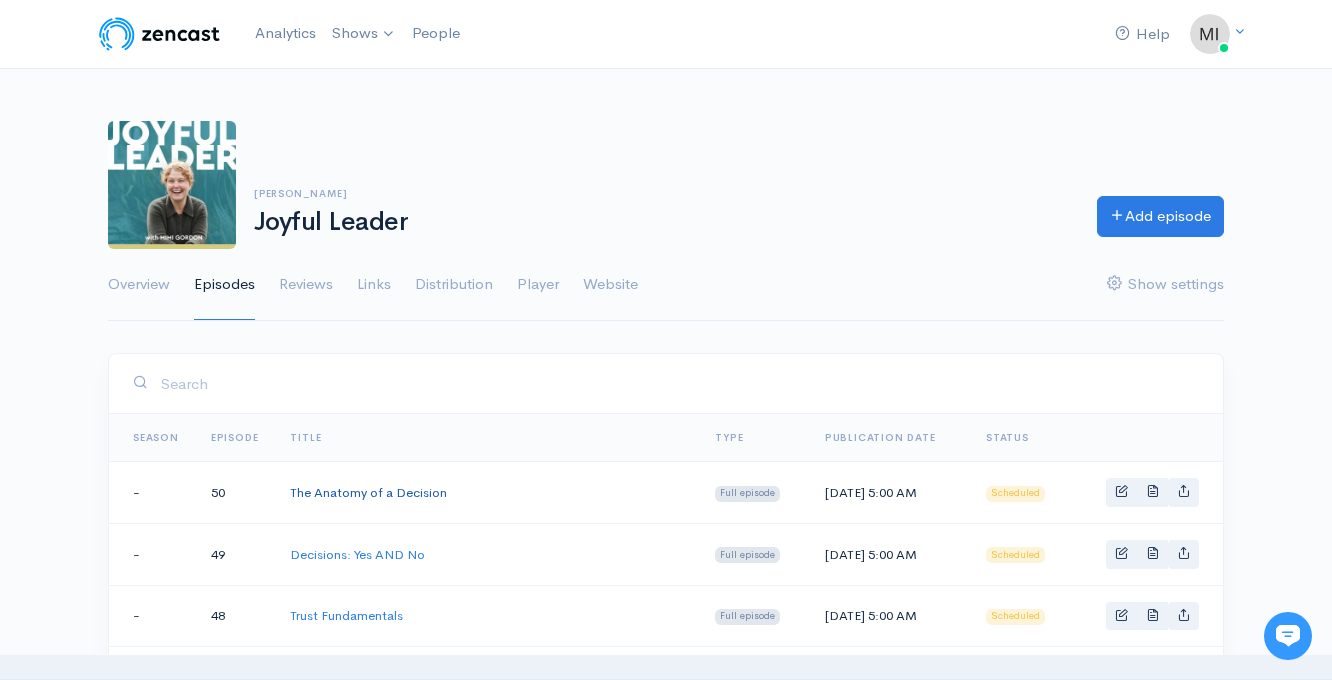click on "The Anatomy of a Decision" at bounding box center [368, 492] 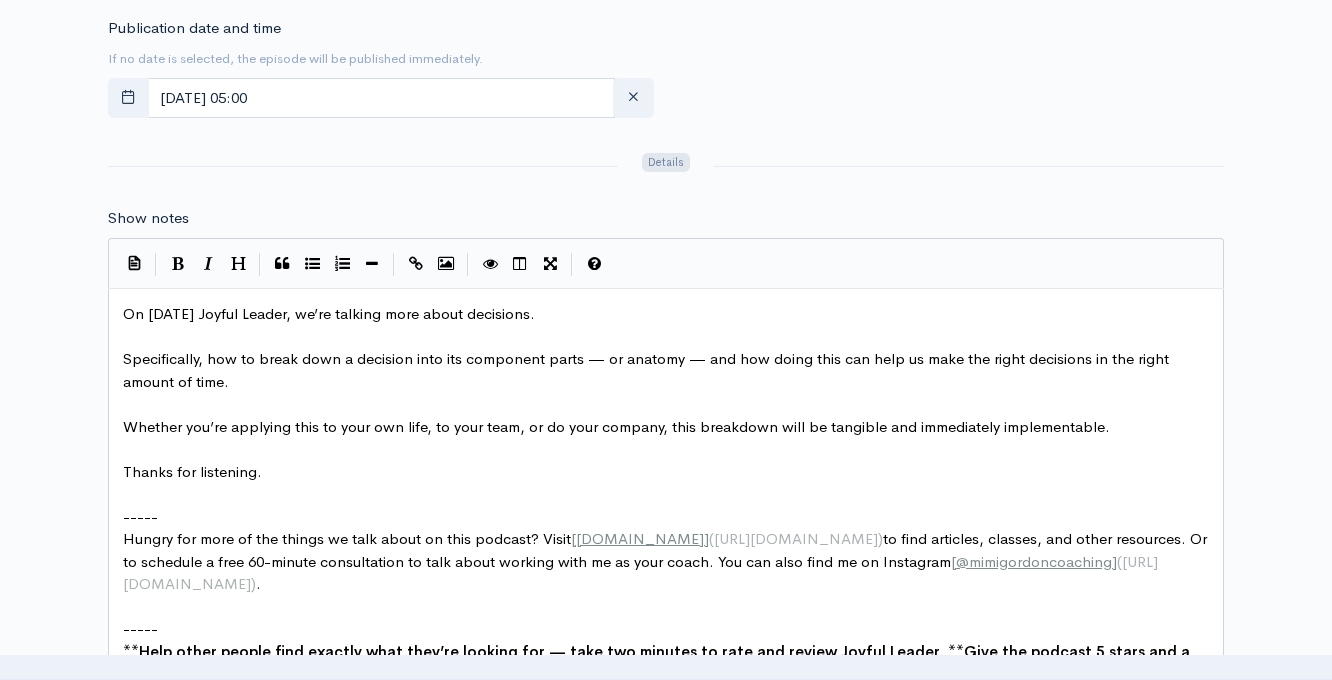 scroll, scrollTop: 1147, scrollLeft: 0, axis: vertical 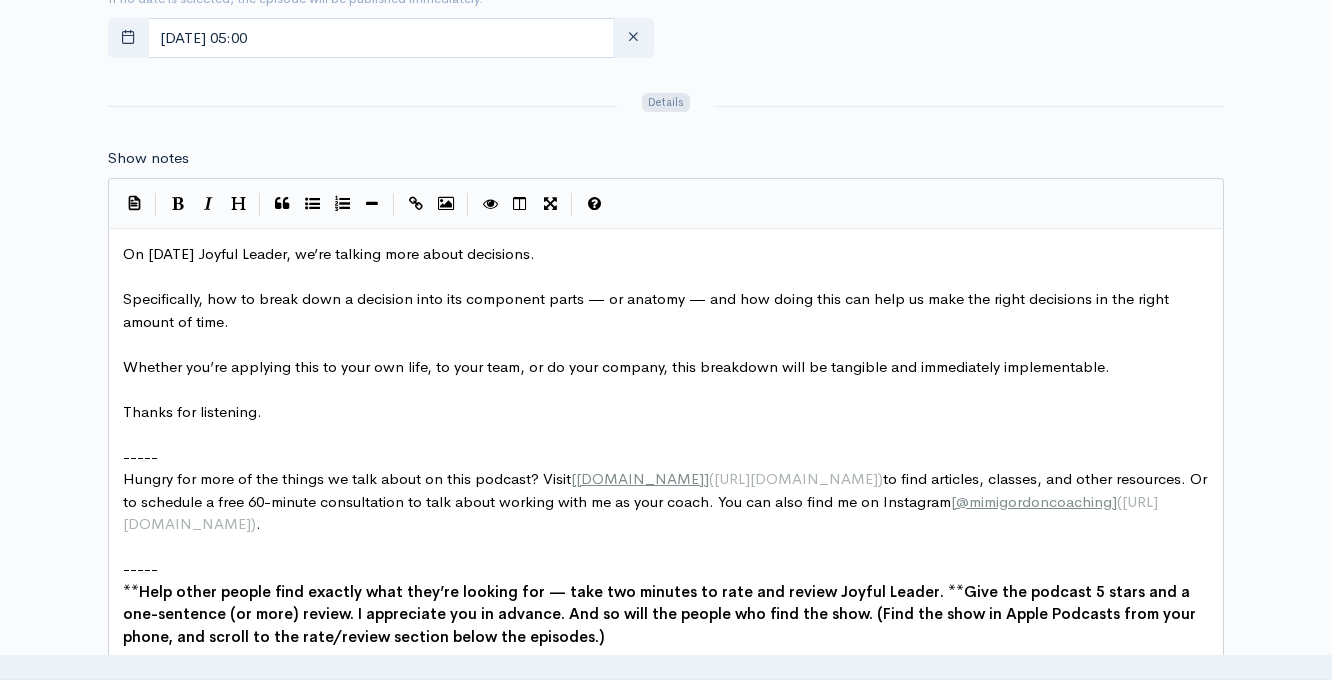 click on "Whether you’re applying this to your own life, to your team, or do your company, this breakdown will be tangible and immediately implementable." at bounding box center (616, 366) 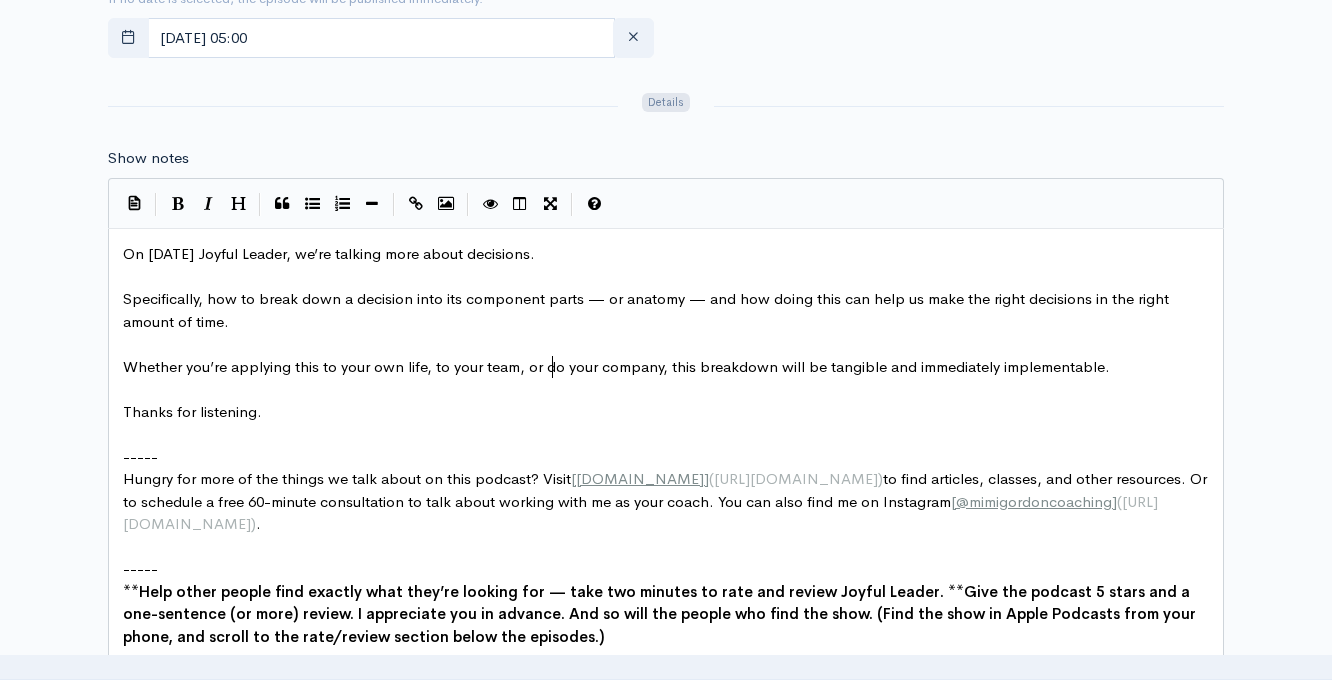 scroll, scrollTop: 1, scrollLeft: 0, axis: vertical 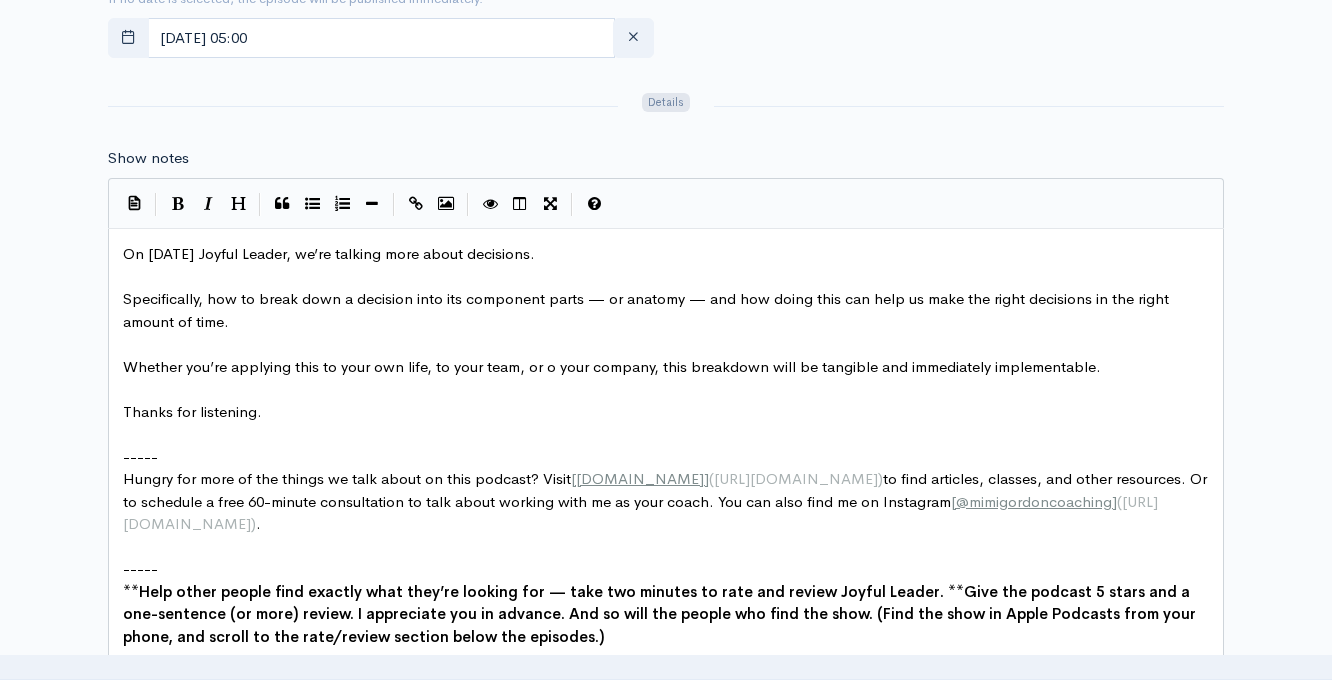 type on "t" 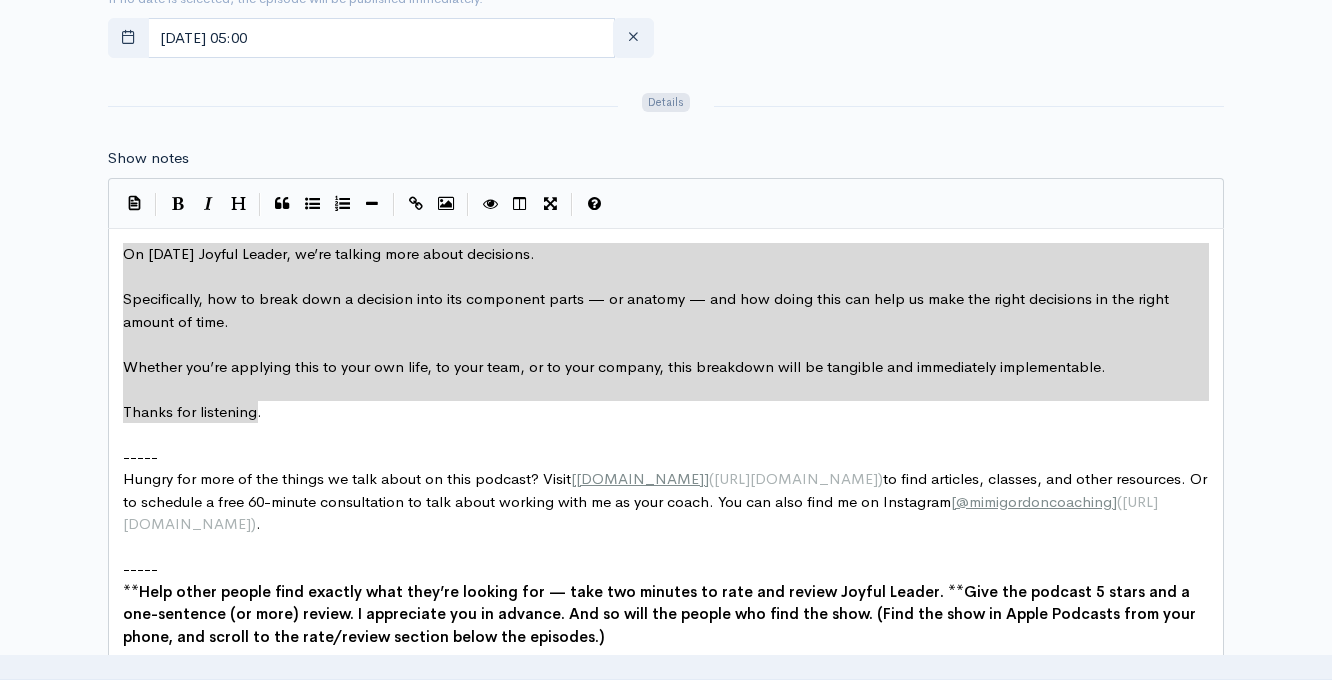 drag, startPoint x: 287, startPoint y: 418, endPoint x: 89, endPoint y: 238, distance: 267.58923 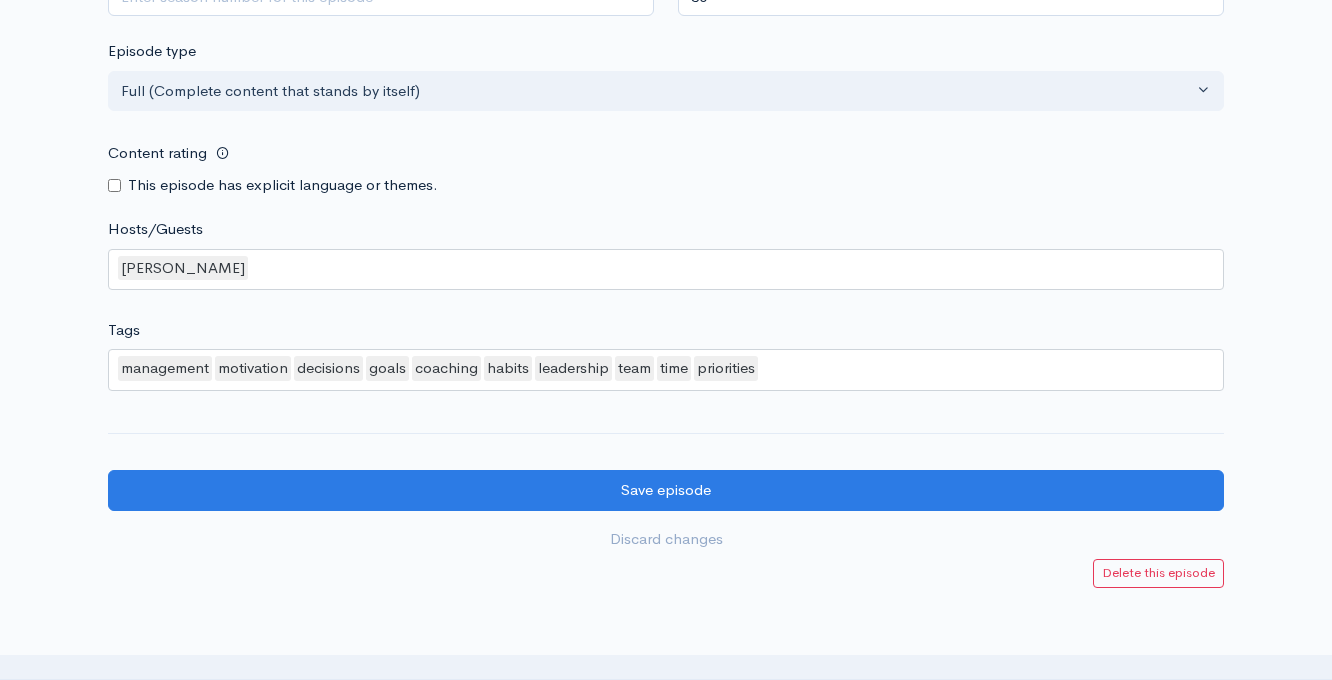 scroll, scrollTop: 2222, scrollLeft: 0, axis: vertical 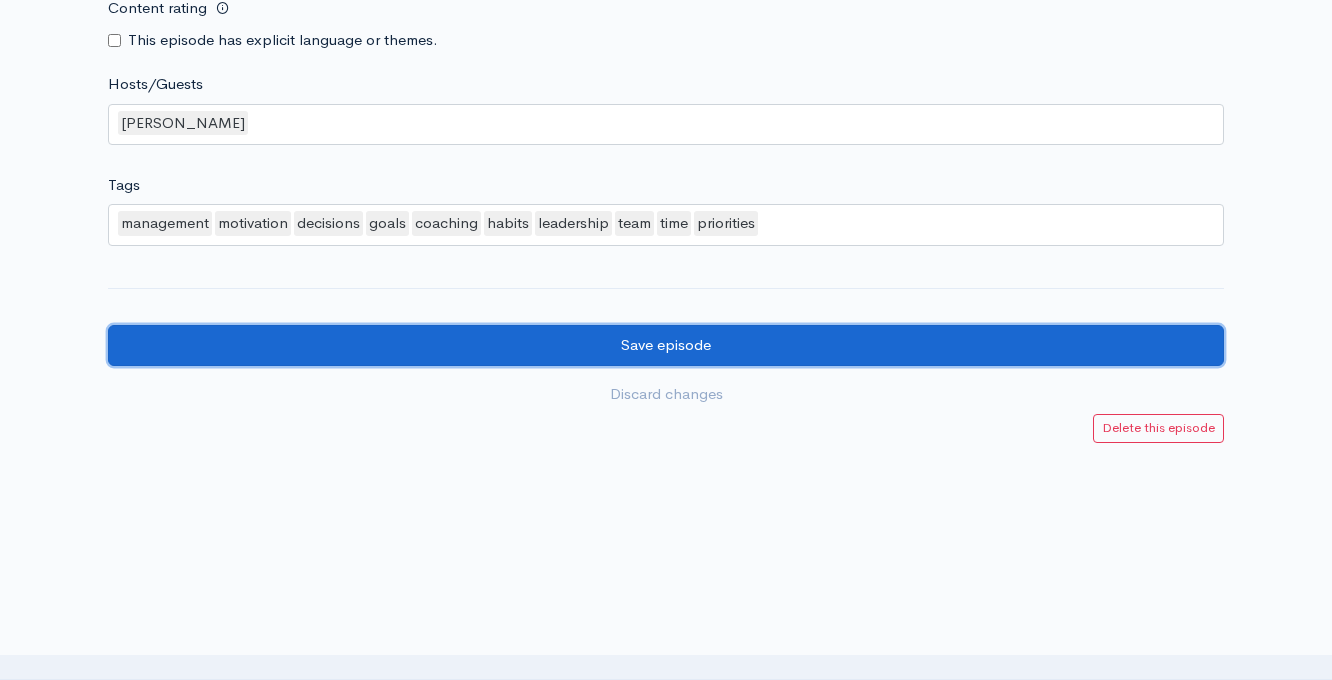 click on "Save episode" at bounding box center (666, 345) 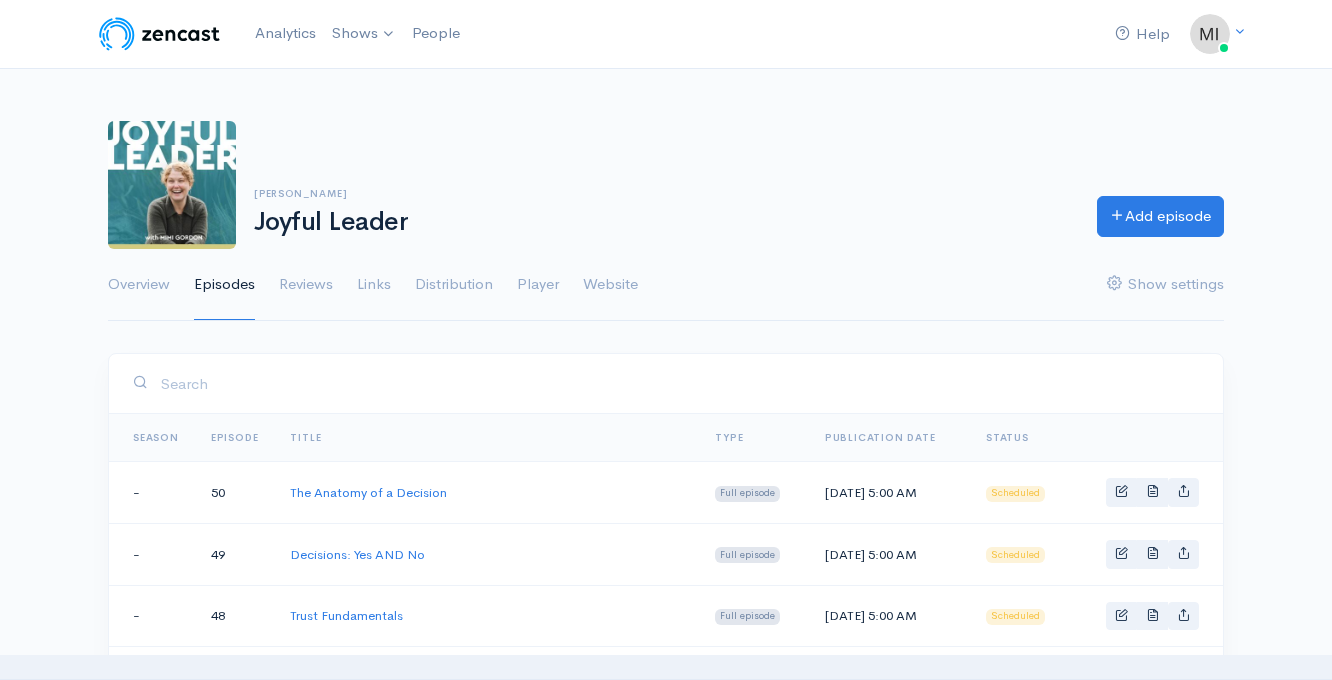 scroll, scrollTop: 0, scrollLeft: 0, axis: both 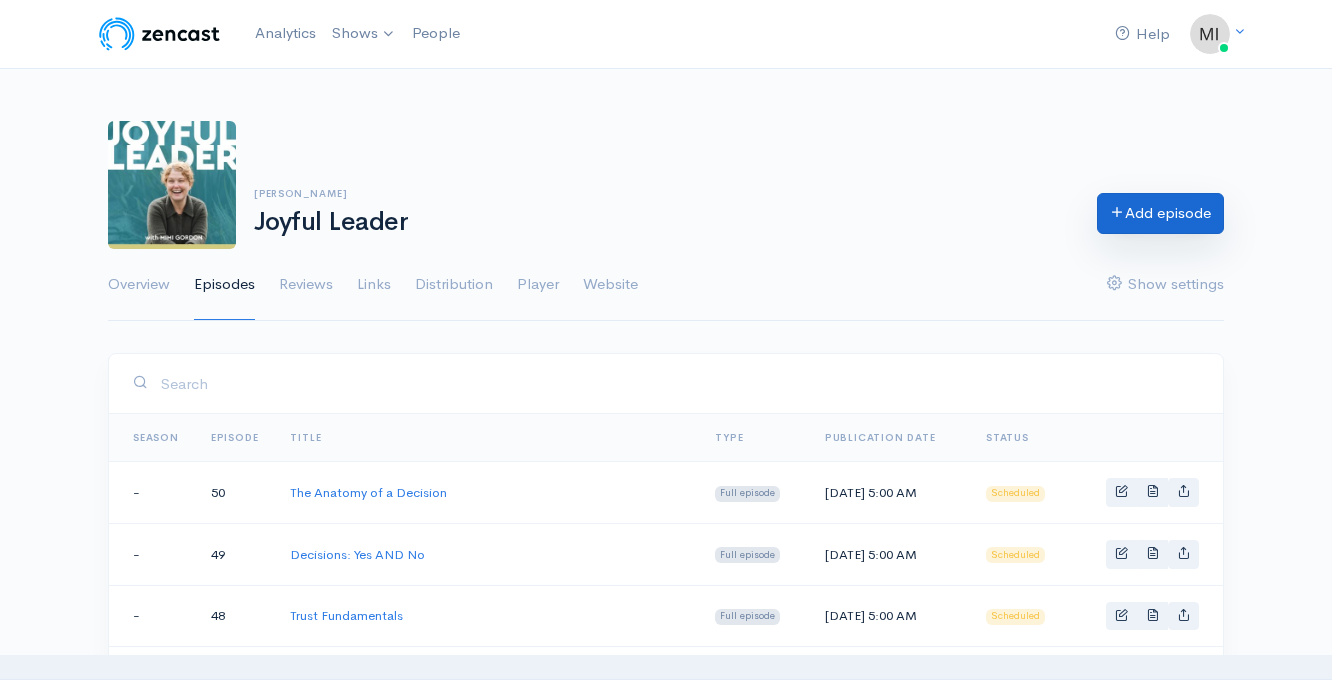 click on "Add episode" at bounding box center [1160, 213] 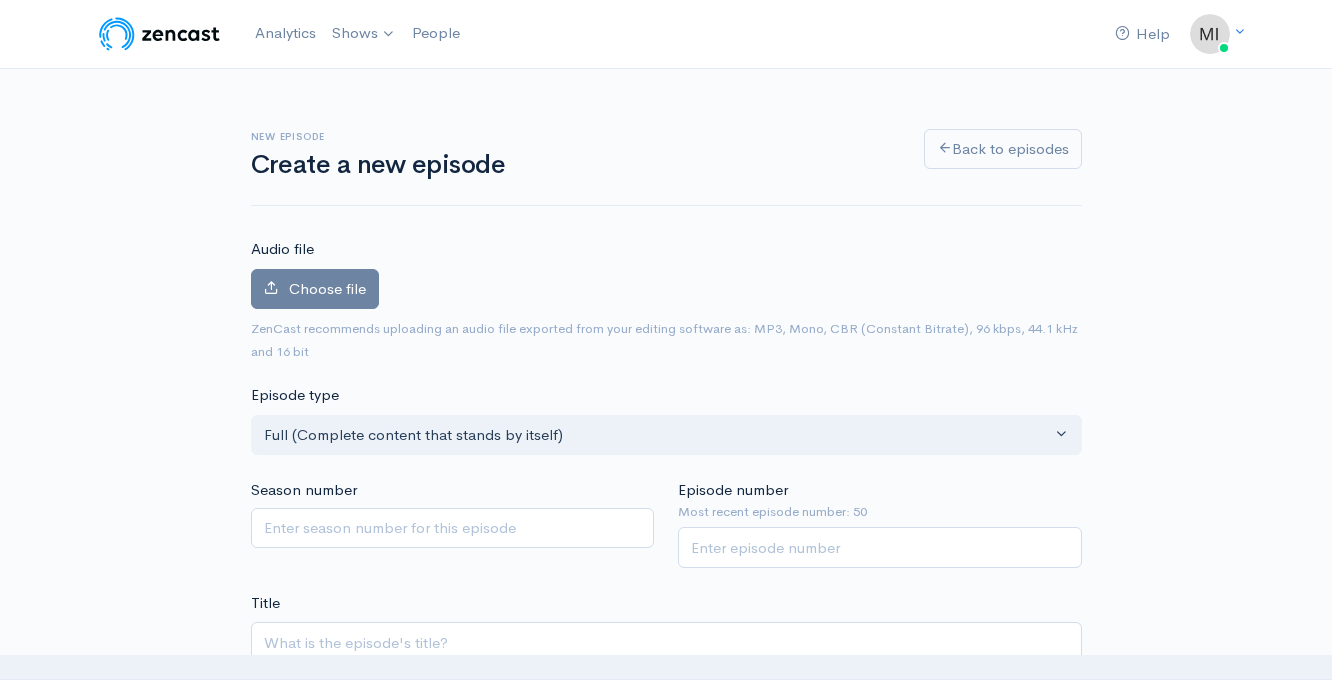 scroll, scrollTop: 0, scrollLeft: 0, axis: both 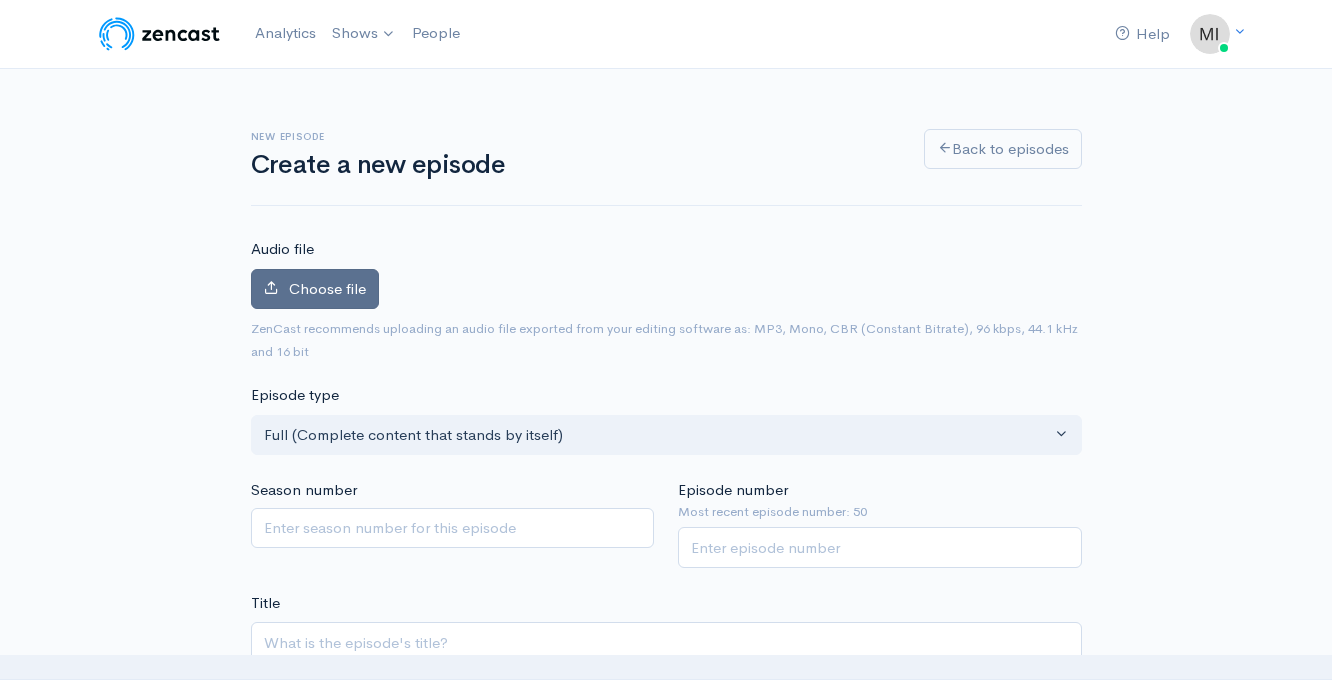 click on "Choose file" at bounding box center (327, 288) 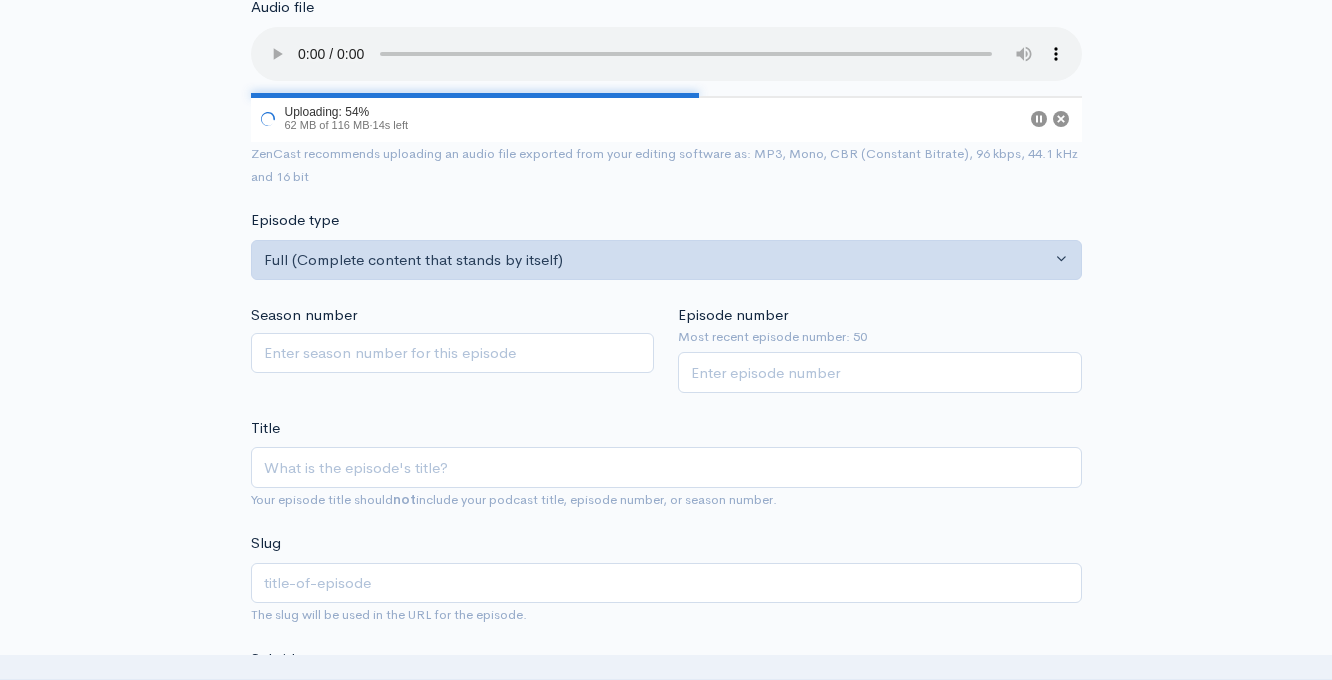 scroll, scrollTop: 248, scrollLeft: 0, axis: vertical 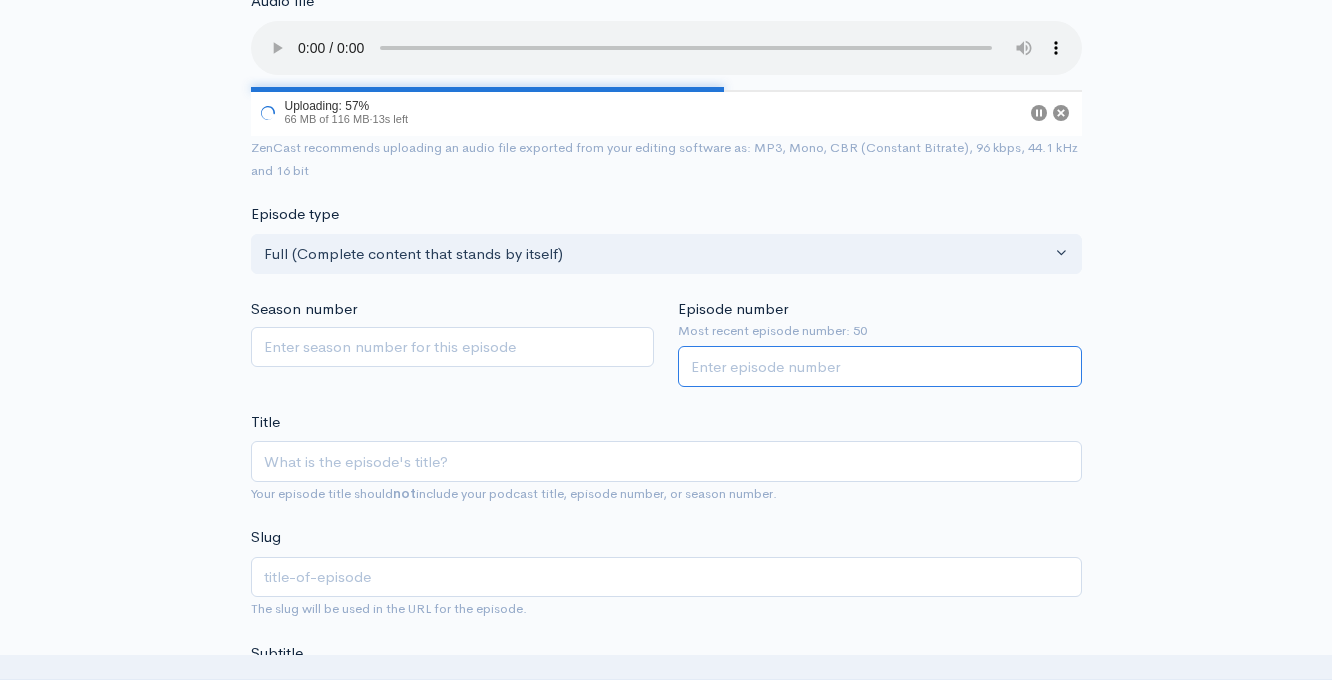 click on "Episode number" at bounding box center [880, 366] 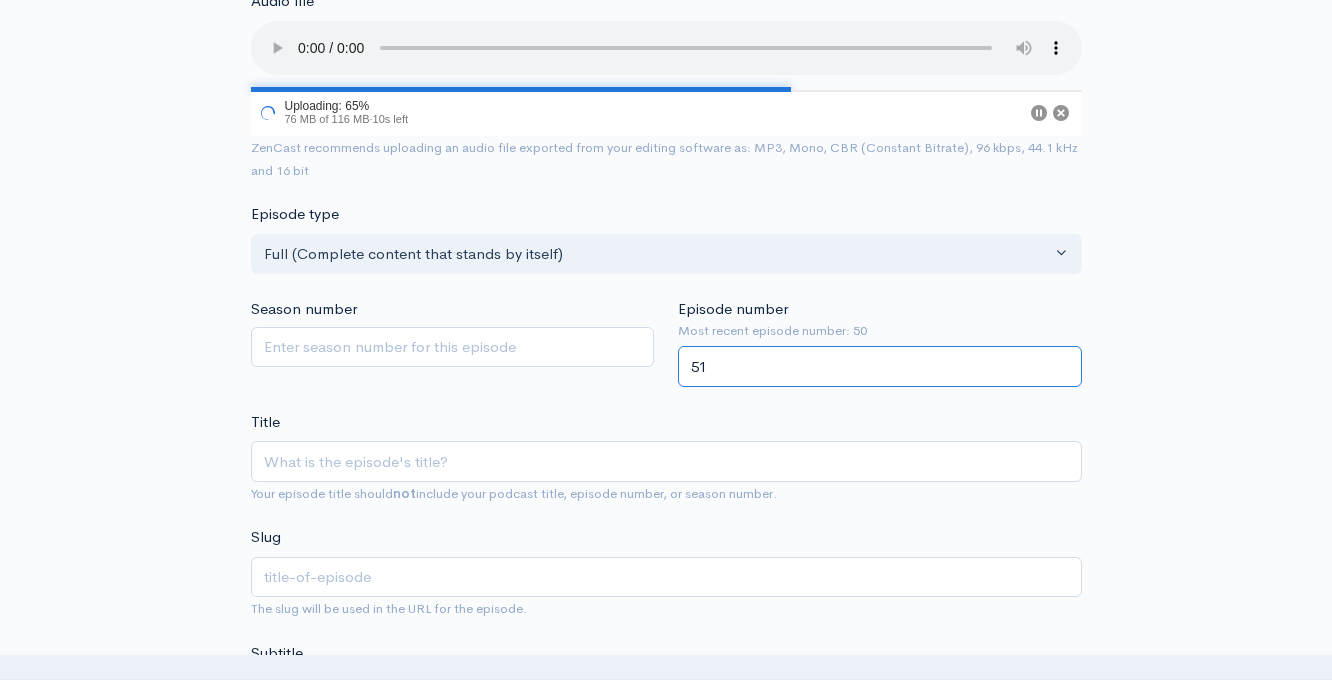 type on "51" 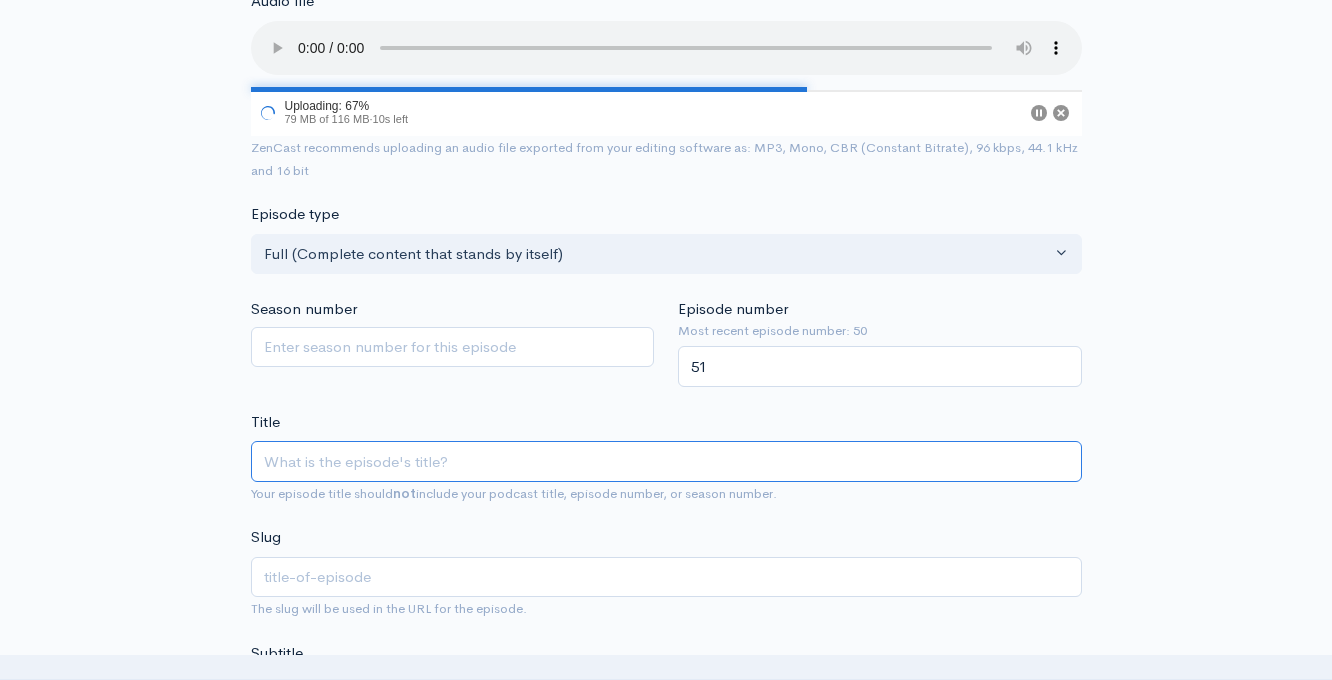 click on "Title" at bounding box center [666, 461] 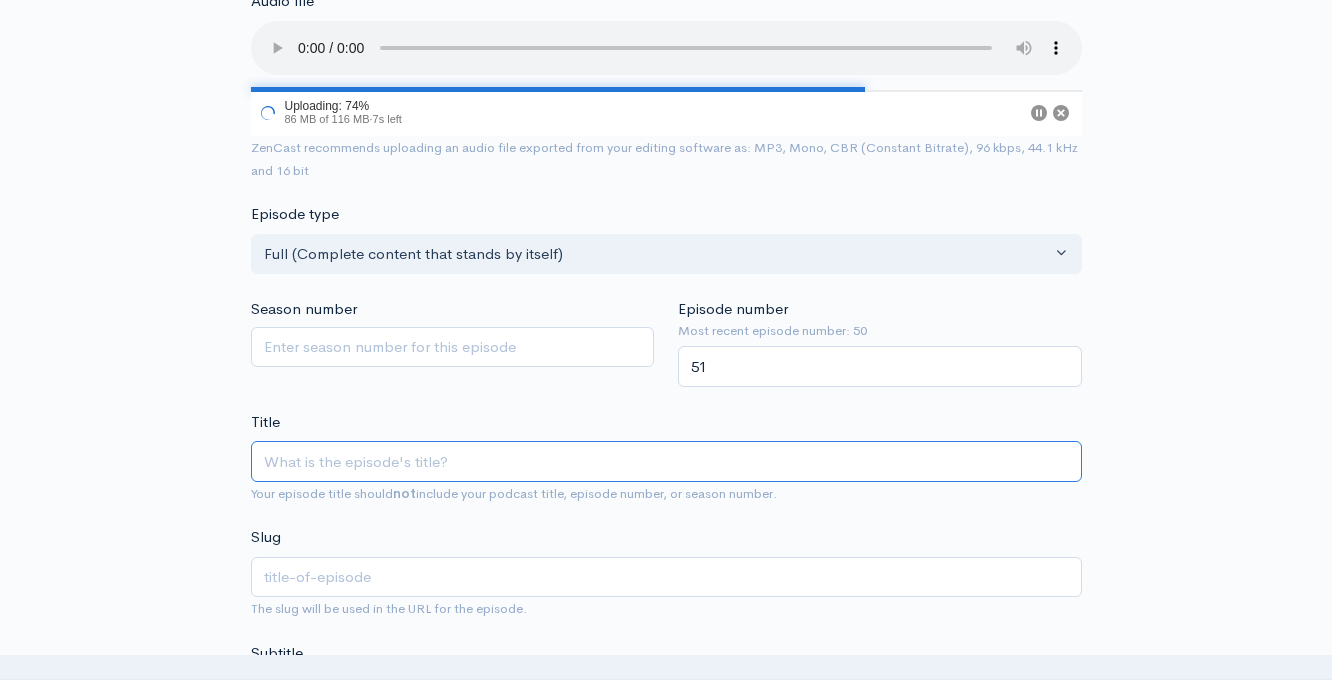 type on "C" 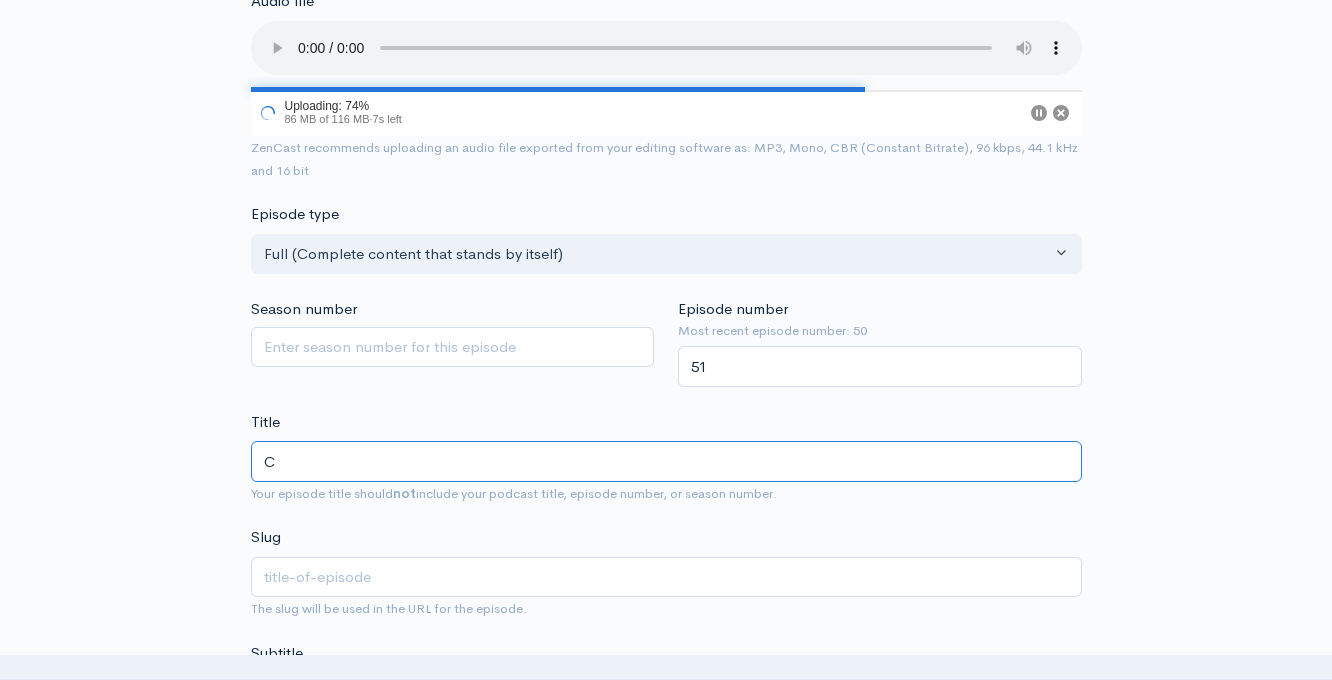 type on "c" 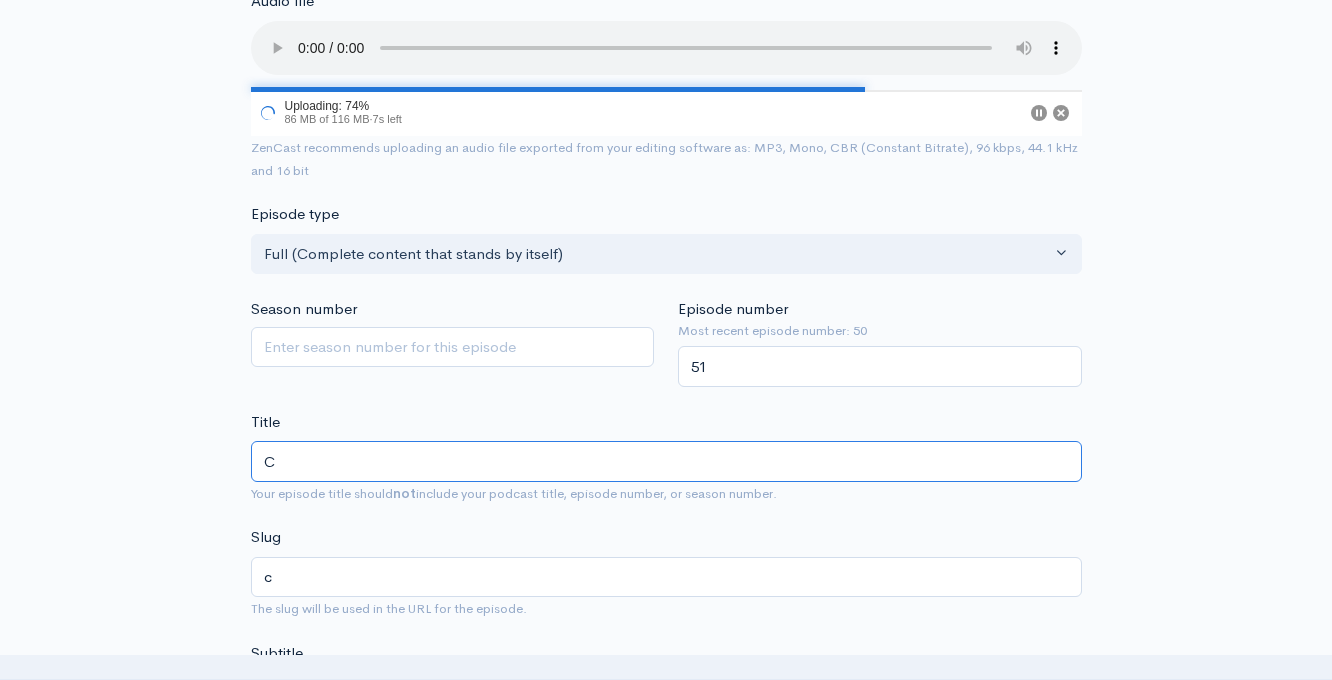 type on "Cu" 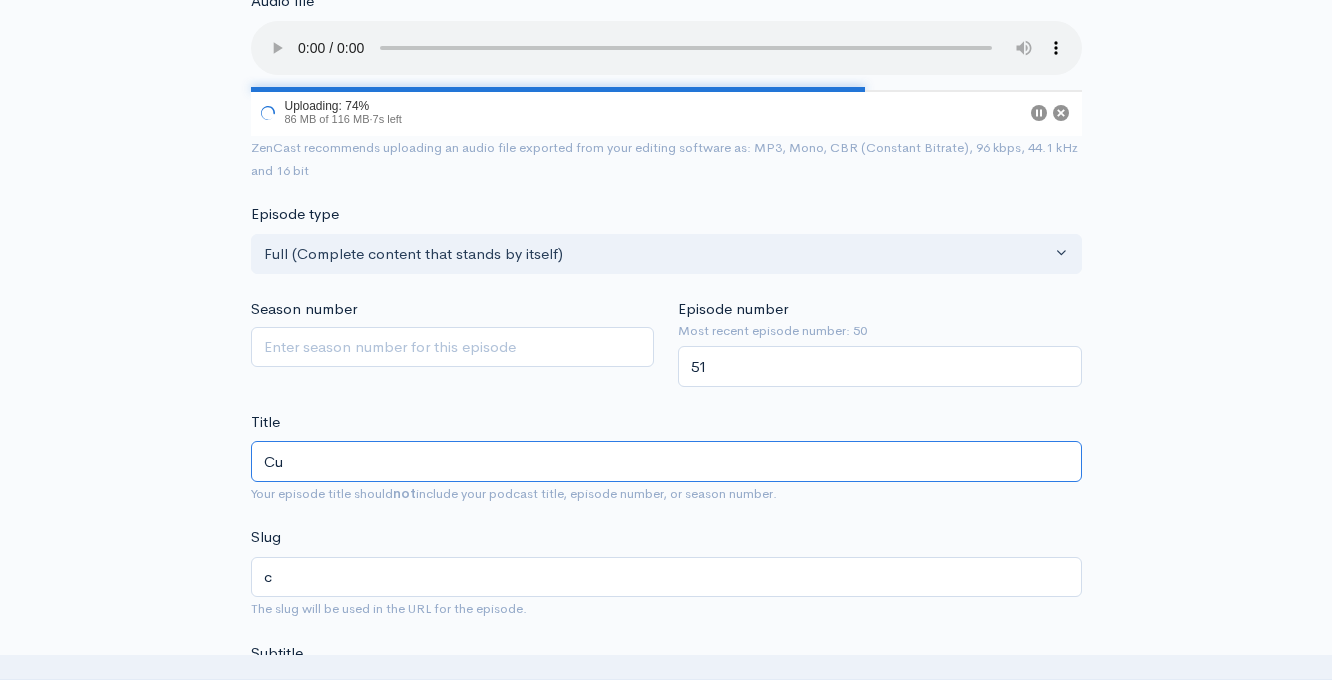 type on "cu" 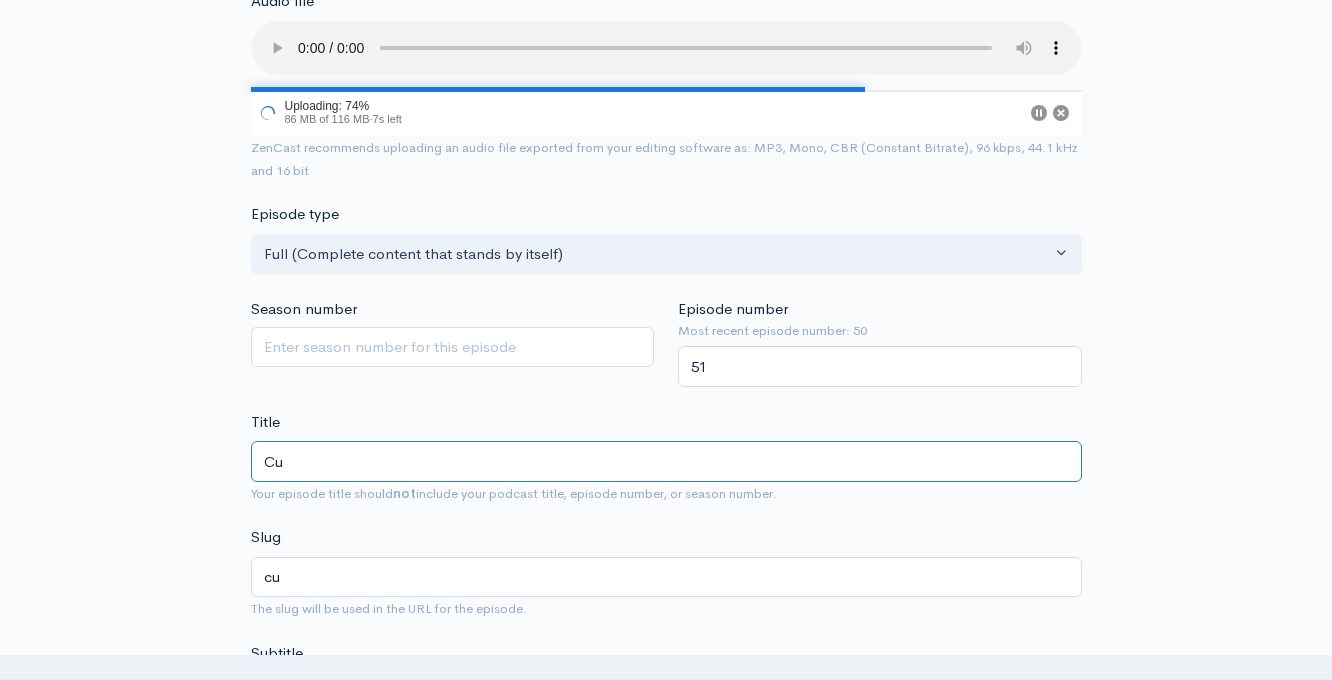 type on "Cul" 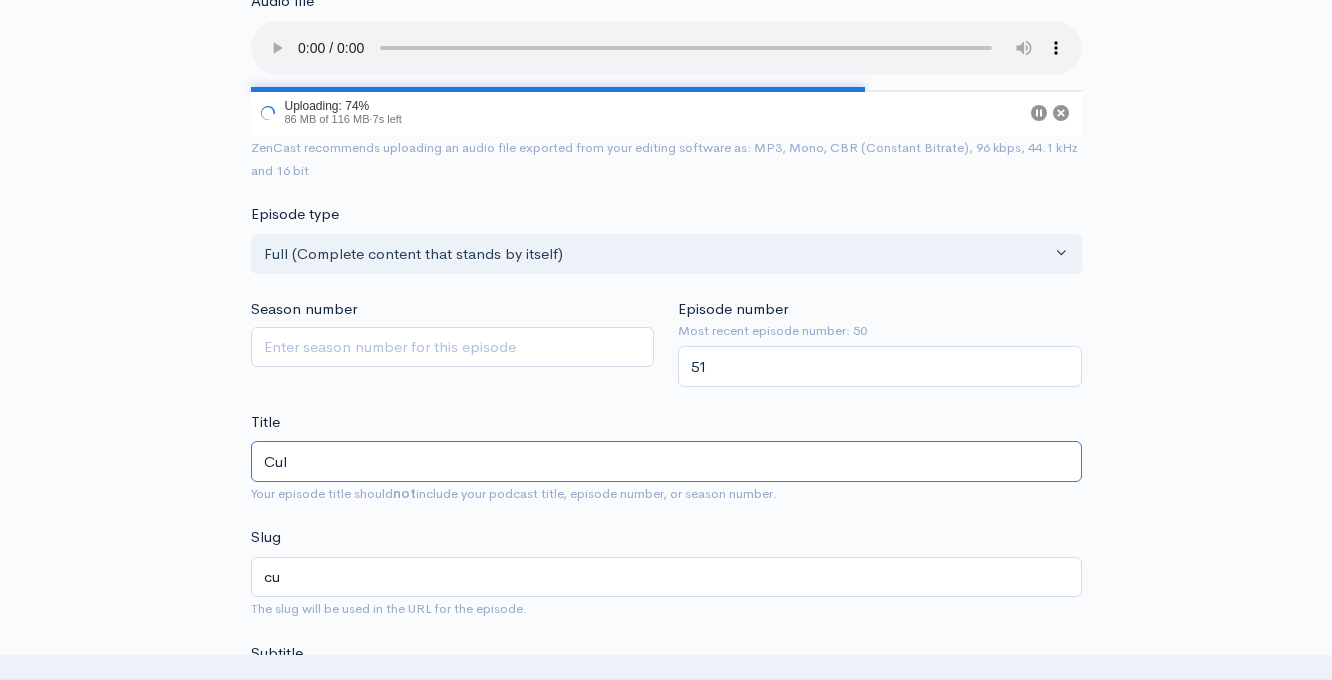 type on "cul" 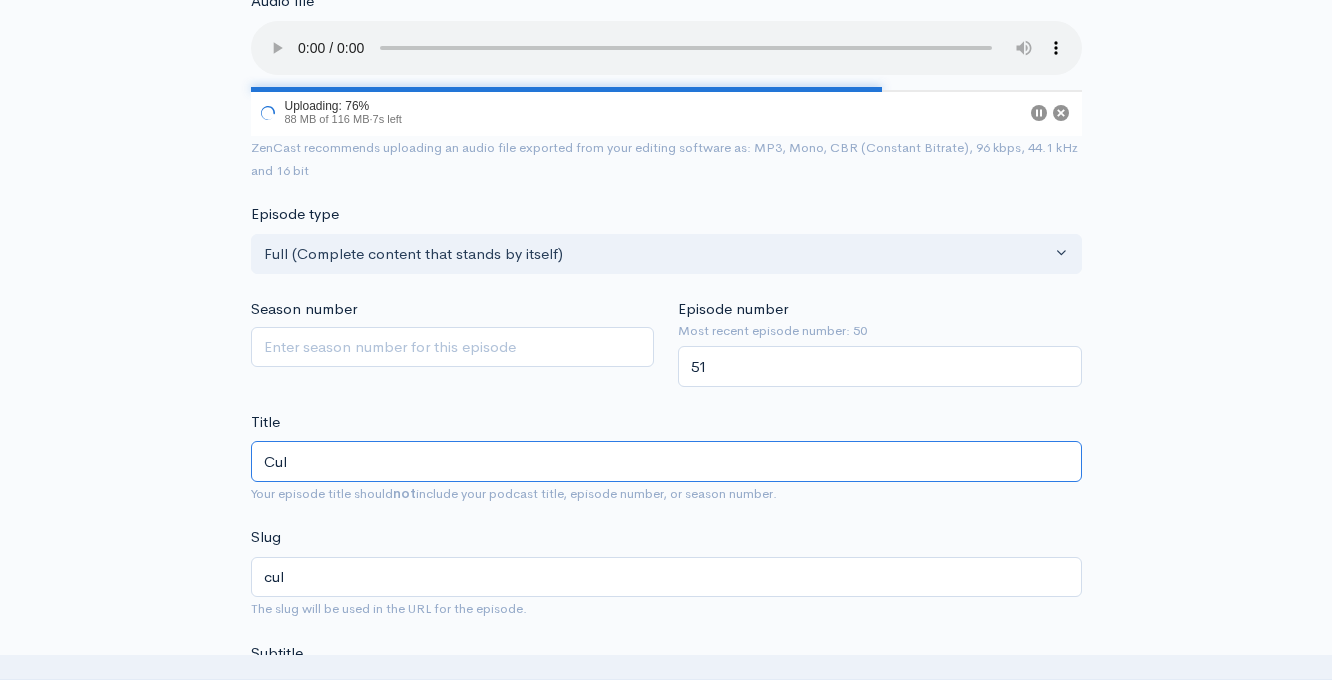 type on "Cult" 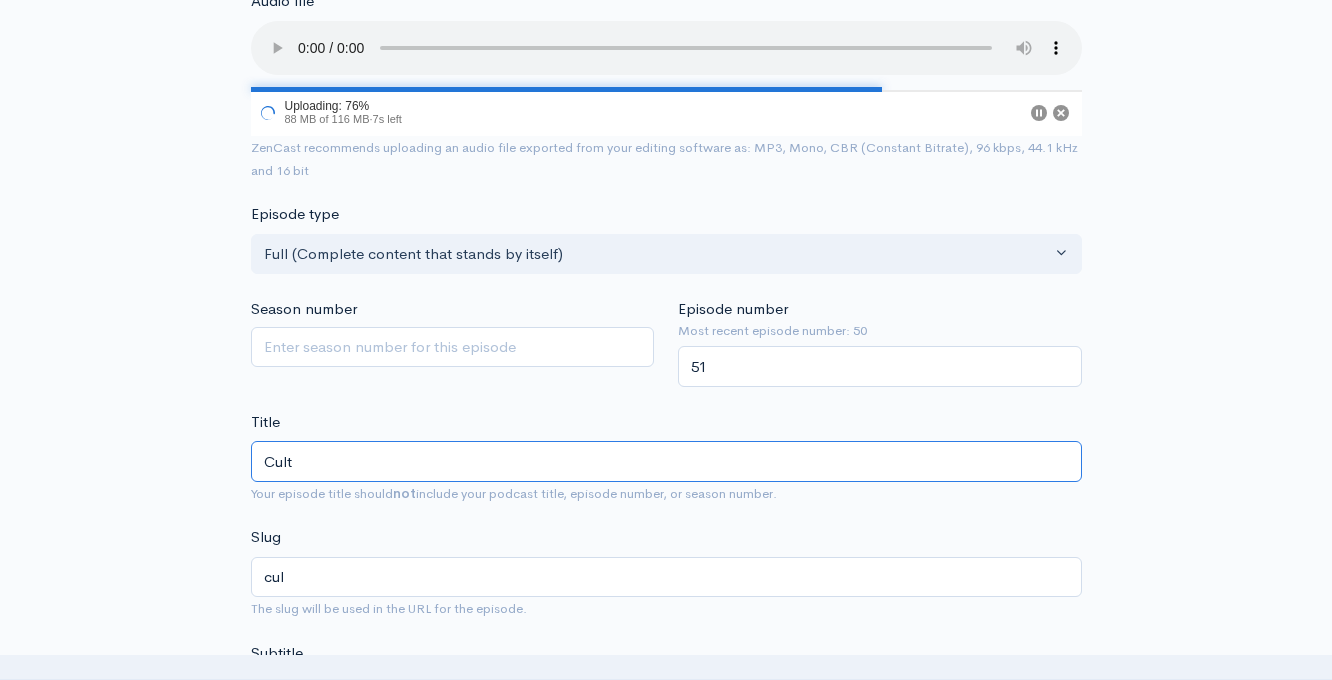 type on "cult" 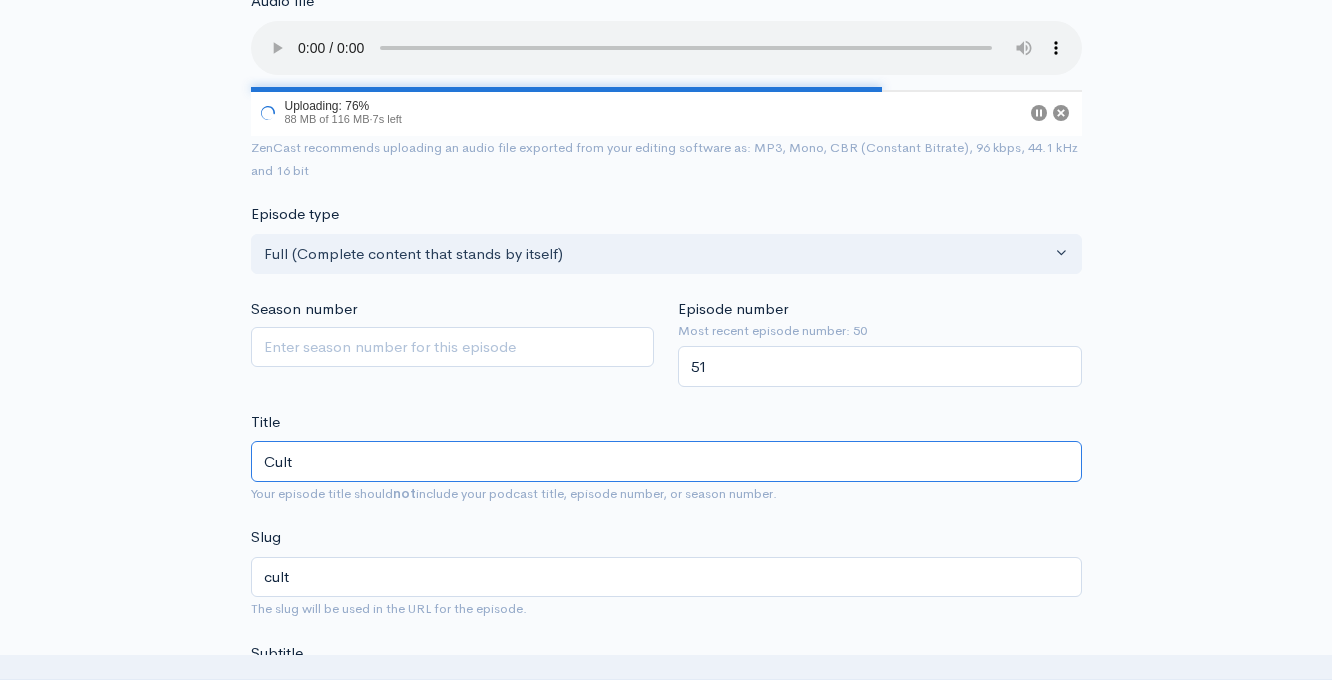 type on "Cultu" 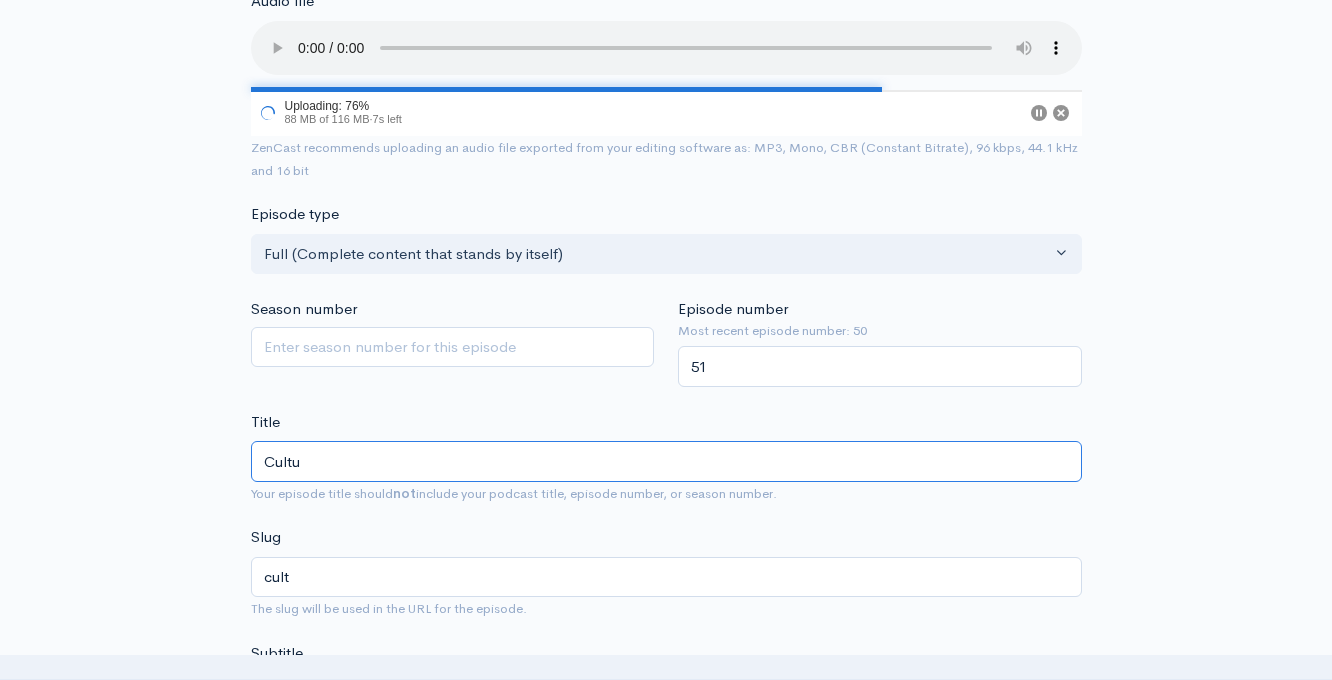 type on "cultu" 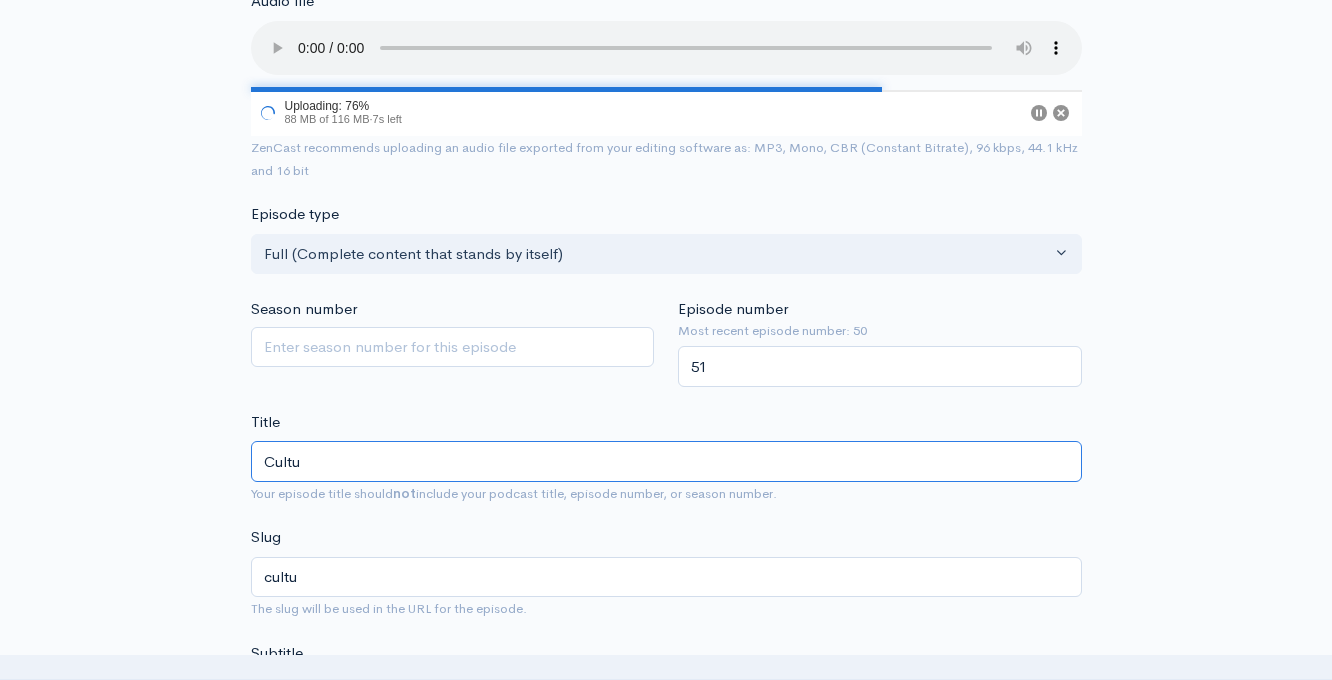 type on "Cultur" 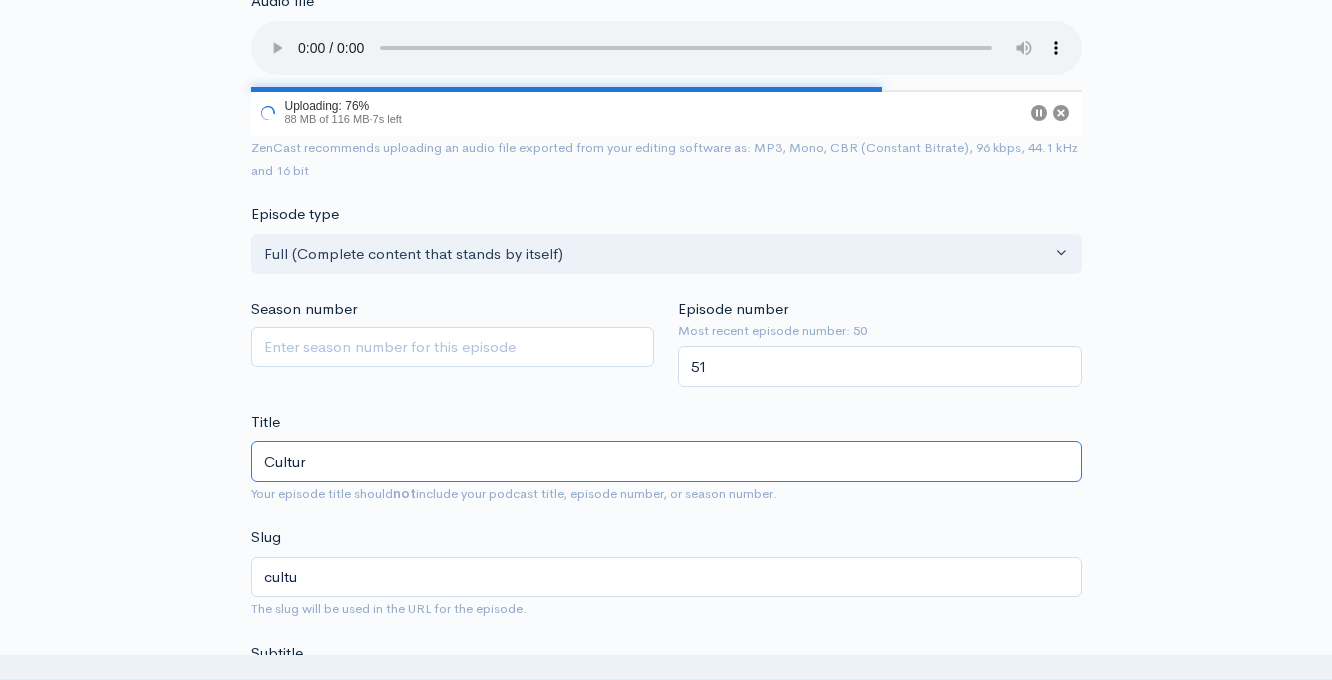 type on "cultur" 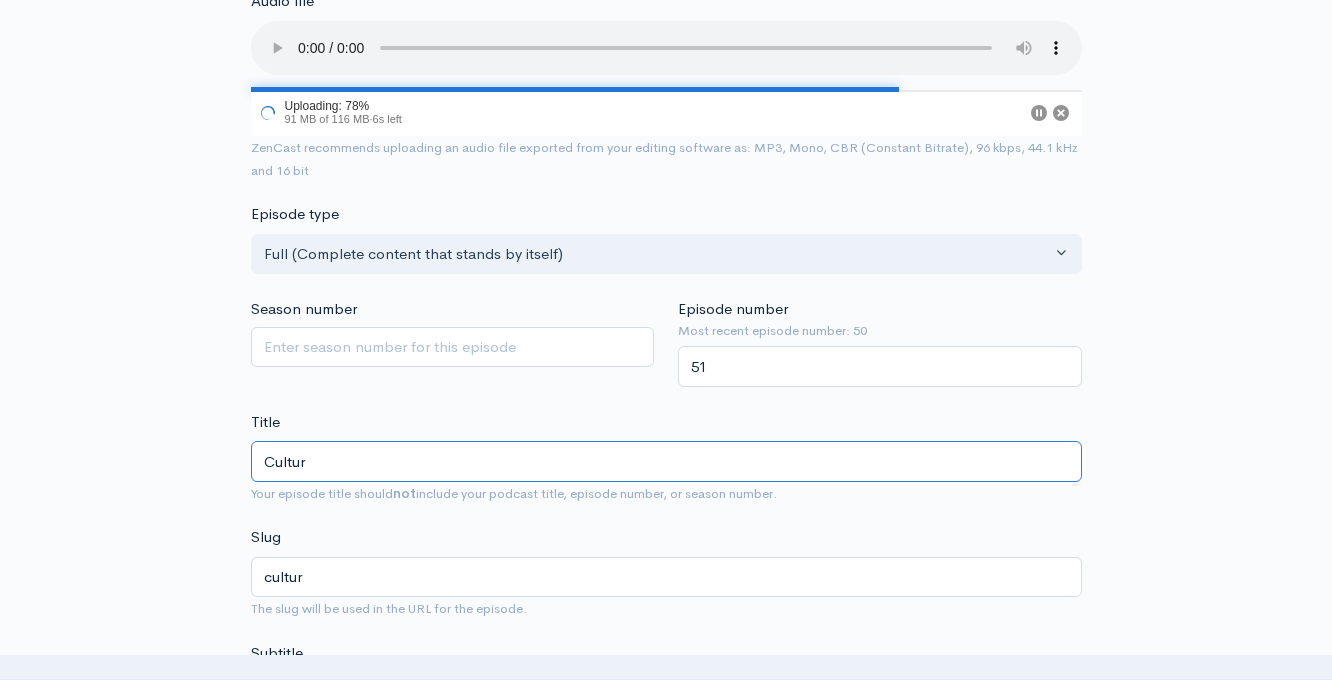 type on "Culture" 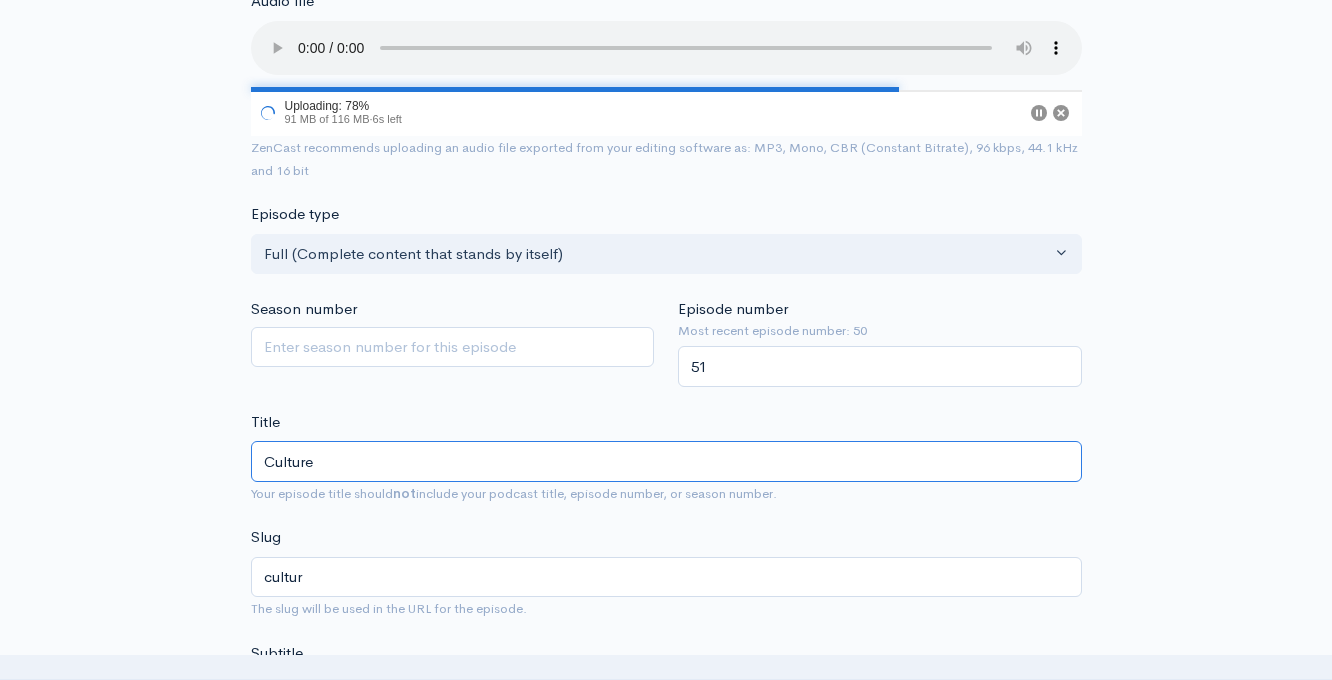 type on "culture" 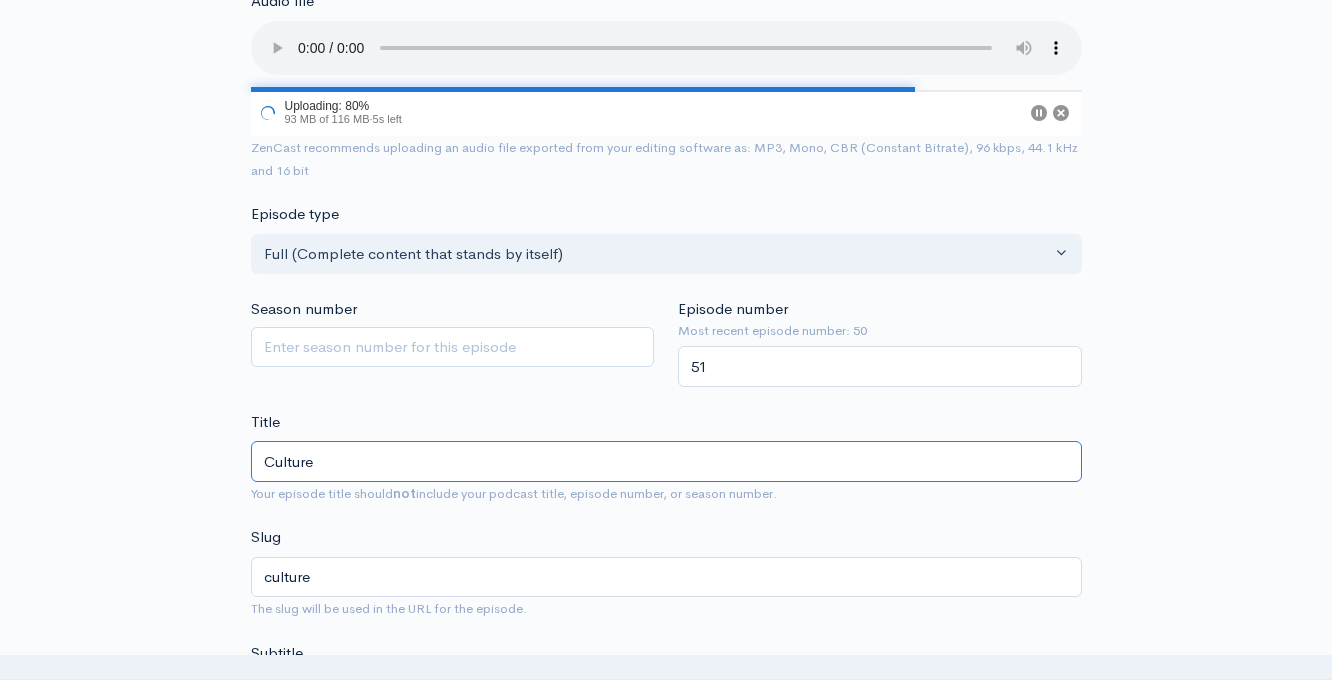 type on "Culture E" 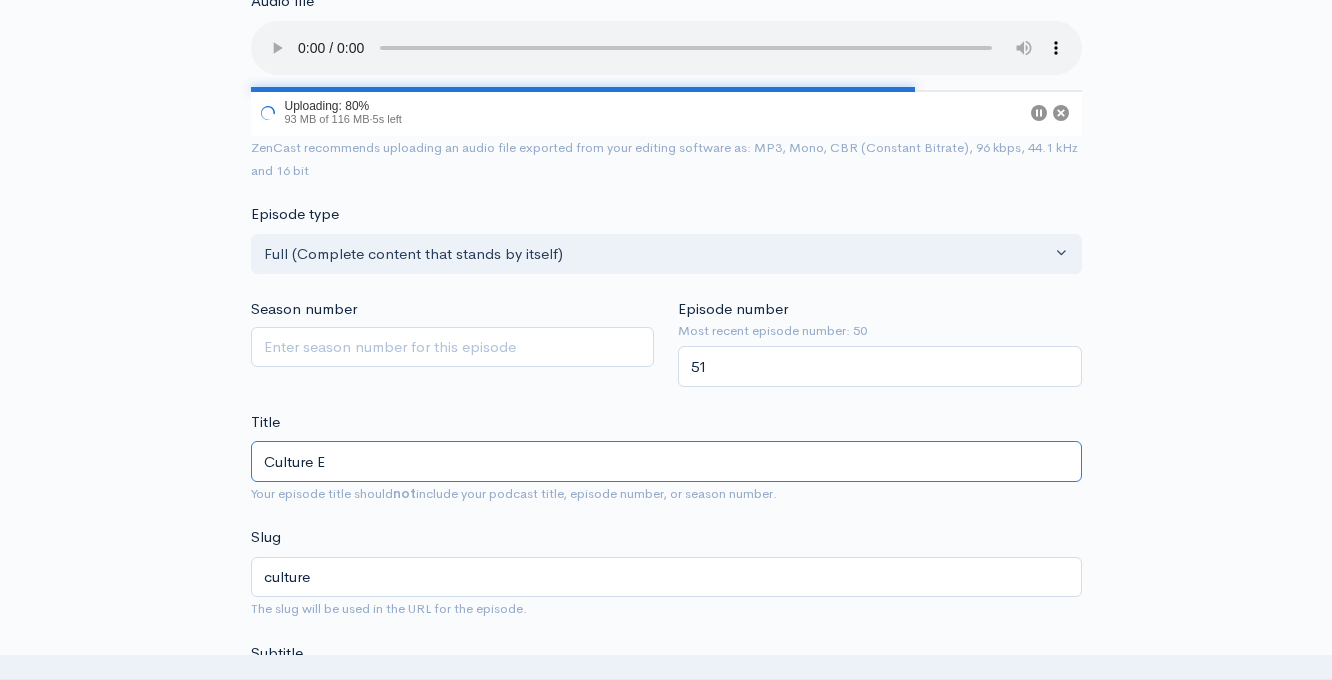 type on "culture-e" 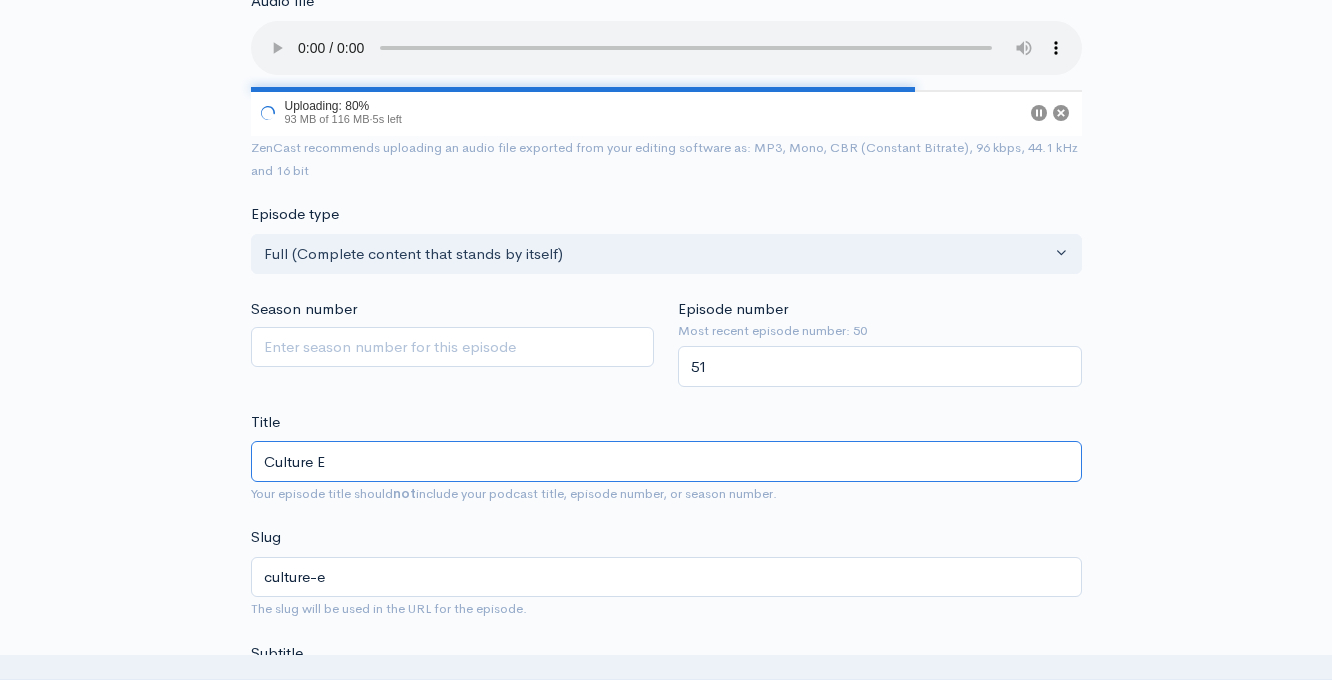 type on "Culture Er" 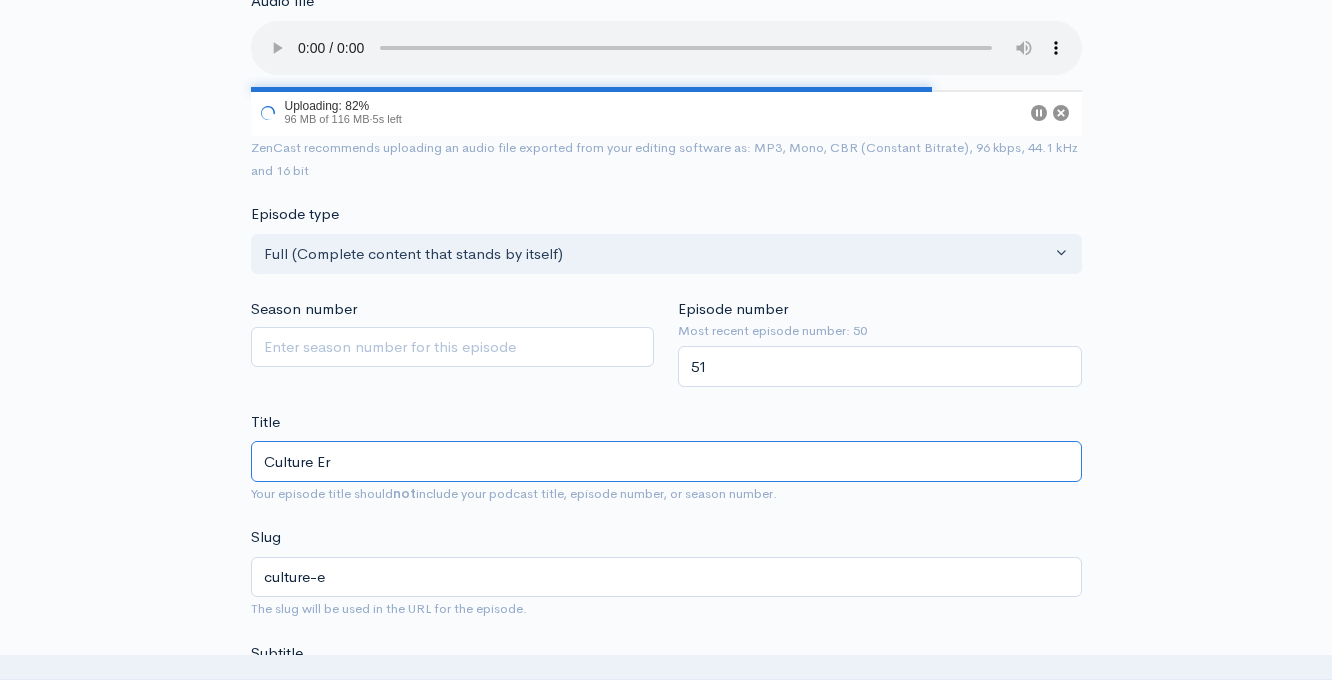 type on "culture-er" 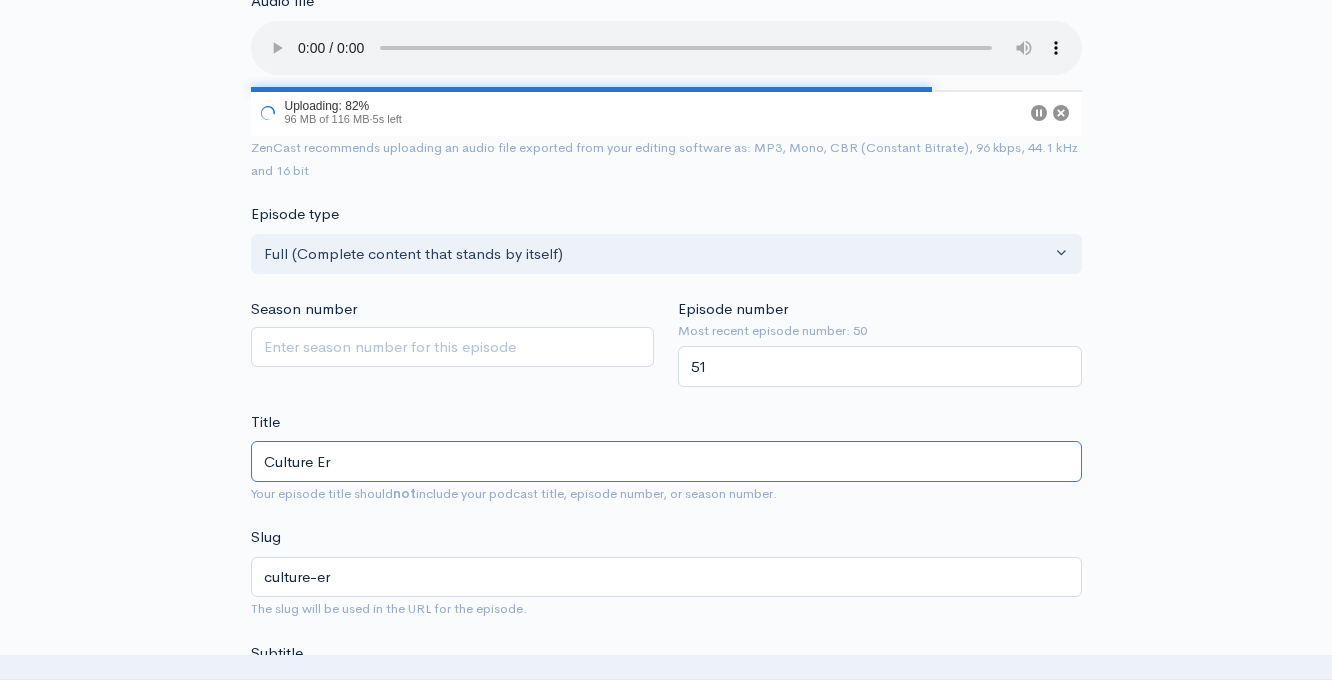 type on "Culture Ero" 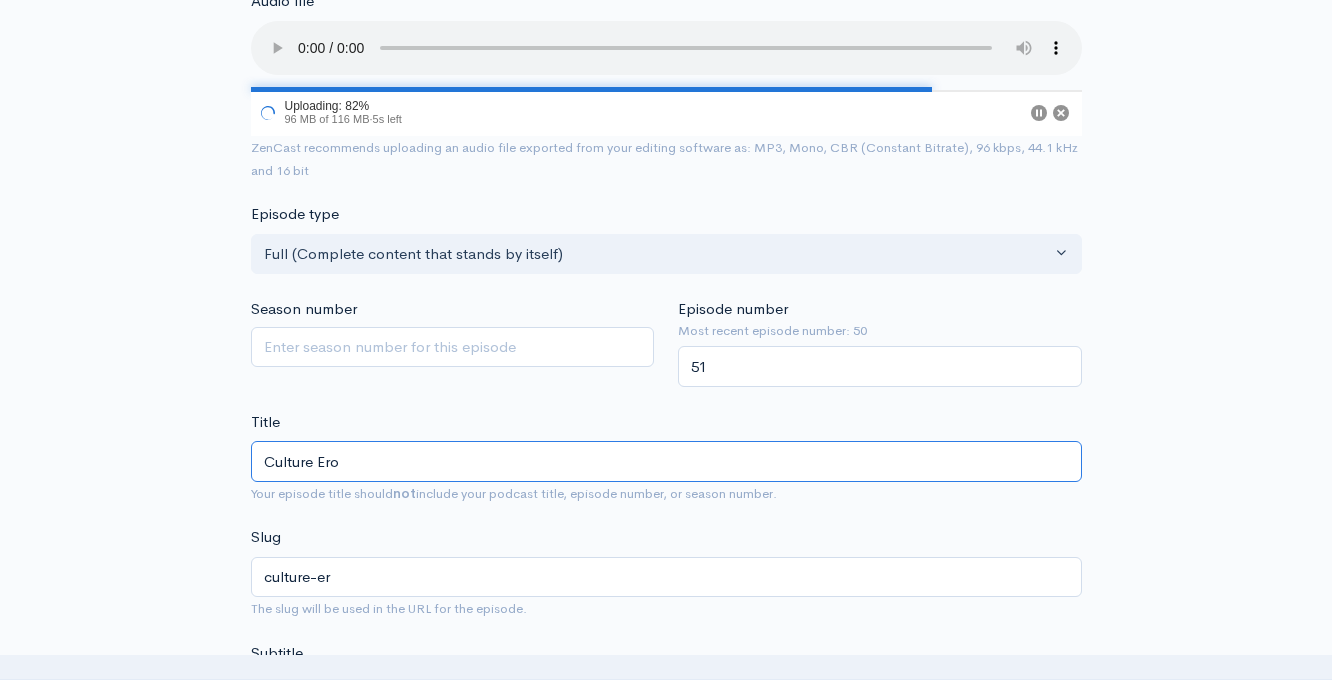 type on "culture-ero" 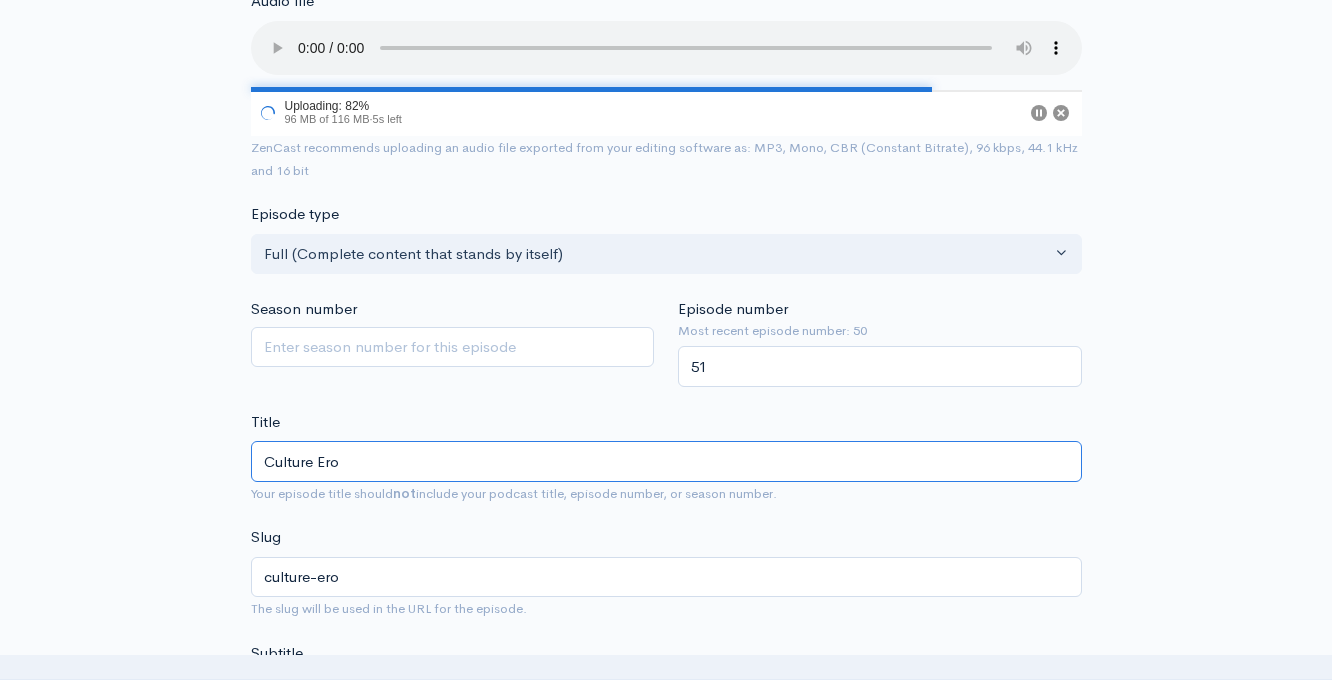 type on "Culture Erod" 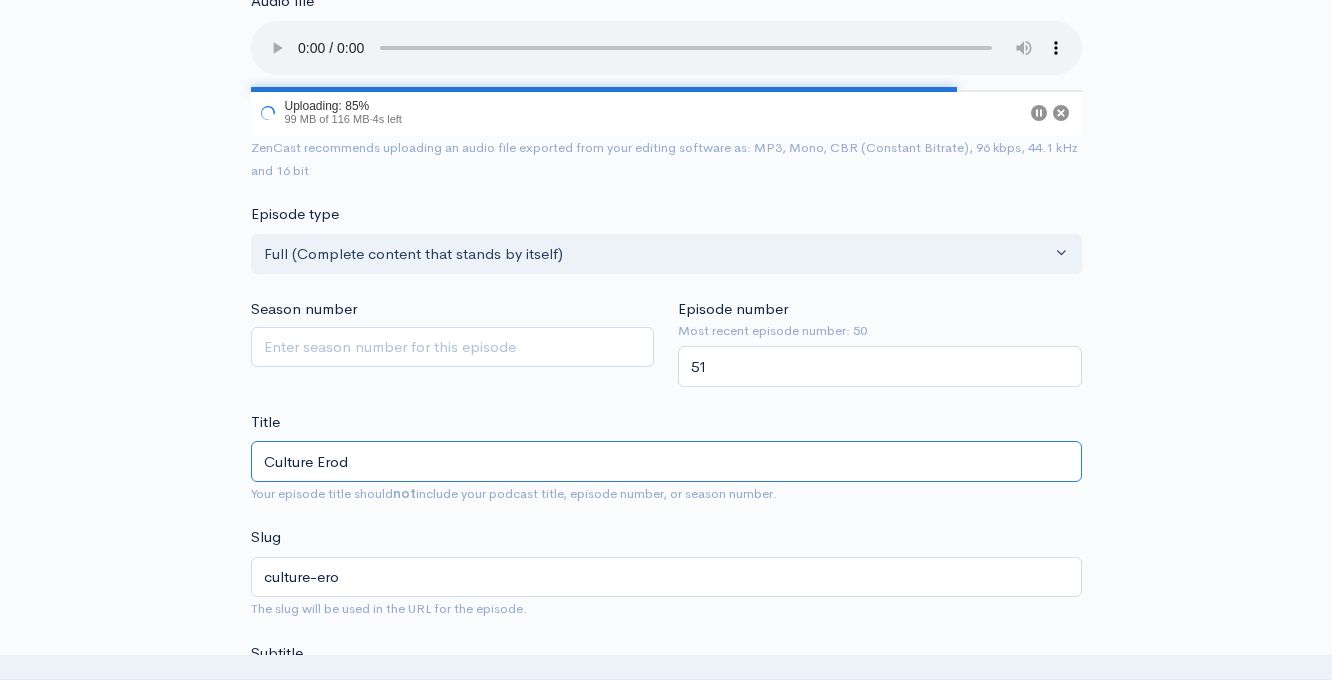 type on "culture-erod" 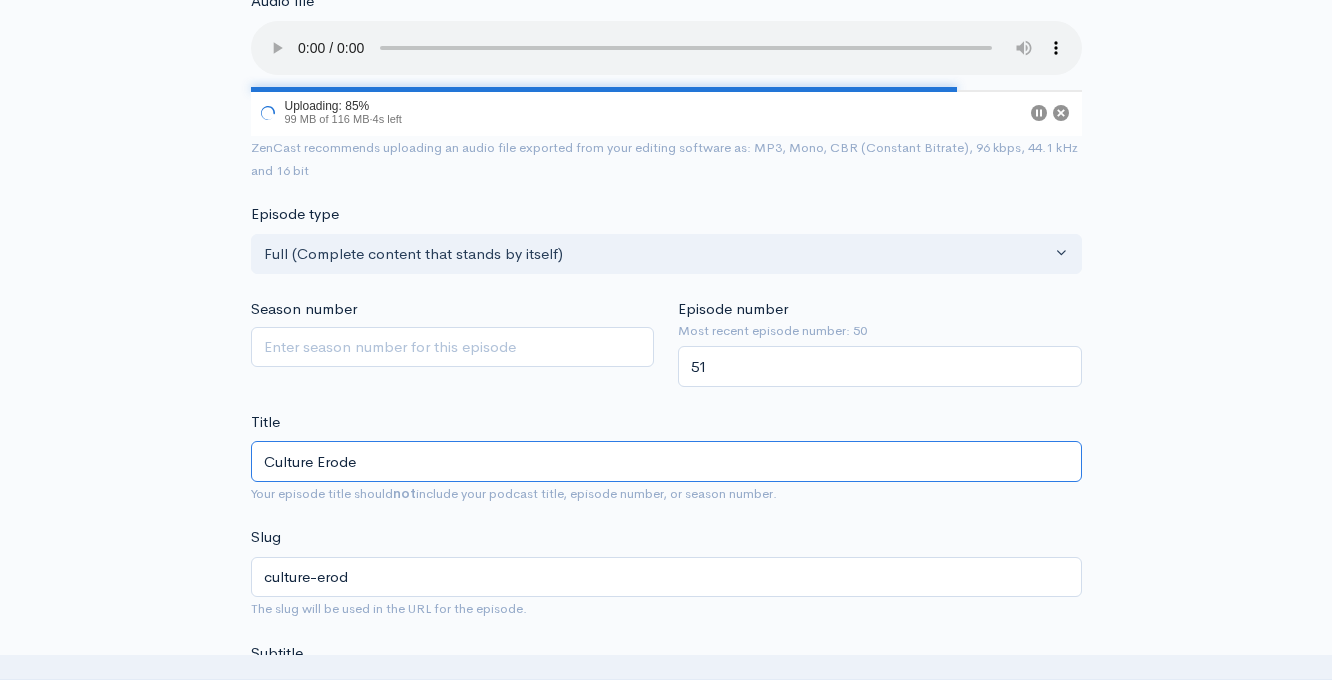 type on "Culture Eroder" 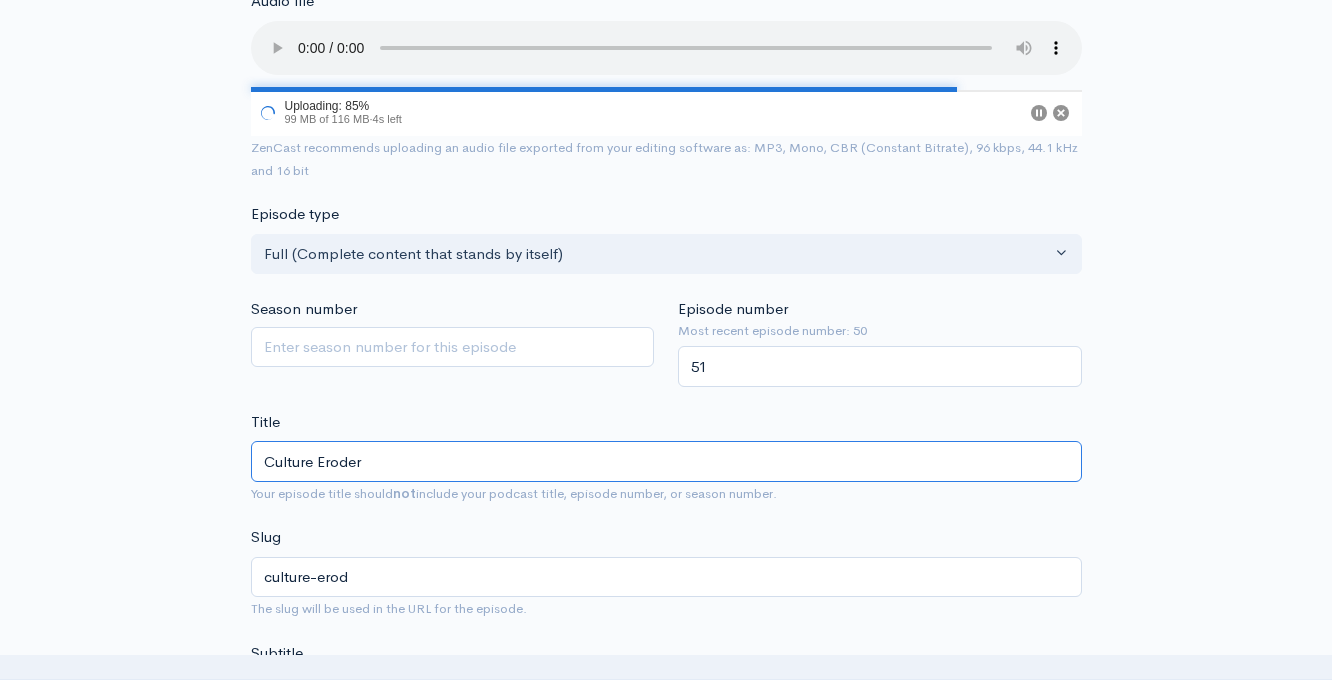 type on "culture-eroder" 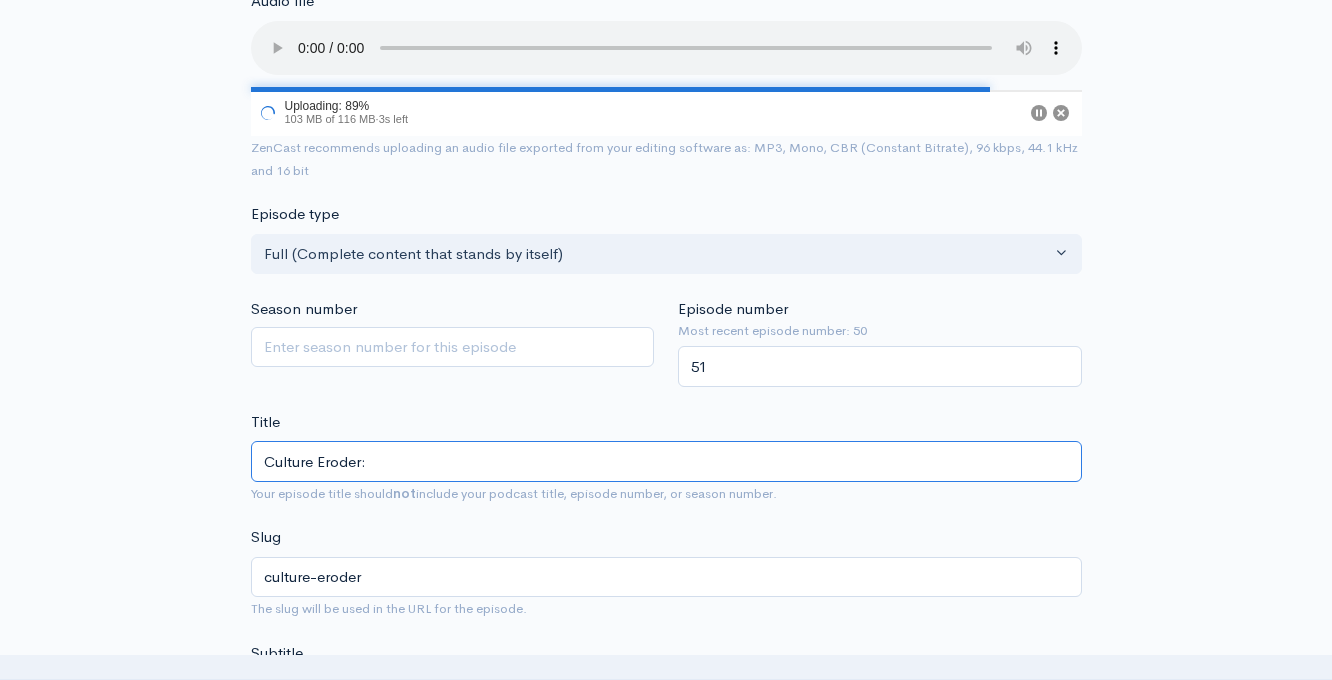 type on "Culture Eroder: I" 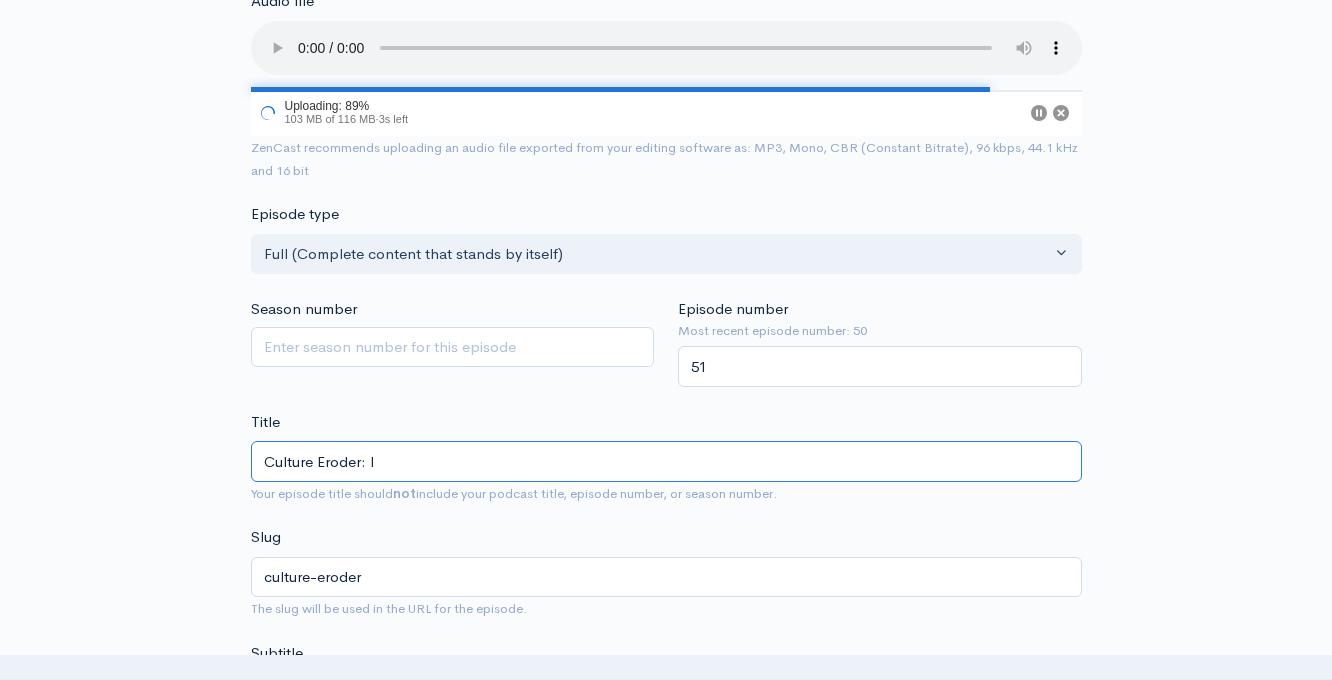 type on "culture-eroder-i" 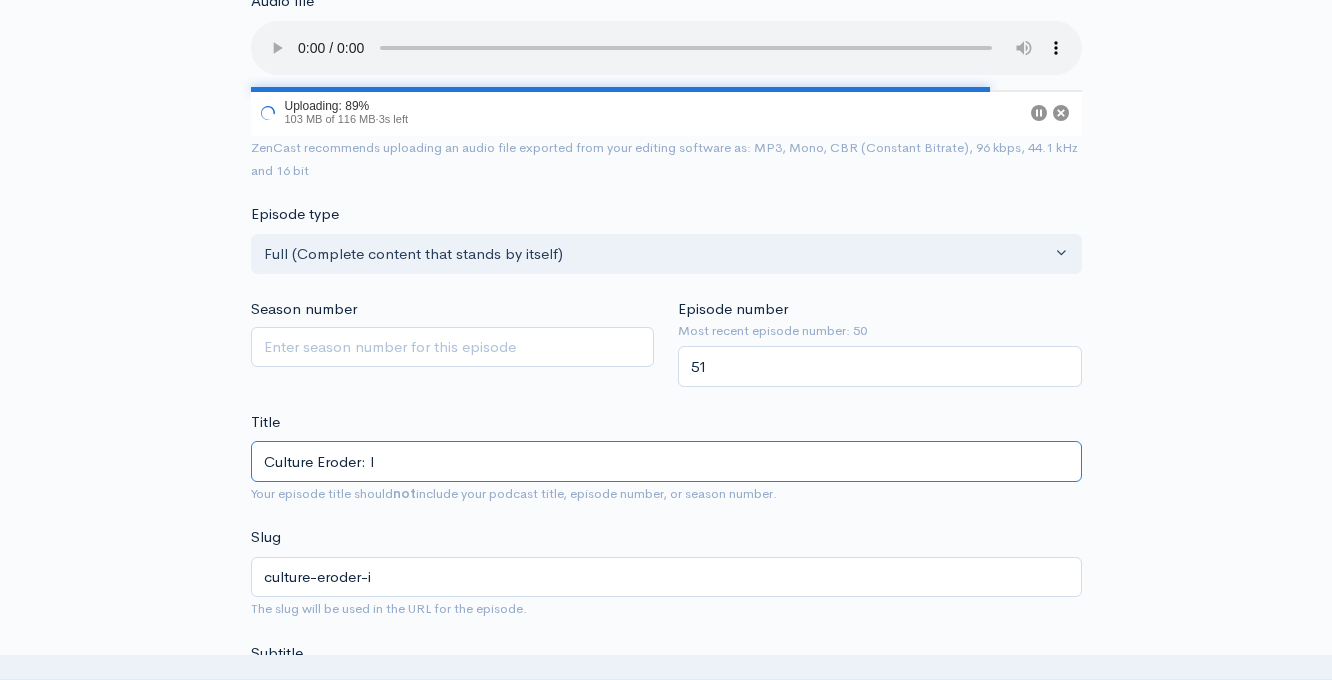 type on "Culture Eroder: In" 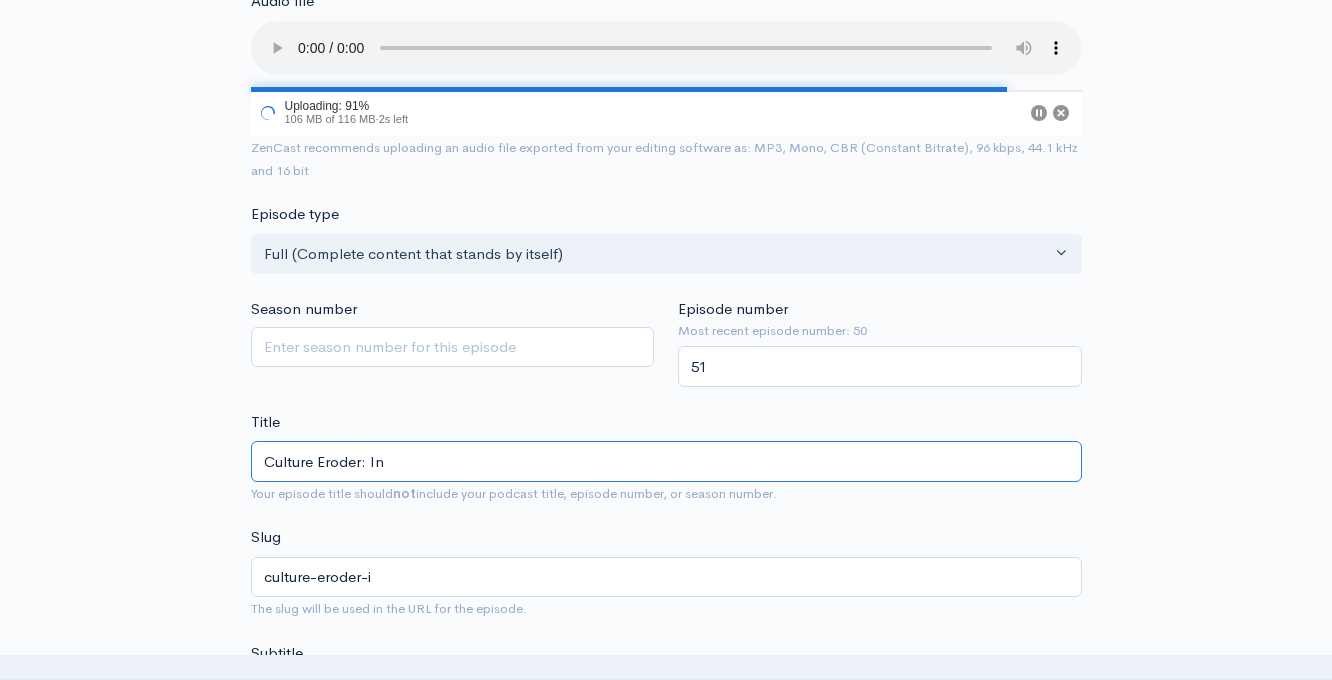 type on "culture-eroder-in" 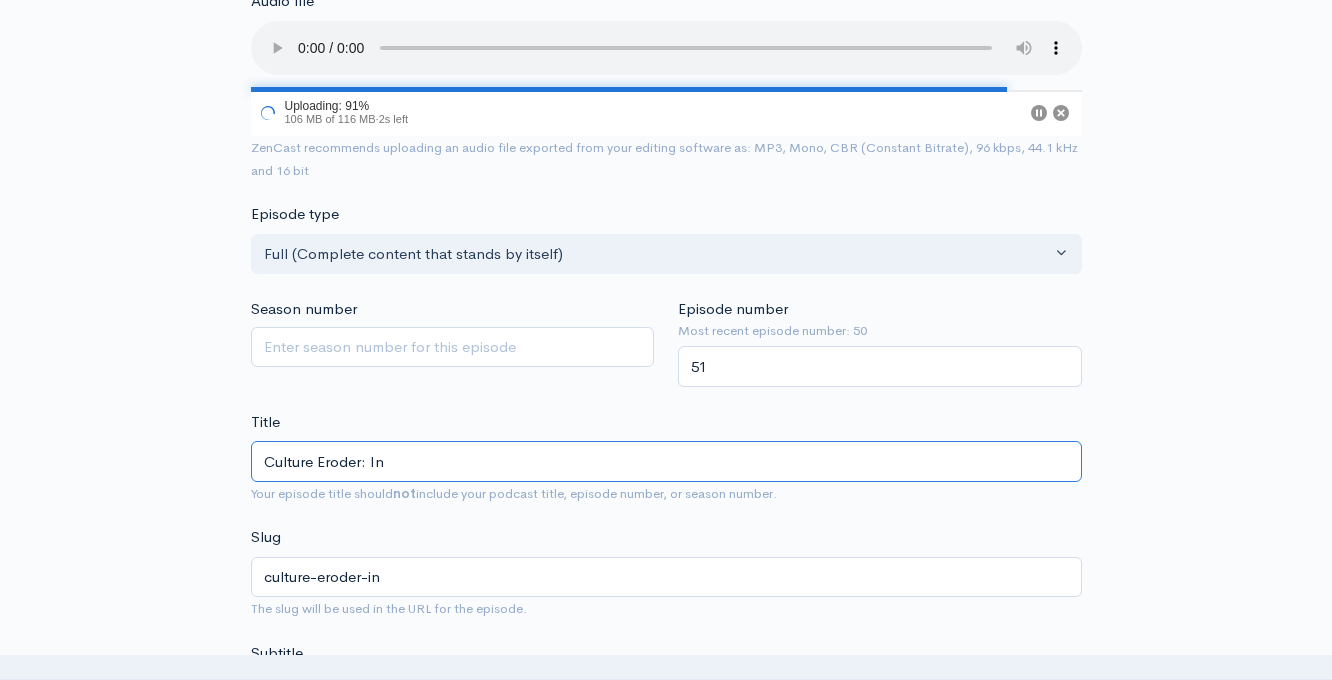 type on "Culture Eroder: Ind" 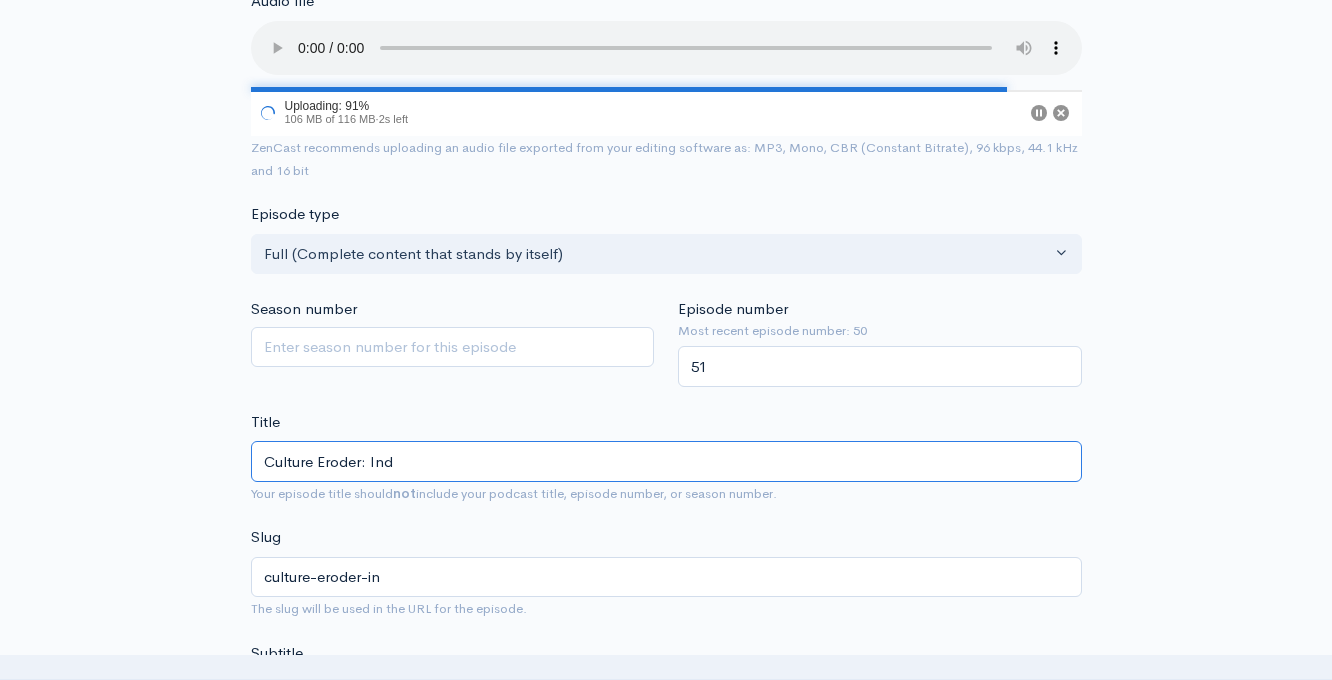 type on "culture-eroder-ind" 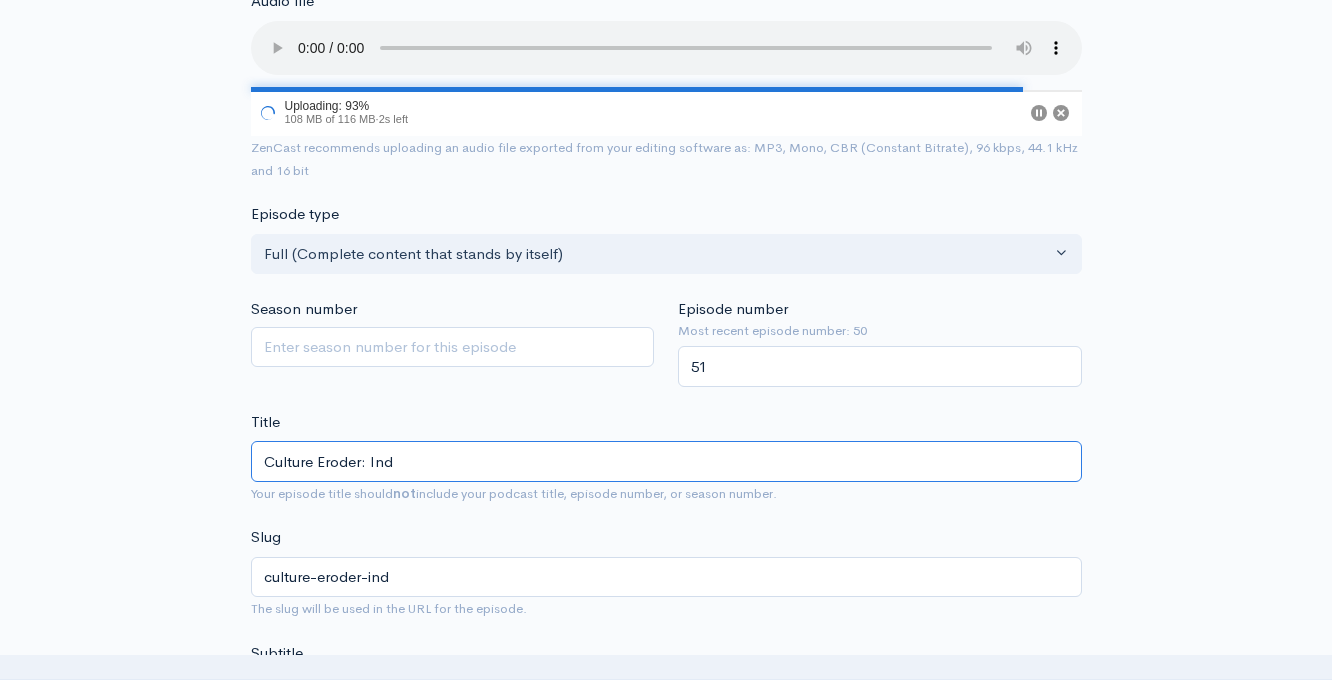 type on "Culture Eroder: [GEOGRAPHIC_DATA]" 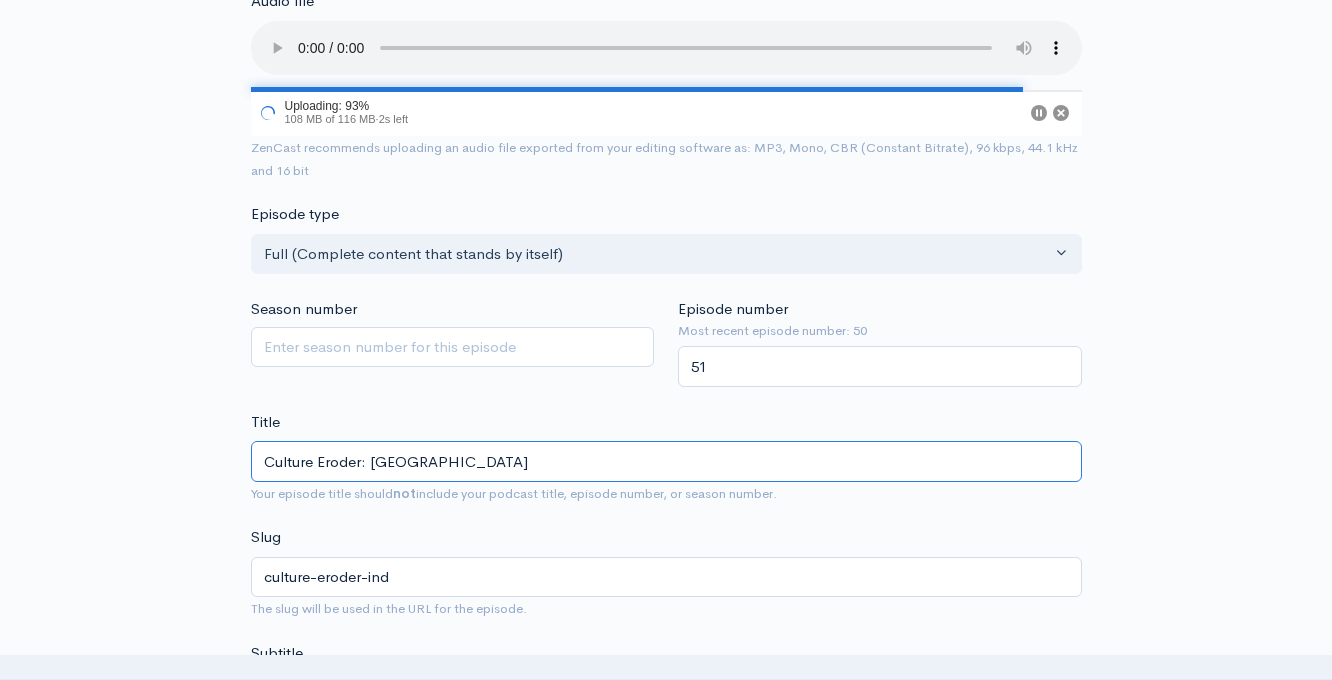 type on "culture-eroder-[GEOGRAPHIC_DATA]" 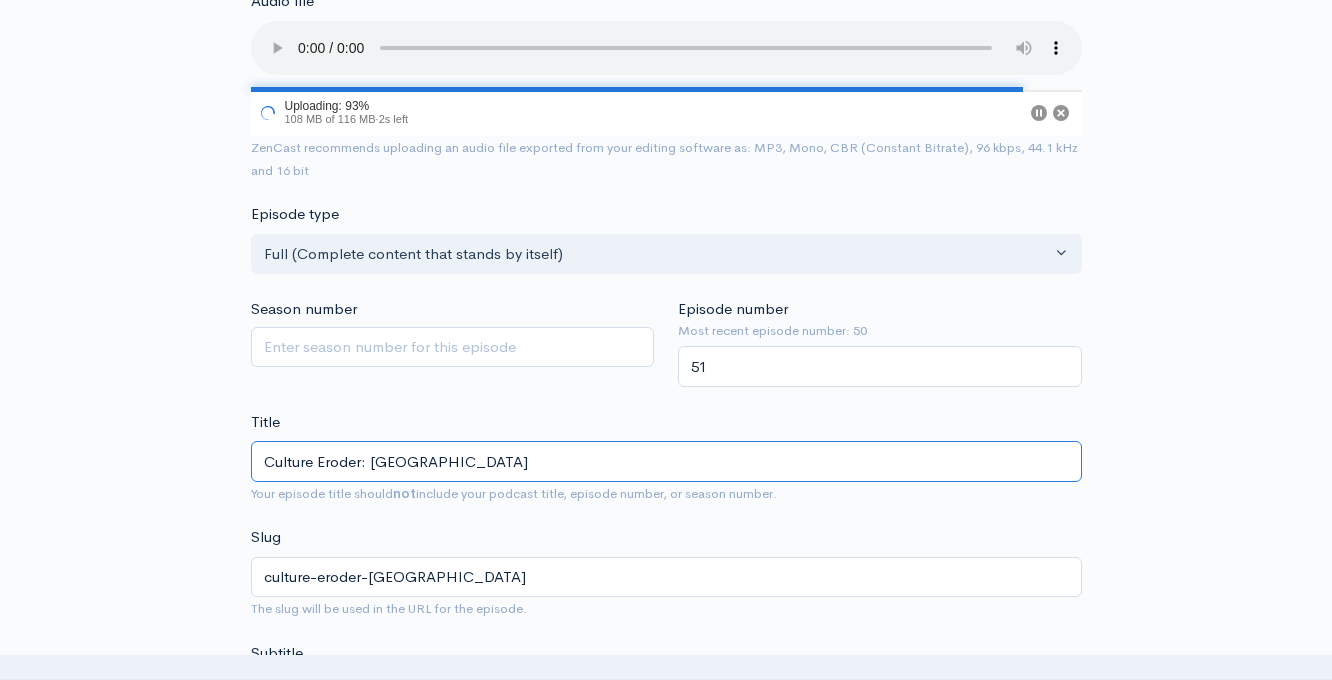 type on "Culture Eroder: Indec" 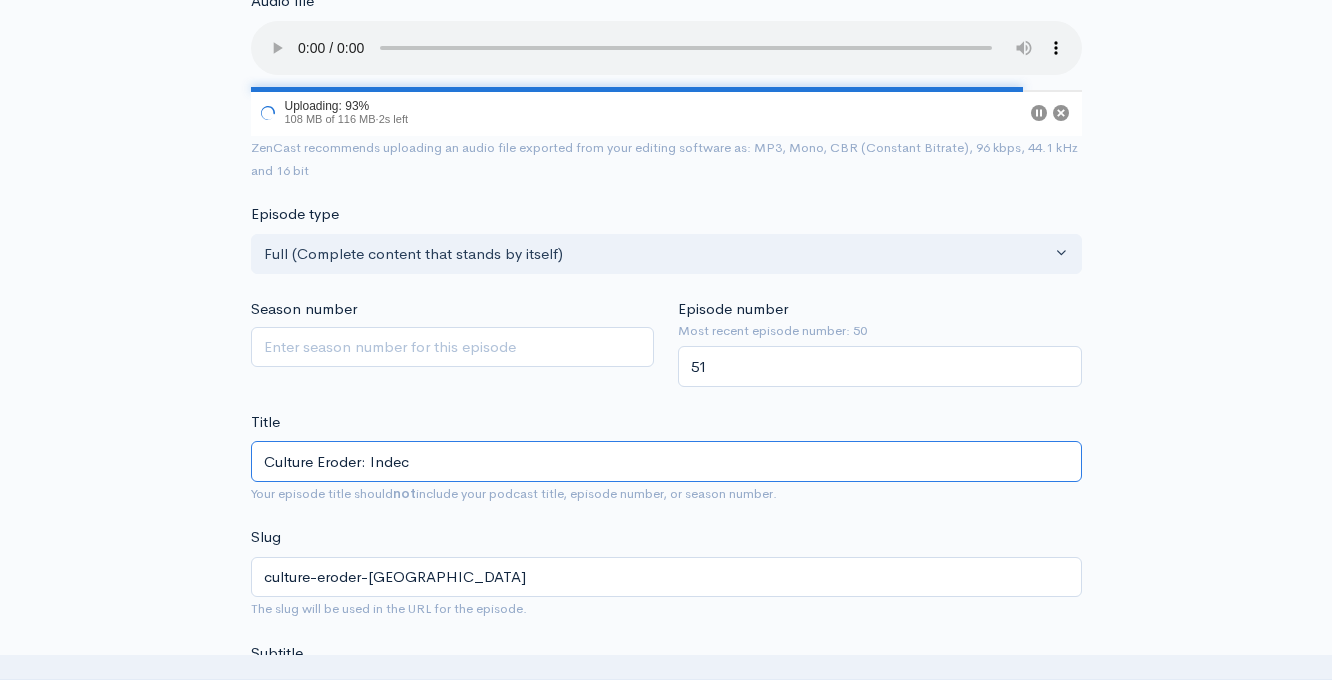 type on "culture-eroder-indec" 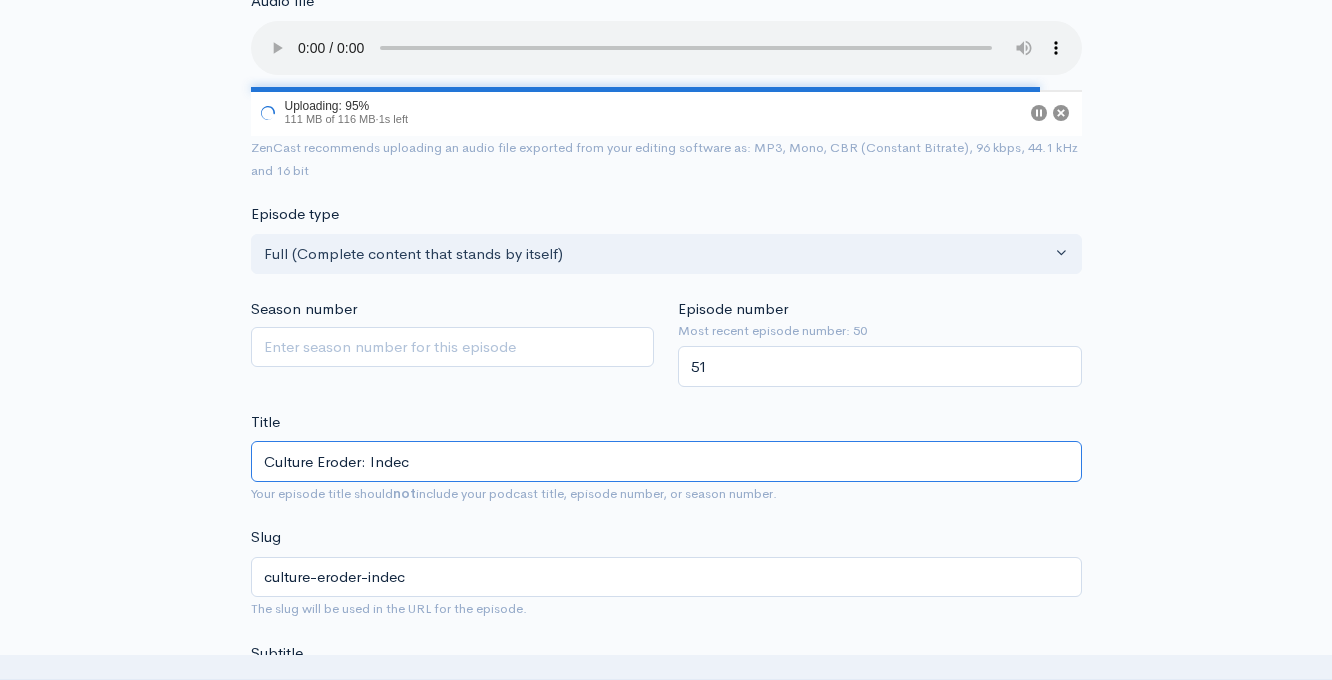 type on "Culture Eroder: Indeci" 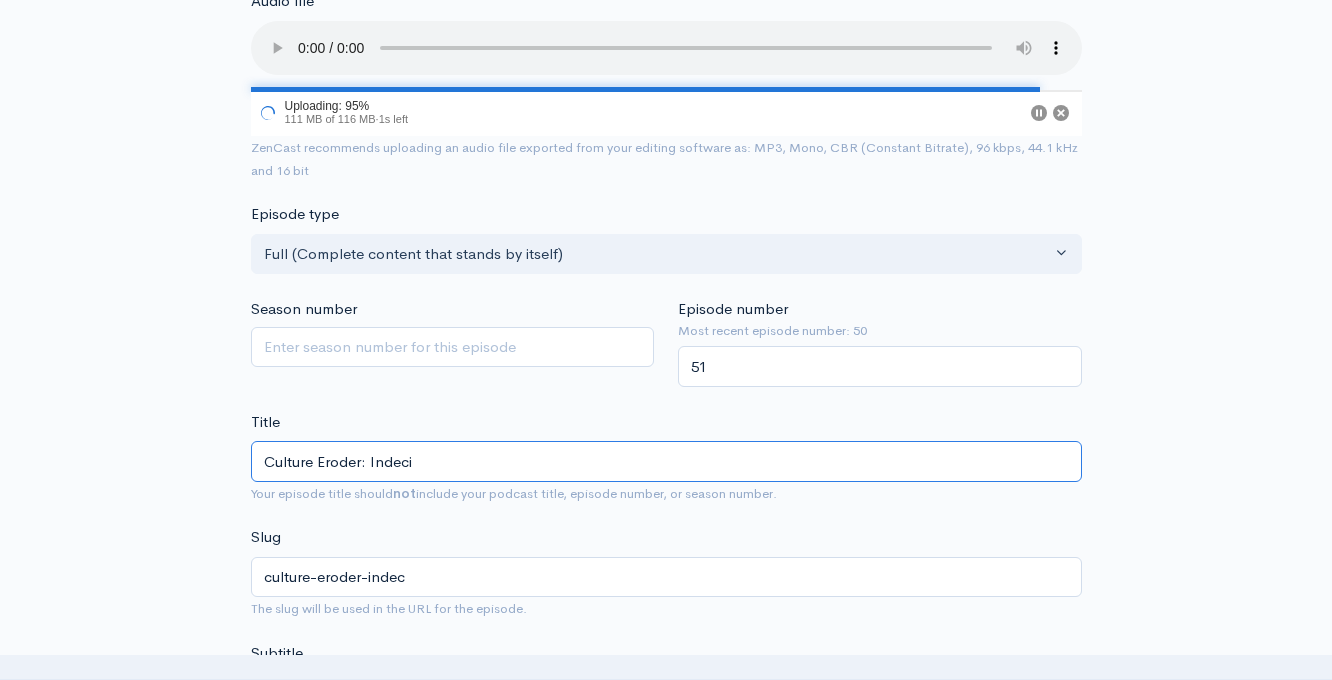 type on "culture-eroder-indeci" 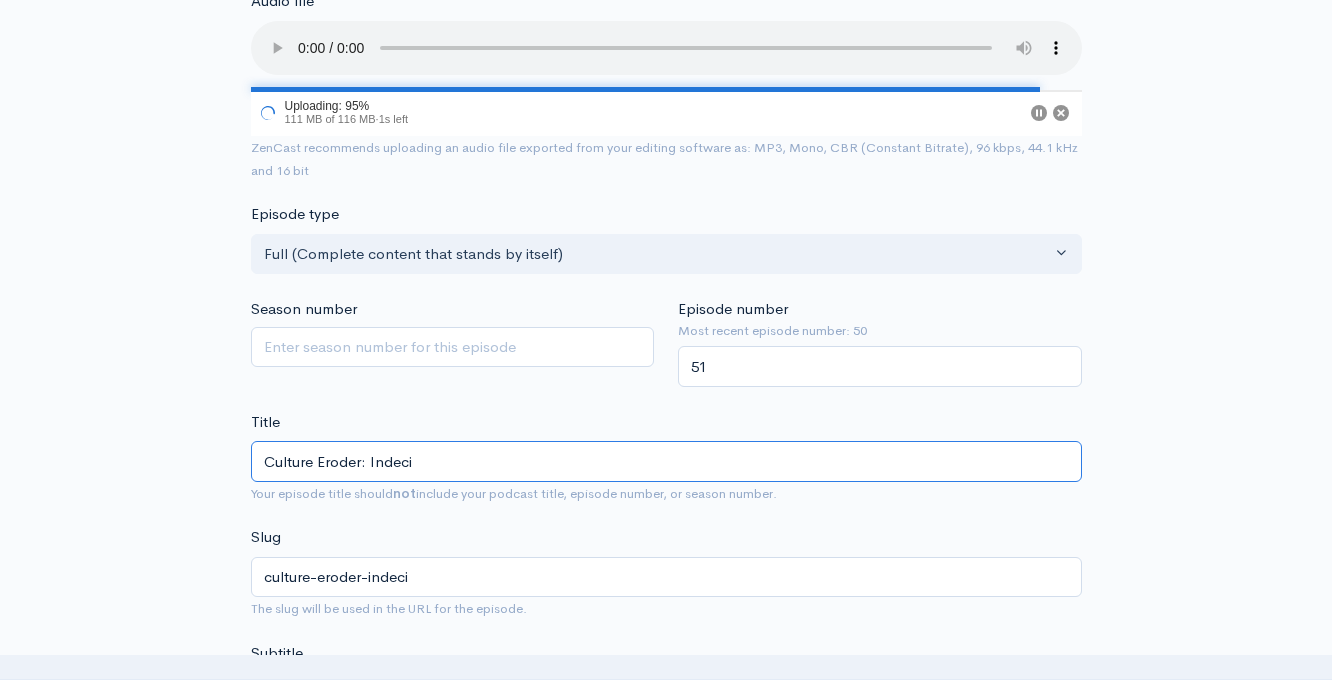 type on "Culture Eroder: Indecis" 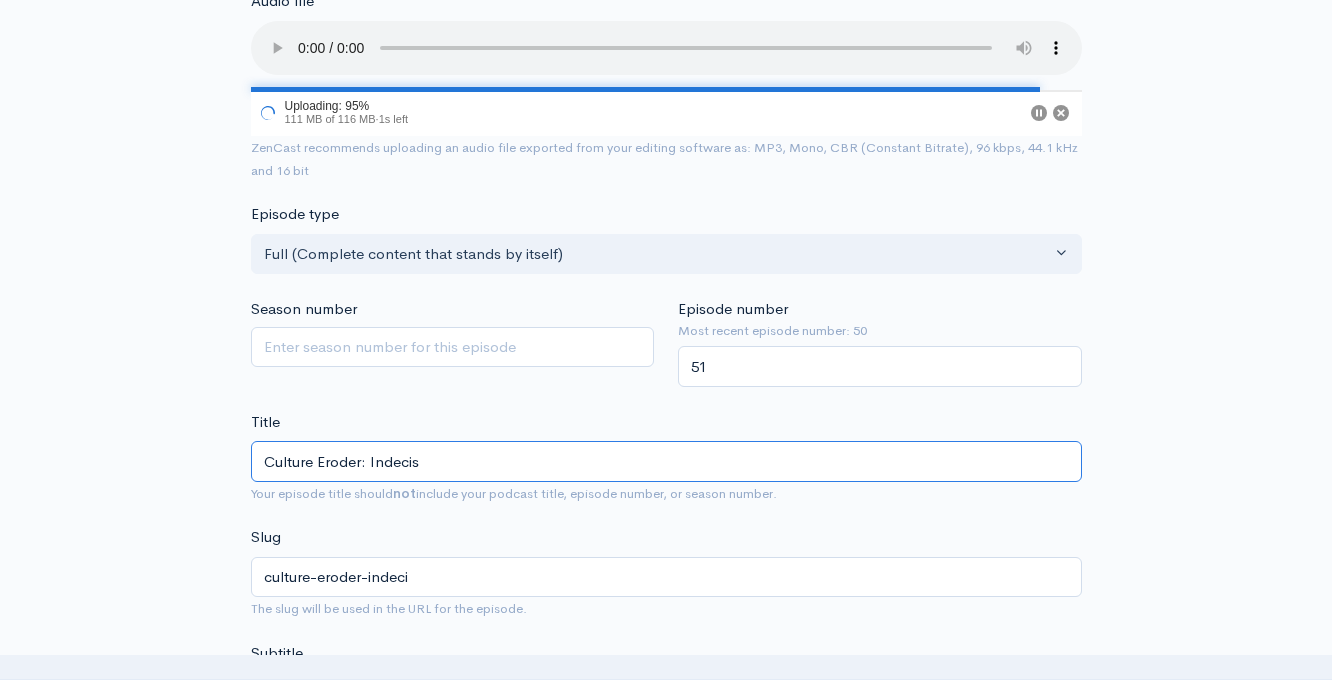 type on "culture-eroder-indecis" 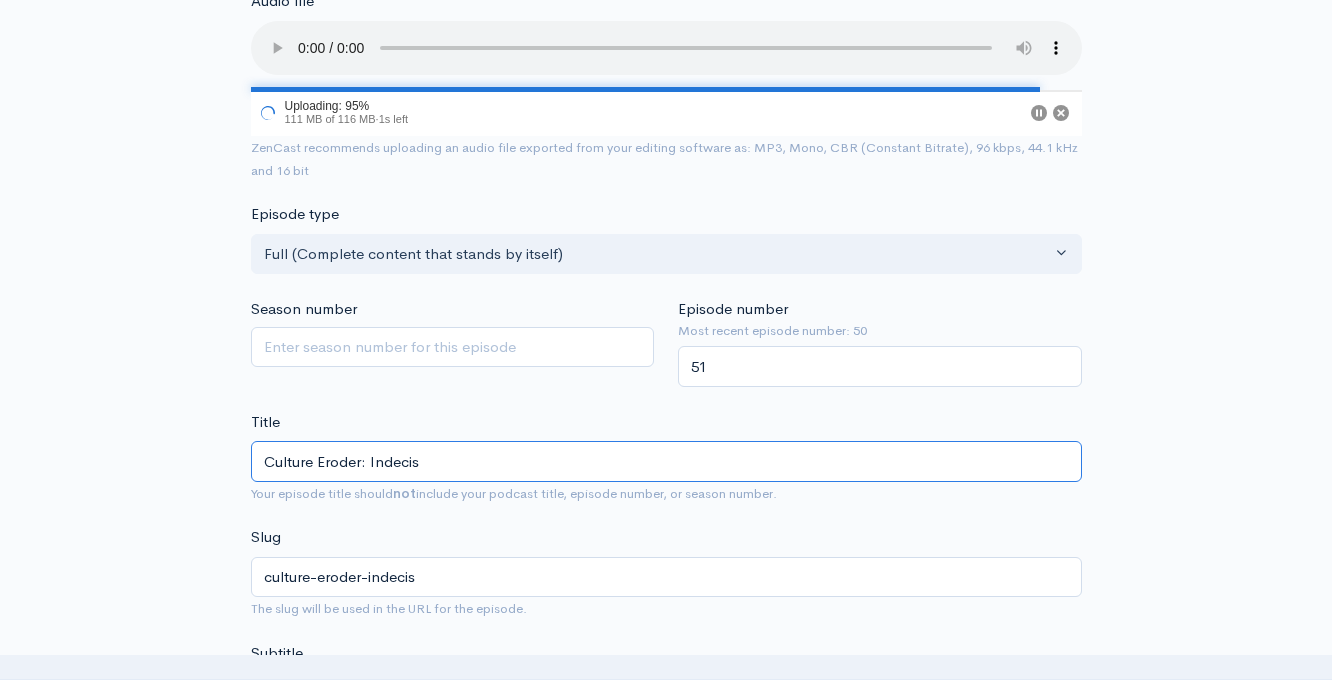 type on "Culture Eroder: Indecisi" 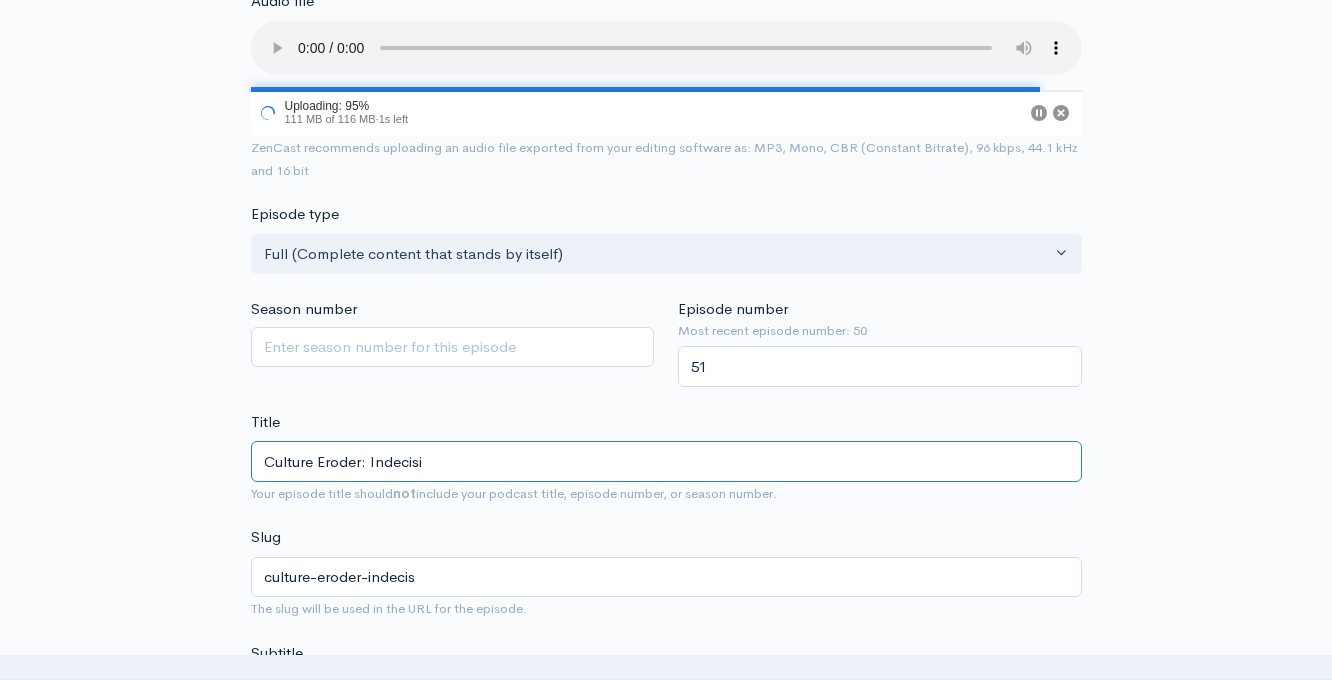 type on "culture-eroder-indecisi" 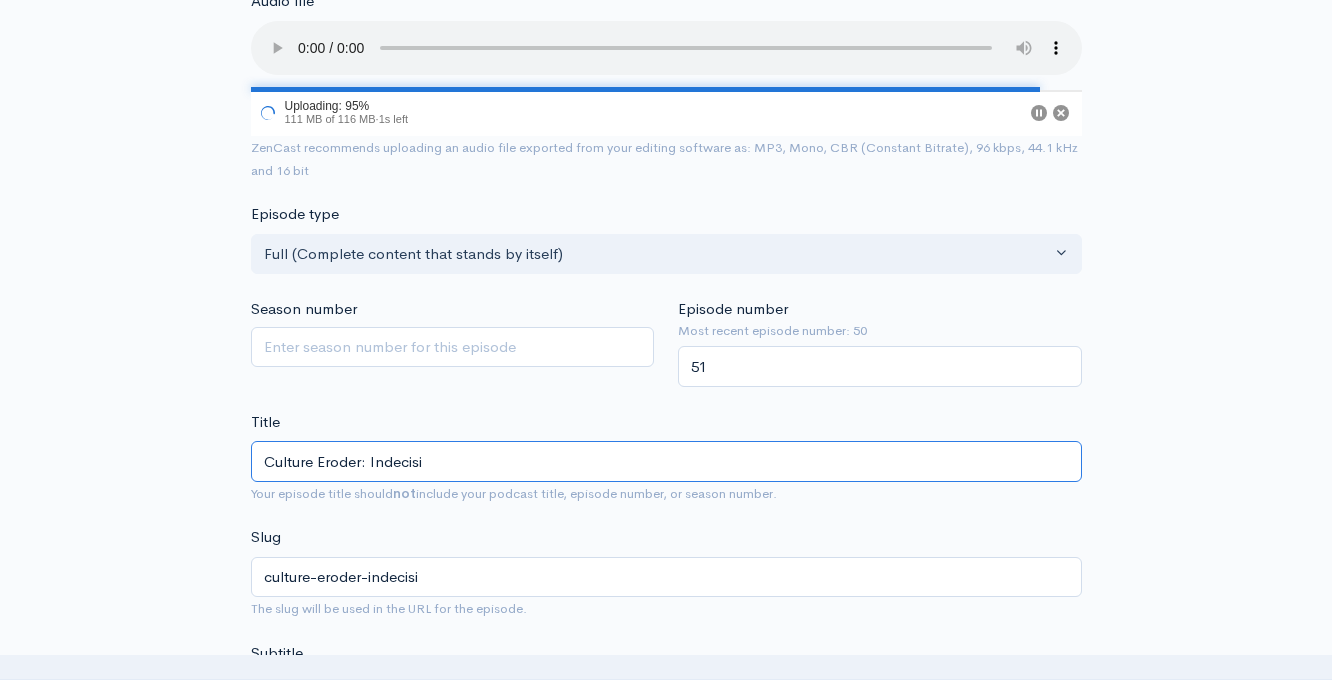 type on "Culture Eroder: Indecisio" 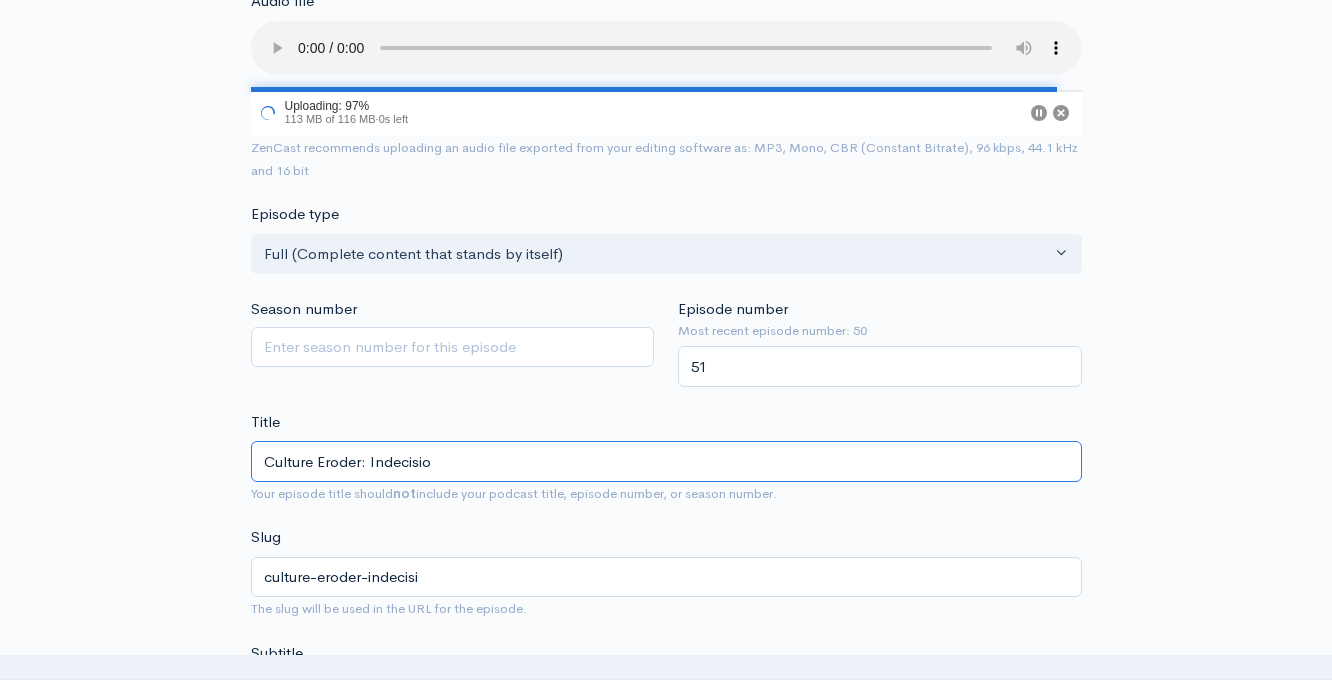 type on "culture-eroder-indecisio" 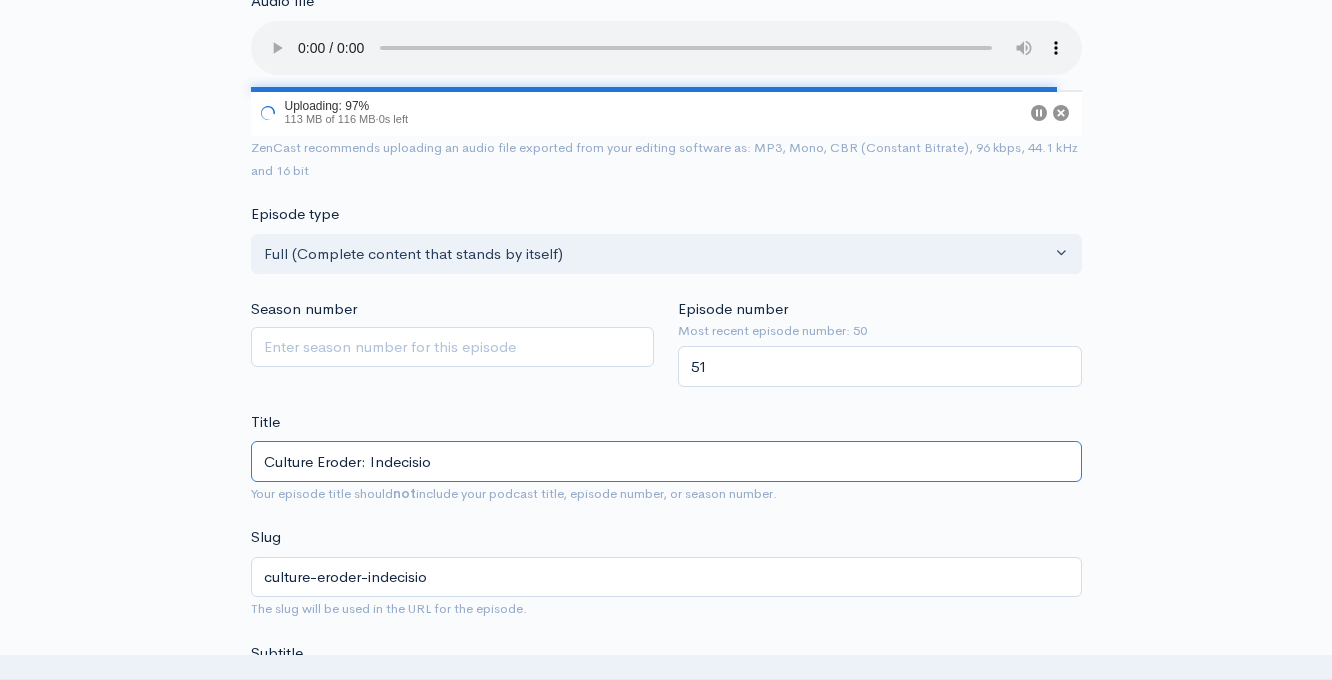 type on "Culture Eroder: Indecision" 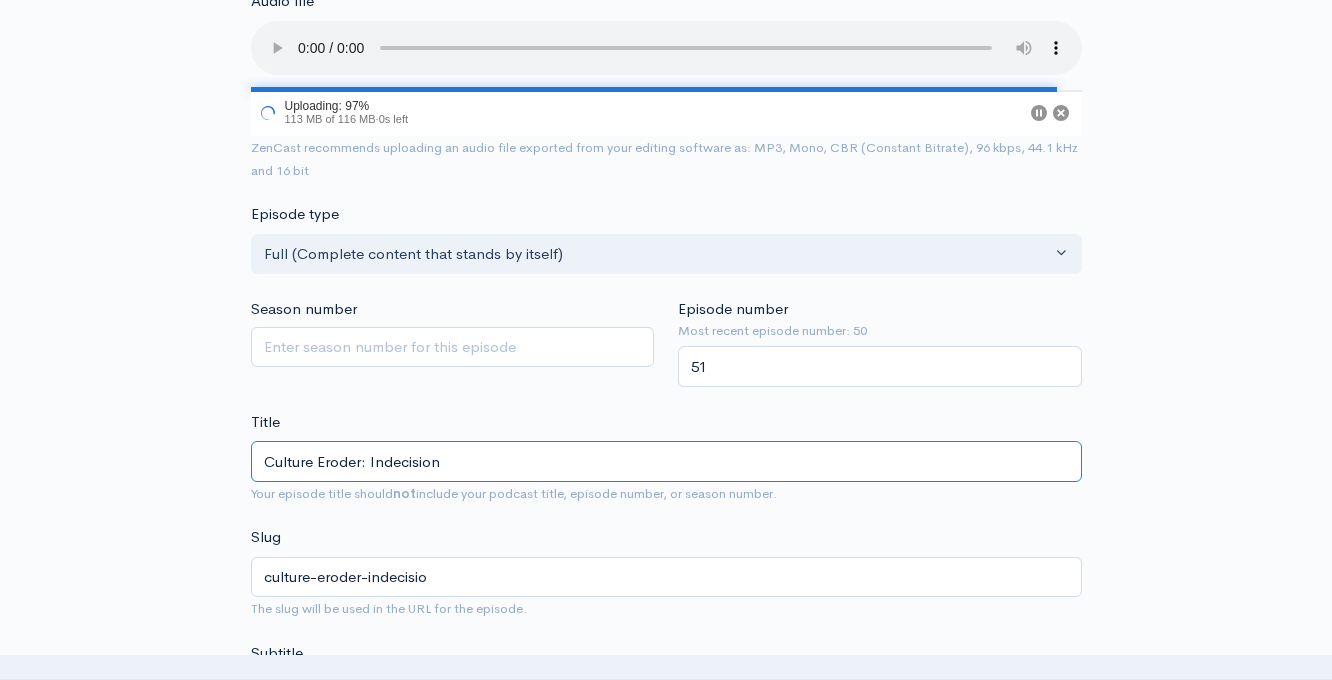 type on "culture-eroder-indecision" 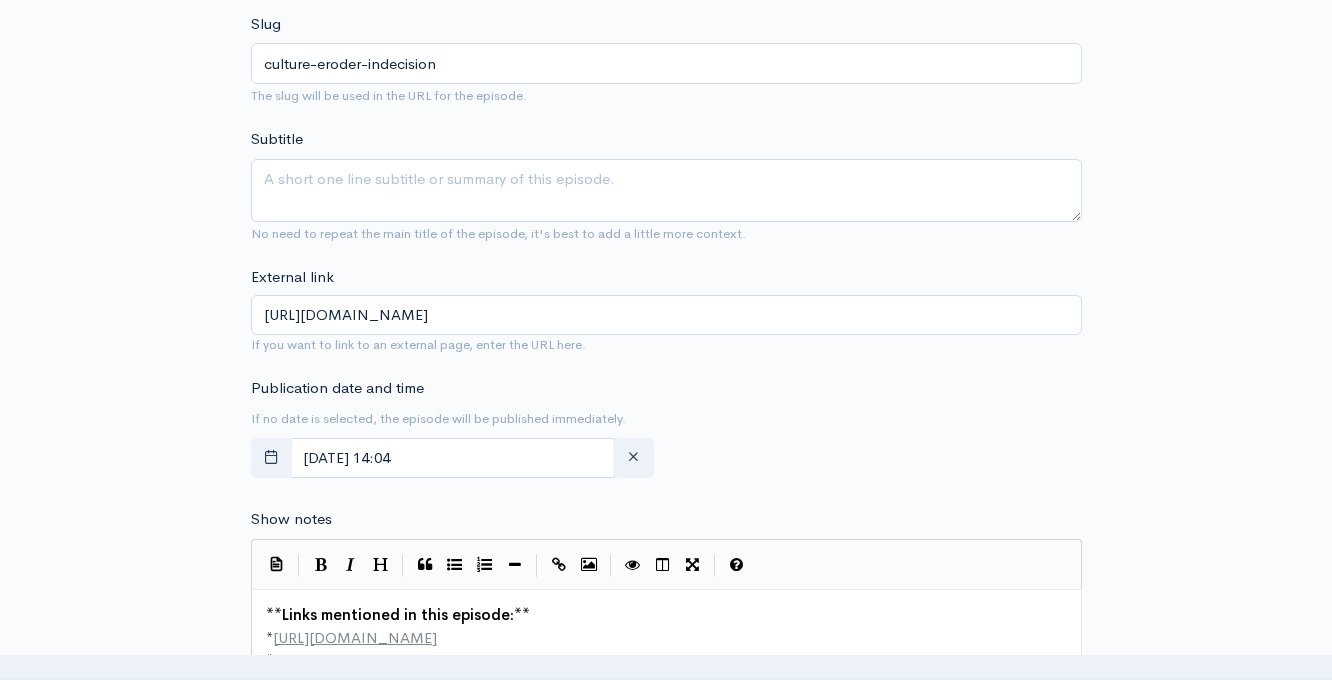 scroll, scrollTop: 809, scrollLeft: 0, axis: vertical 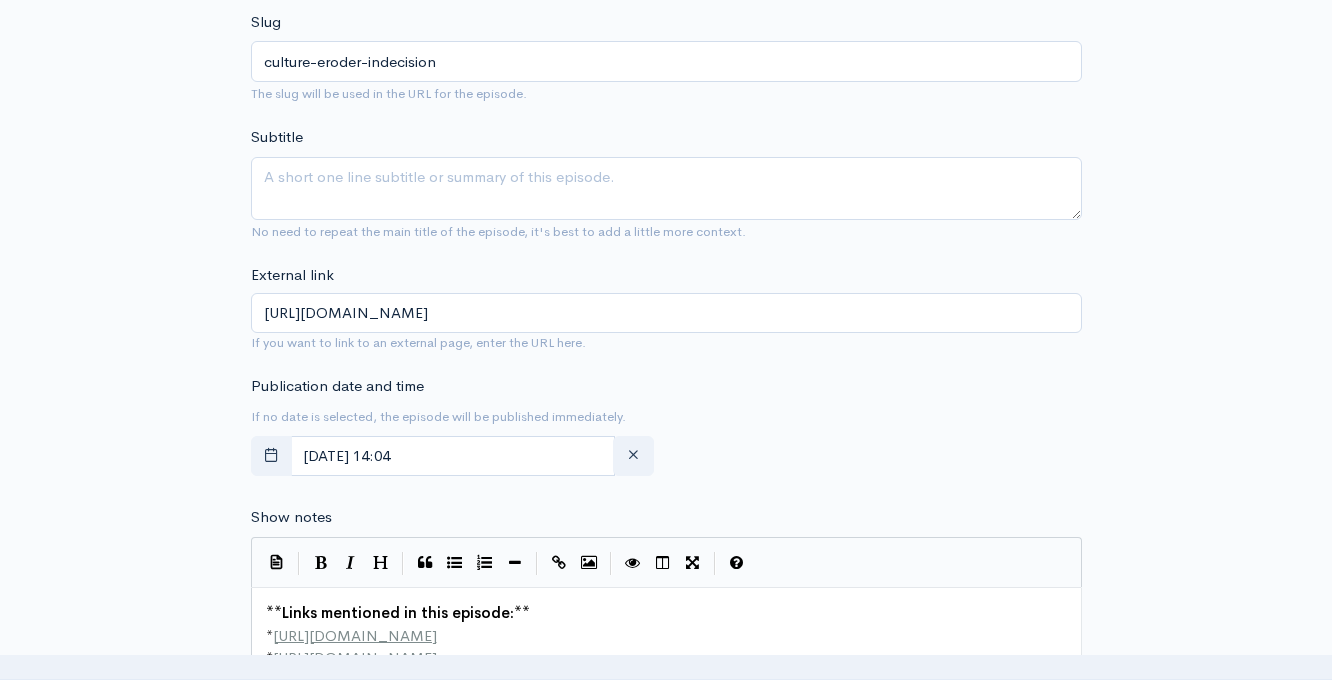 type on "Culture Eroder: Indecision" 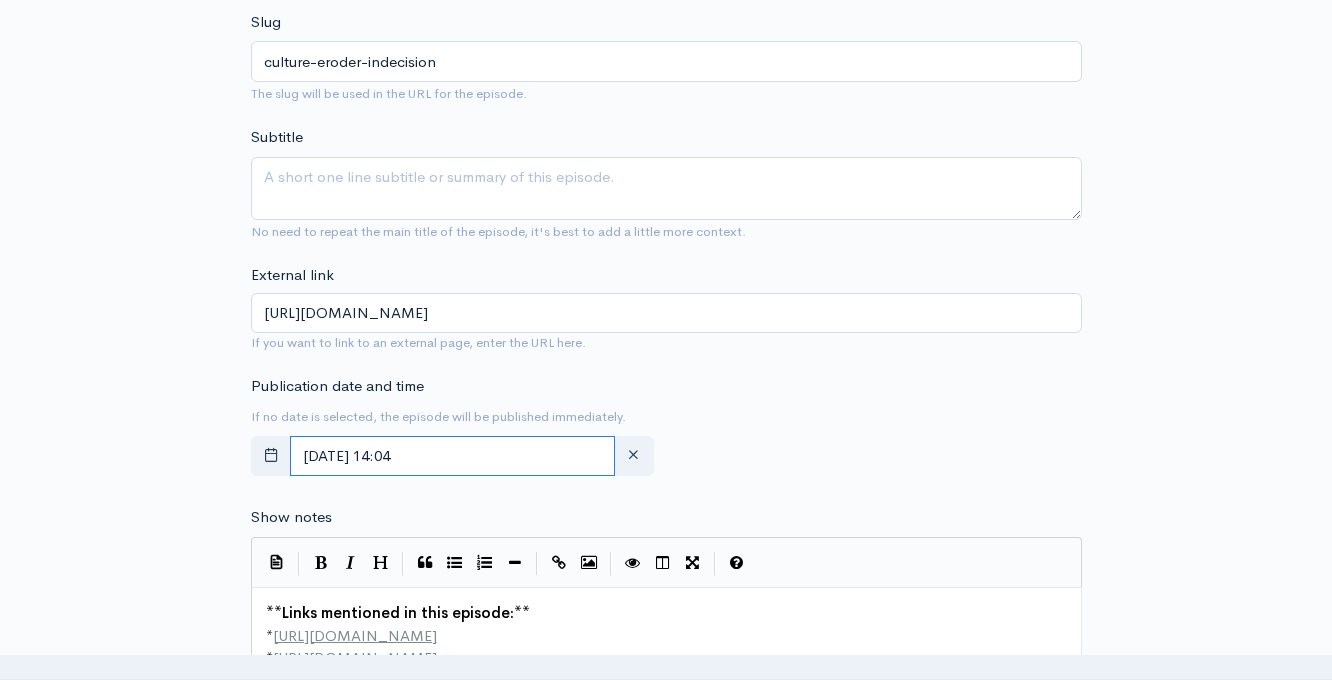 click on "July, 01 2025 14:04" at bounding box center [453, 456] 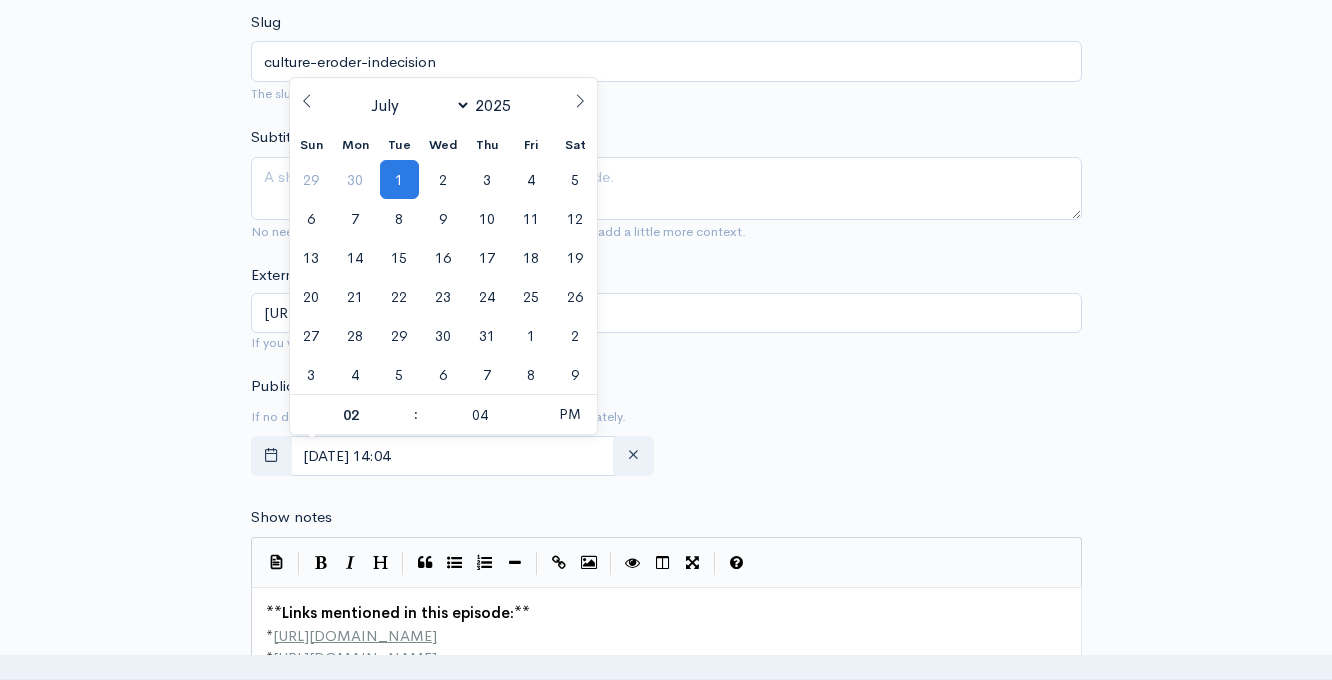 click 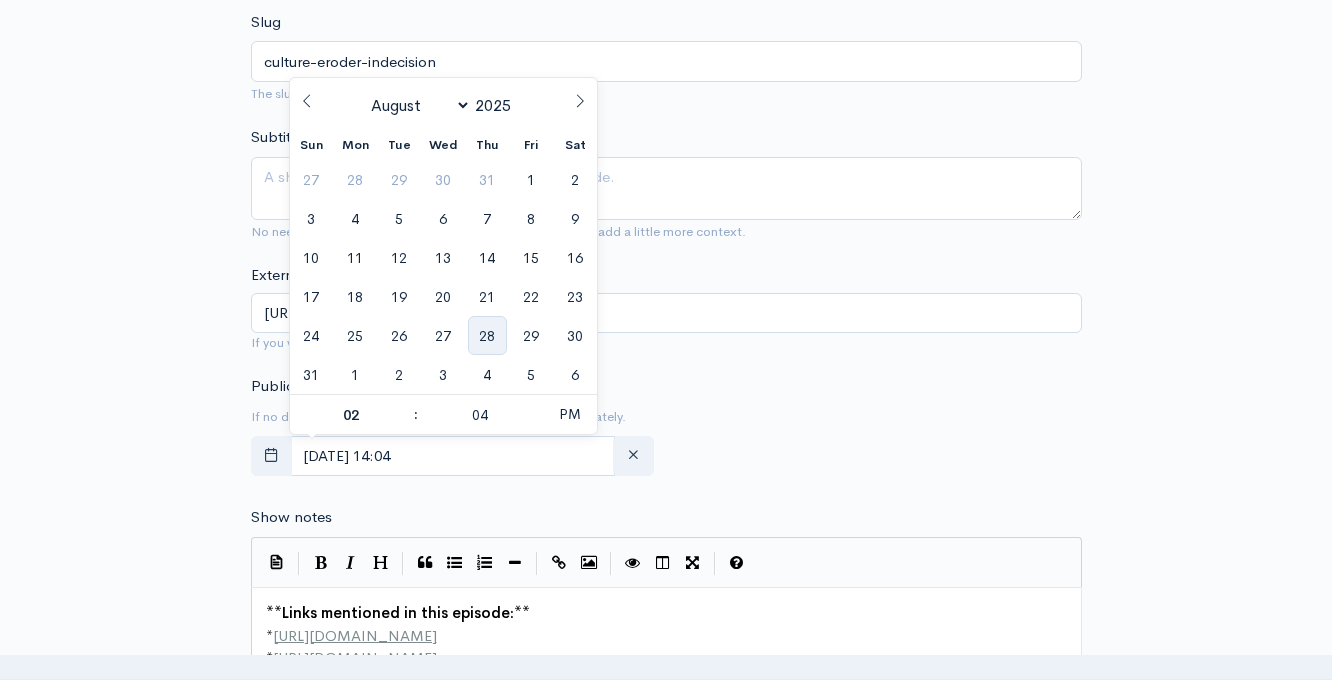 click on "28" at bounding box center (487, 335) 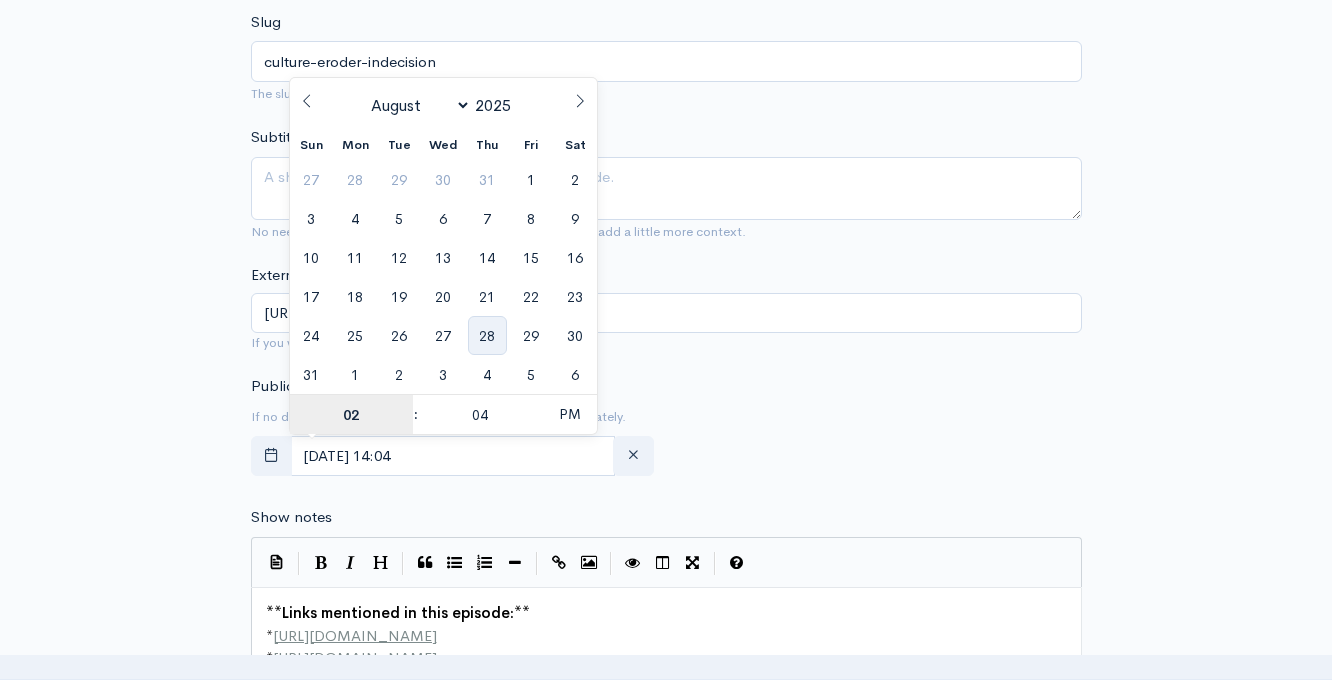 type on "August, 28 2025 14:04" 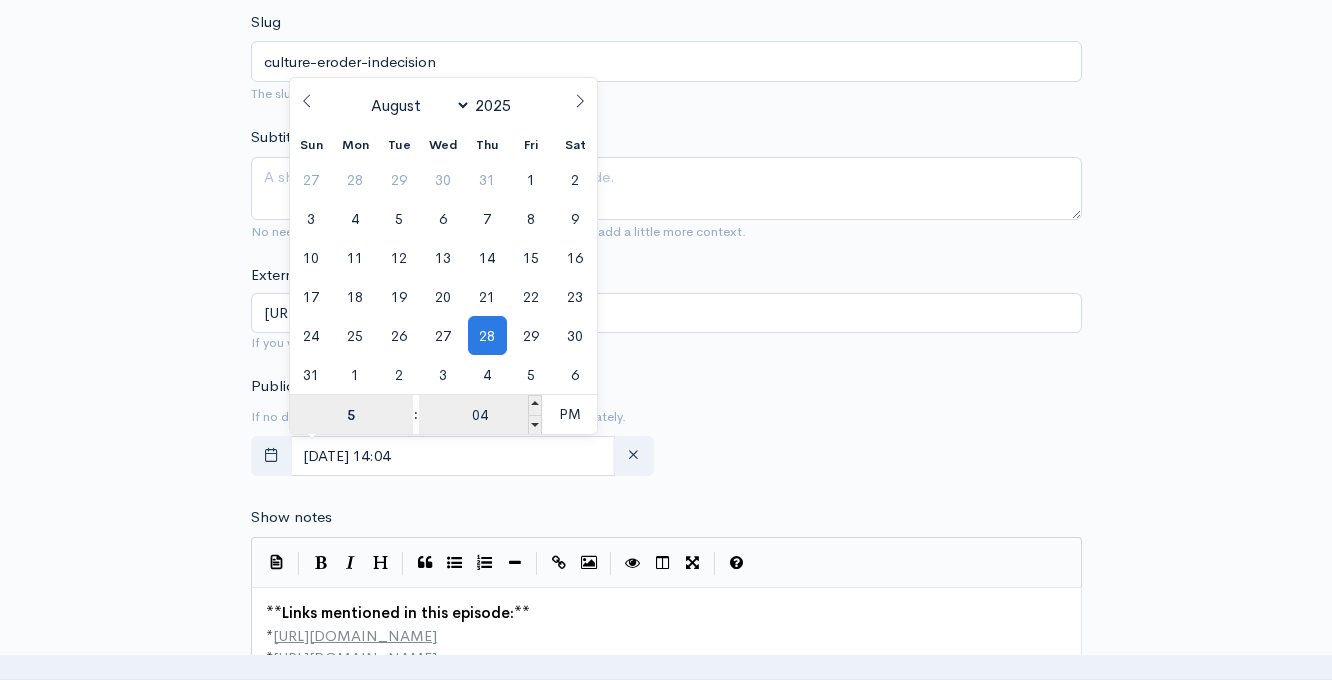 type on "5" 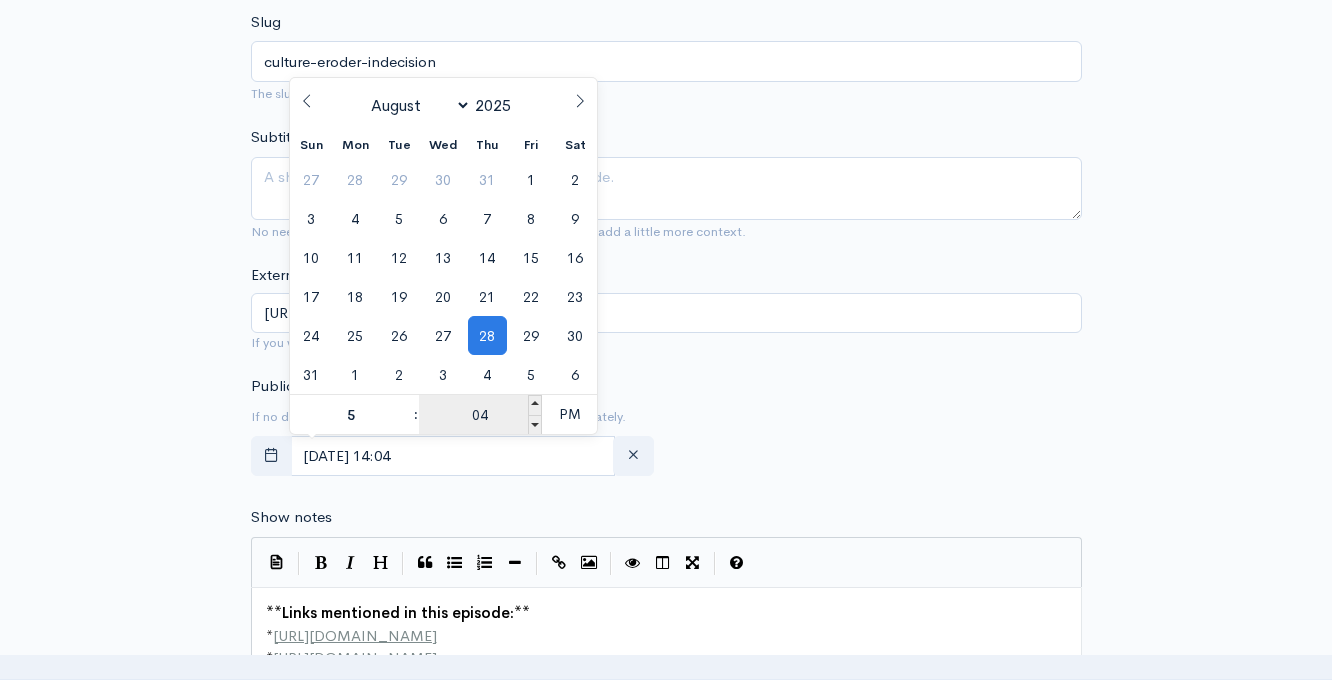 type on "August, 28 2025 17:04" 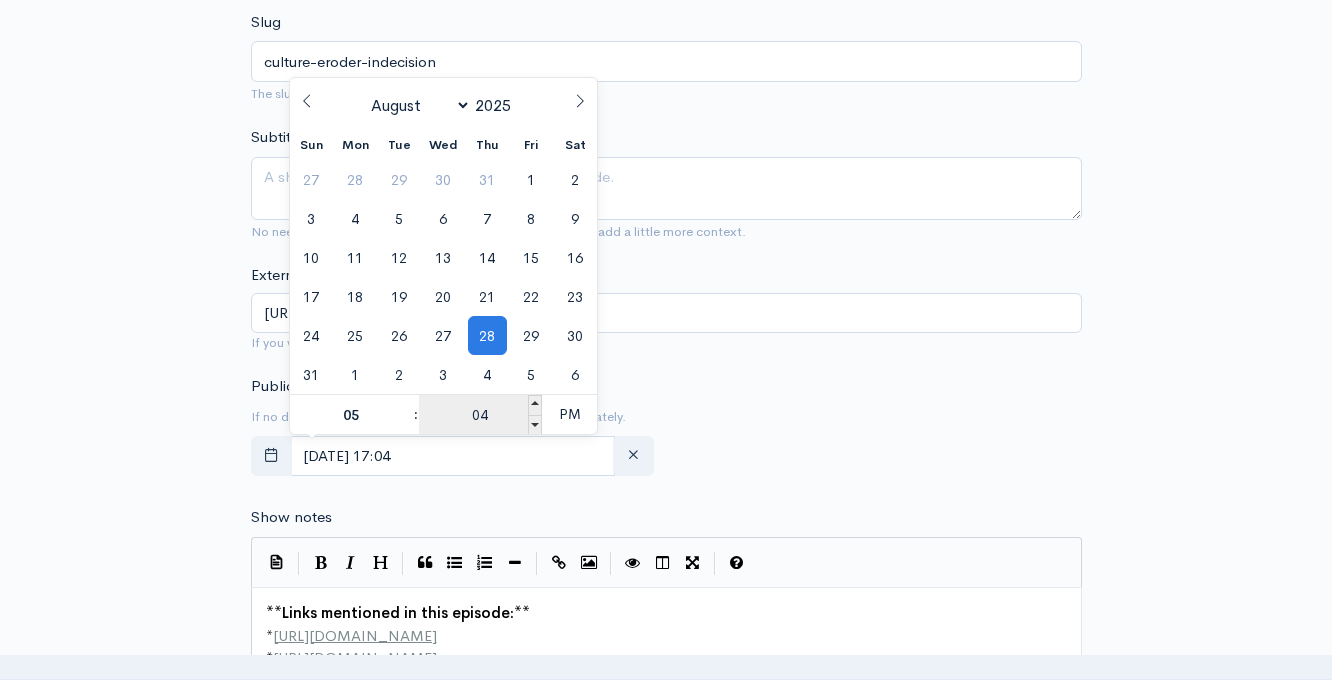 click on "04" at bounding box center [480, 415] 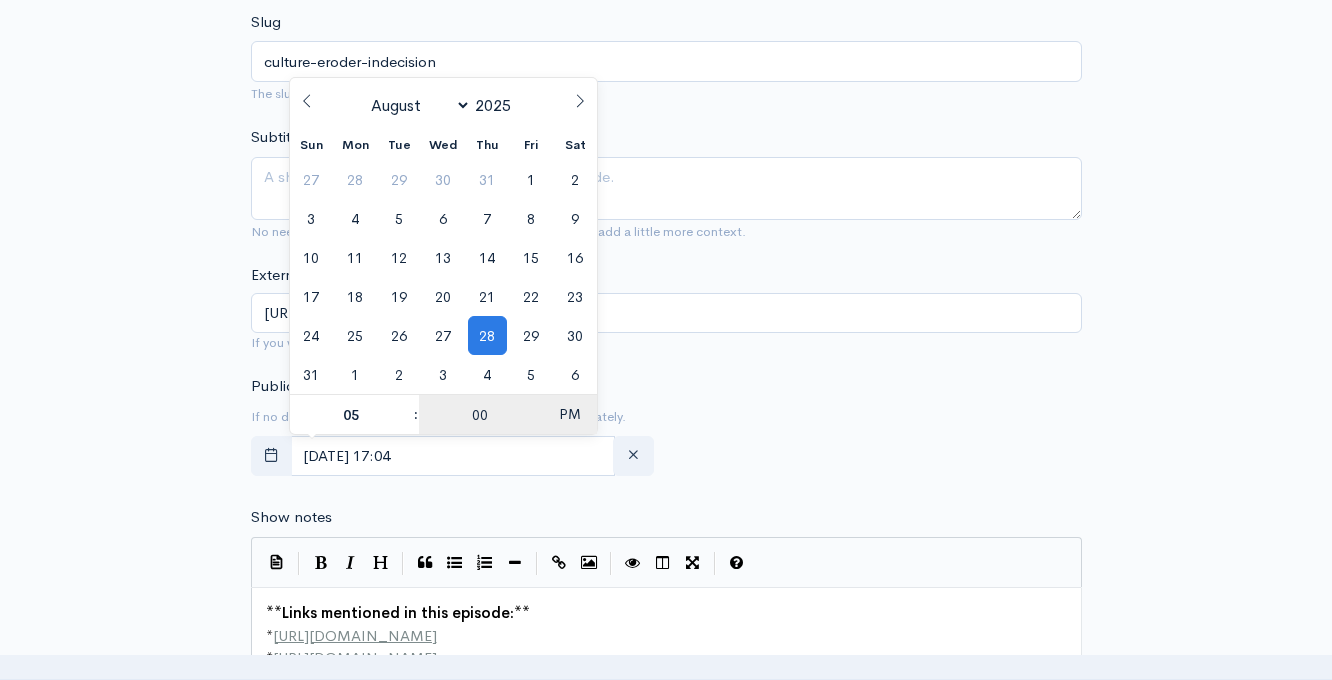 type on "00" 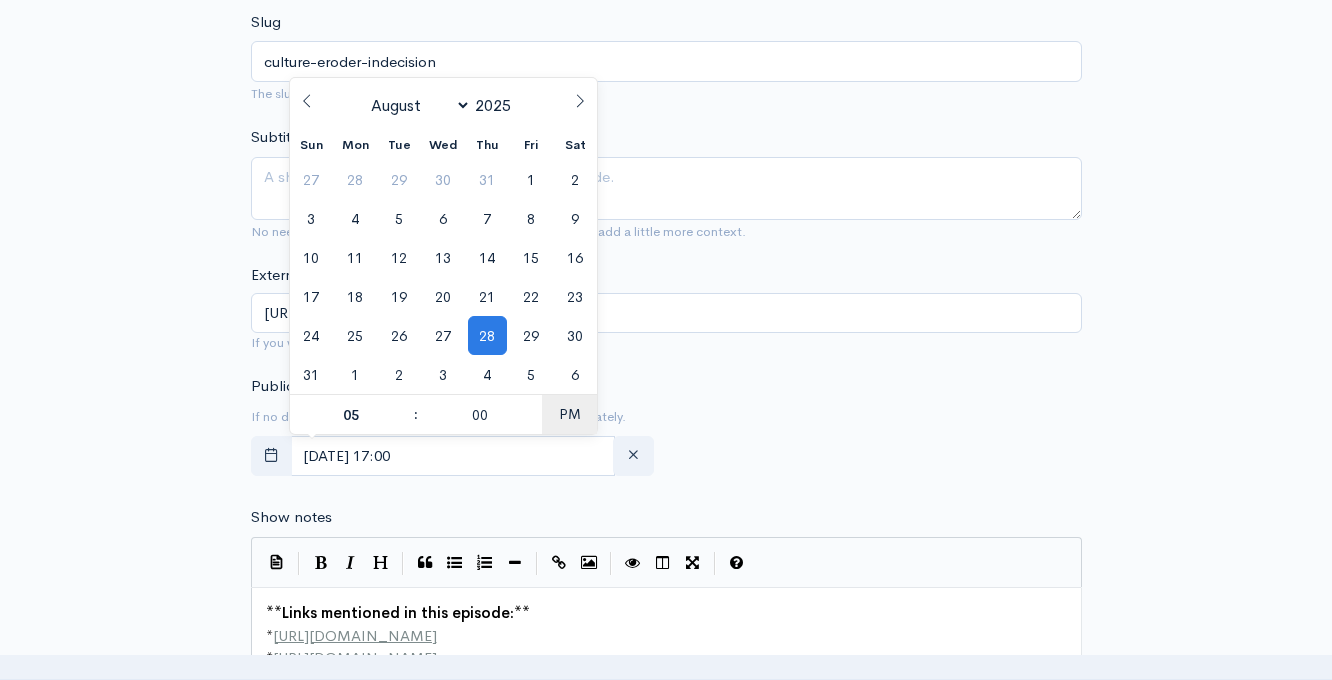 click on "PM" at bounding box center (569, 414) 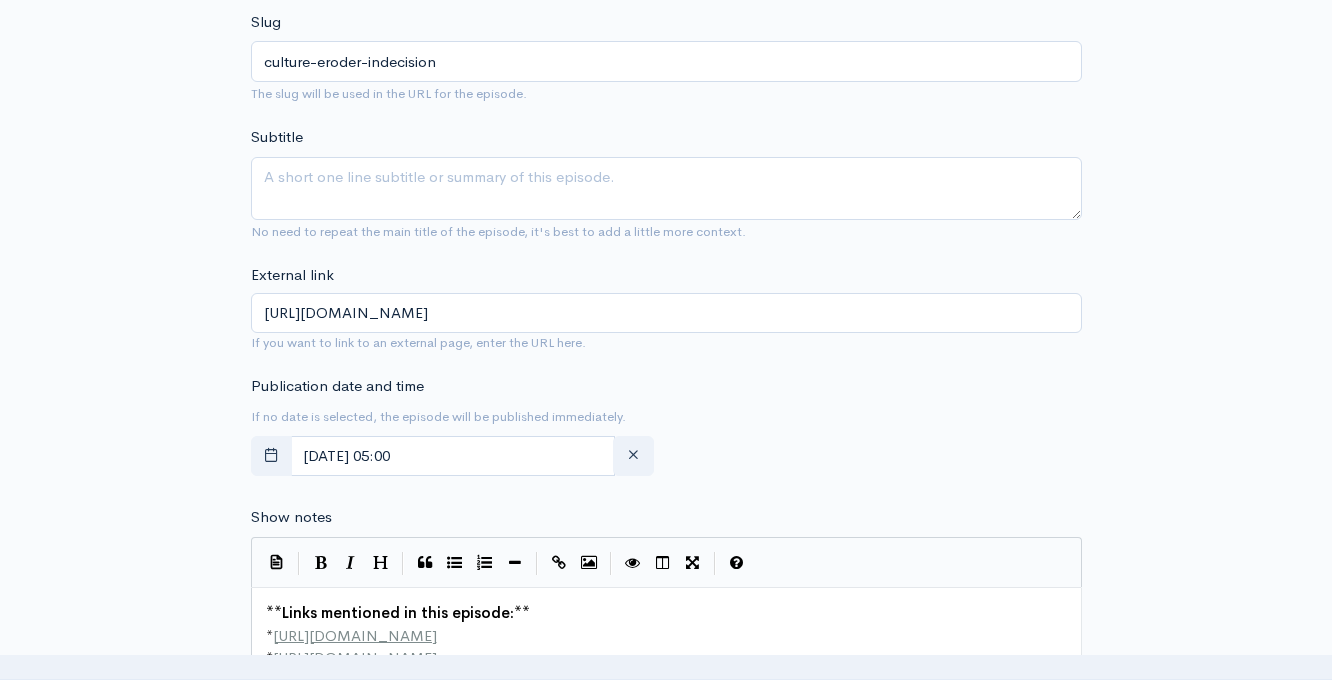 click on "Audio file       Choose file     Episode 51 | 08.28.2025 | Culture Eroder-Indecision.wav                 100   Complete   ZenCast recommends uploading an audio file exported from your editing
software as: MP3, Mono, CBR (Constant Bitrate), 96 kbps, 44.1 kHz and 16 bit   Episode type   Full (Complete content that stands by itself) Trailer (a short, promotional piece of content that represents a preview for a show) Bonus (extra content for a show (for example, behind the scenes information or interviews with the cast) Full (Complete content that stands by itself)     Season number     Episode number   Most recent episode number: 50   51   Title   Culture Eroder: Indecision   Your episode title should  not  include your podcast
title, episode number, or season number.   Slug   culture-eroder-indecision   The slug will be used in the URL for the episode.     Subtitle     No need to repeat the main title of the episode, it's best to add a little more context.   External link                     |" at bounding box center (666, 593) 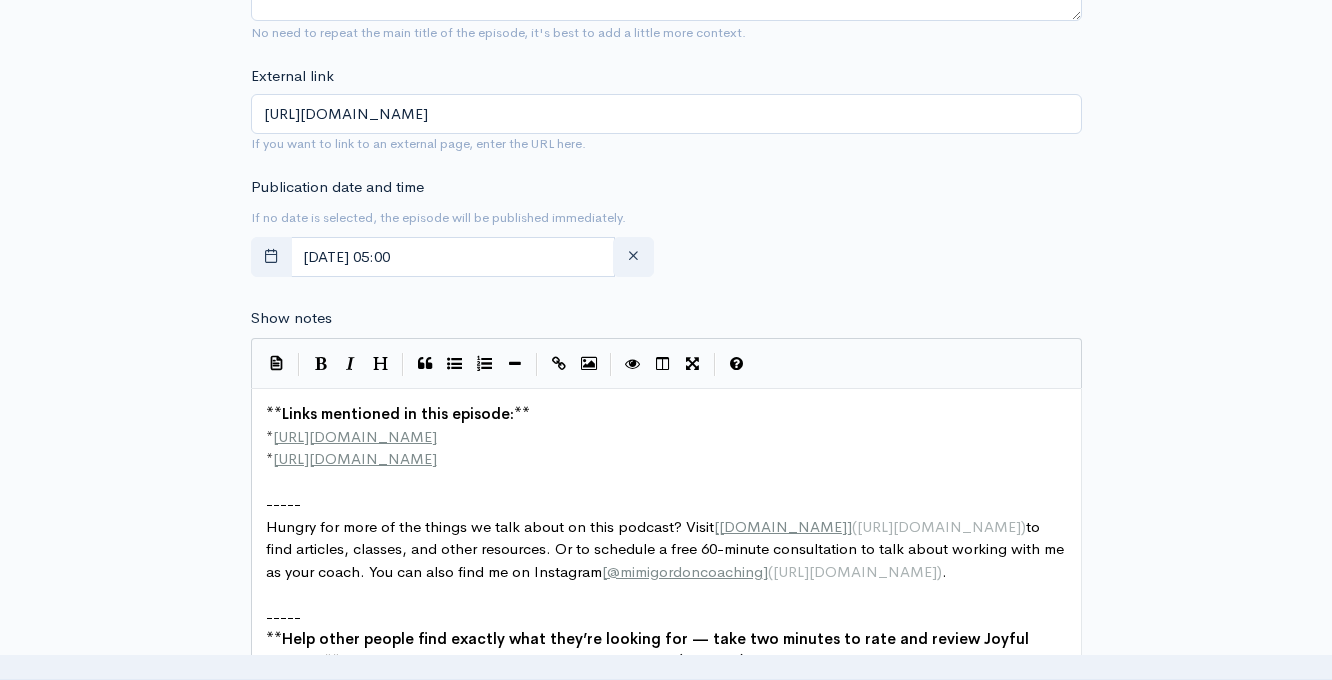 scroll, scrollTop: 1051, scrollLeft: 0, axis: vertical 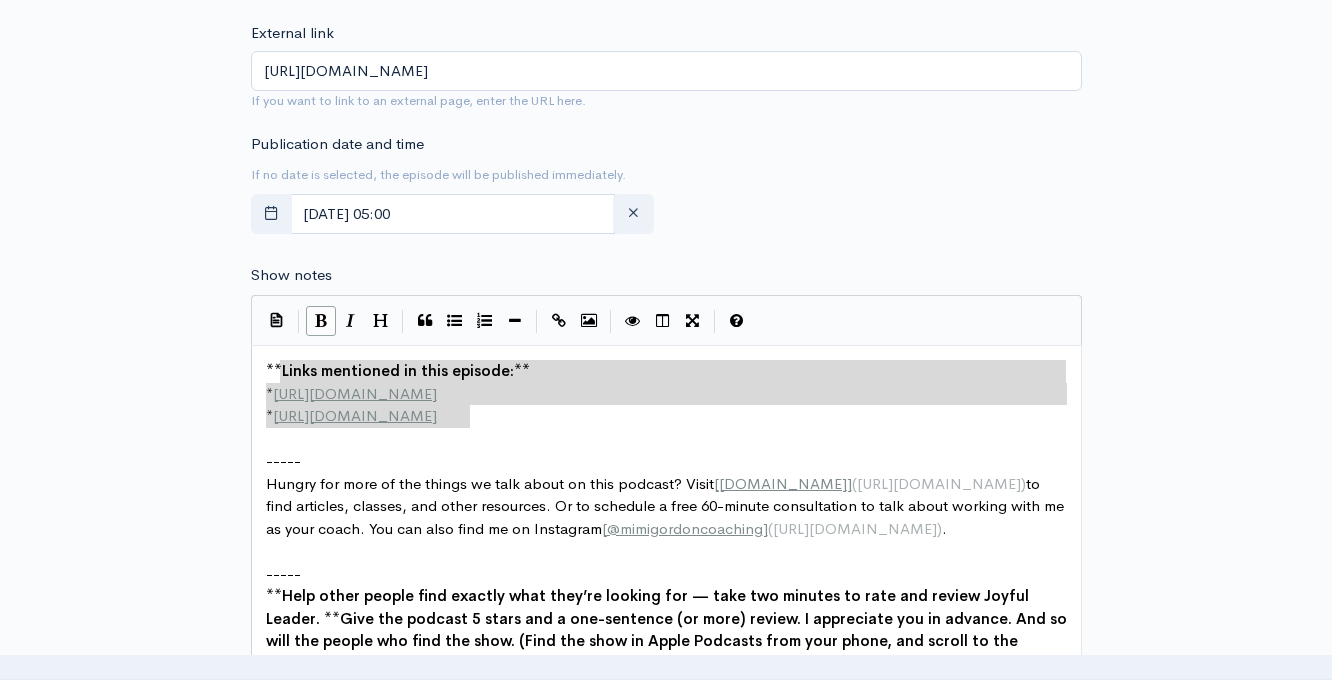 type on "**Links mentioned in this episode:**
* http://example.com
* http://second-example.com" 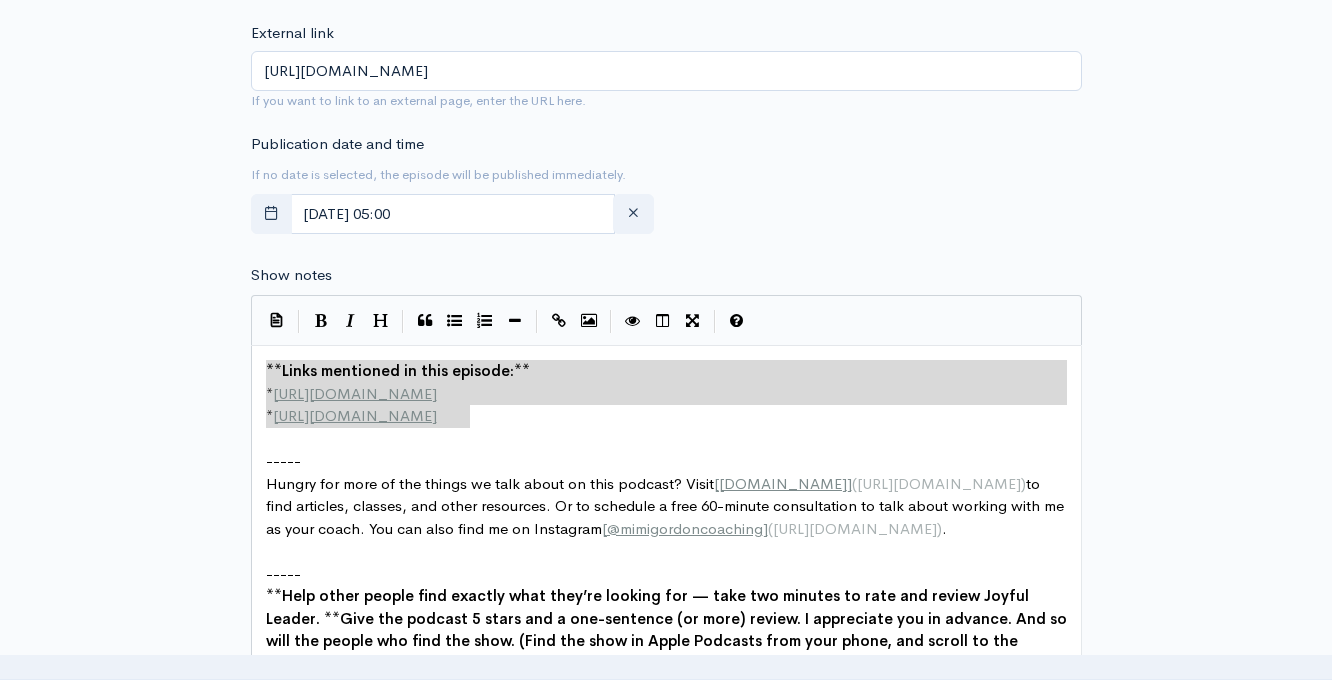 drag, startPoint x: 494, startPoint y: 422, endPoint x: 250, endPoint y: 361, distance: 251.50945 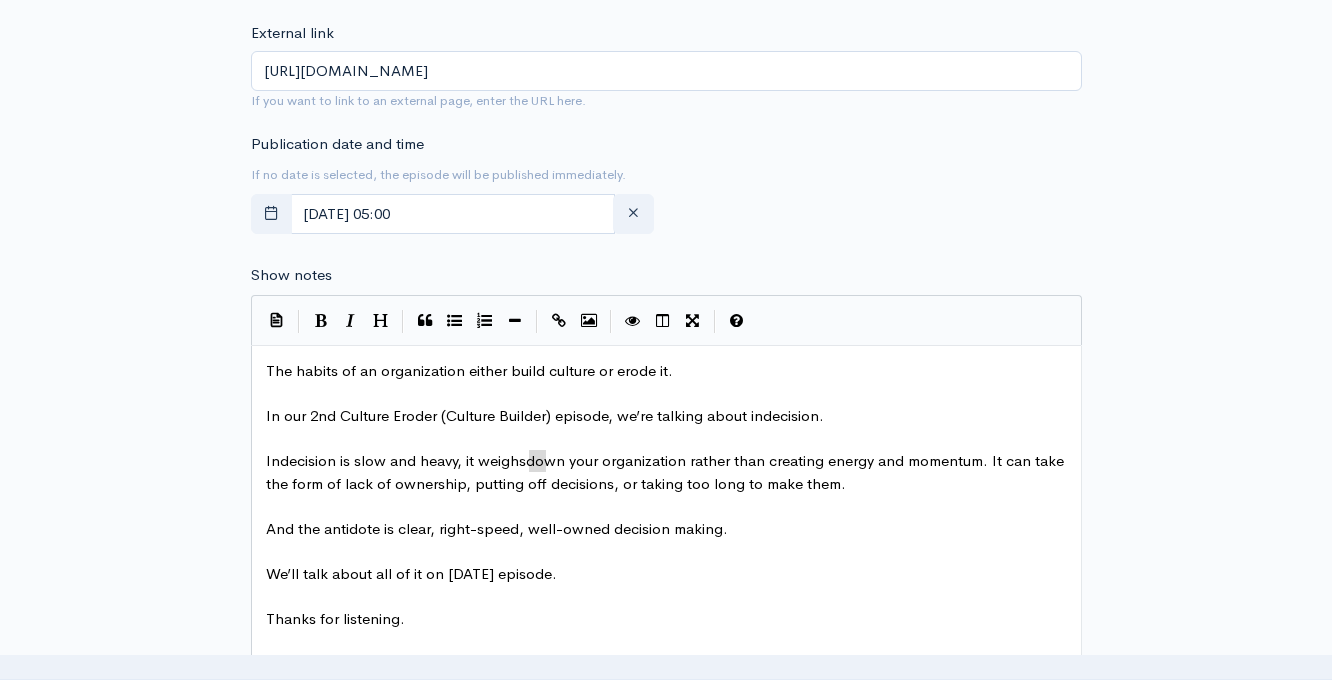 type on "down" 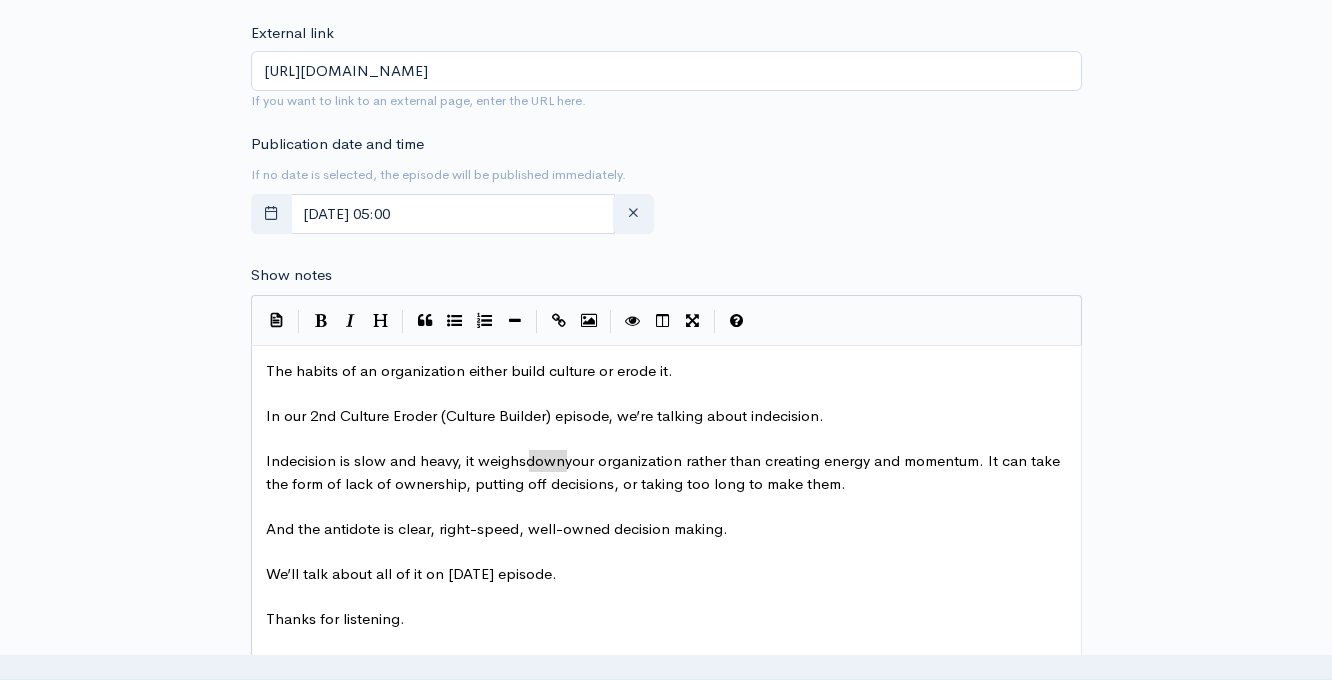 drag, startPoint x: 529, startPoint y: 459, endPoint x: 565, endPoint y: 458, distance: 36.013885 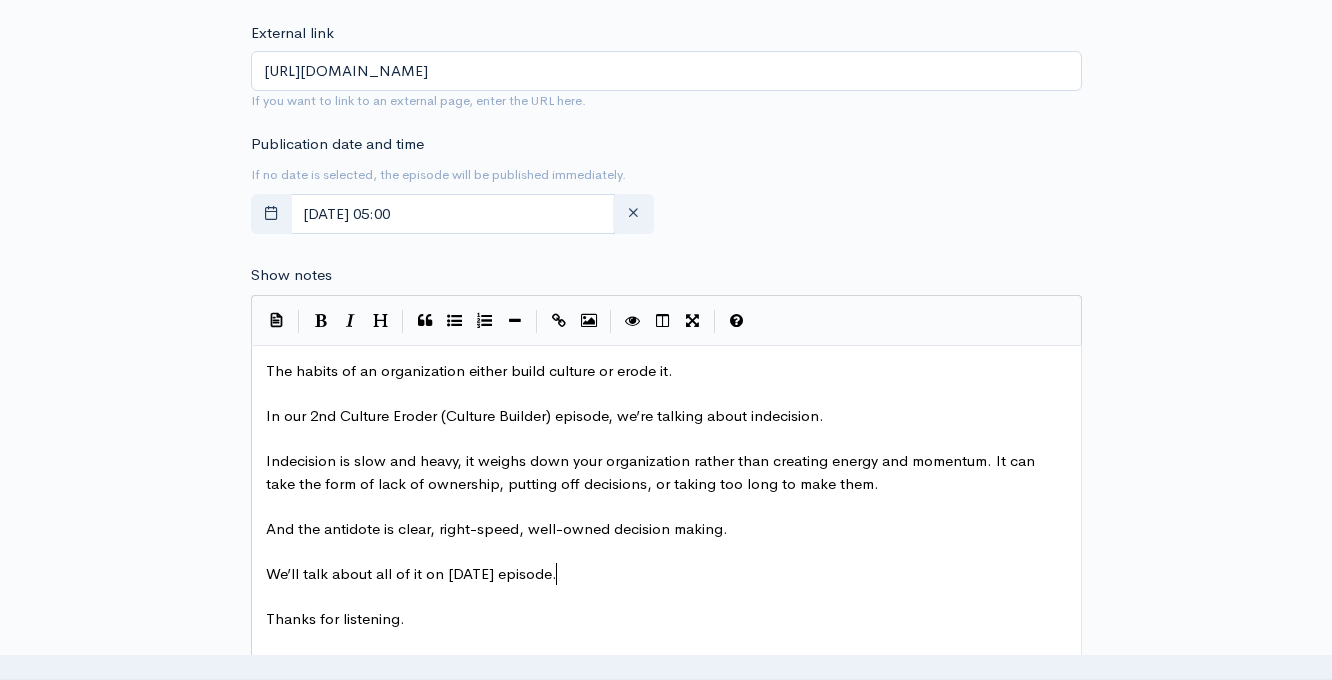 click on "We’ll talk about all of it on [DATE] episode." at bounding box center (666, 574) 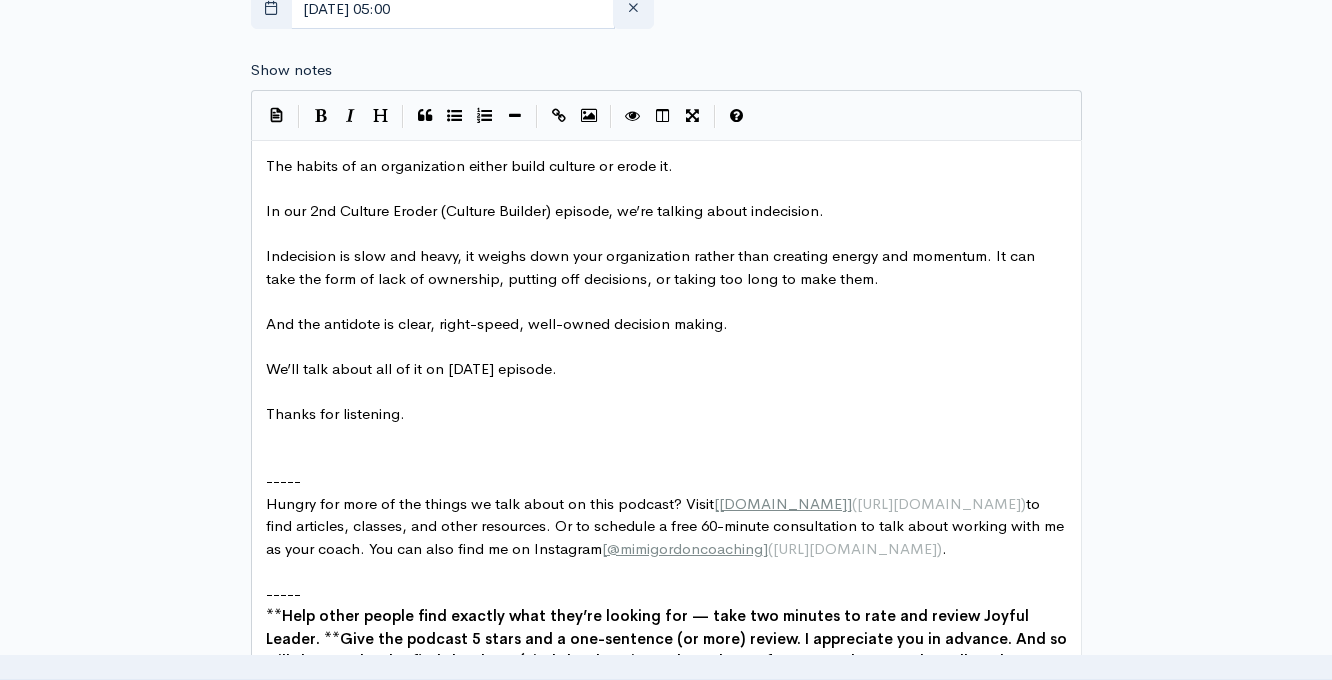 scroll, scrollTop: 1258, scrollLeft: 0, axis: vertical 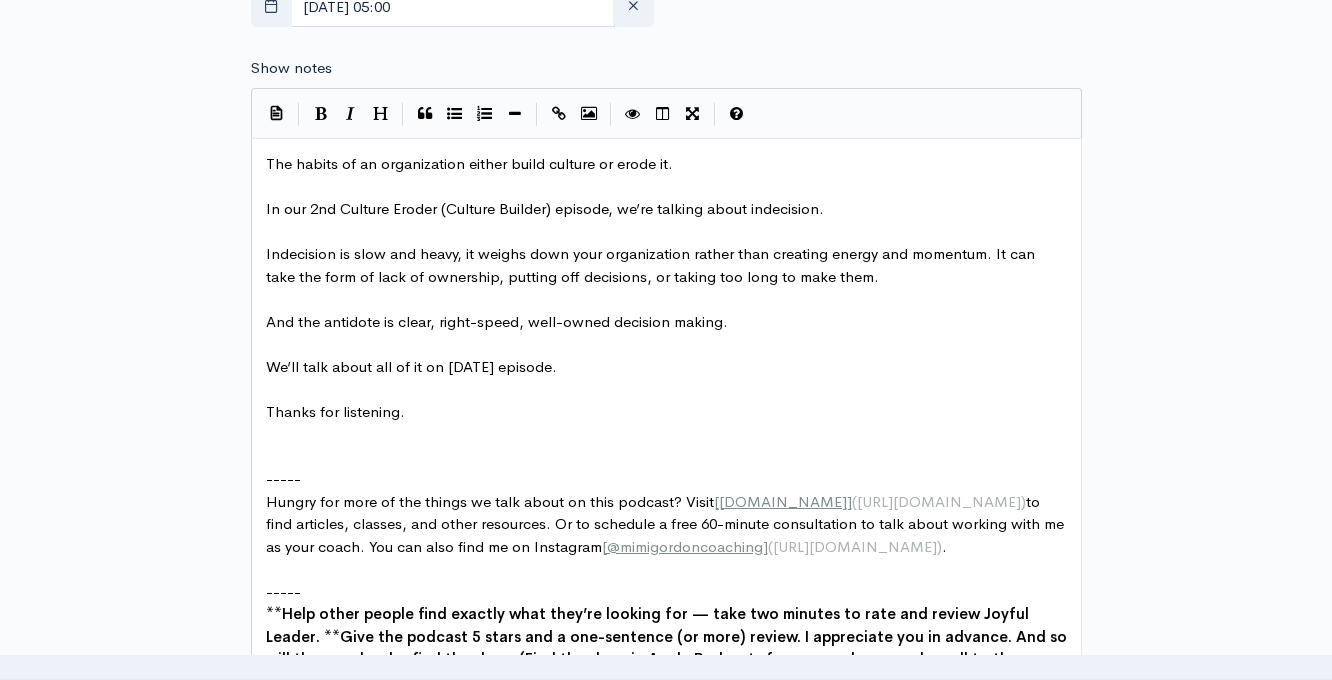 click on "​" at bounding box center [666, 434] 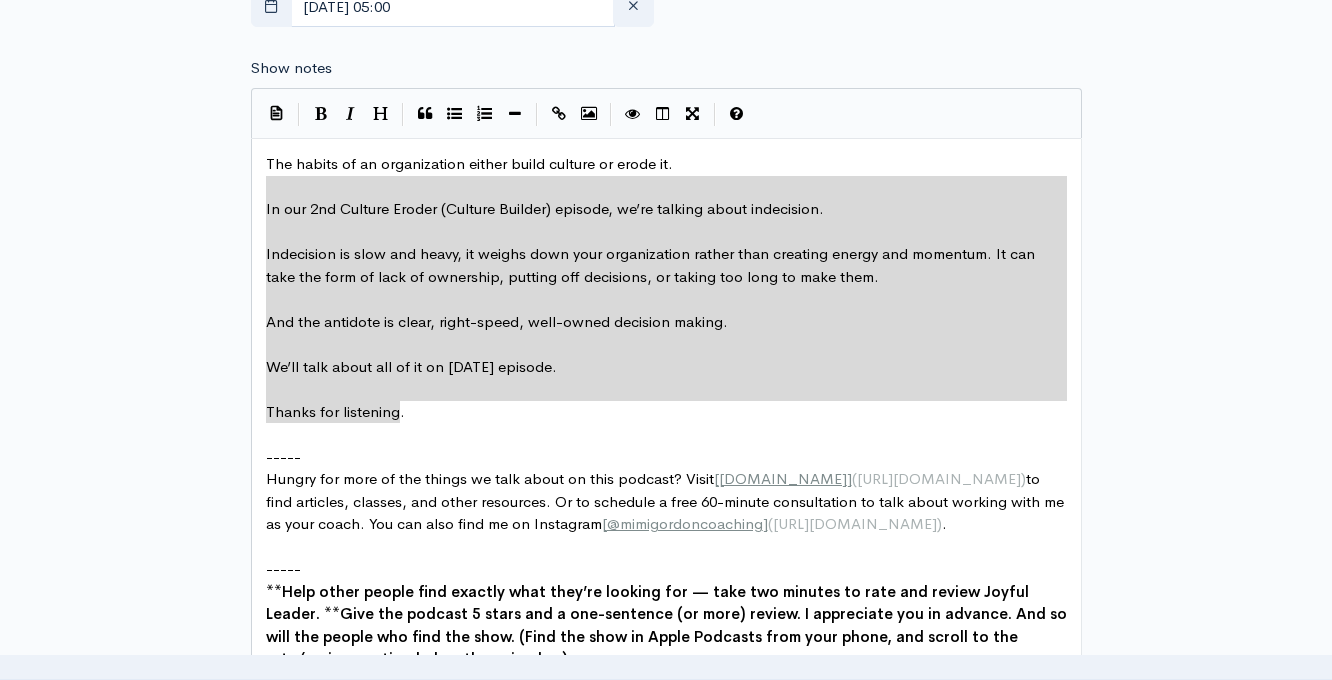 type on "The habits of an organization either build culture or erode it.
In our 2nd Culture Eroder (Culture Builder) episode, we’re talking about indecision.
Indecision is slow and heavy, it weighs down your organization rather than creating energy and momentum. It can take the form of lack of ownership, putting off decisions, or taking too long to make them.
And the antidote is clear, right-speed, well-owned decision making.
We’ll talk about all of it on [DATE] episode.
Thanks for listening." 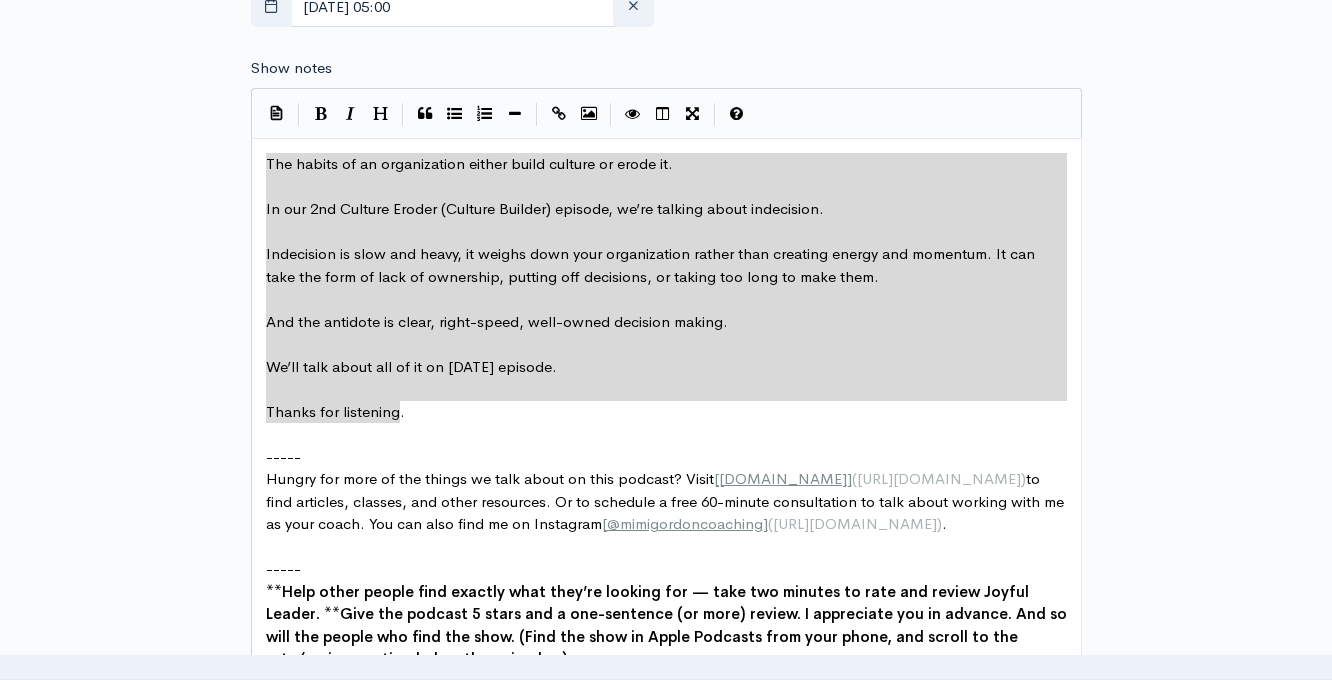 drag, startPoint x: 404, startPoint y: 415, endPoint x: 251, endPoint y: 159, distance: 298.23648 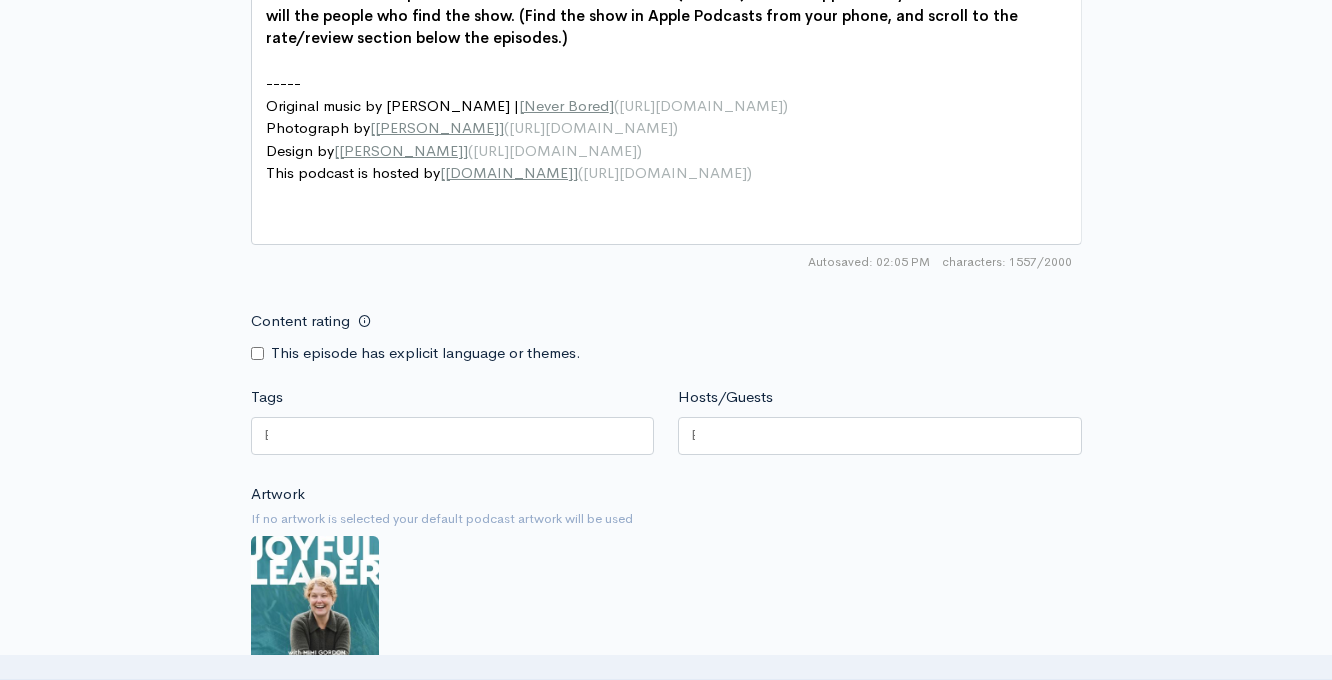scroll, scrollTop: 1892, scrollLeft: 0, axis: vertical 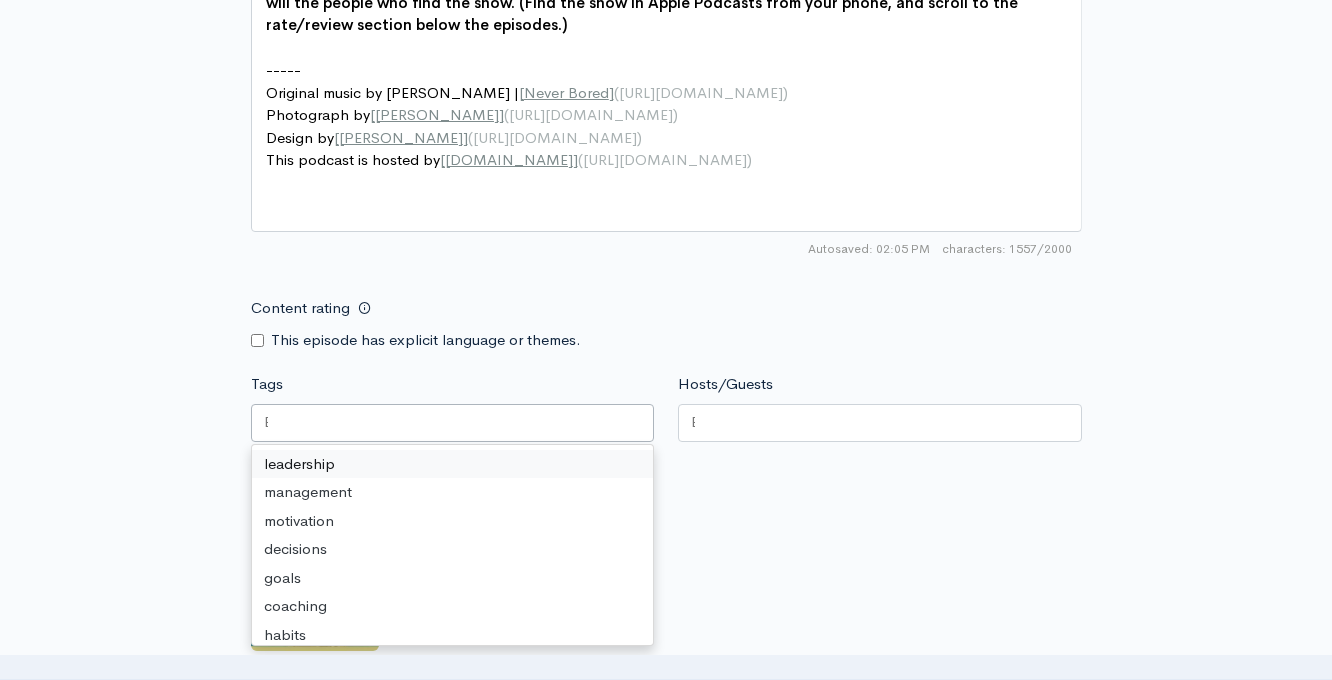 click at bounding box center (453, 423) 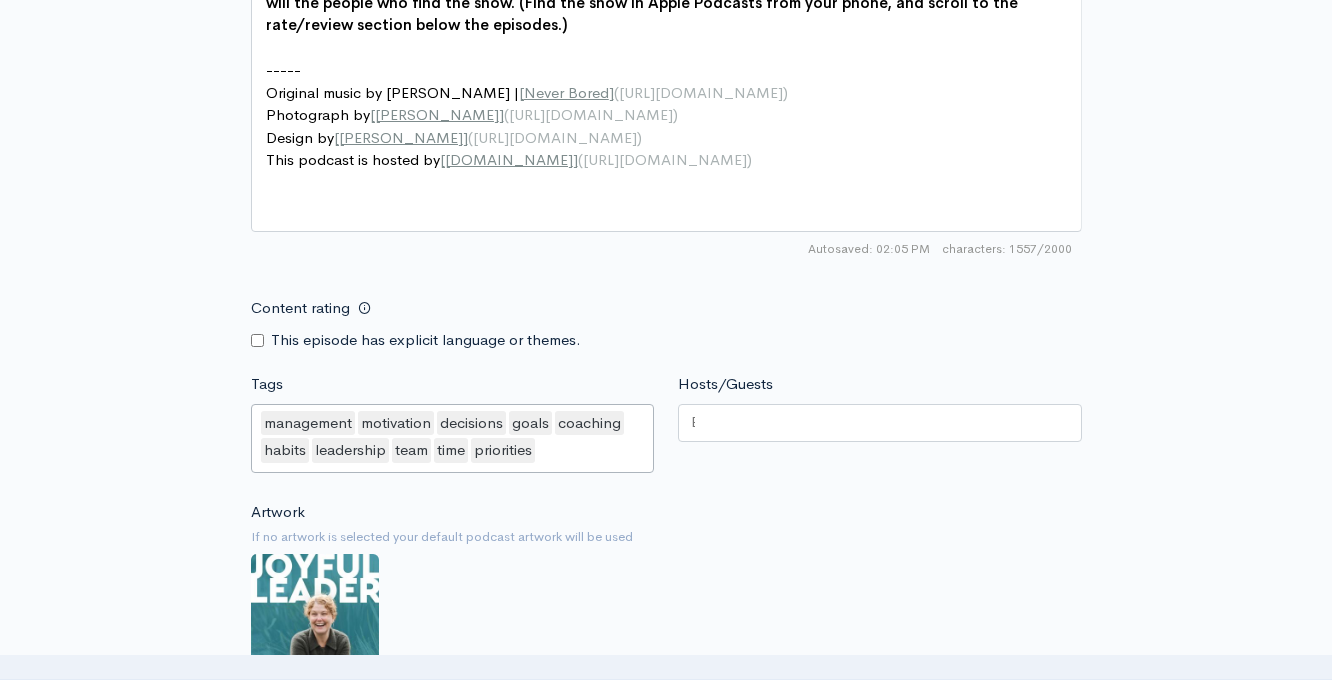 click at bounding box center (880, 423) 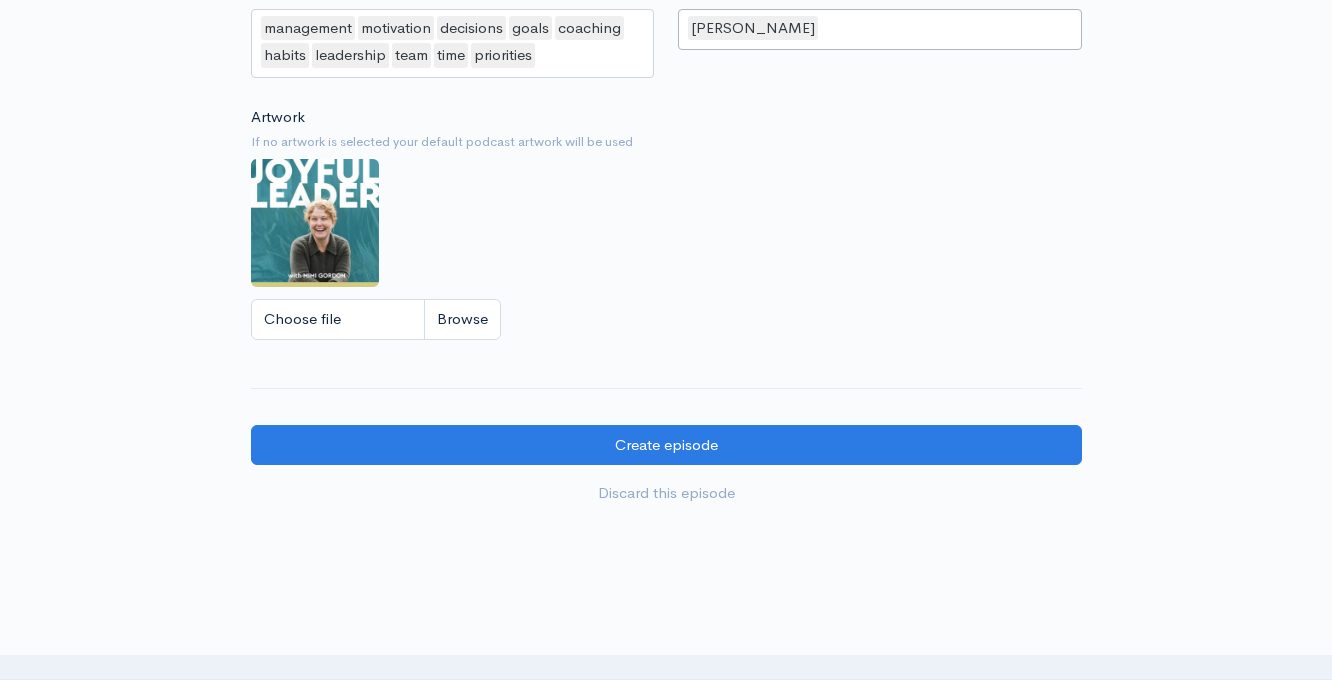 scroll, scrollTop: 2334, scrollLeft: 0, axis: vertical 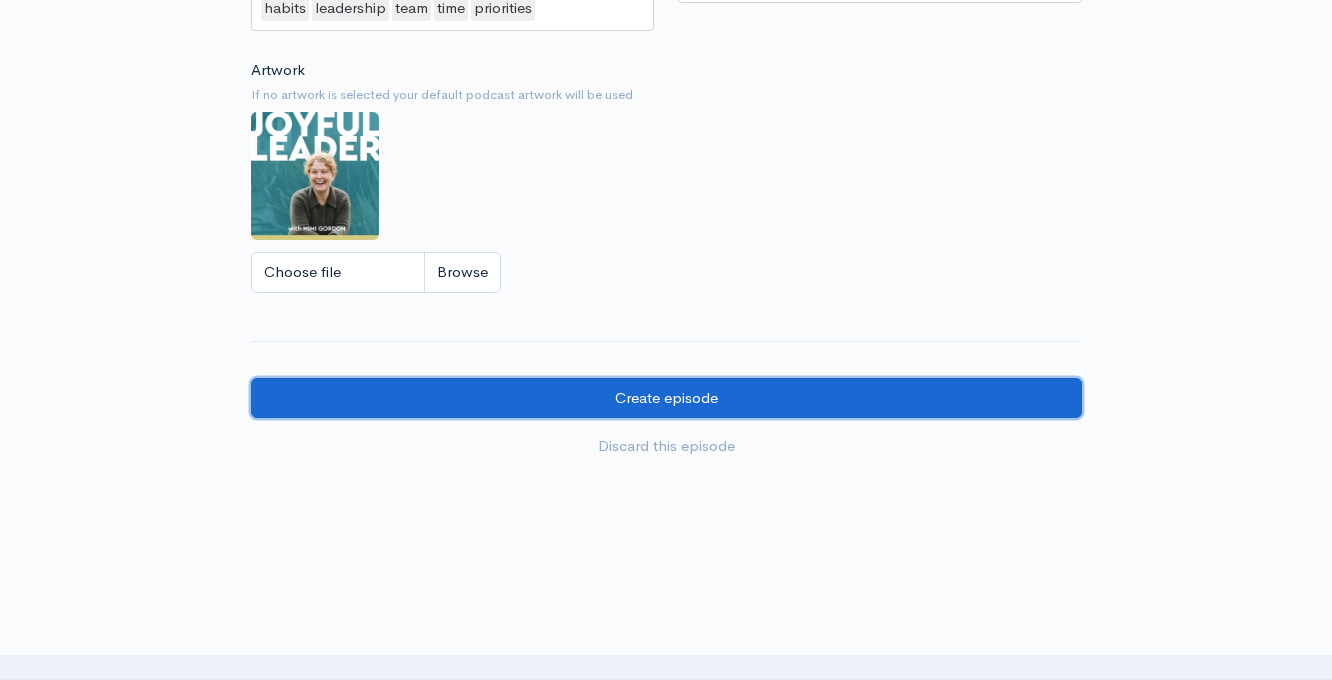 click on "Create episode" at bounding box center [666, 398] 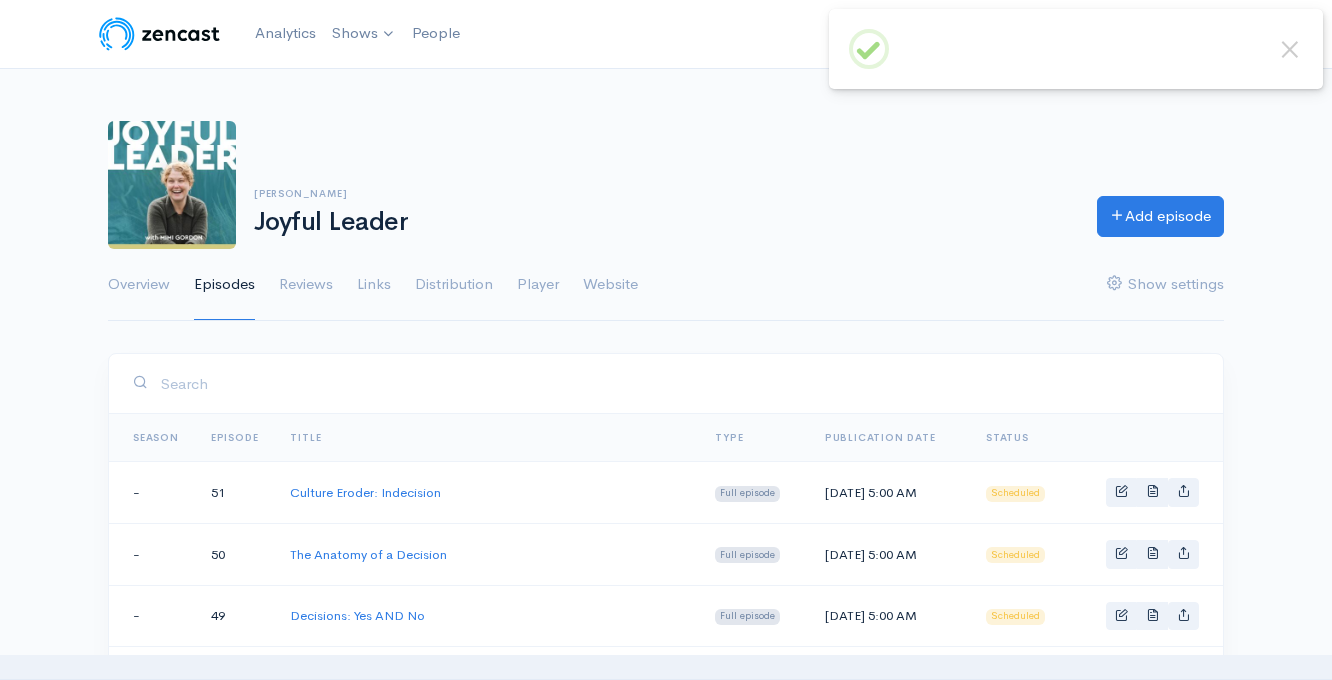scroll, scrollTop: 0, scrollLeft: 0, axis: both 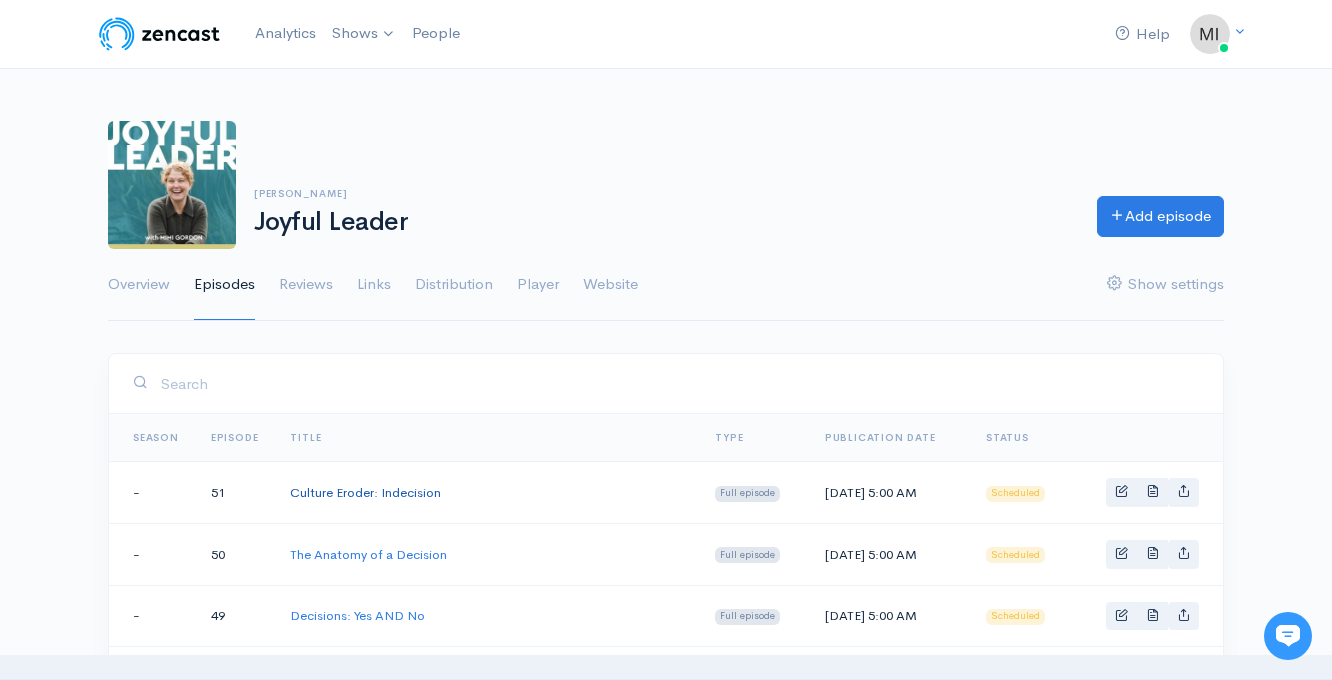 click on "Culture Eroder: Indecision" at bounding box center (365, 492) 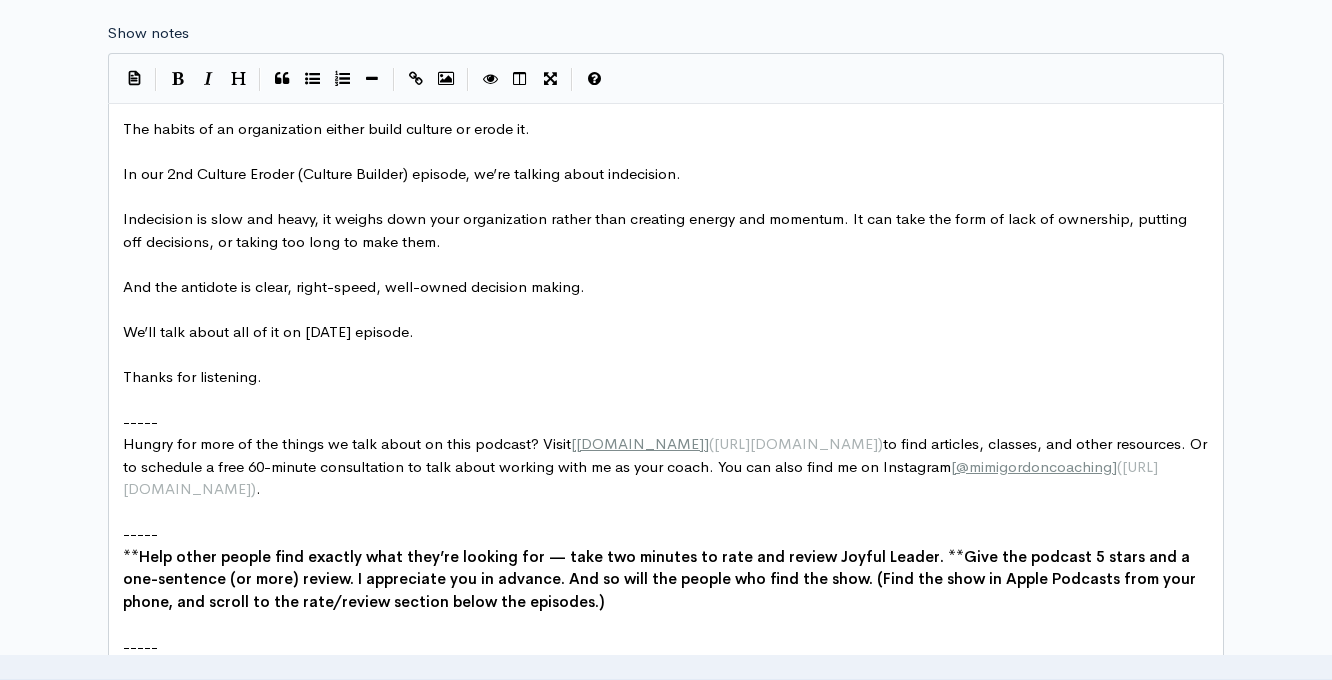 scroll, scrollTop: 1277, scrollLeft: 0, axis: vertical 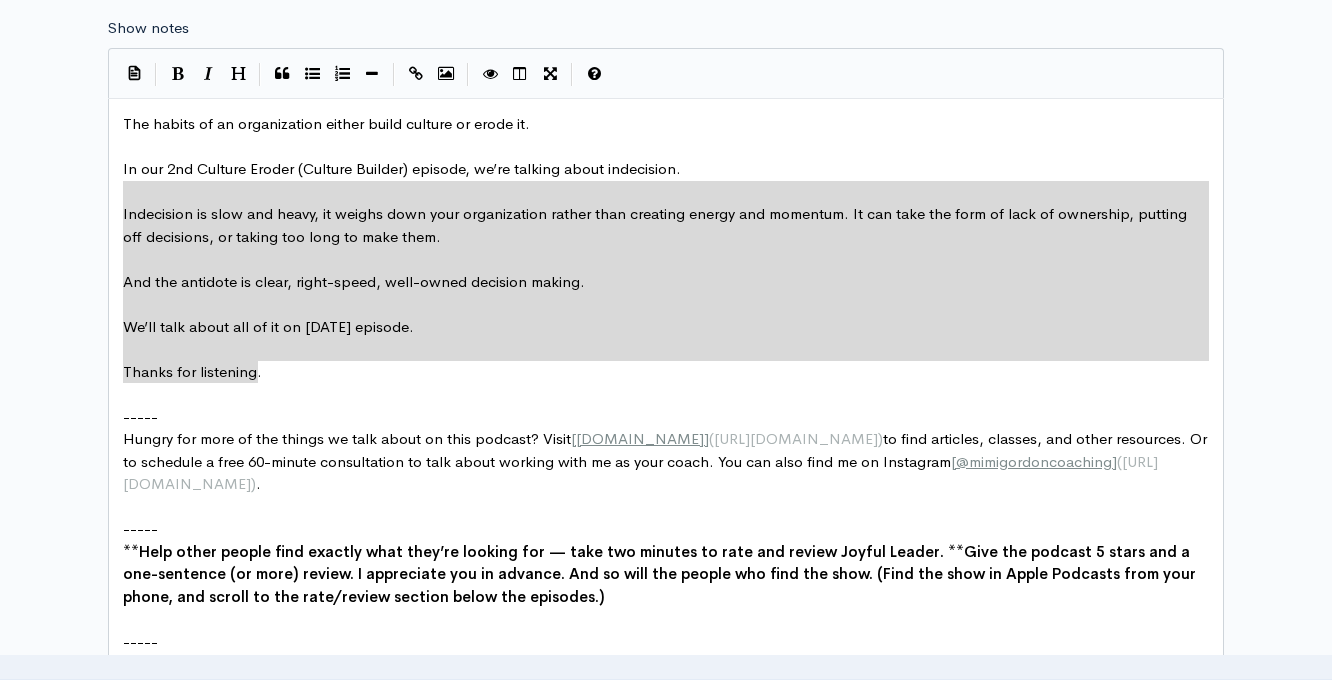 type on "The habits of an organization either build culture or erode it.
In our 2nd Culture Eroder (Culture Builder) episode, we’re talking about indecision.
Indecision is slow and heavy, it weighs down your organization rather than creating energy and momentum. It can take the form of lack of ownership, putting off decisions, or taking too long to make them.
And the antidote is clear, right-speed, well-owned decision making.
We’ll talk about all of it on [DATE] episode.
Thanks for listening." 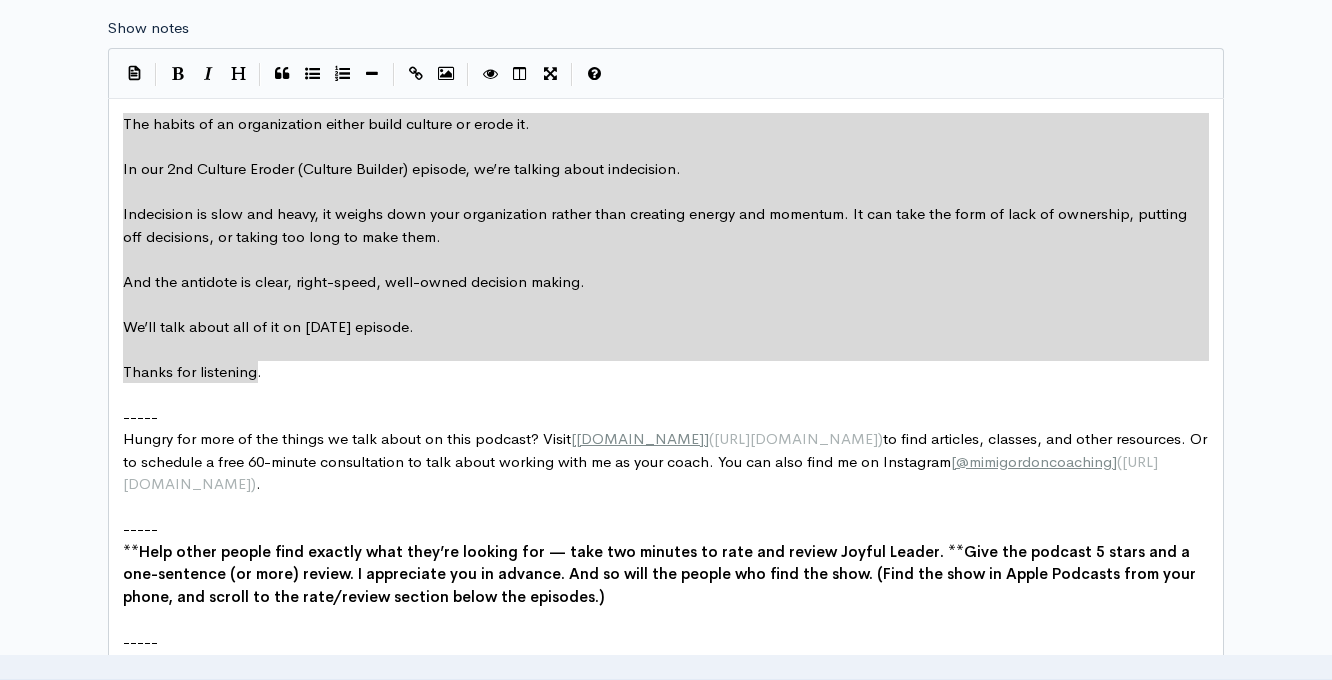 drag, startPoint x: 258, startPoint y: 374, endPoint x: 136, endPoint y: 110, distance: 290.82642 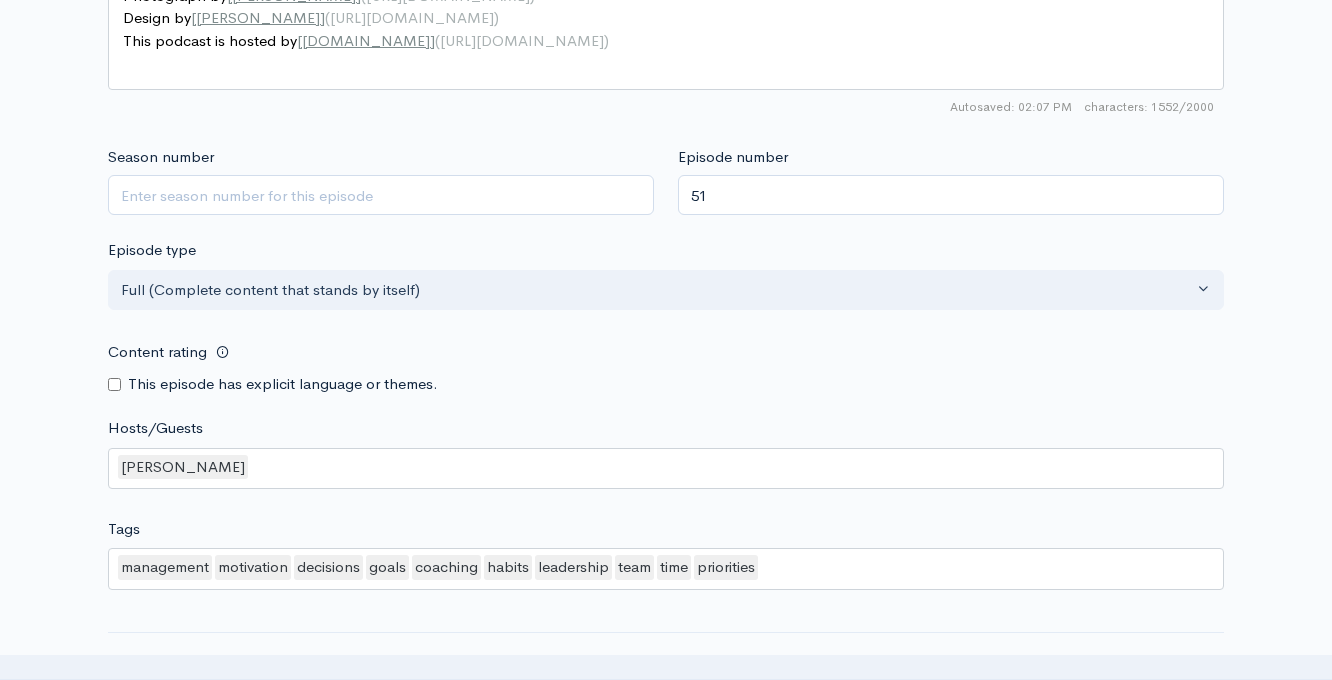 scroll, scrollTop: 2043, scrollLeft: 0, axis: vertical 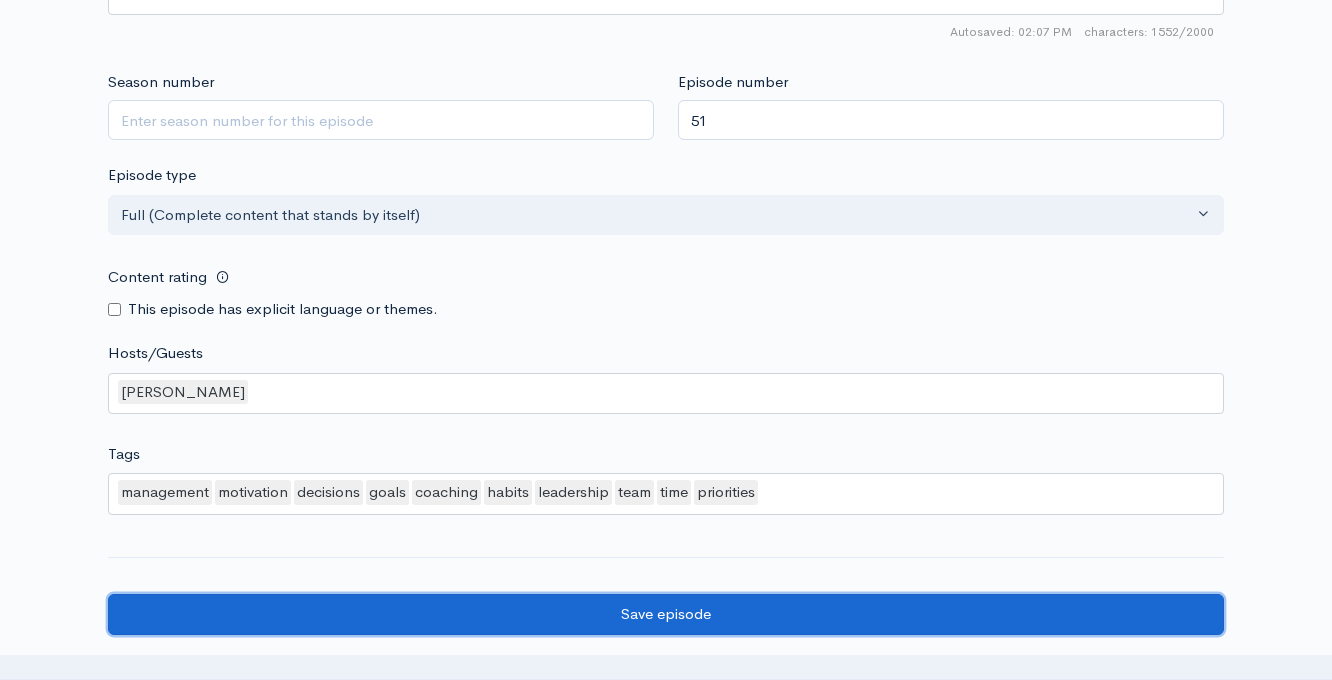 click on "Save episode" at bounding box center (666, 614) 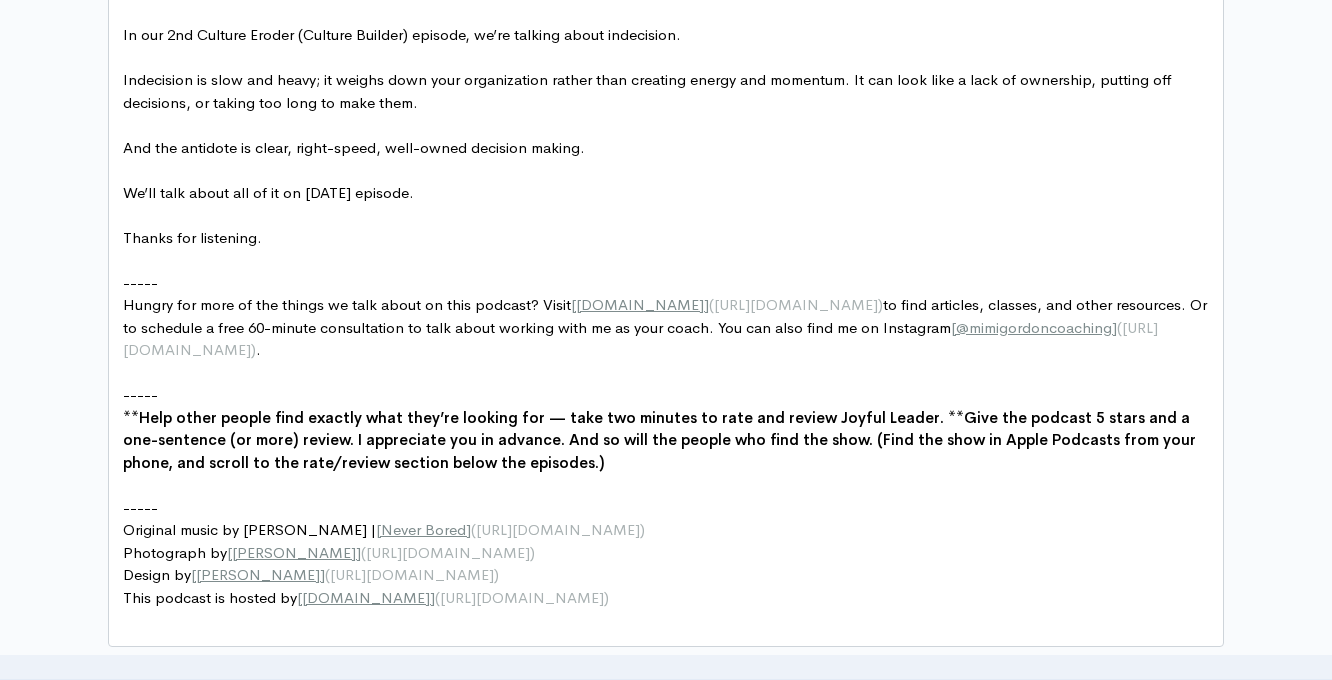 scroll, scrollTop: 1104, scrollLeft: 0, axis: vertical 